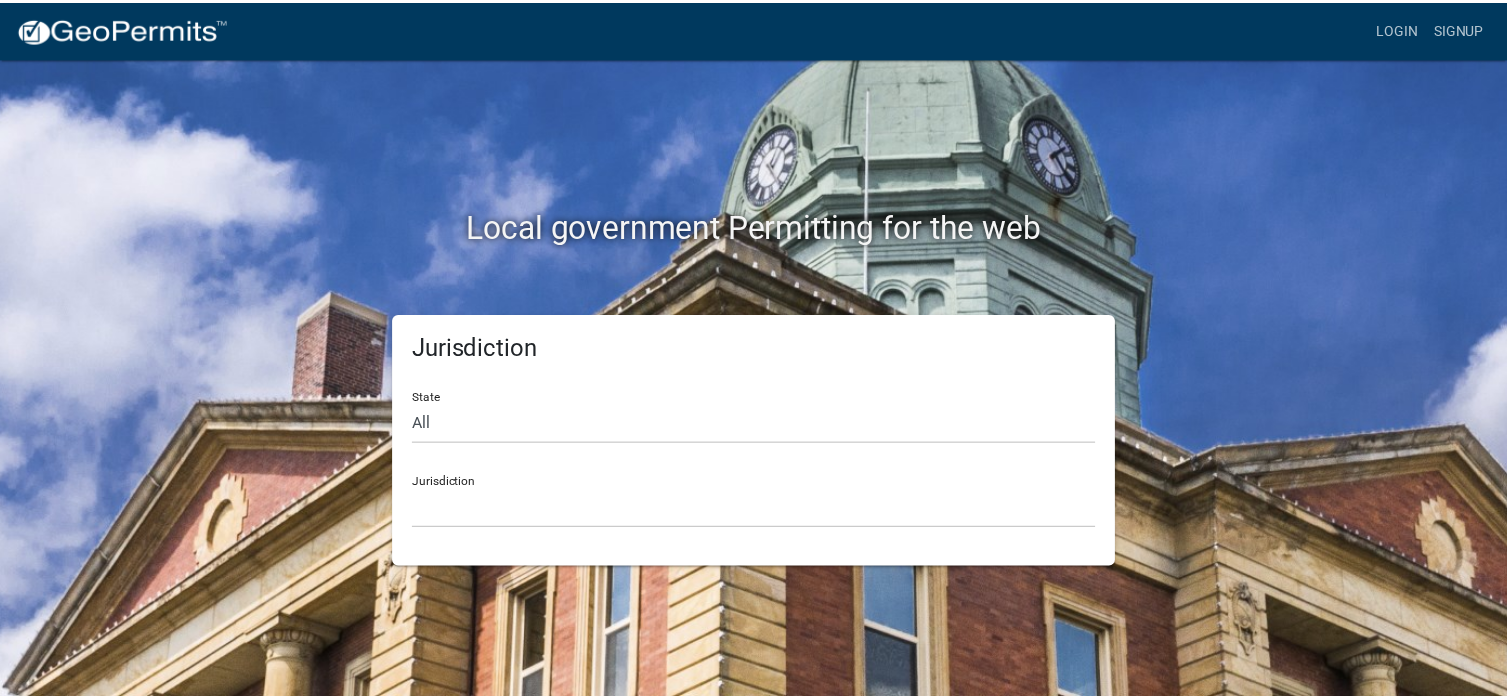 scroll, scrollTop: 0, scrollLeft: 0, axis: both 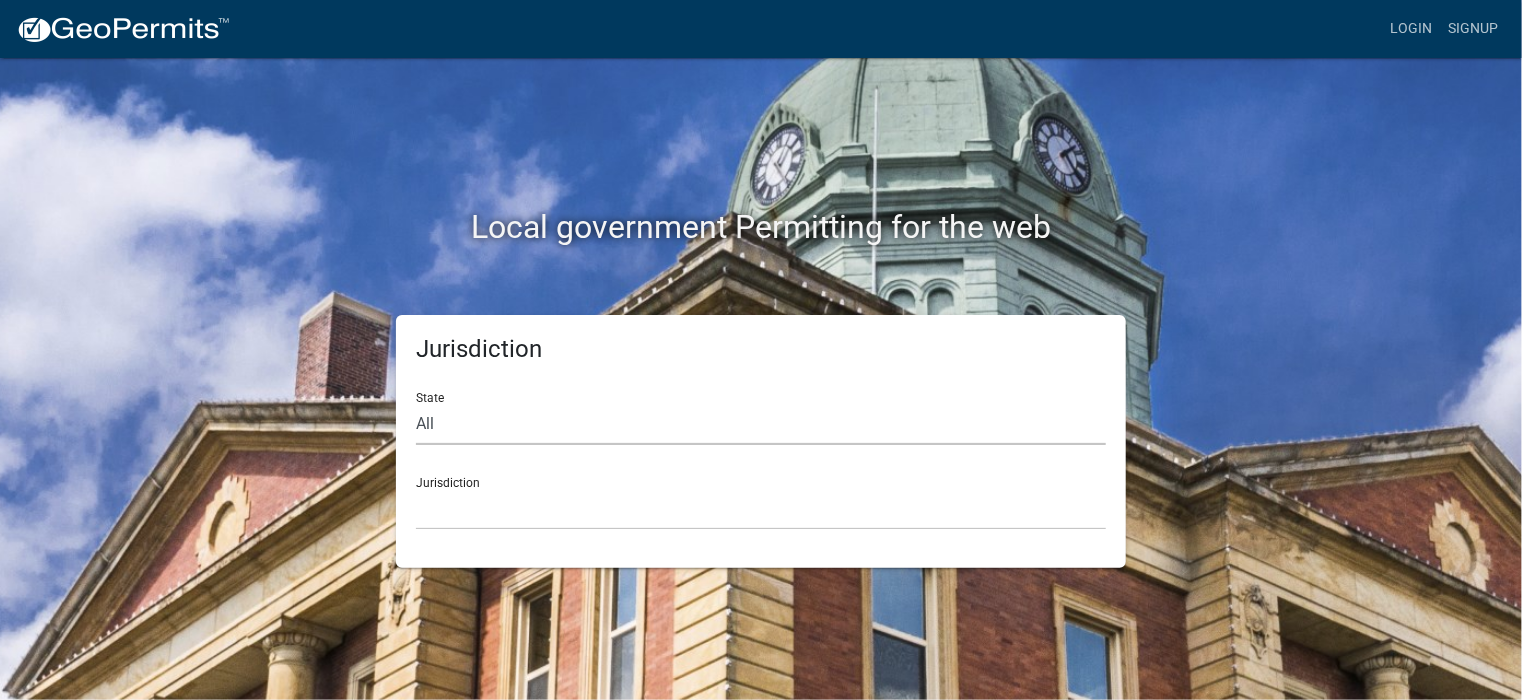 click on "All  Colorado   Georgia   Indiana   Iowa   Kansas   Minnesota   Ohio   South Carolina   Wisconsin" 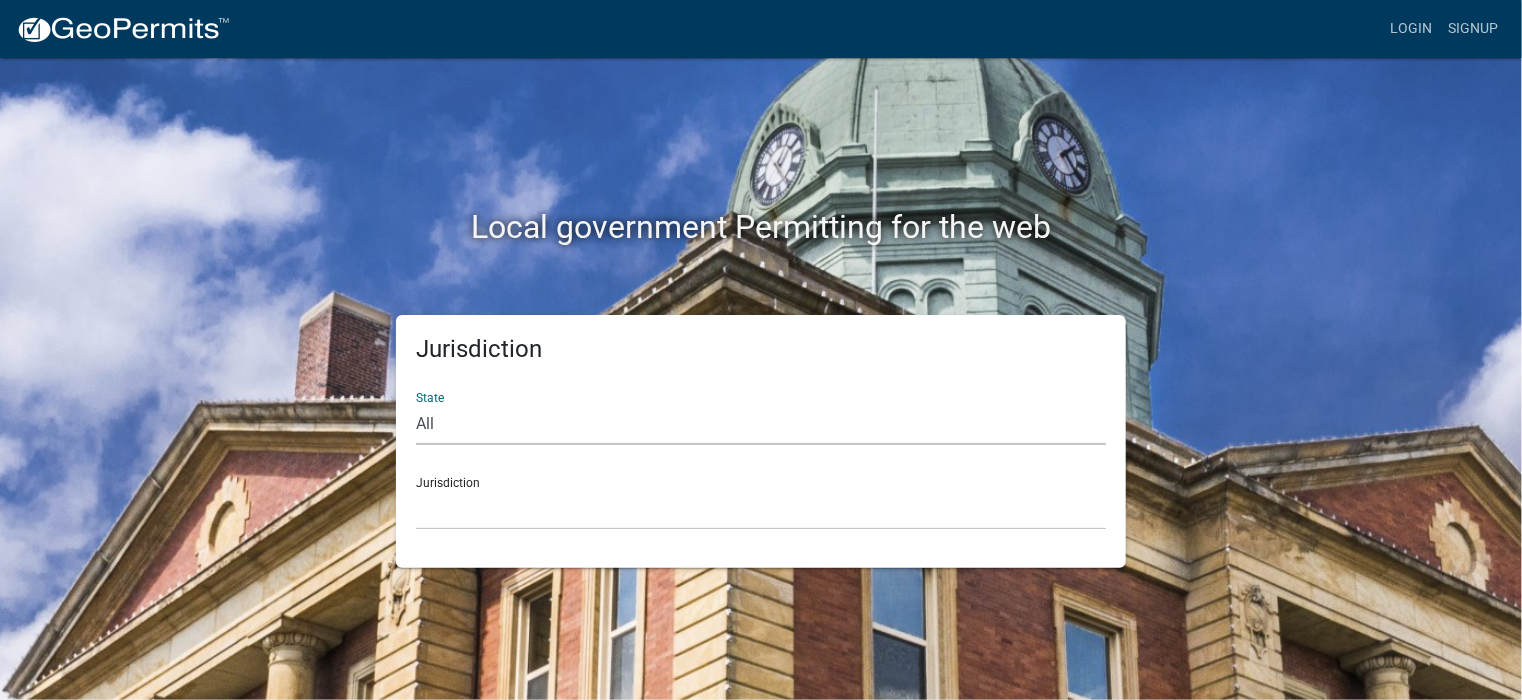 select on "Indiana" 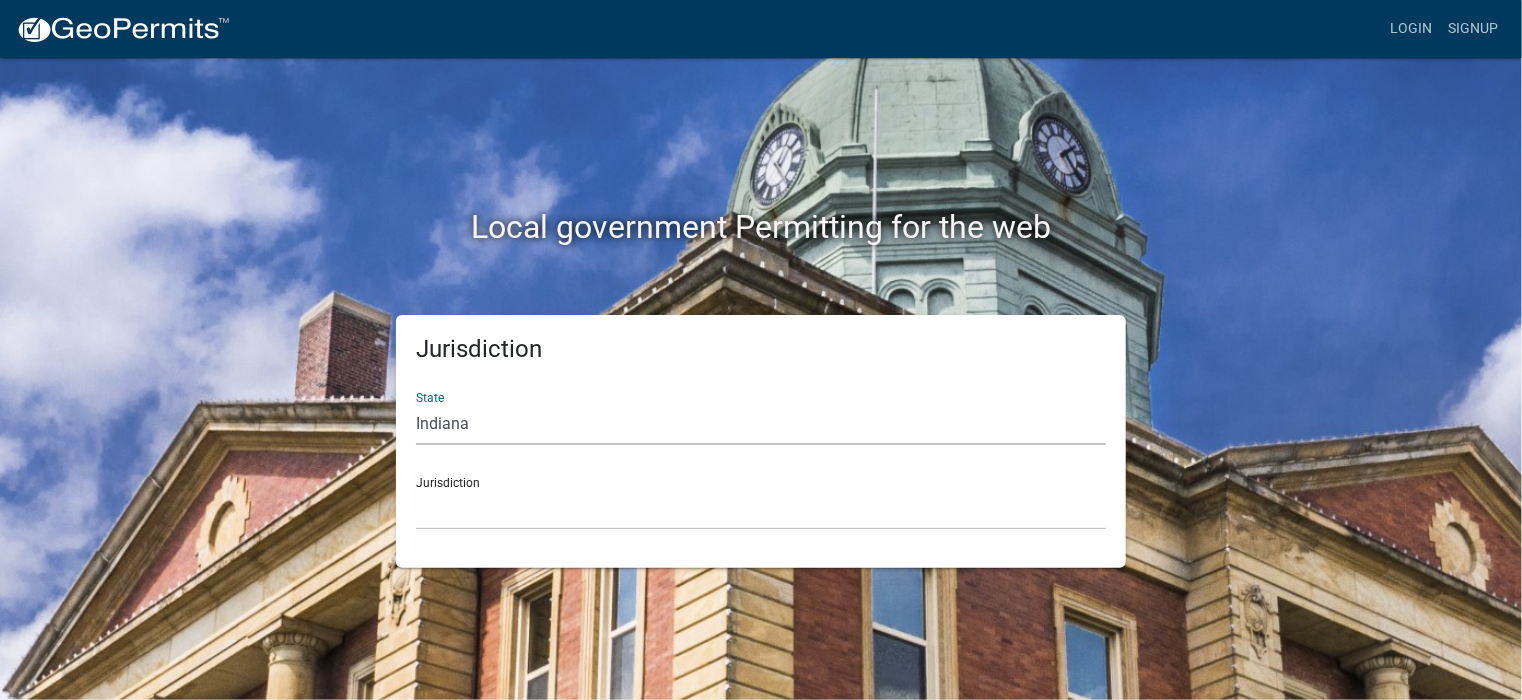 click on "All  Colorado   Georgia   Indiana   Iowa   Kansas   Minnesota   Ohio   South Carolina   Wisconsin" 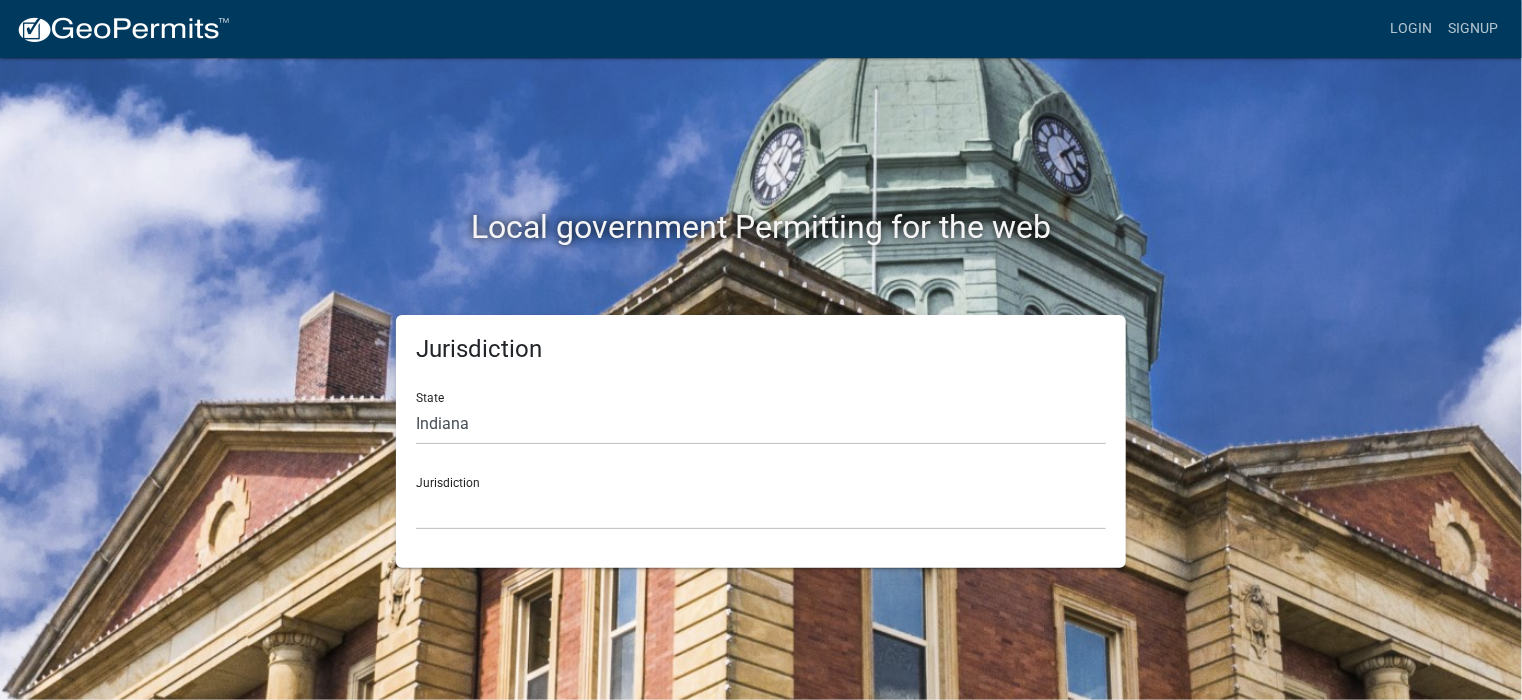 click on "Jurisdiction City of Charlestown, Indiana City of Jeffersonville, Indiana City of Logansport, Indiana Decatur County, Indiana Grant County, Indiana Howard County, Indiana Huntington County, Indiana Jasper County, Indiana Kosciusko County, Indiana La Porte County, Indiana Miami County, Indiana Montgomery County, Indiana Morgan County, Indiana Newton County, Indiana Porter County, Indiana River Ridge Development Authority, Indiana Tippecanoe County, Indiana Vigo County, Indiana Wells County, Indiana Whitley County, Indiana" 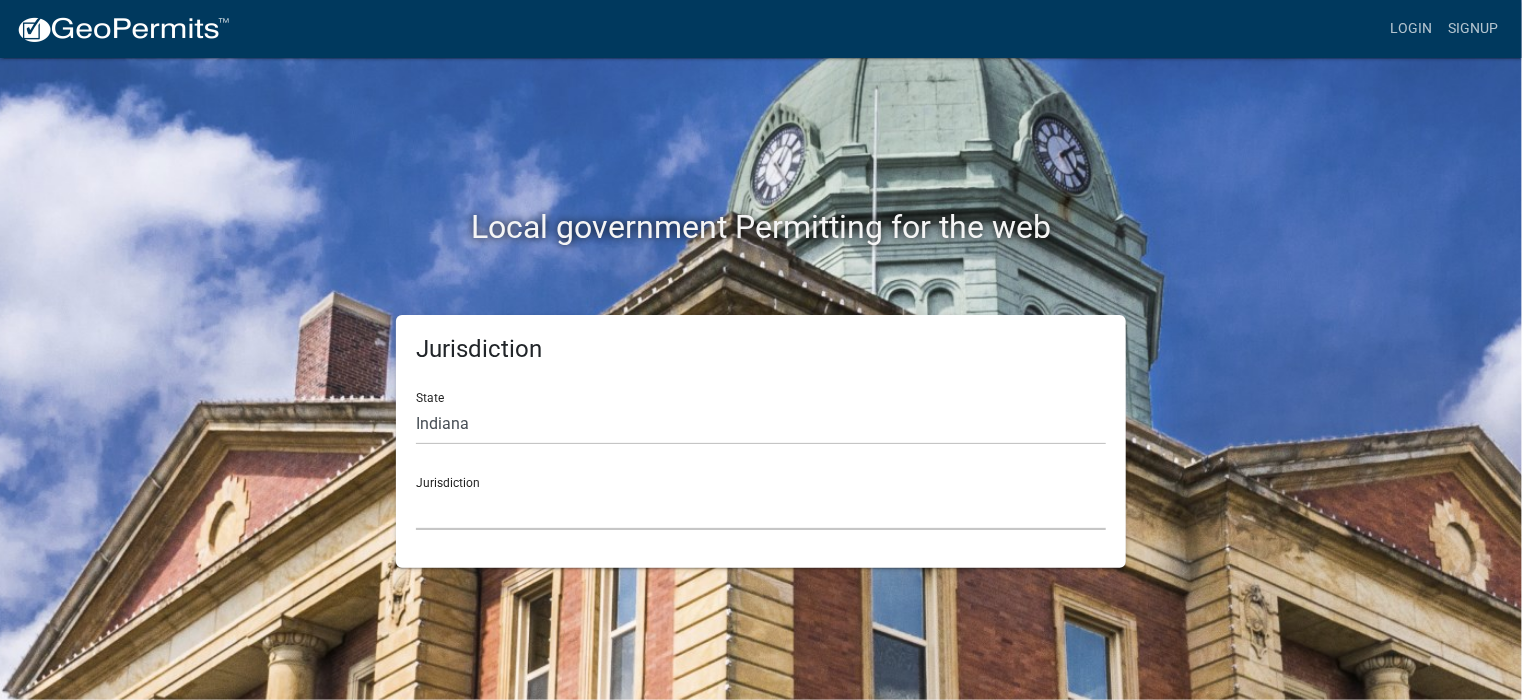 click on "City of Charlestown, Indiana City of Jeffersonville, Indiana City of Logansport, Indiana Decatur County, Indiana Grant County, Indiana Howard County, Indiana Huntington County, Indiana Jasper County, Indiana Kosciusko County, Indiana La Porte County, Indiana Miami County, Indiana Montgomery County, Indiana Morgan County, Indiana Newton County, Indiana Porter County, Indiana River Ridge Development Authority, Indiana Tippecanoe County, Indiana Vigo County, Indiana Wells County, Indiana Whitley County, Indiana" 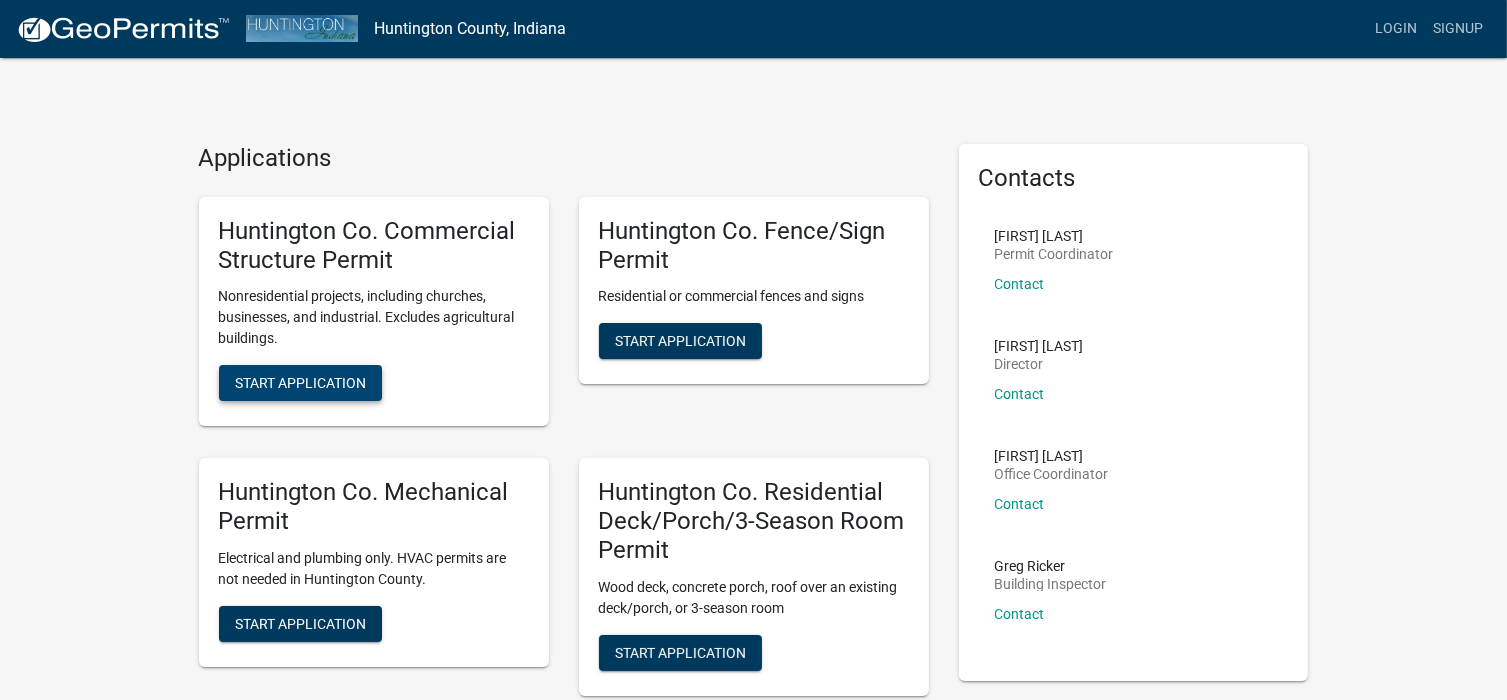 click on "Start Application" 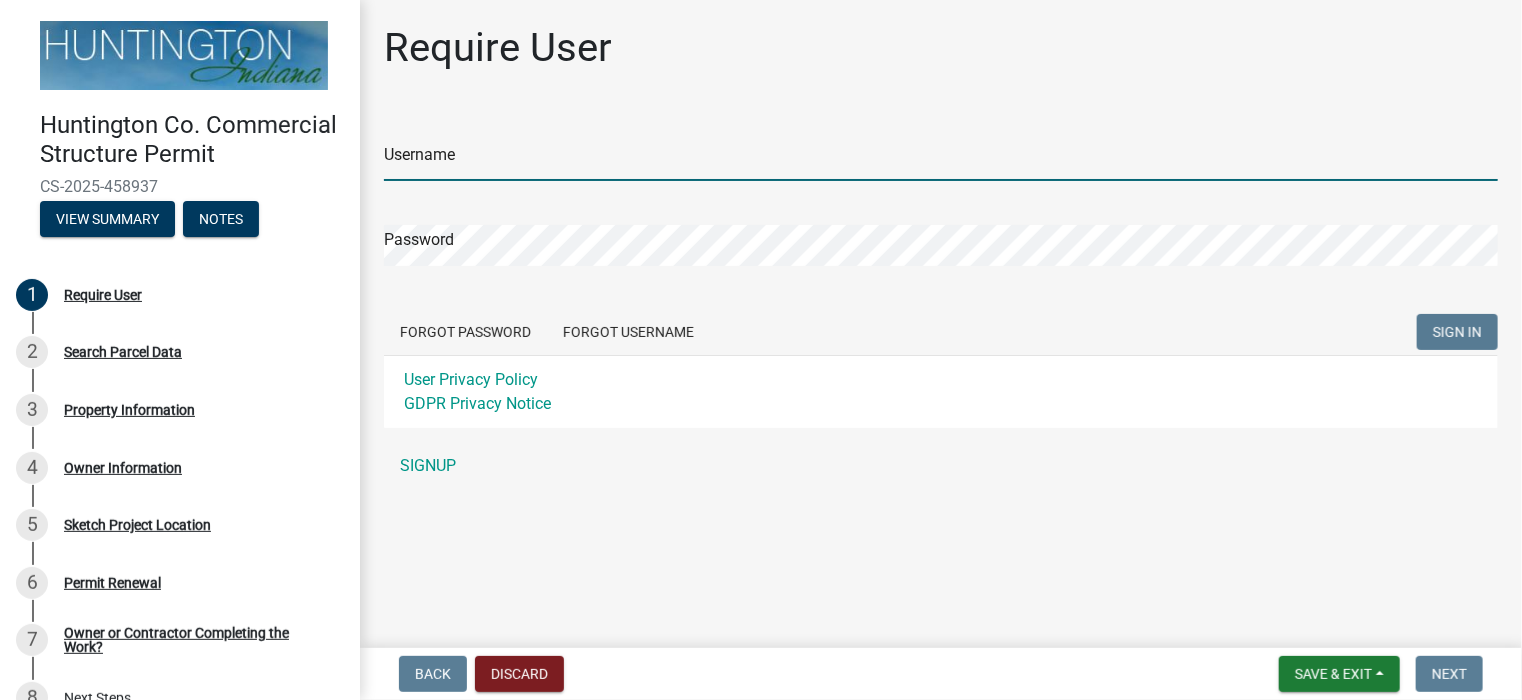 click on "Username" at bounding box center [941, 160] 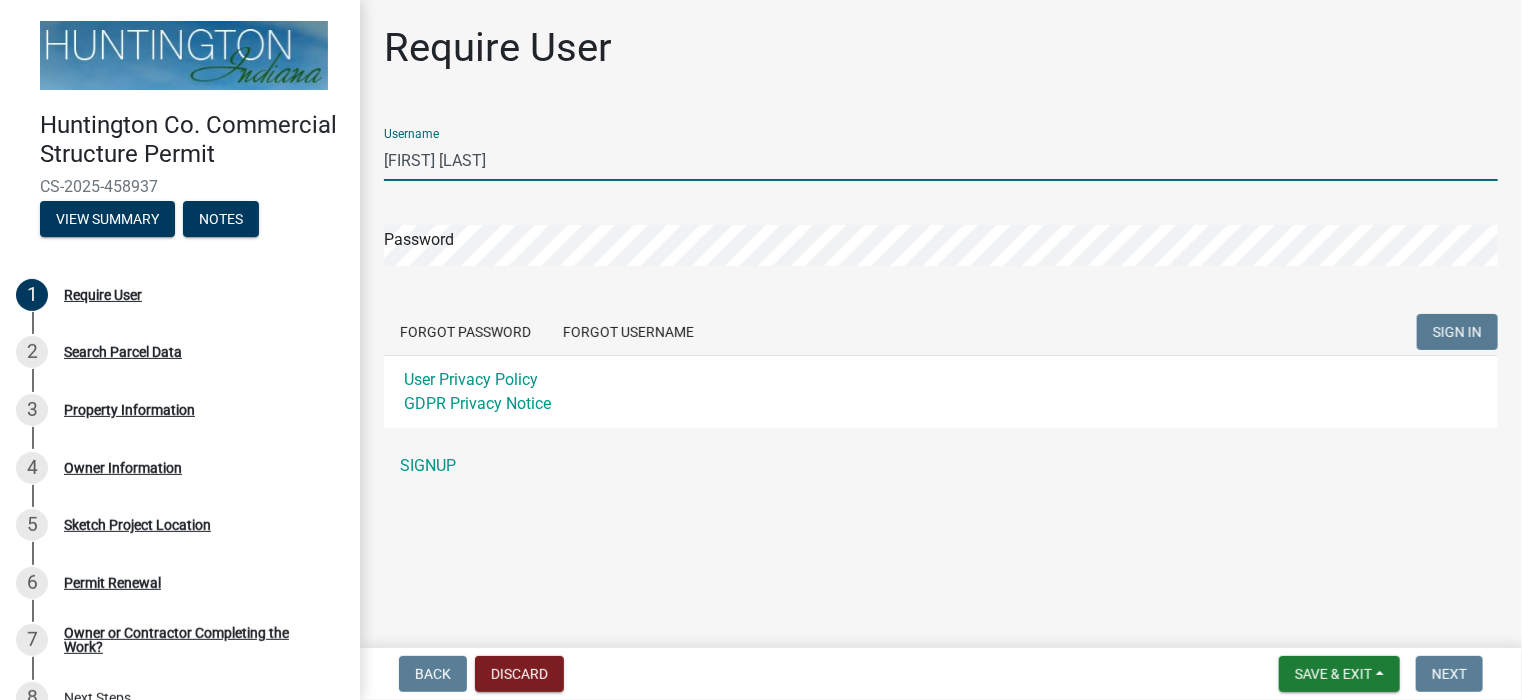 type on "[FIRST] [LAST]" 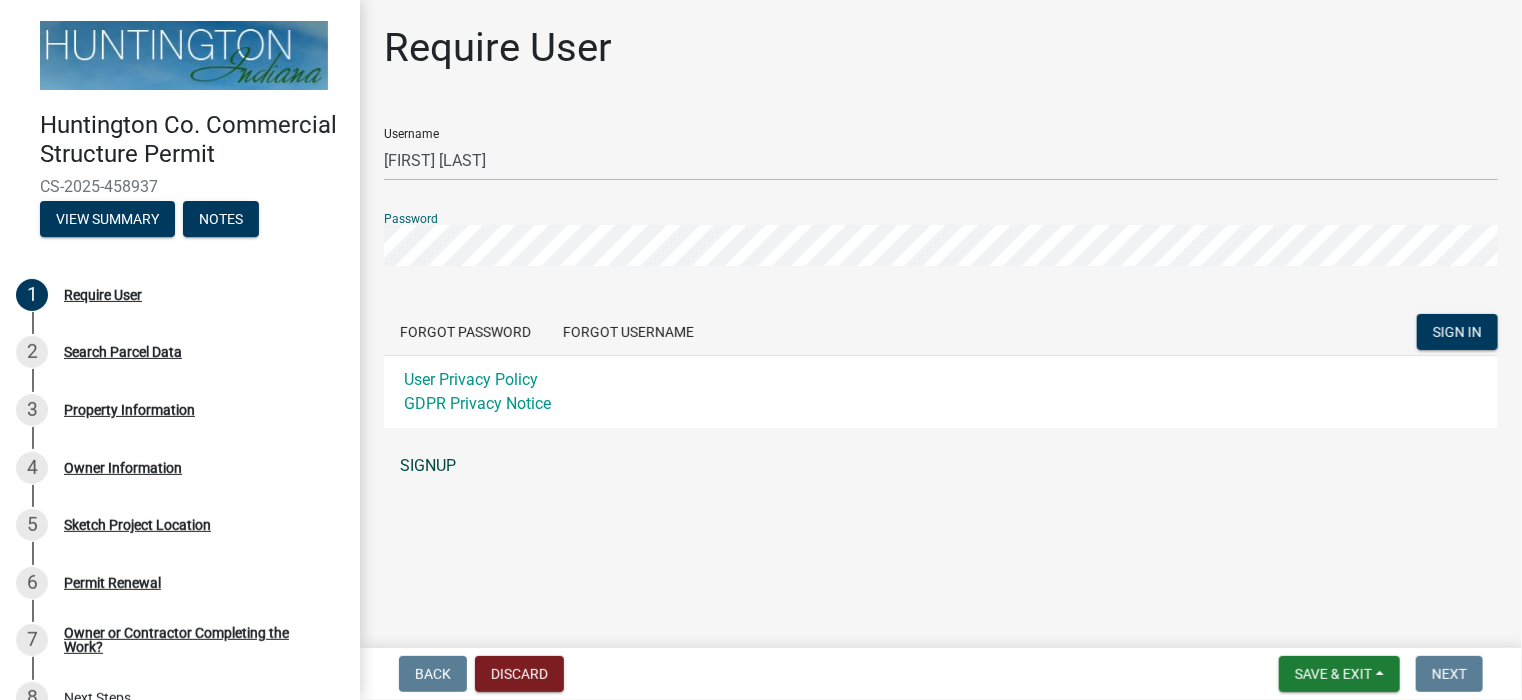 click on "SIGNUP" 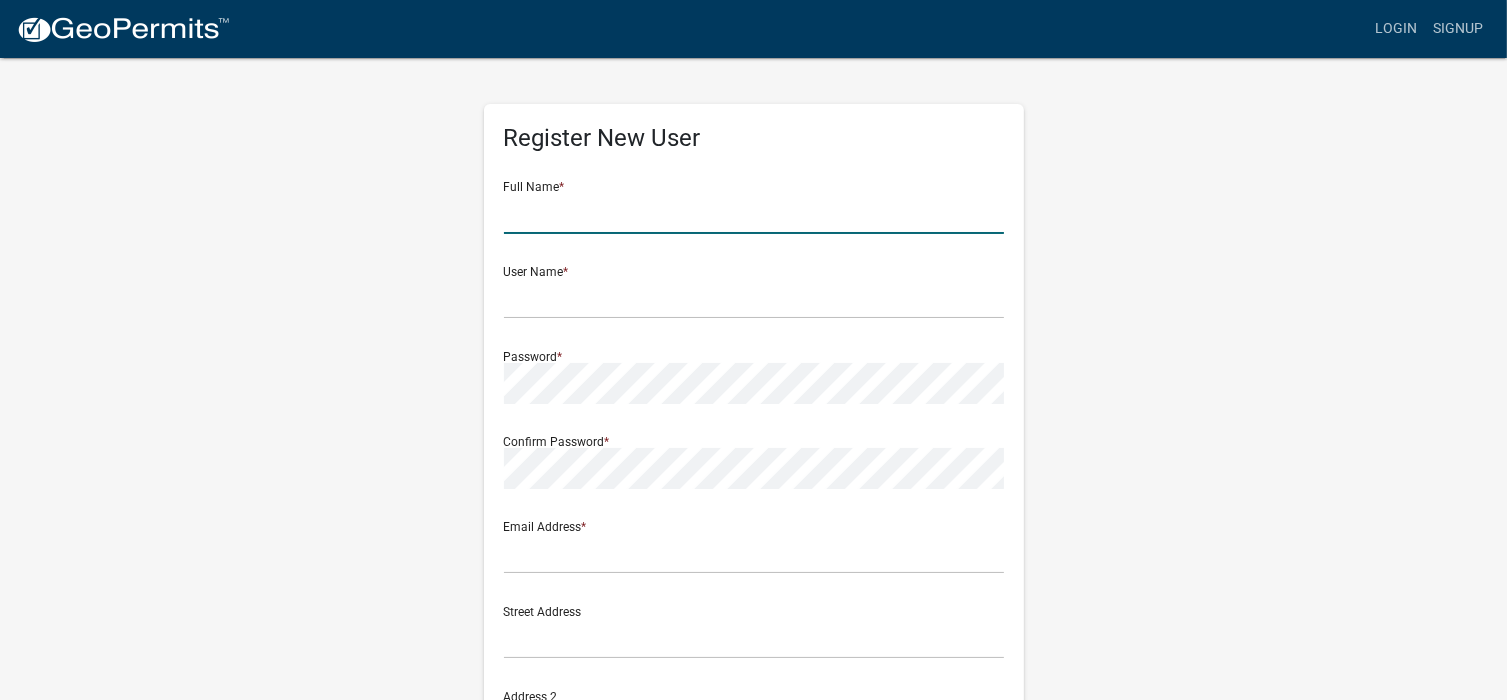 click 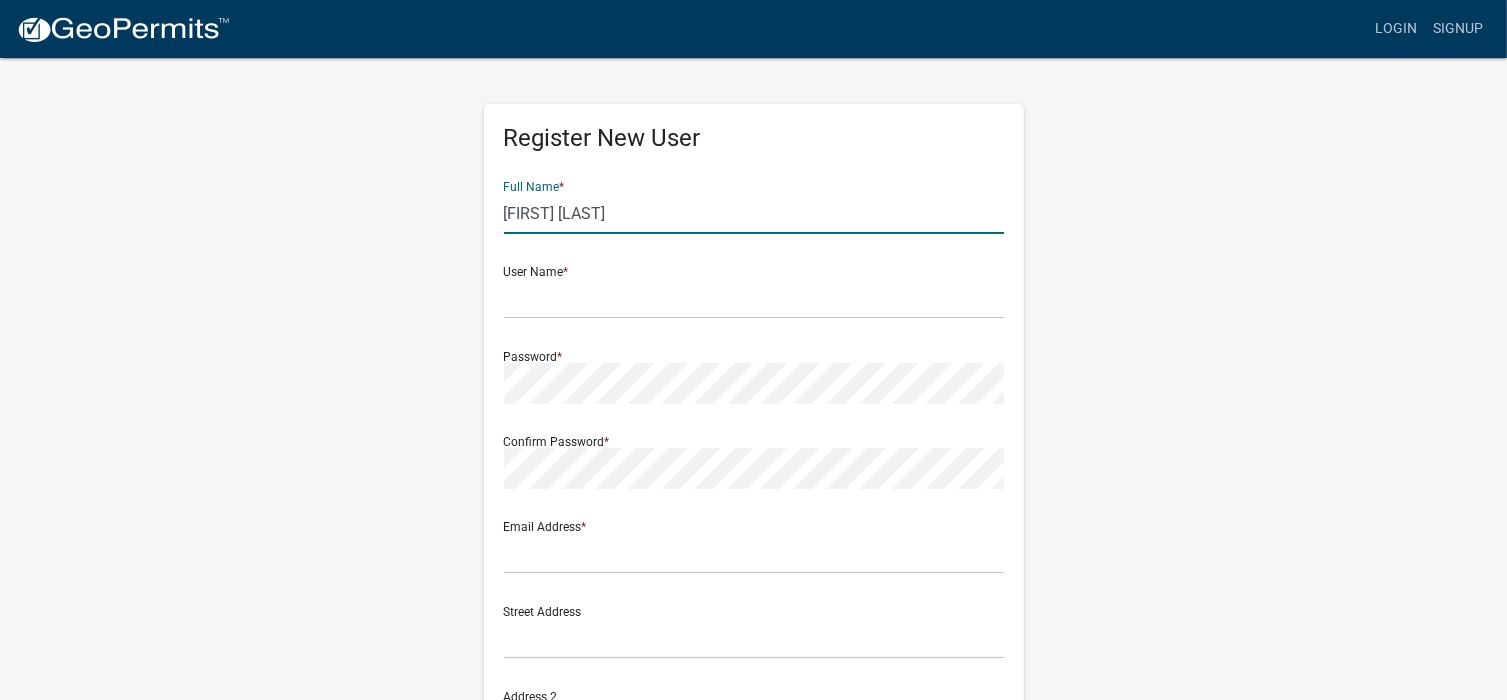 click on "Gary keyser" 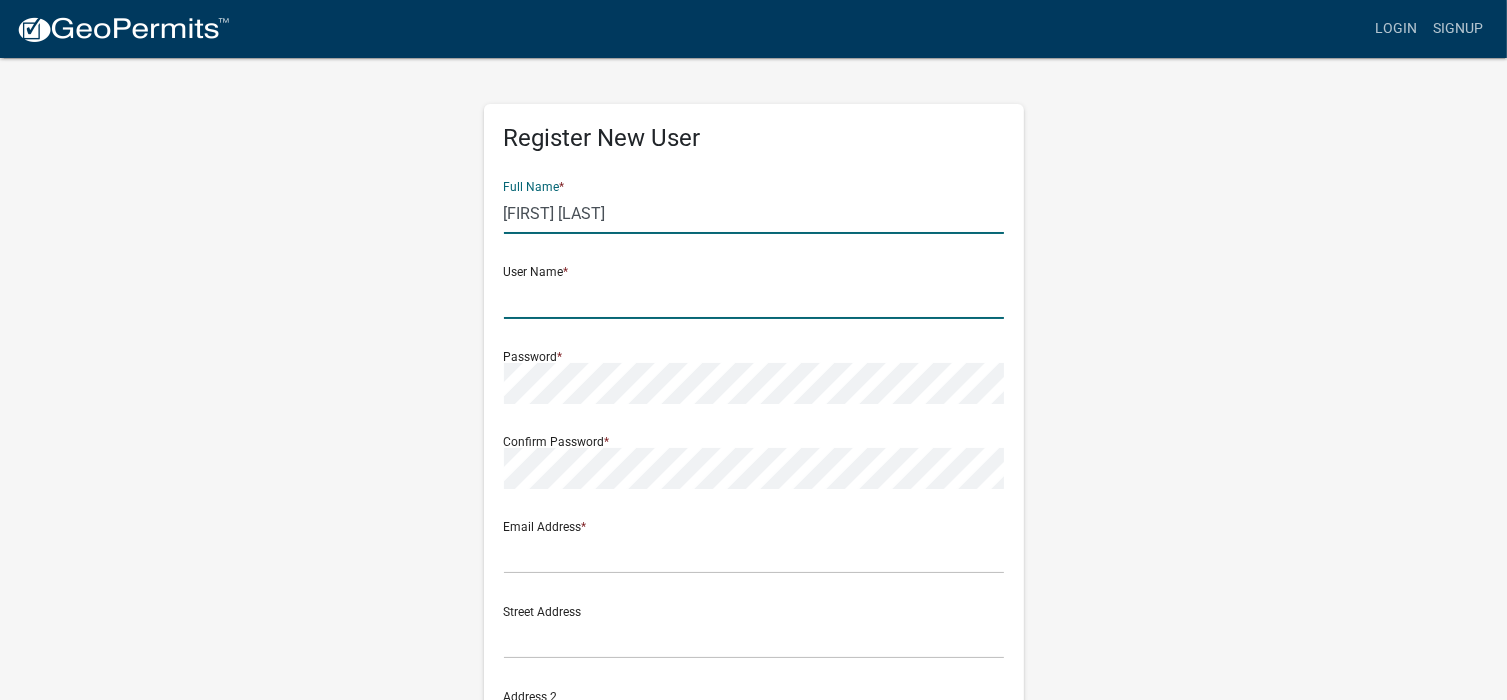 click 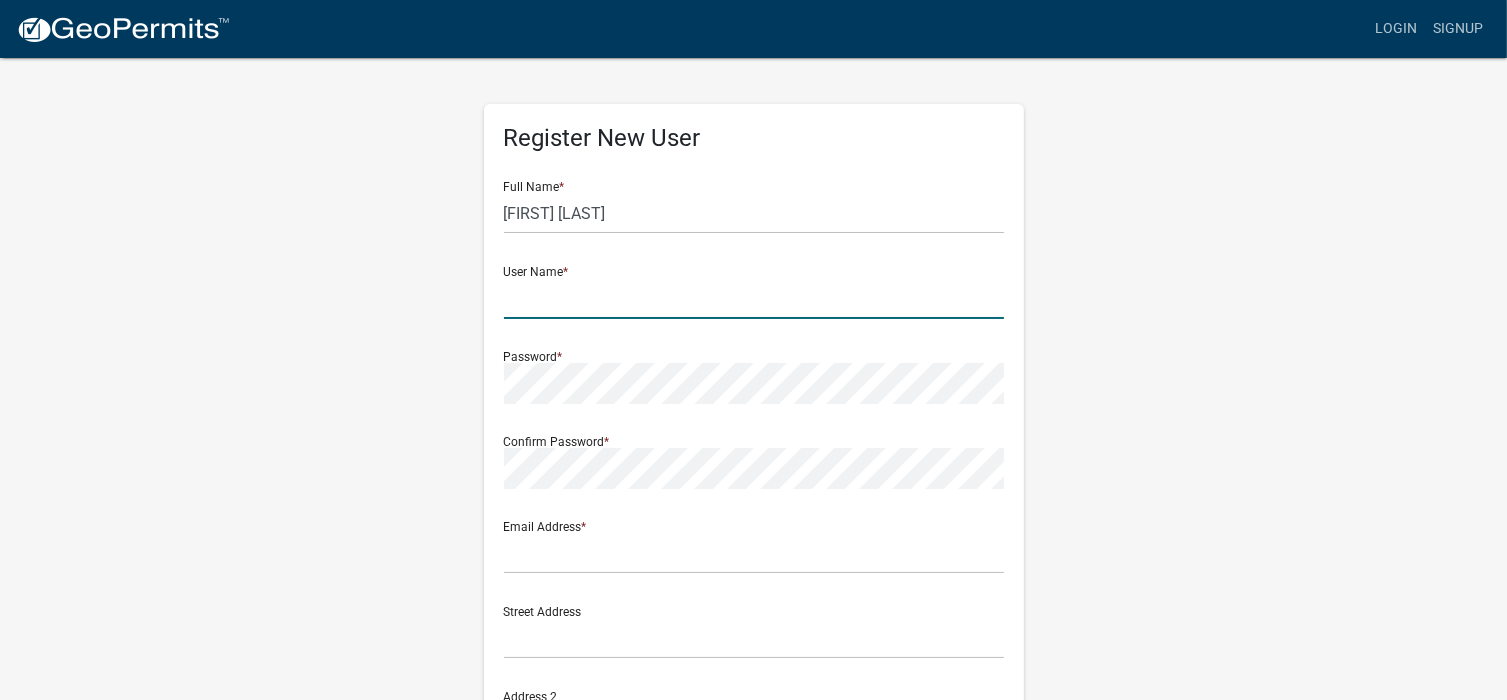 click 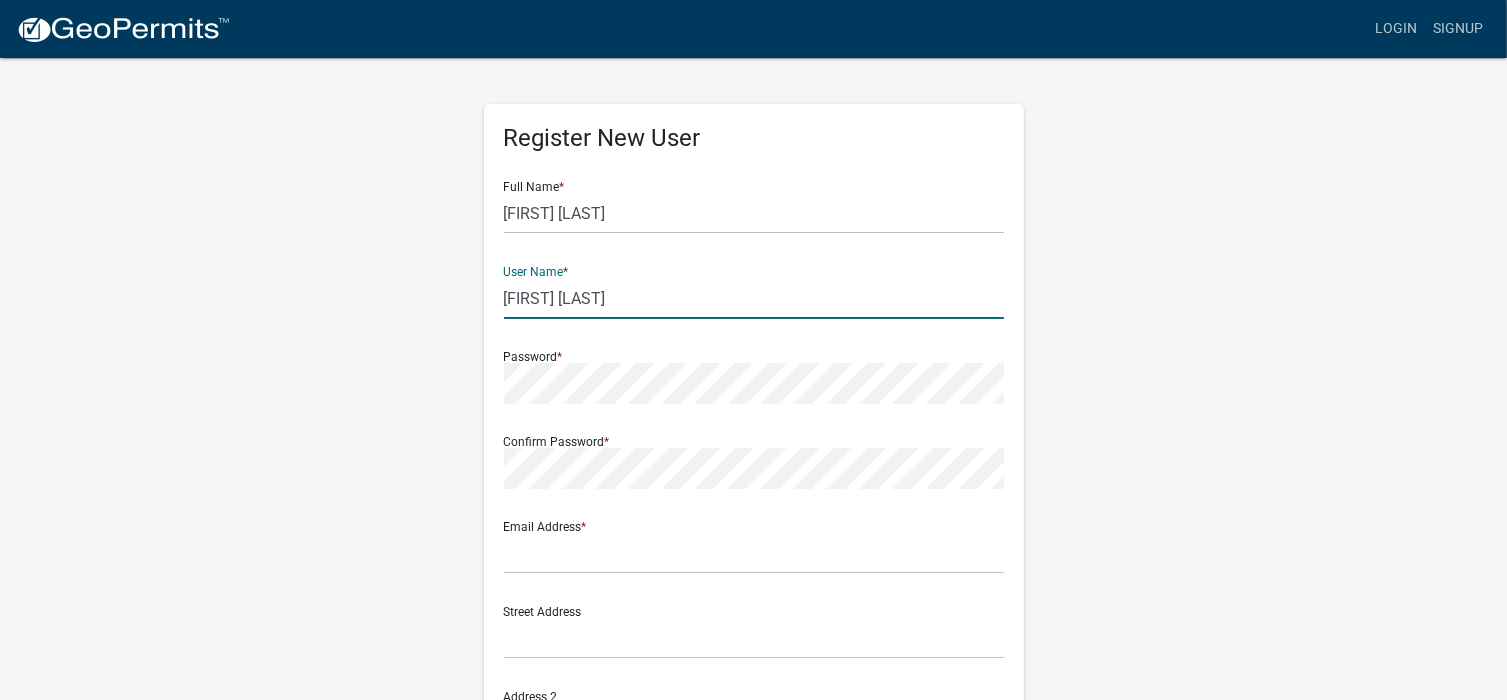 type on "[FIRST] [LAST]" 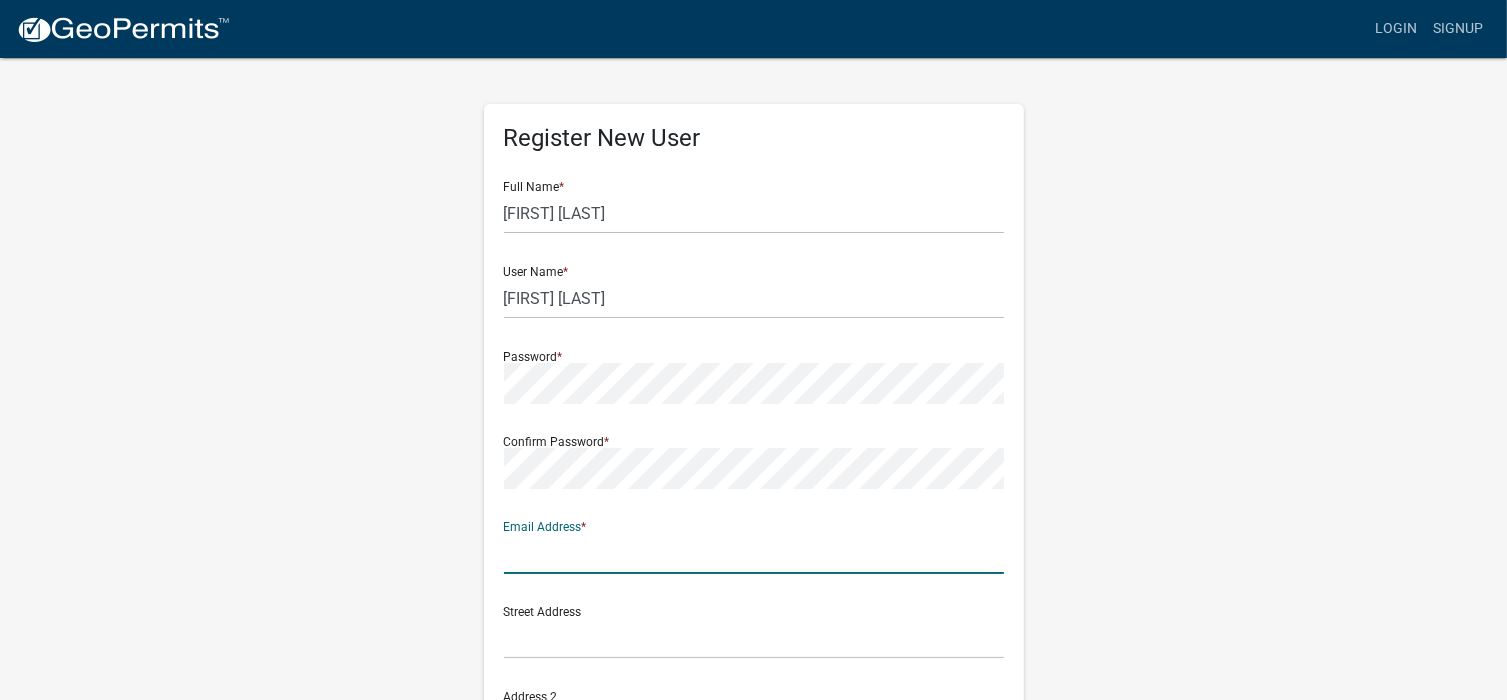 click 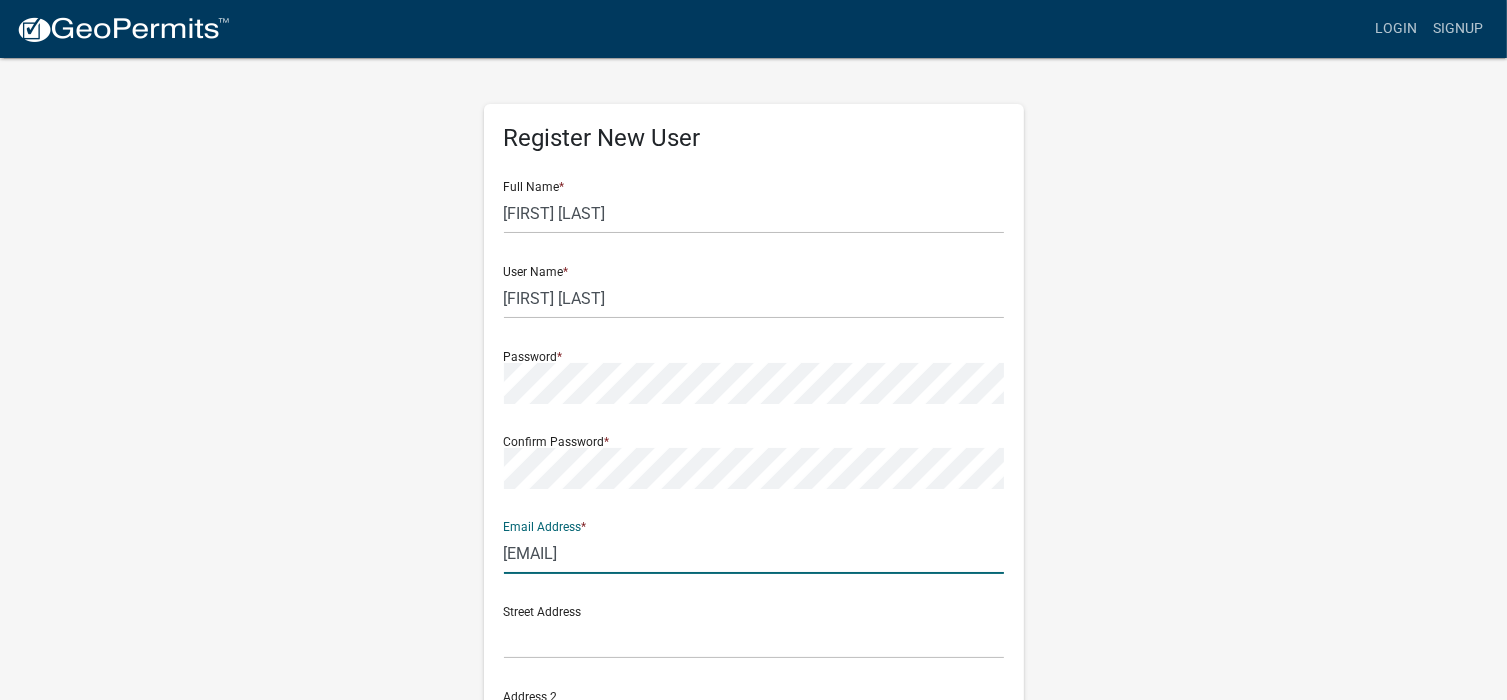 type on "[EMAIL]" 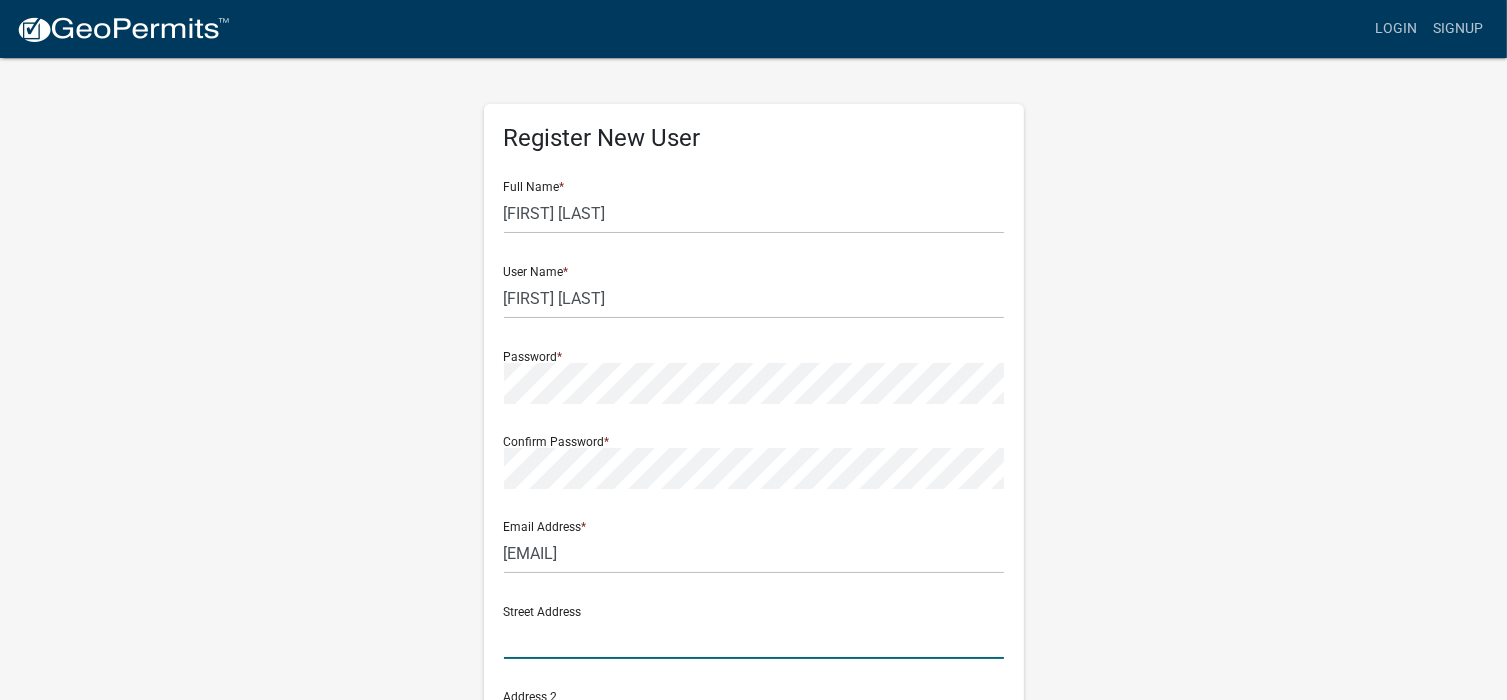click 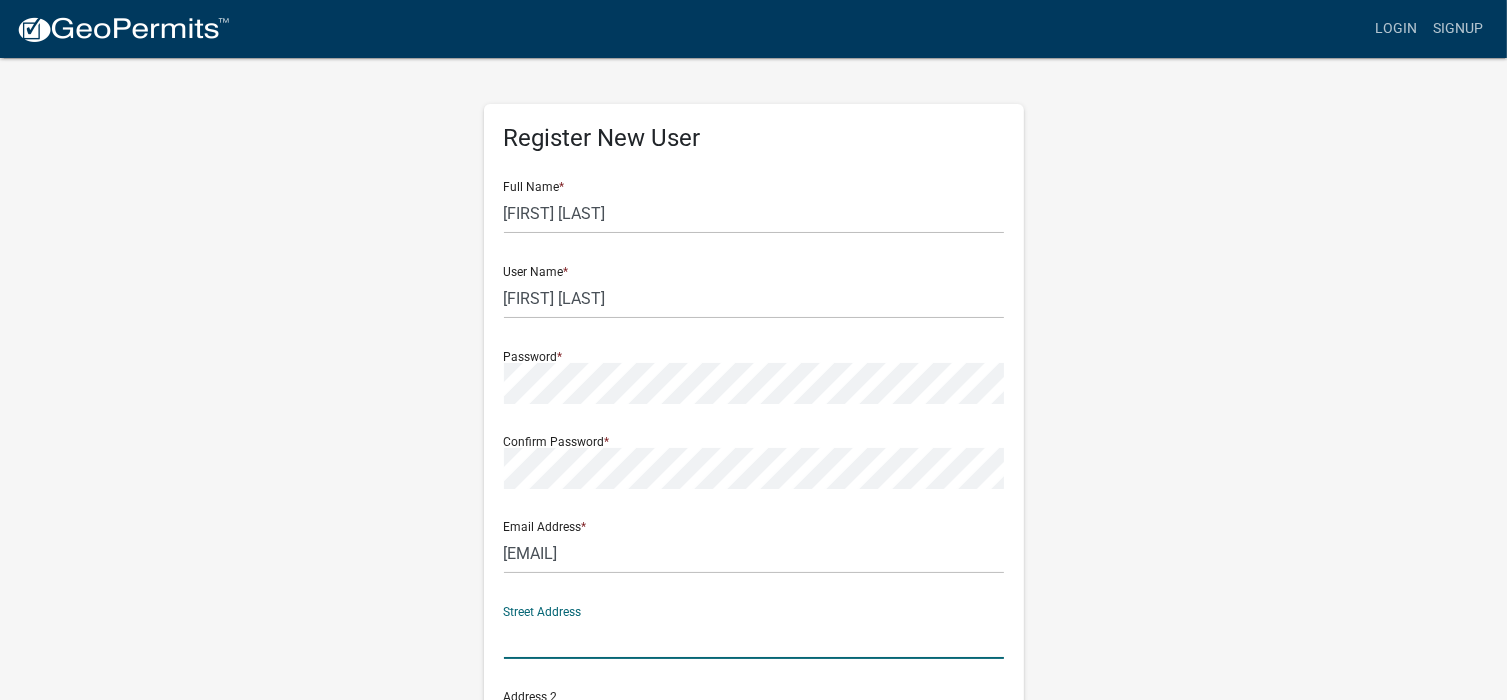 type on "3857 W 700 N, Sally Keyser" 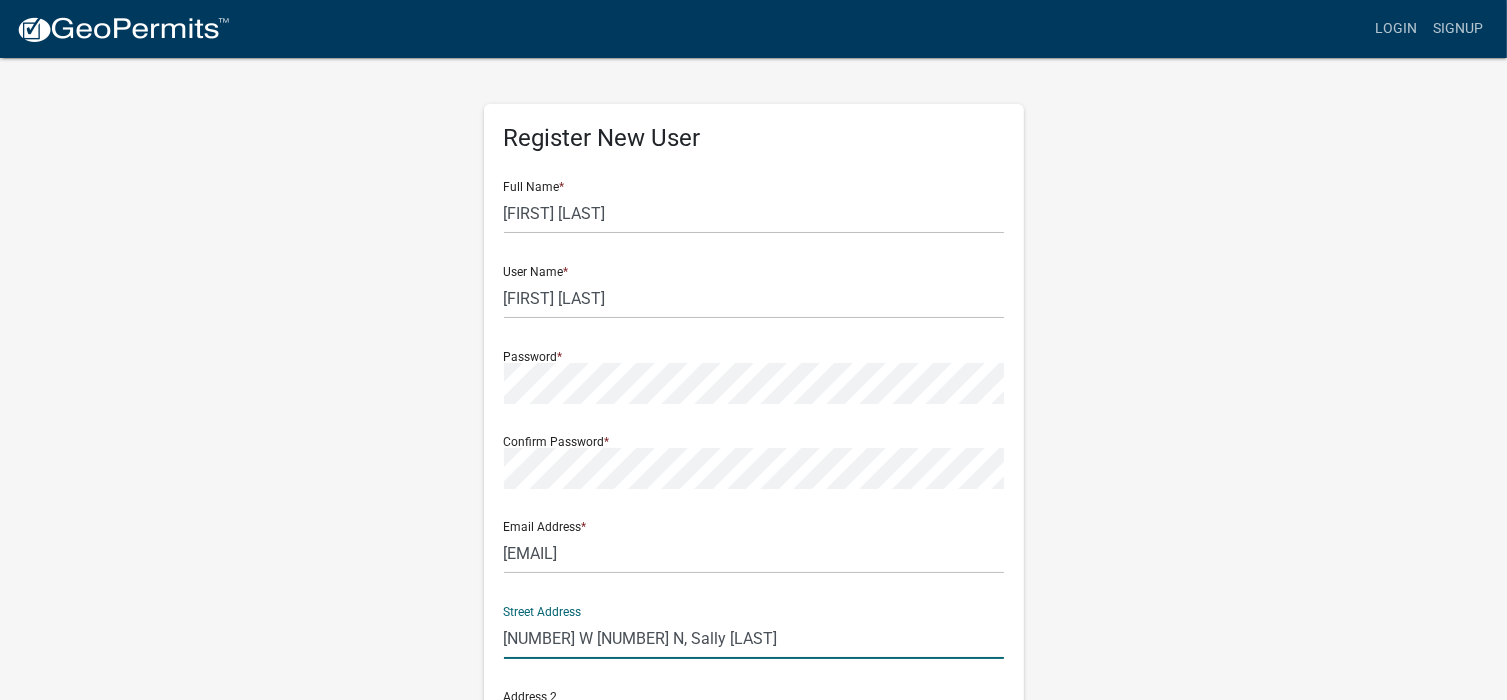 type on "Huntington" 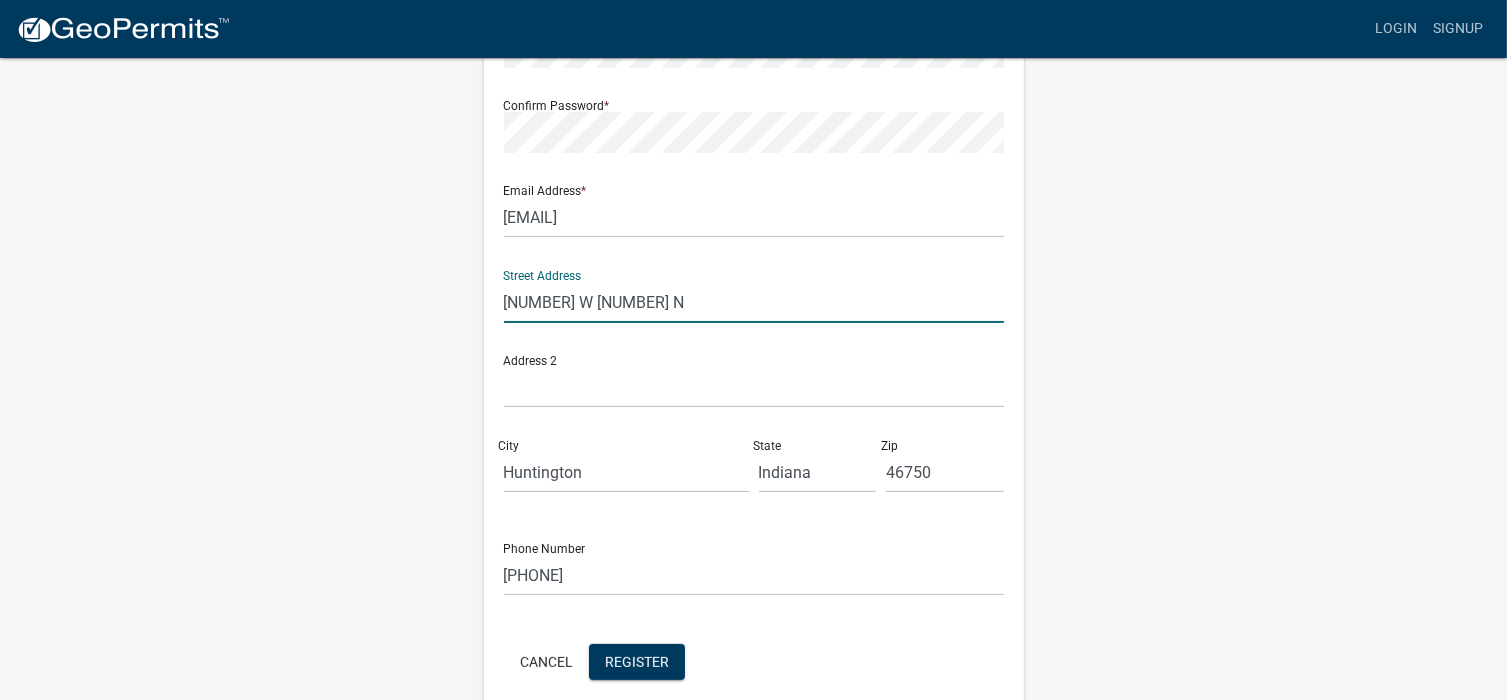 scroll, scrollTop: 400, scrollLeft: 0, axis: vertical 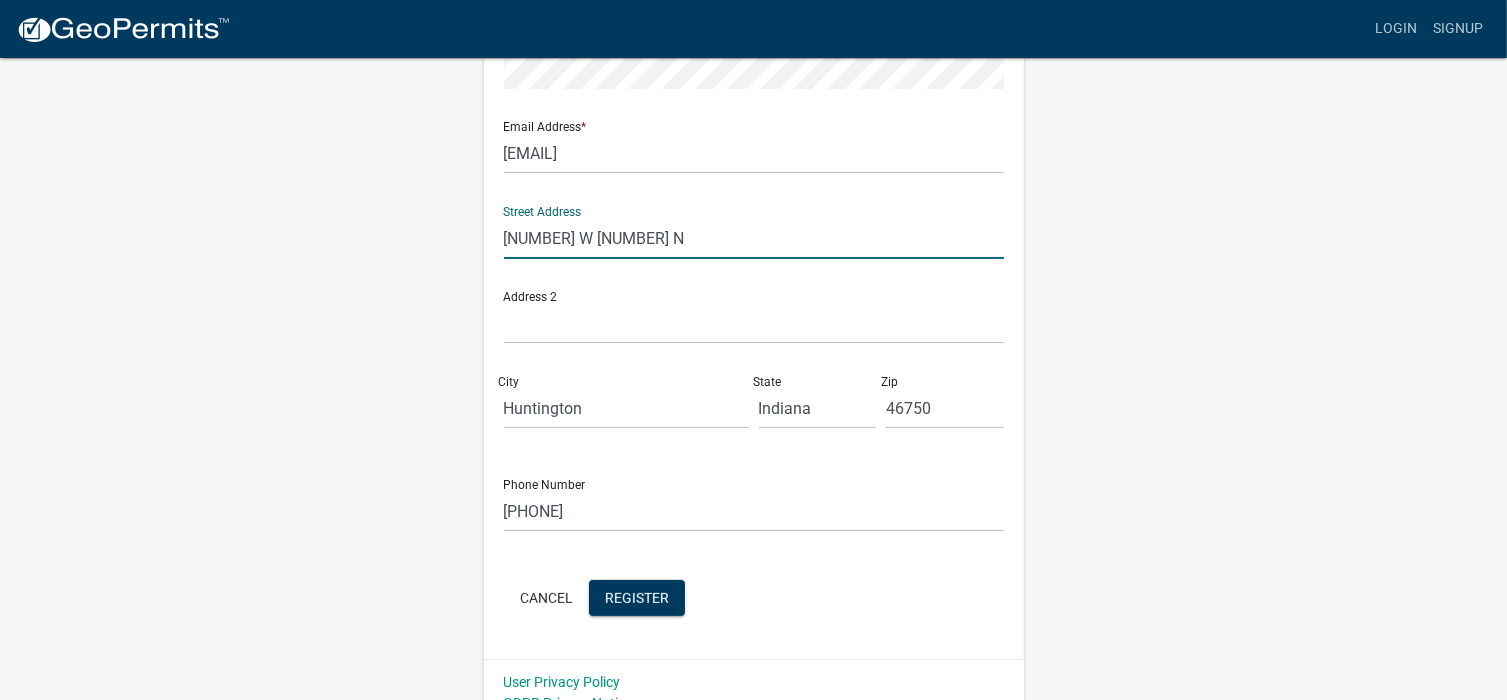 type on "[ADDRESS]" 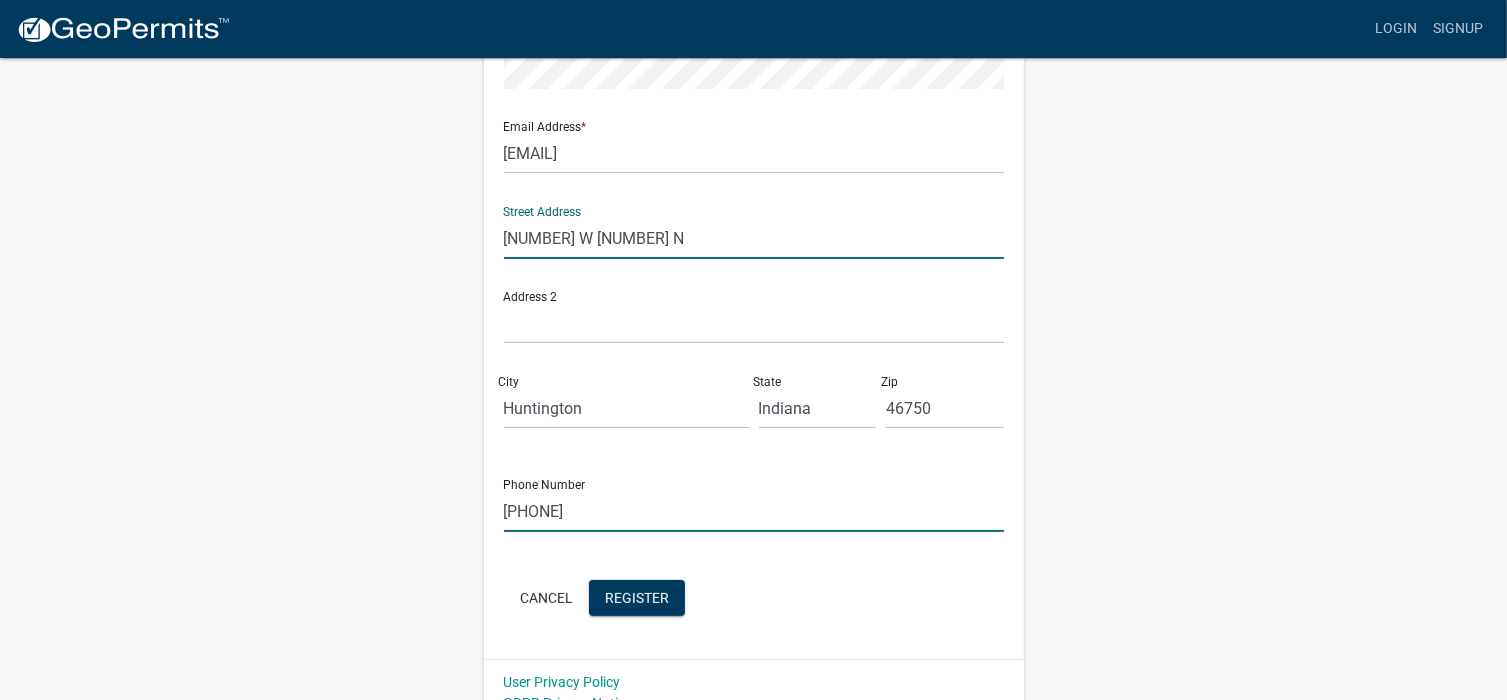 click on "2603586614" 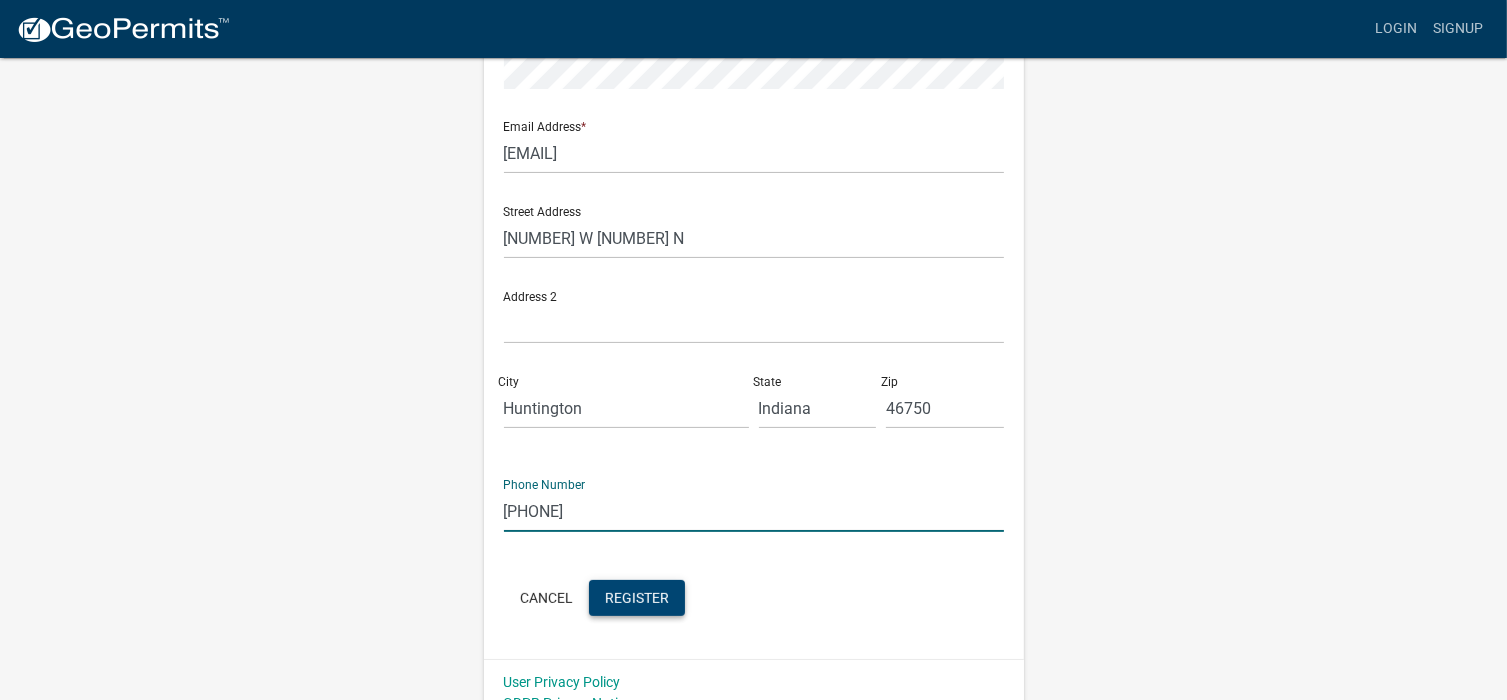 type on "[PHONE]" 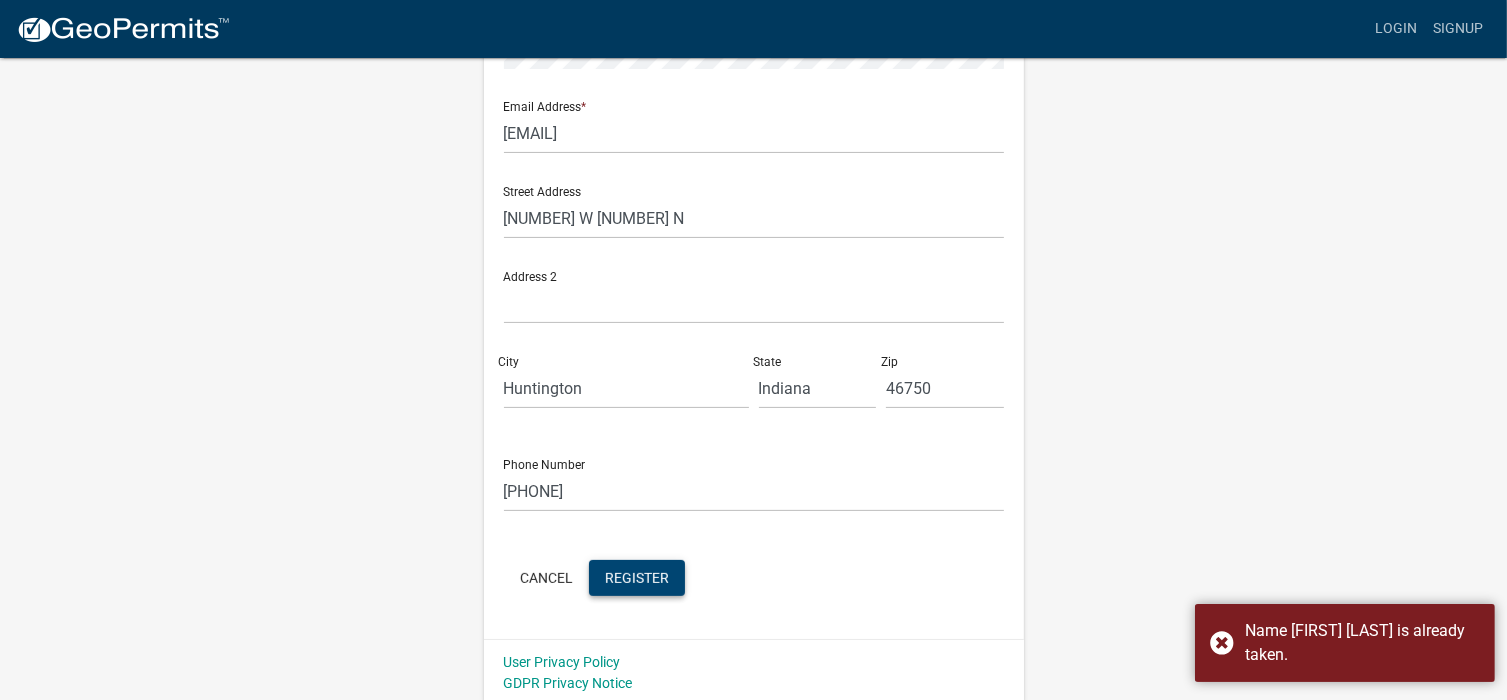 scroll, scrollTop: 425, scrollLeft: 0, axis: vertical 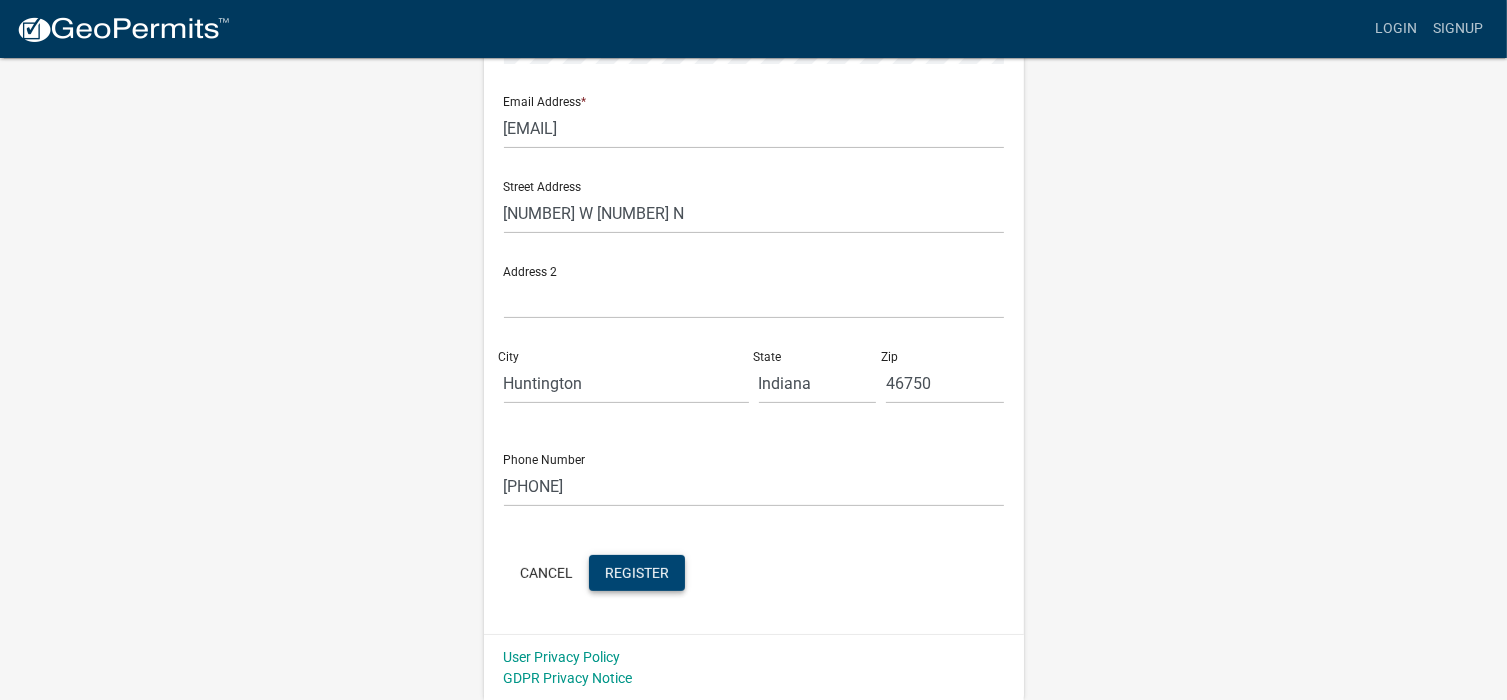click on "Register" 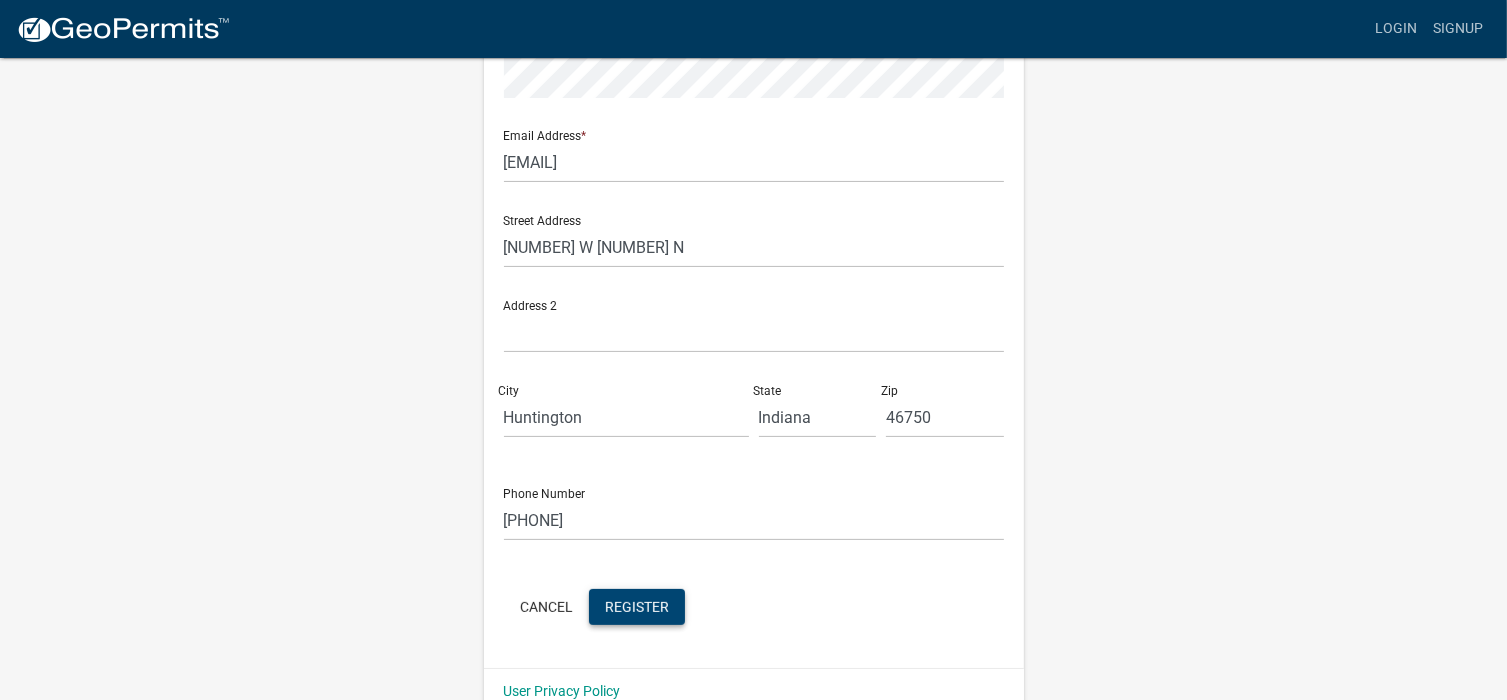 scroll, scrollTop: 425, scrollLeft: 0, axis: vertical 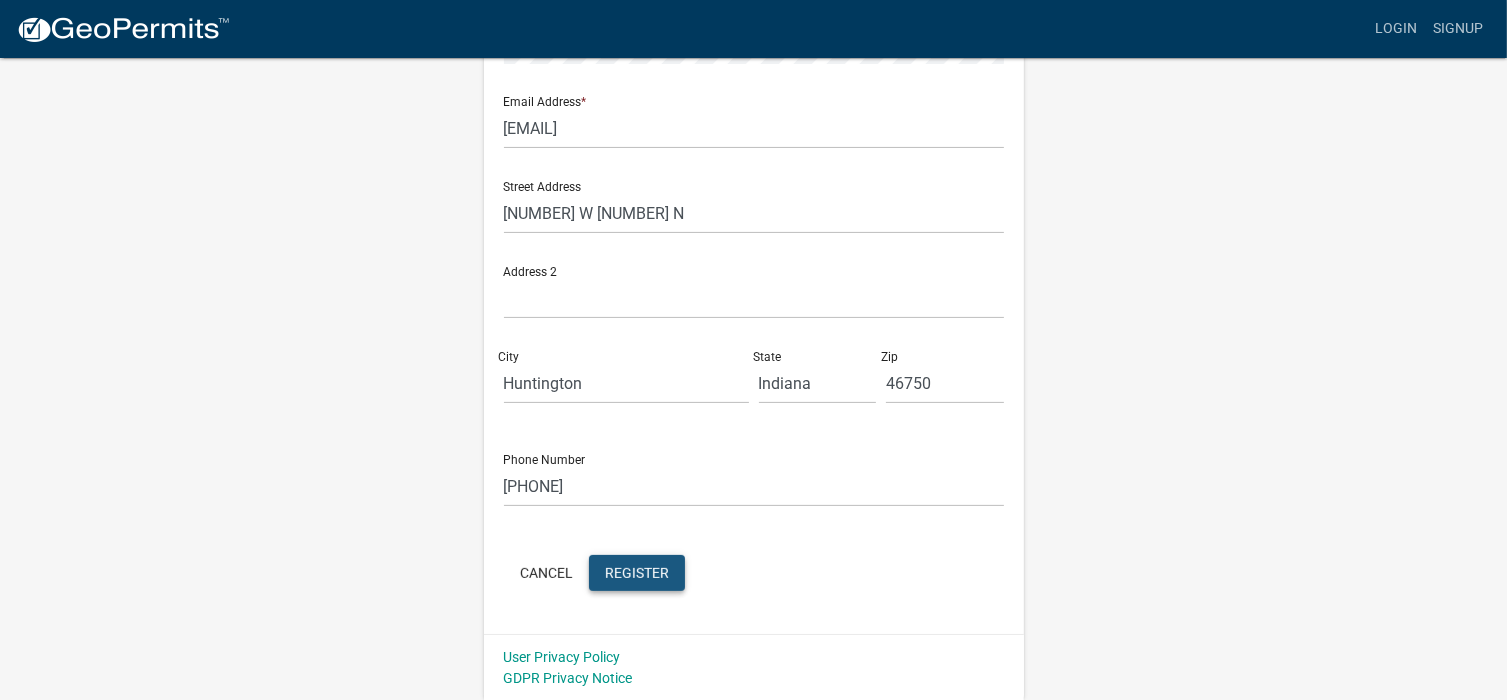 click on "Register" 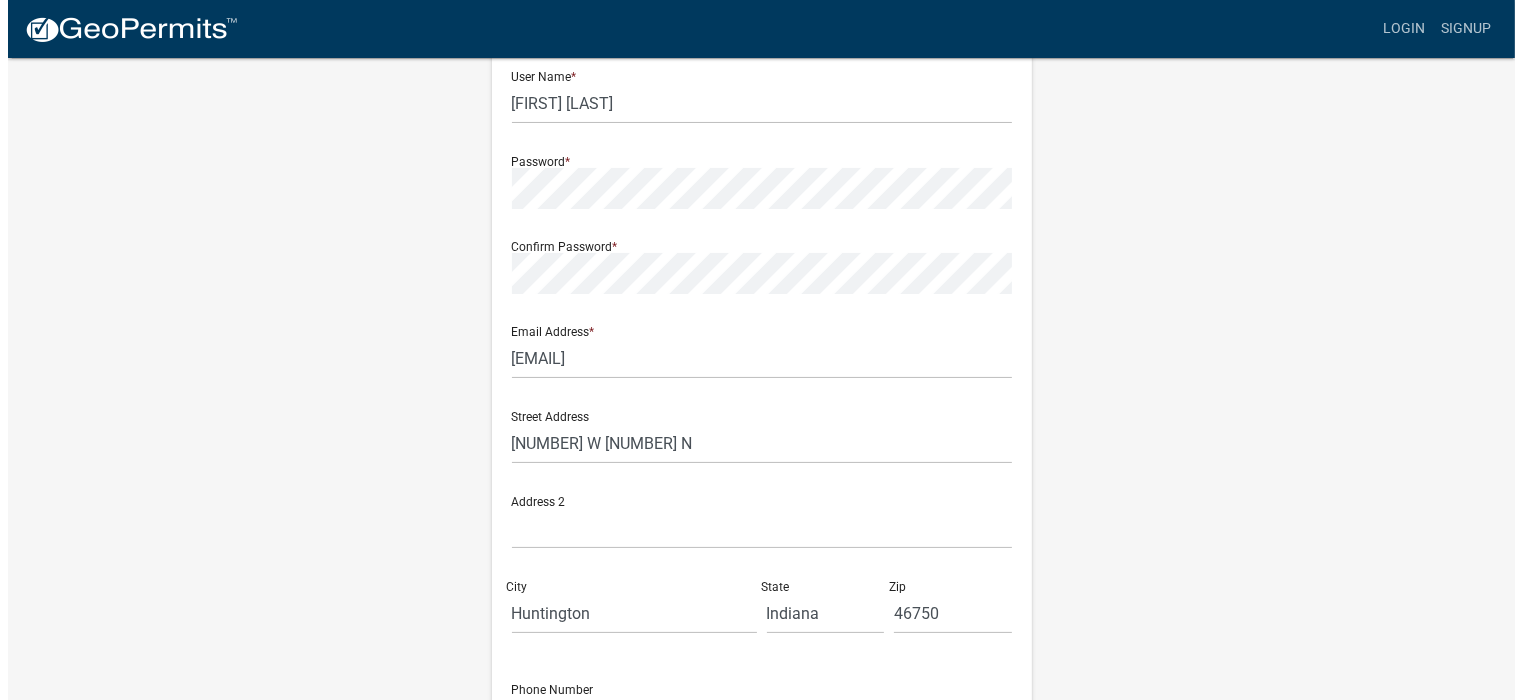 scroll, scrollTop: 0, scrollLeft: 0, axis: both 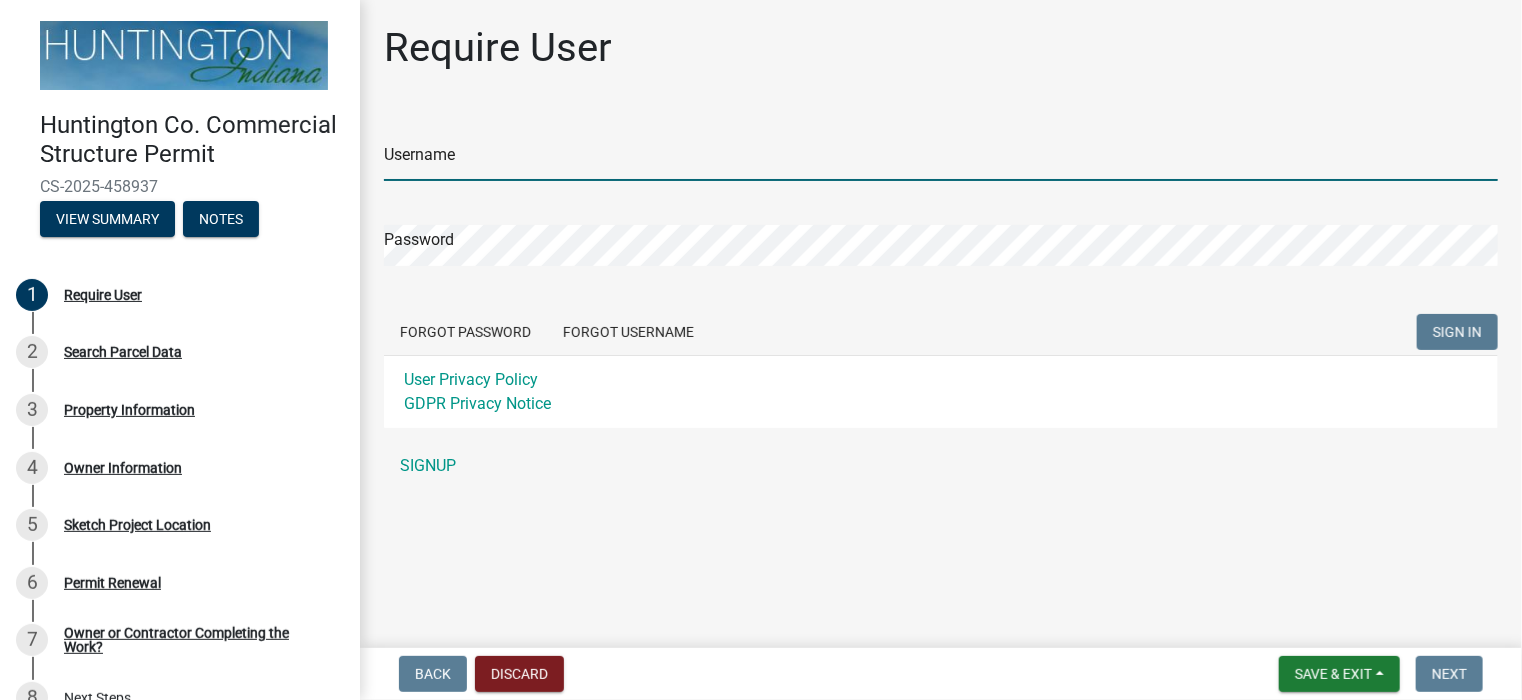 type on "[FIRST] [LAST]" 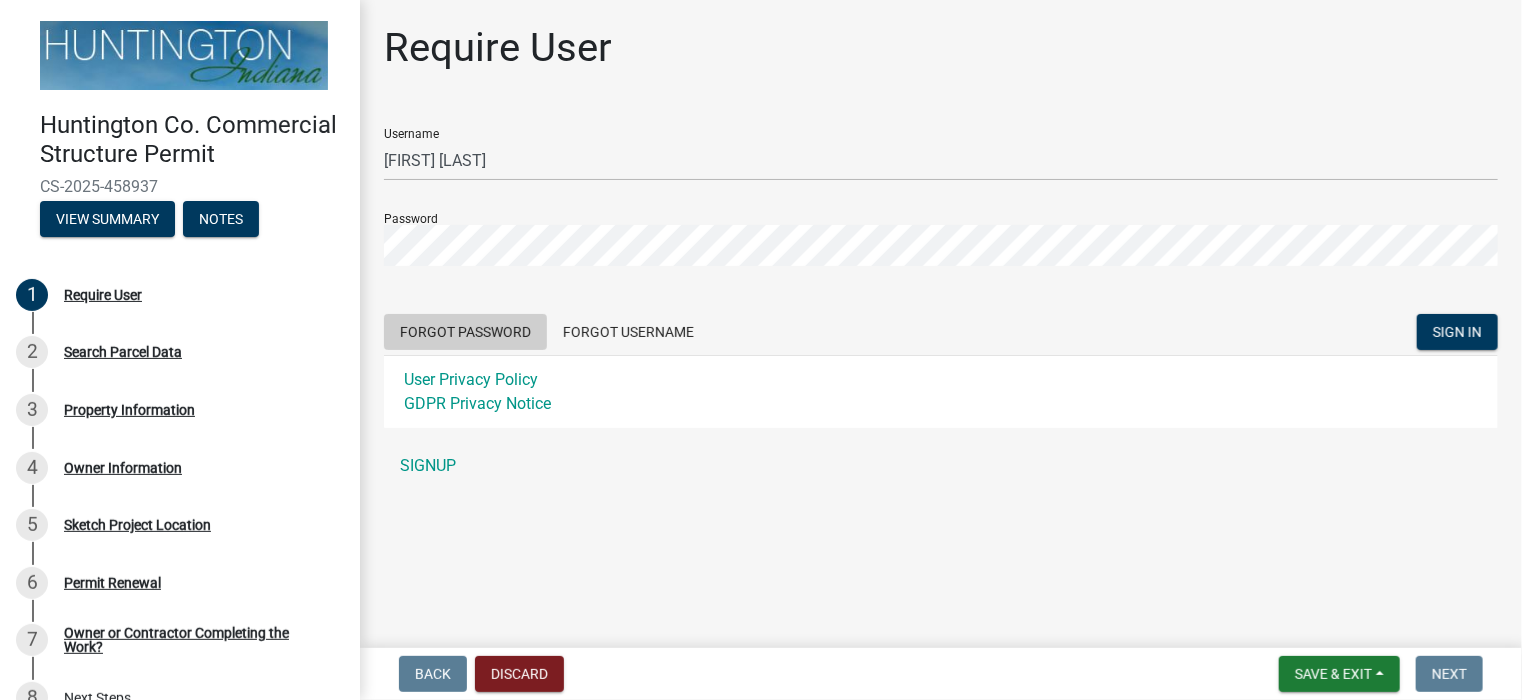 click on "Forgot Password" 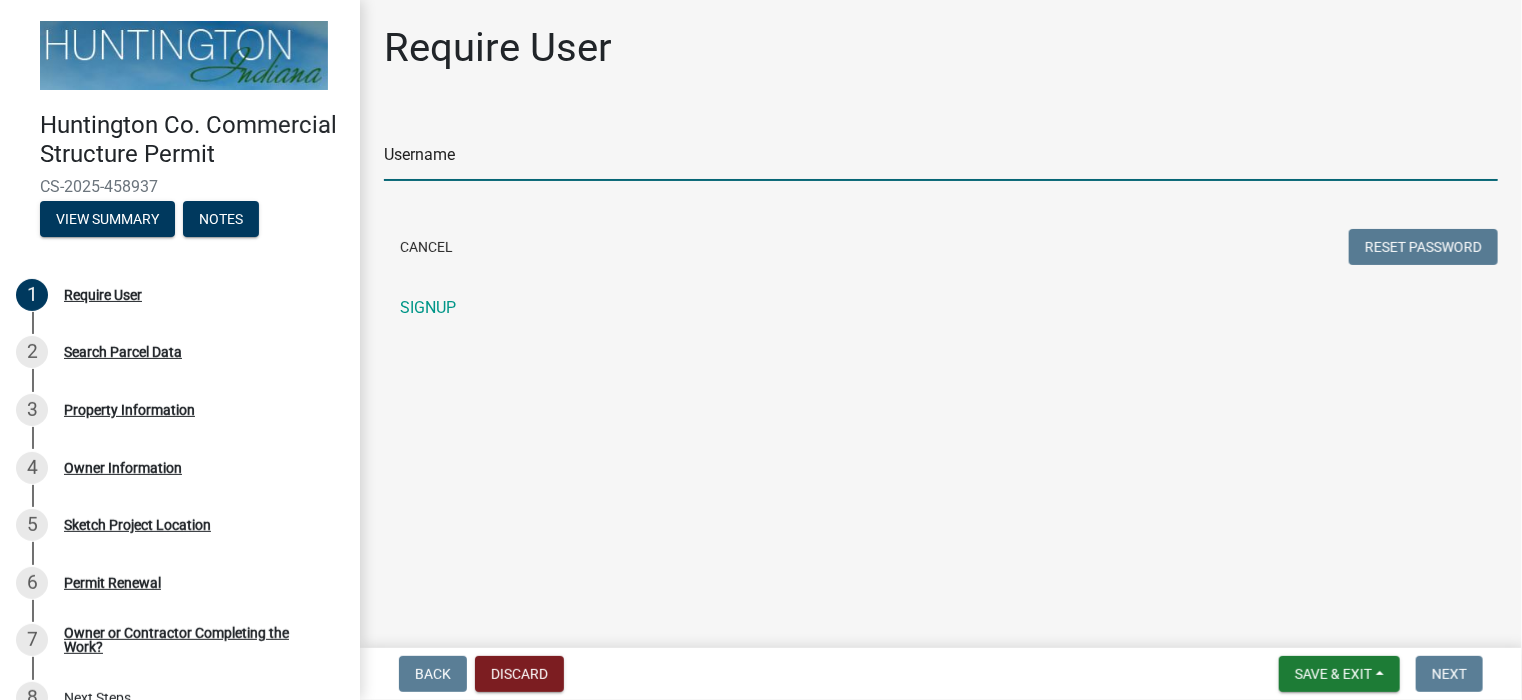 click on "Username" at bounding box center [941, 160] 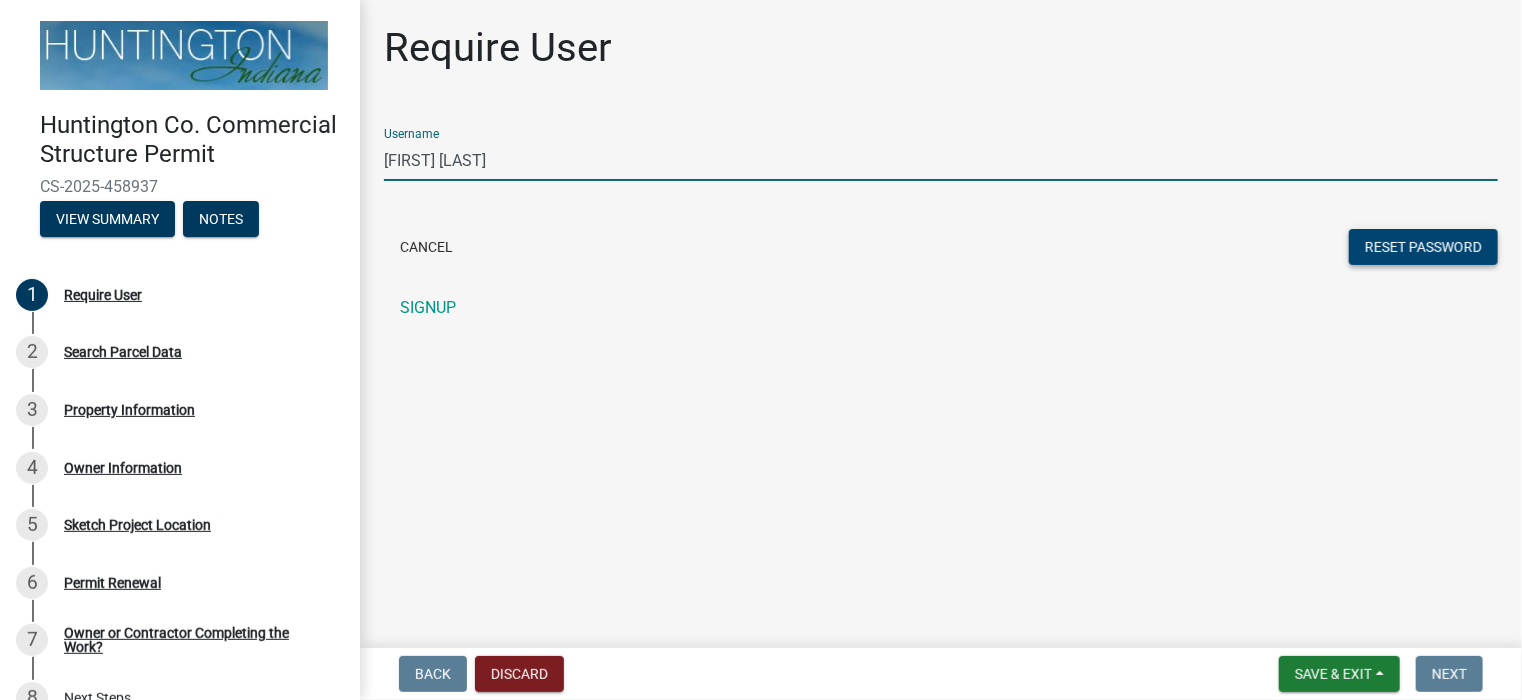 type on "[FIRST] [LAST]" 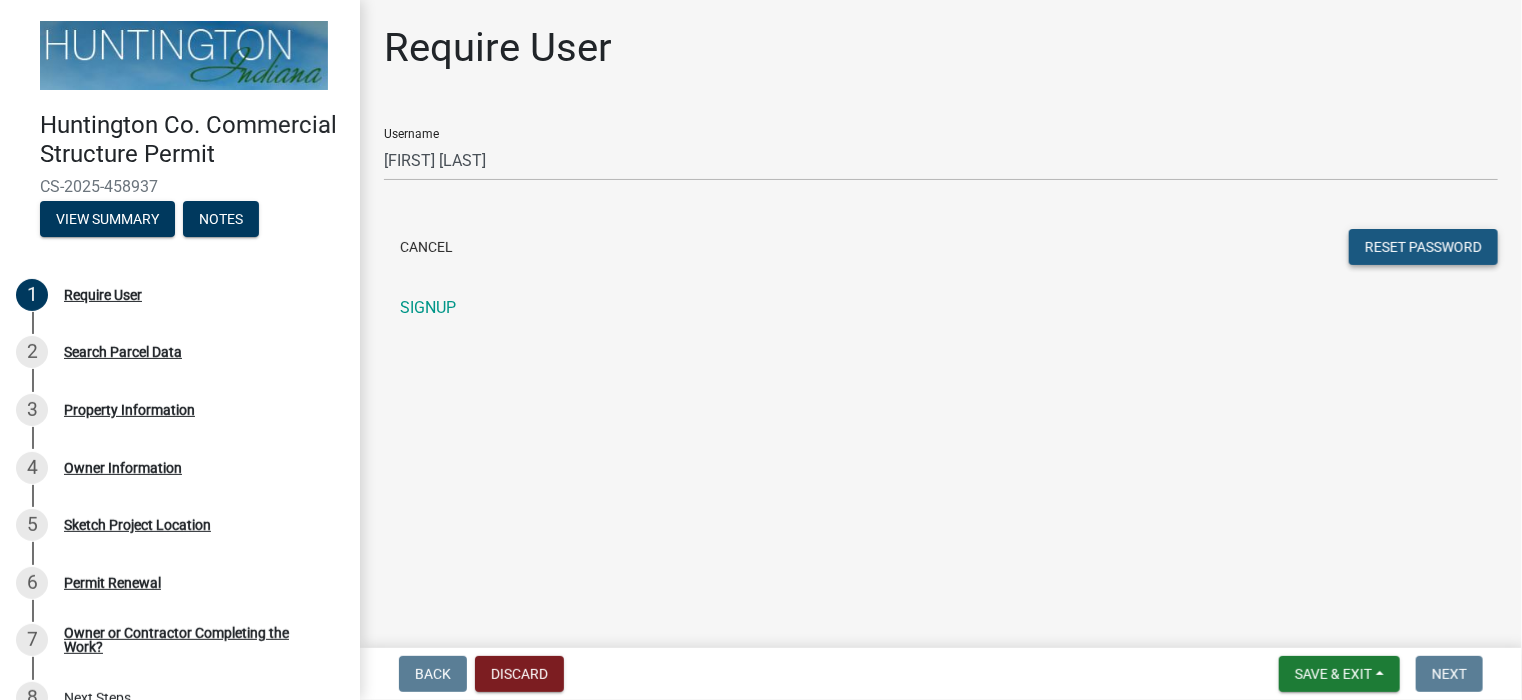 click on "Reset Password" 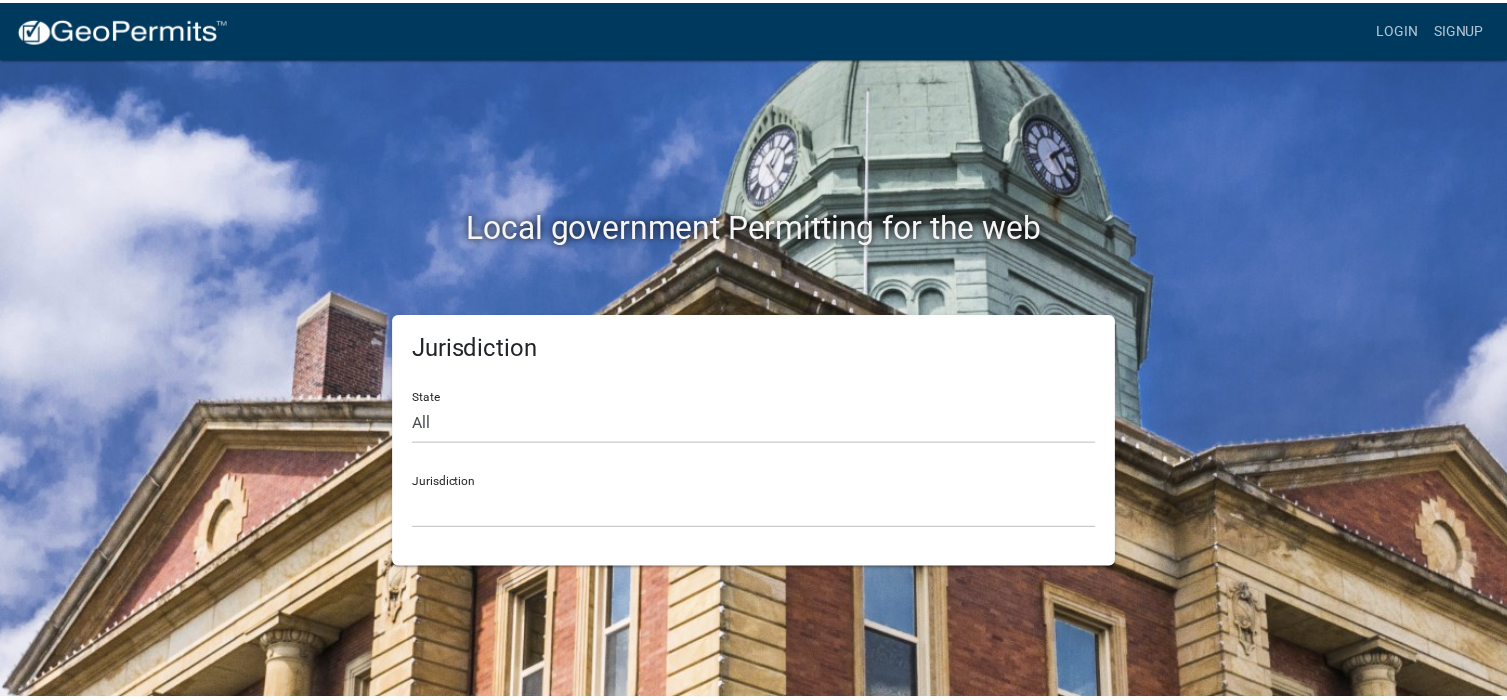 scroll, scrollTop: 0, scrollLeft: 0, axis: both 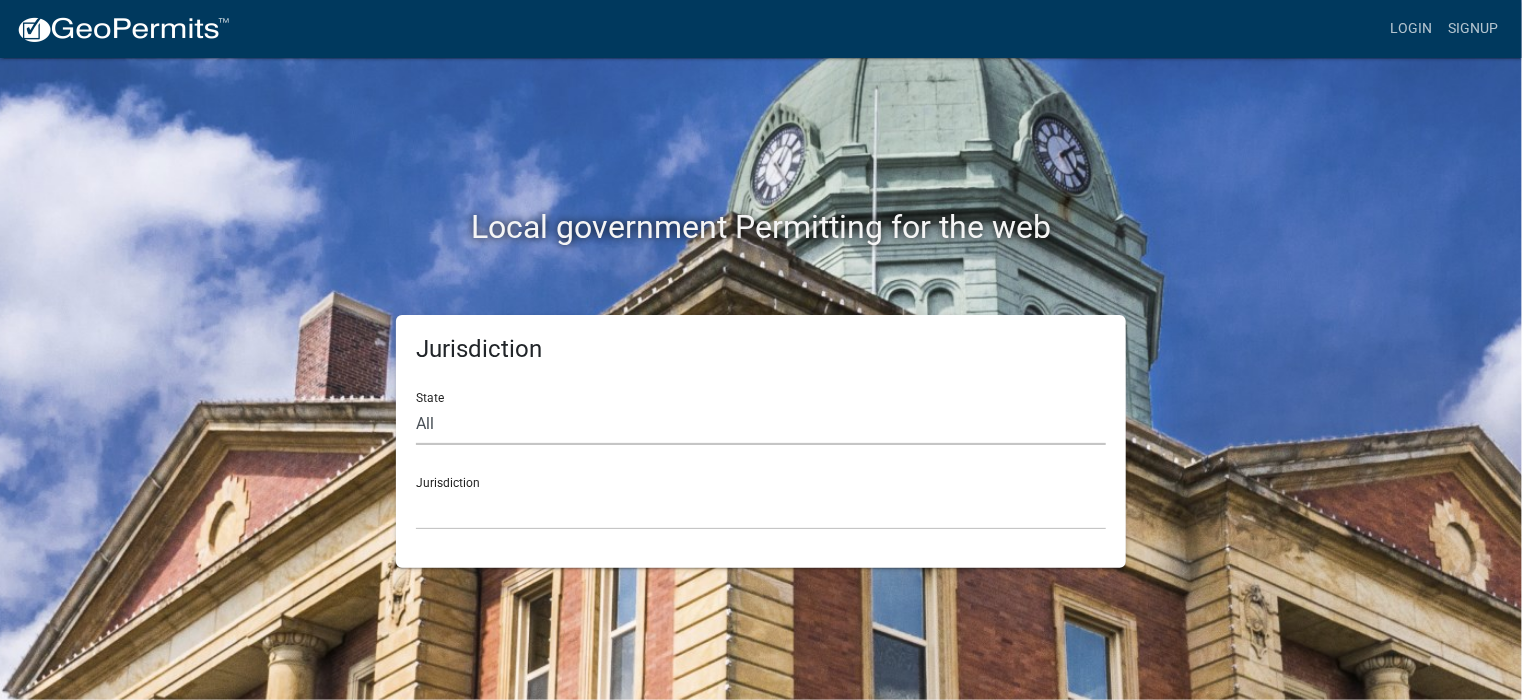 click on "All  Colorado   Georgia   Indiana   Iowa   Kansas   Minnesota   Ohio   South Carolina   Wisconsin" 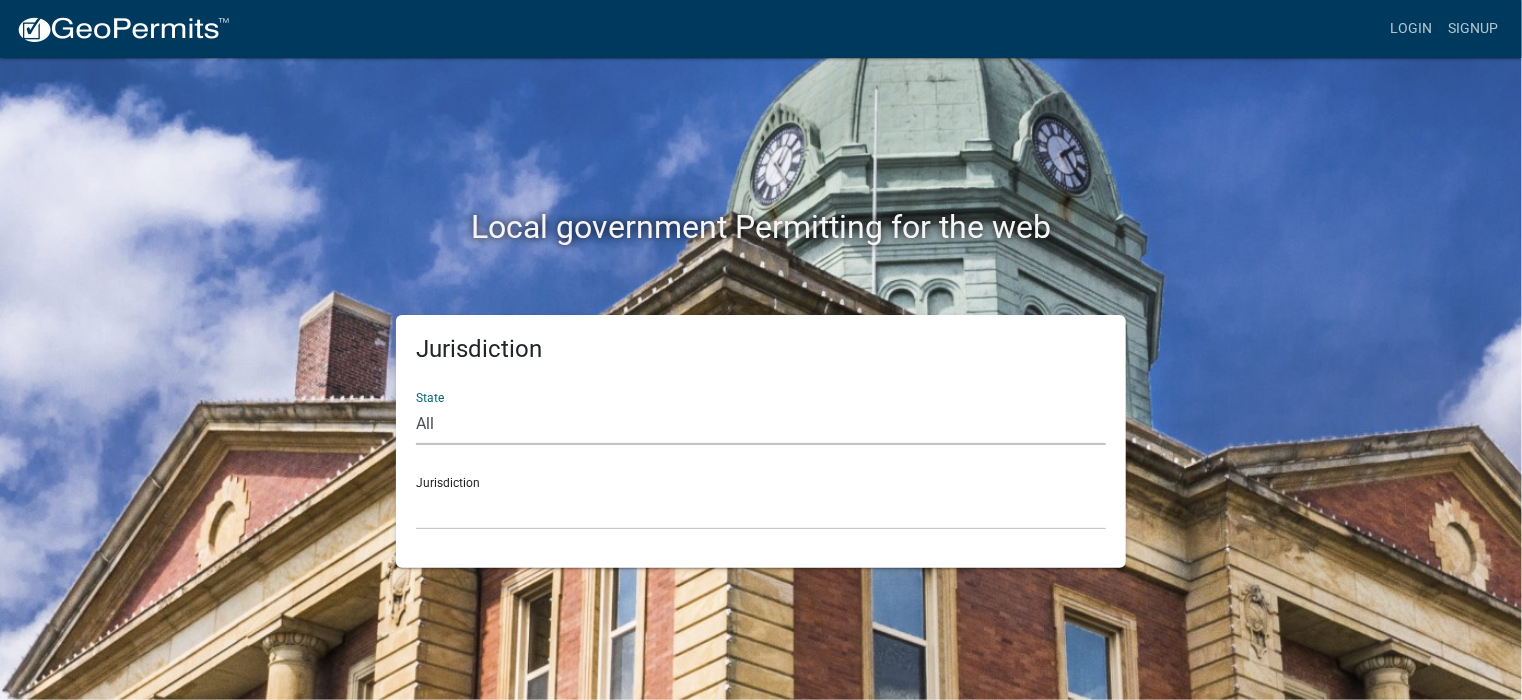 select on "Indiana" 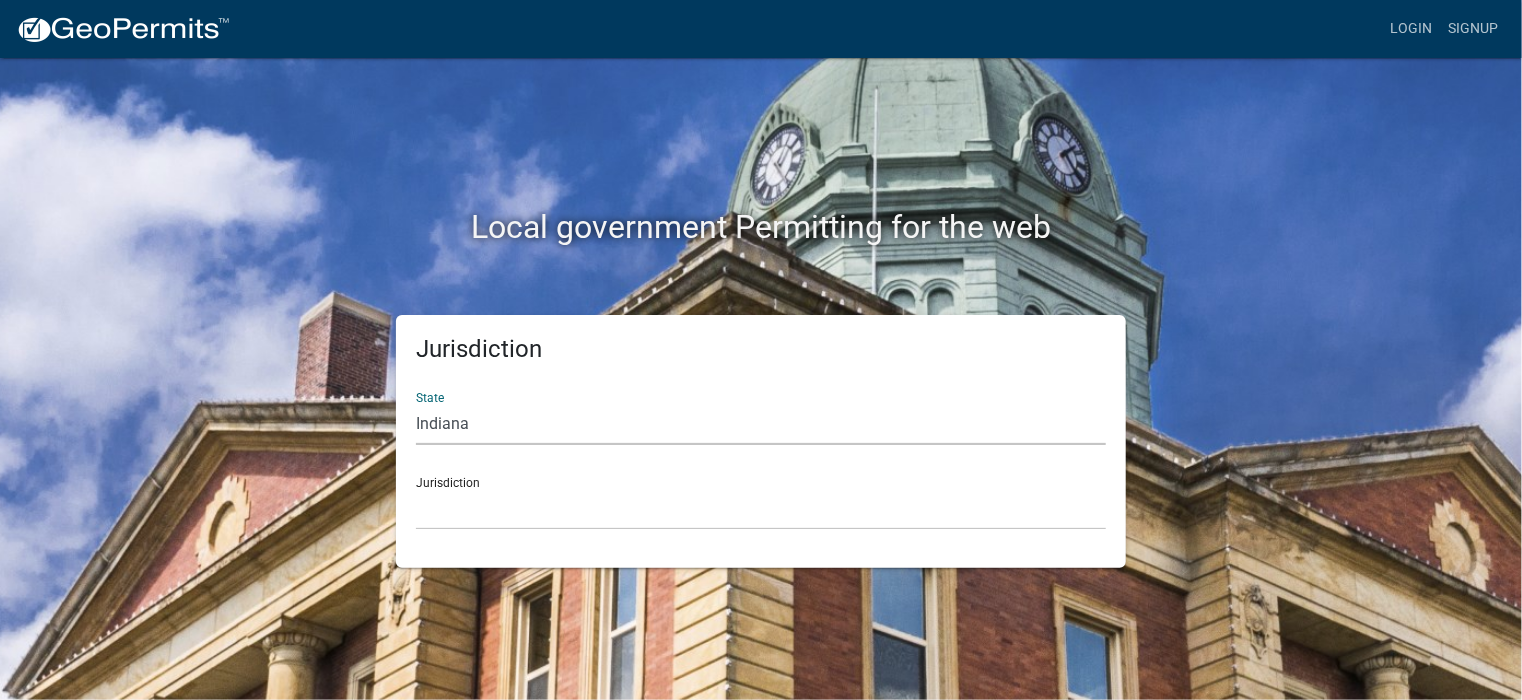 click on "All  Colorado   Georgia   Indiana   Iowa   Kansas   Minnesota   Ohio   South Carolina   Wisconsin" 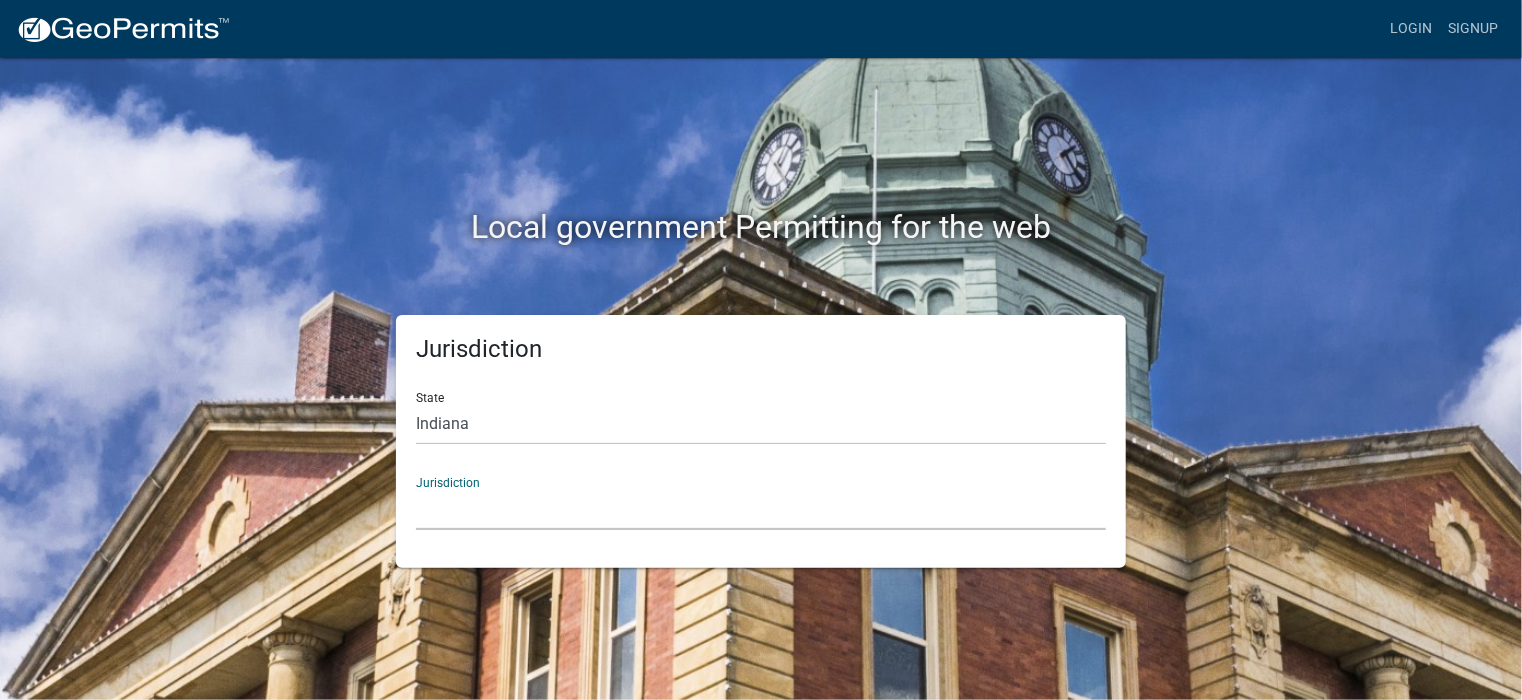 click on "City of Charlestown, Indiana City of Jeffersonville, Indiana City of Logansport, Indiana Decatur County, Indiana Grant County, Indiana Howard County, Indiana Huntington County, Indiana Jasper County, Indiana Kosciusko County, Indiana La Porte County, Indiana Miami County, Indiana Montgomery County, Indiana Morgan County, Indiana Newton County, Indiana Porter County, Indiana River Ridge Development Authority, Indiana Tippecanoe County, Indiana Vigo County, Indiana Wells County, Indiana Whitley County, Indiana" 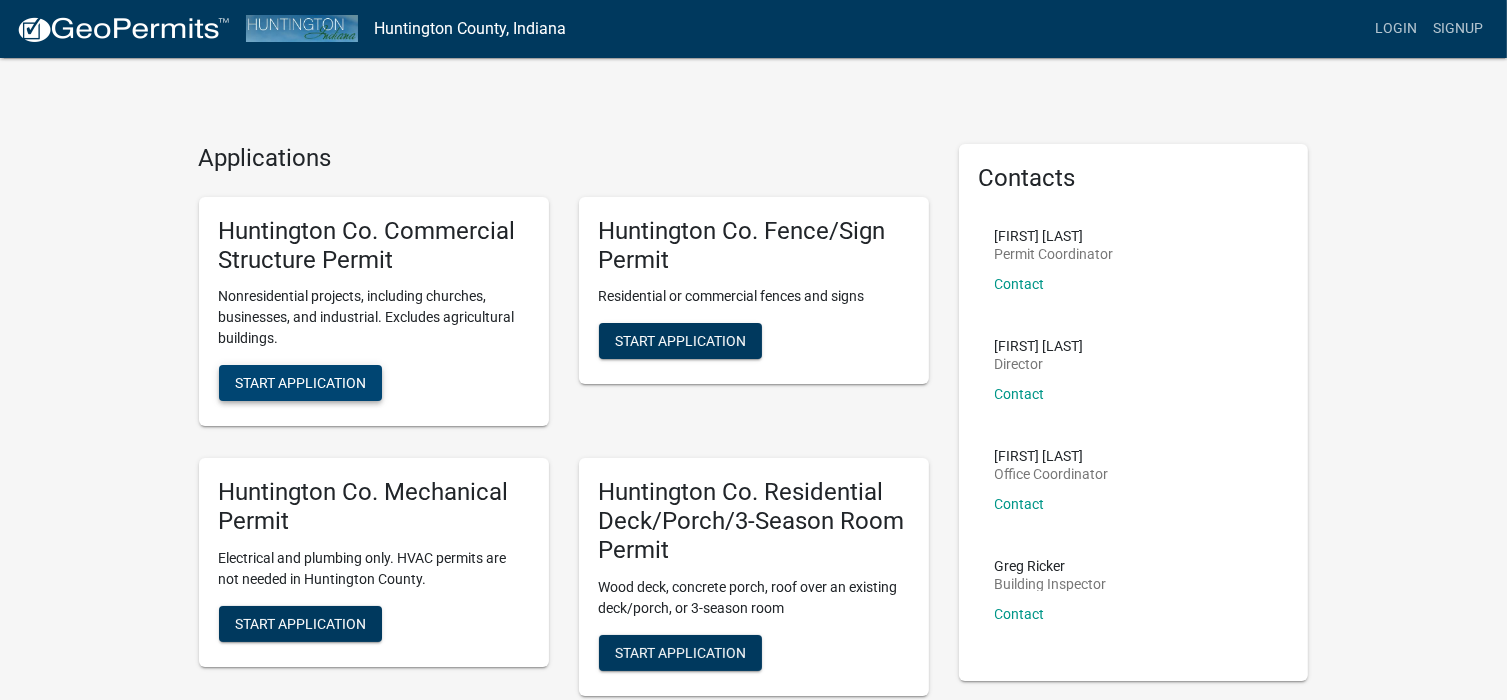 click on "Start Application" 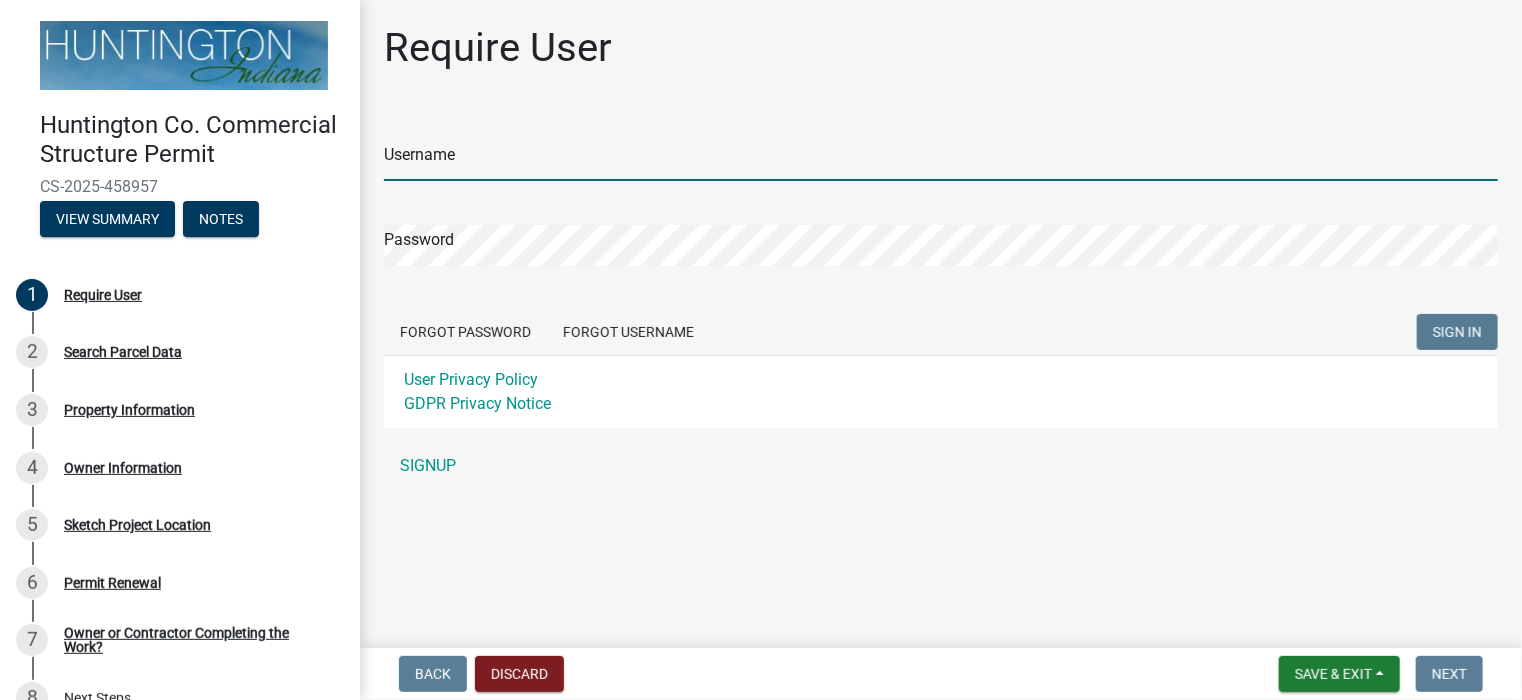 type on "[FIRST] [LAST]" 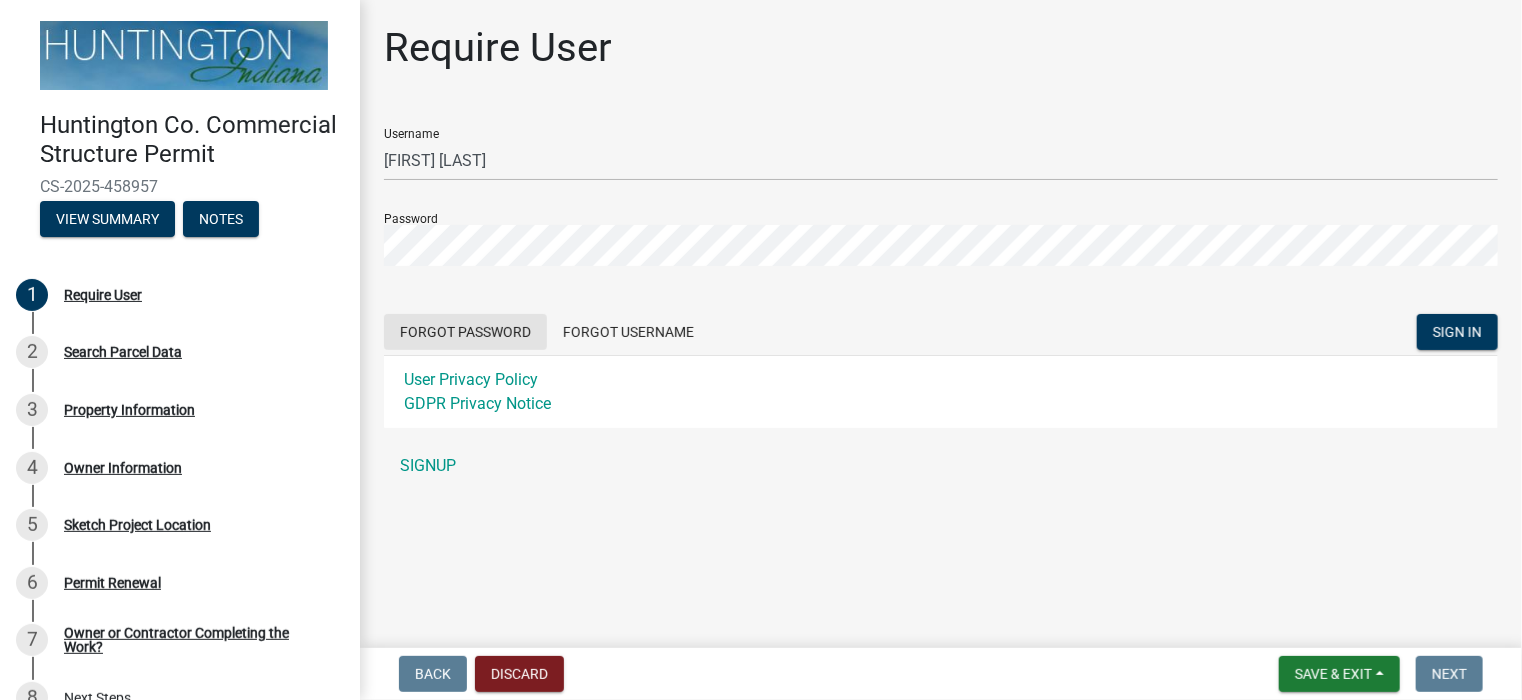 click on "Forgot Password" 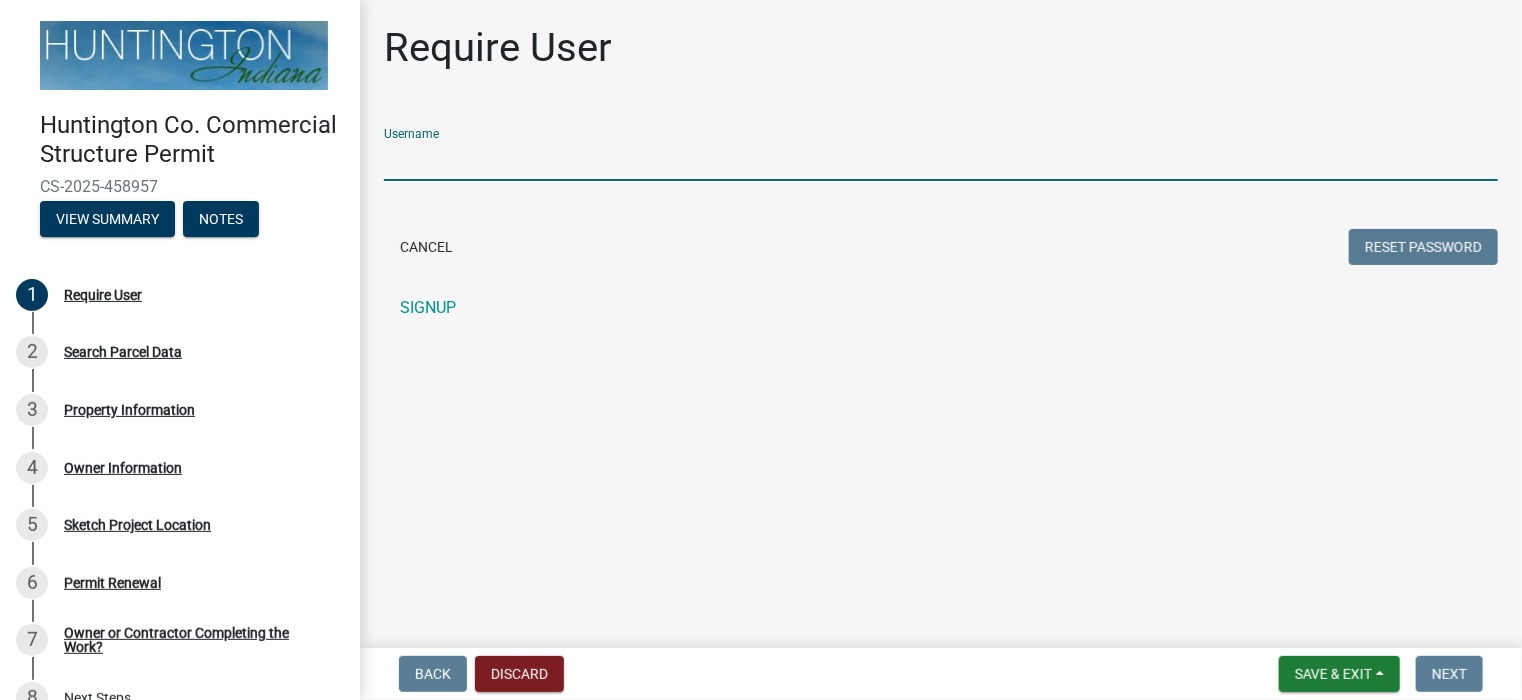 click on "Username" at bounding box center (941, 160) 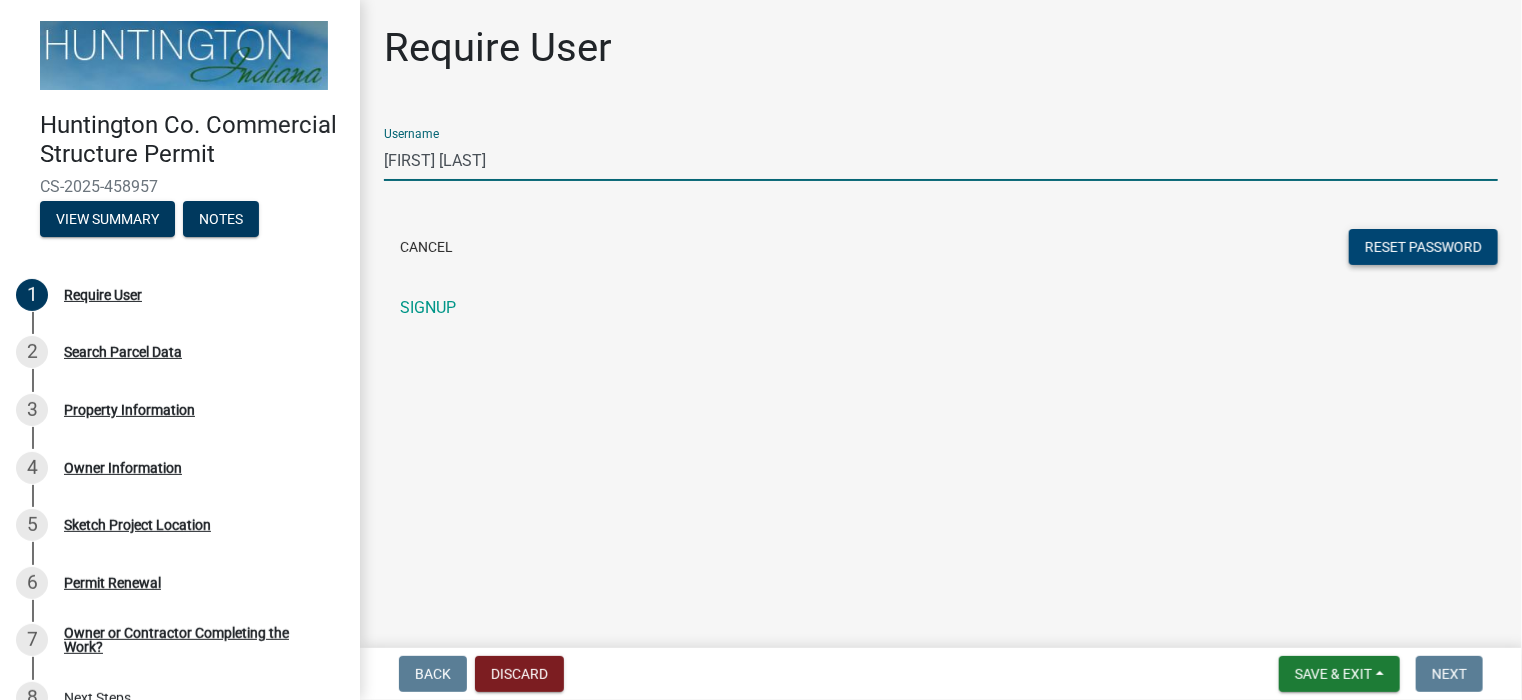 click on "Reset Password" 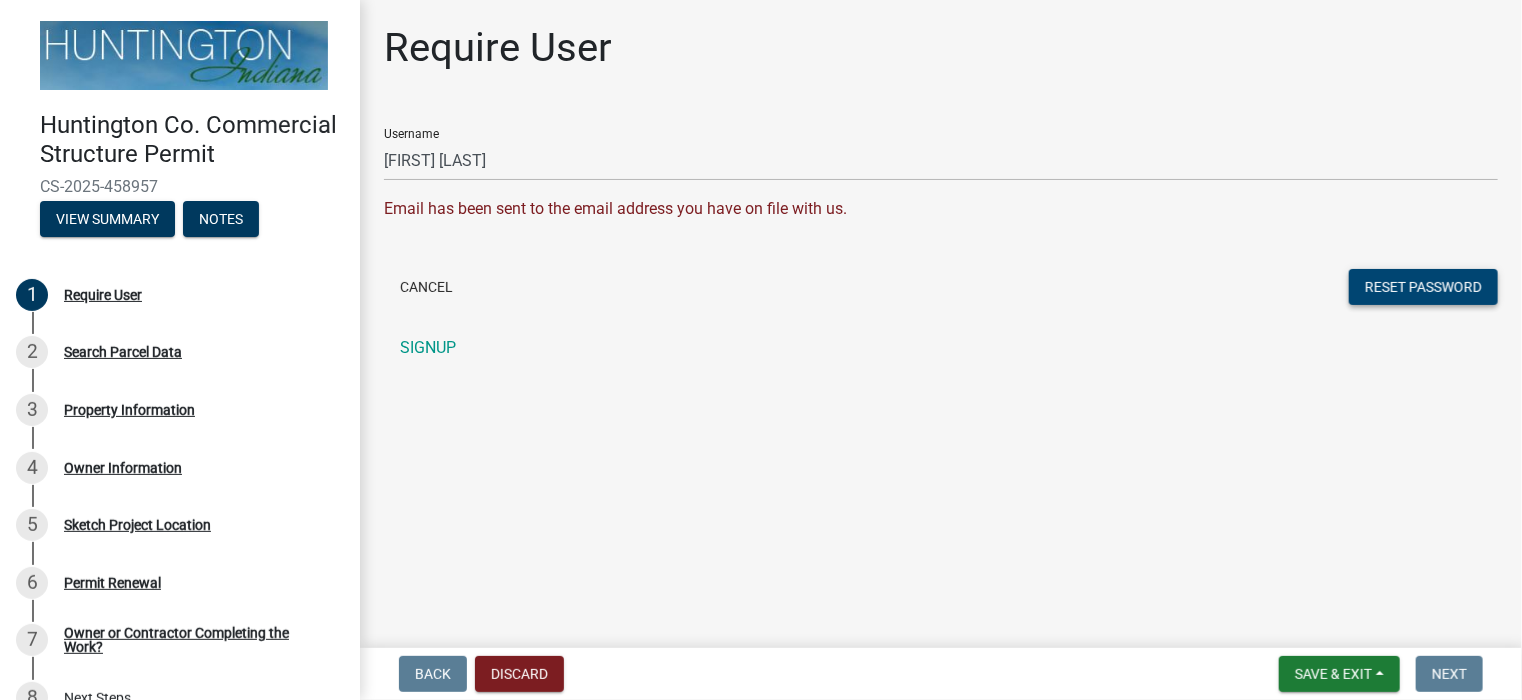 click on "Reset Password" 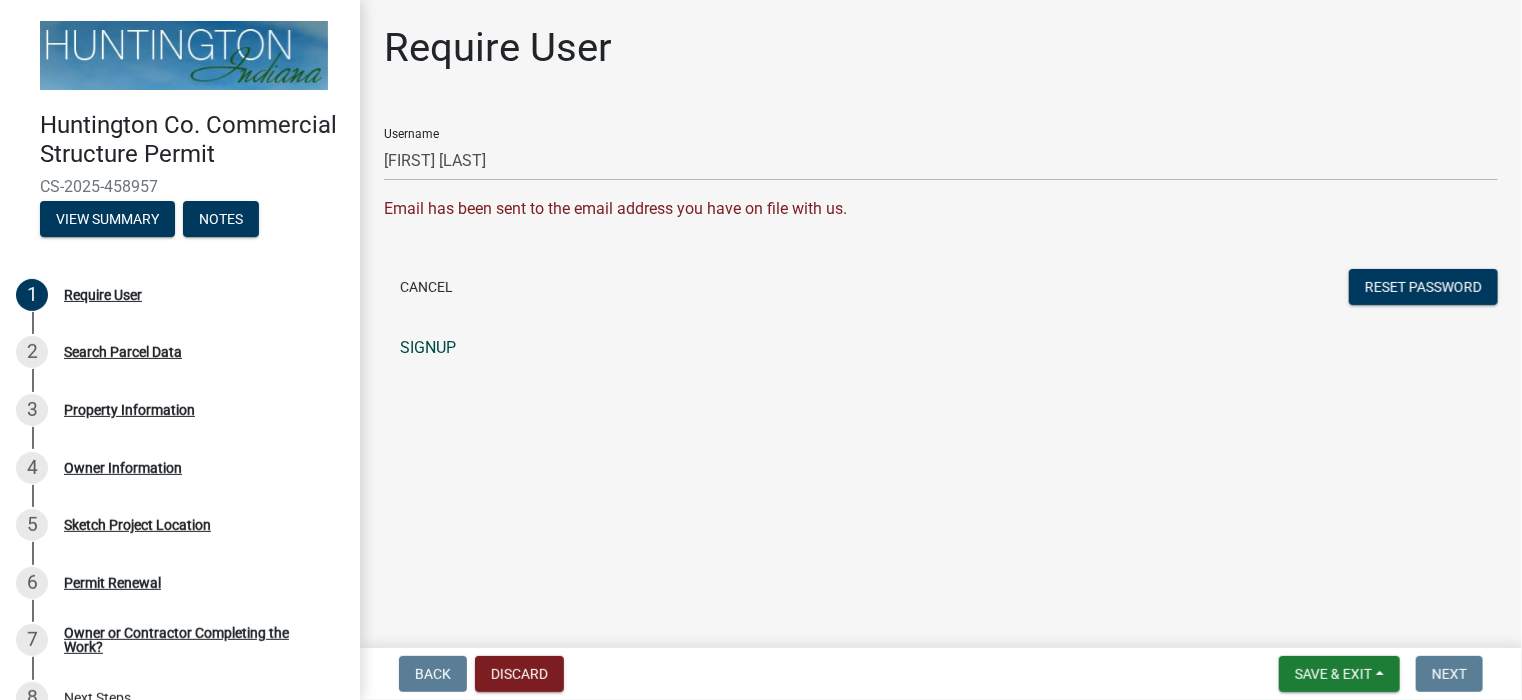 click on "SIGNUP" 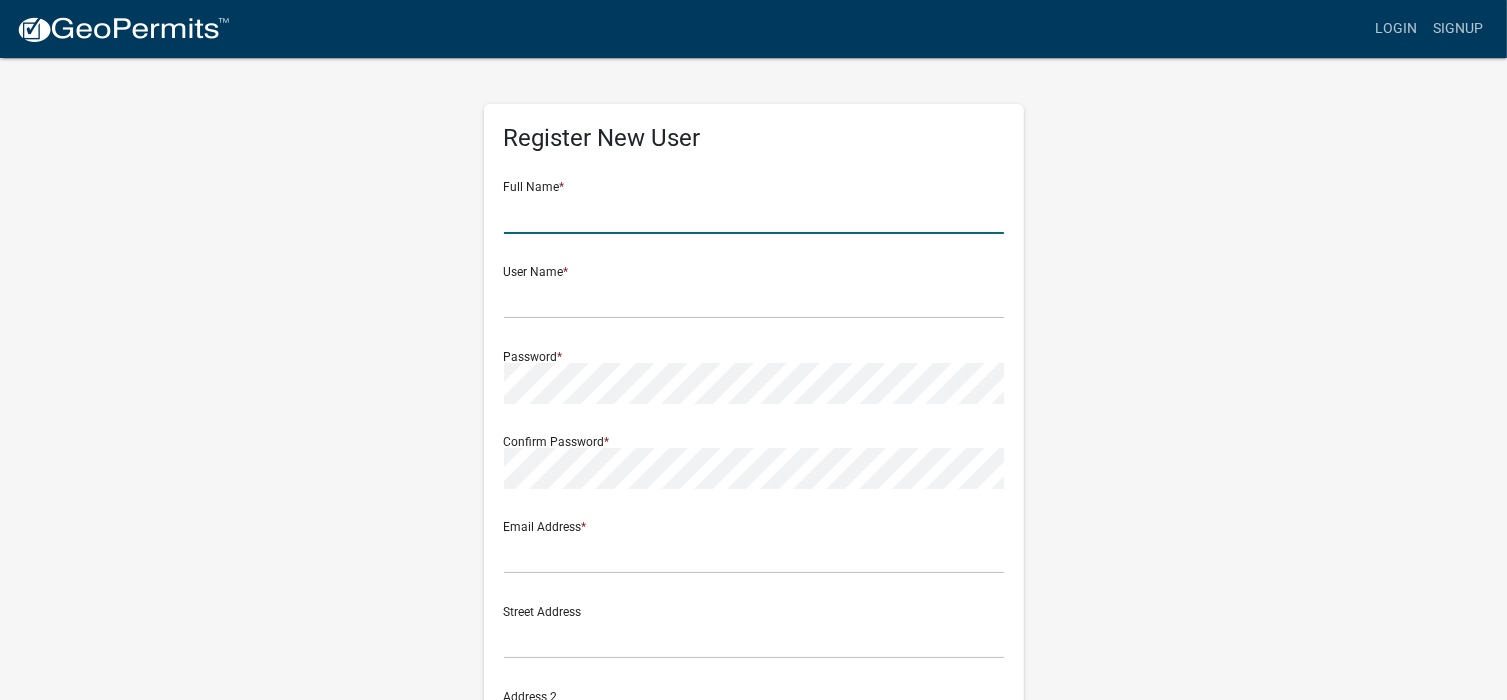 click 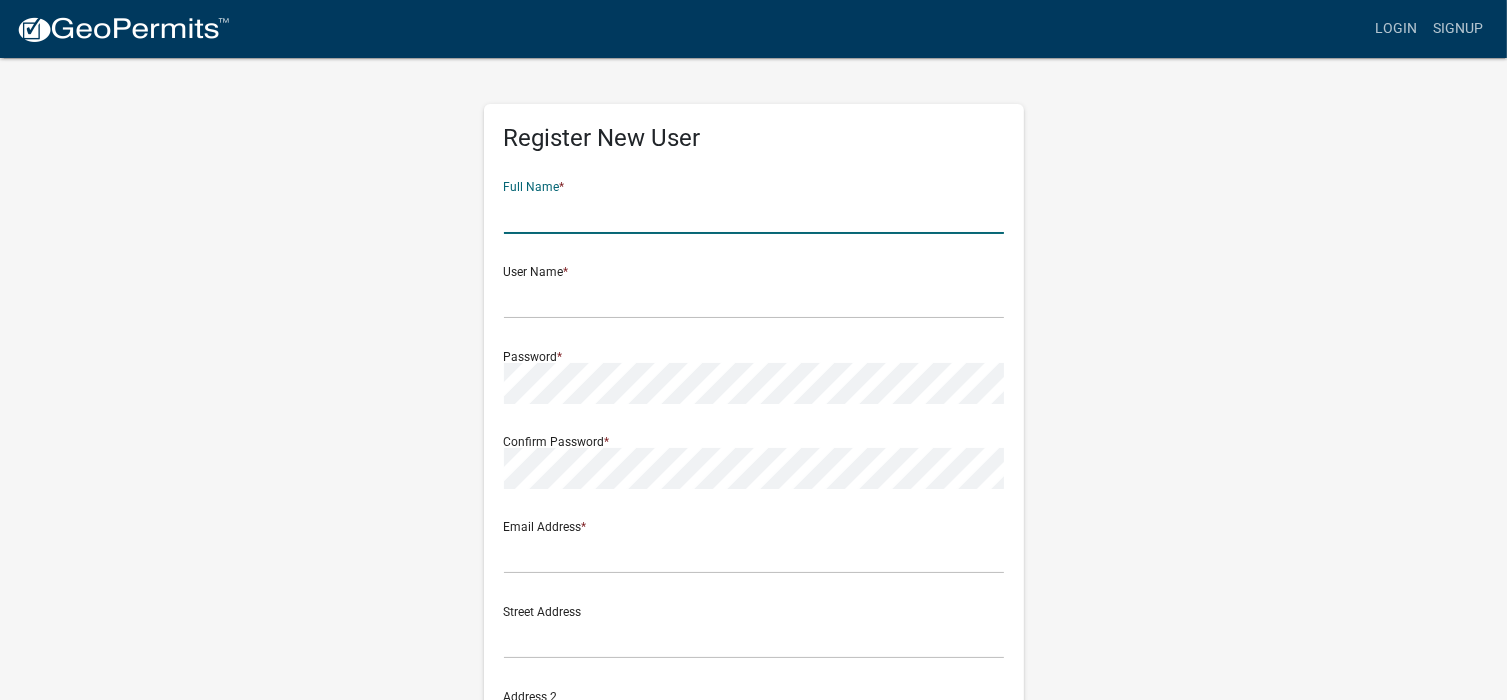 type on "[FIRST] [LAST]" 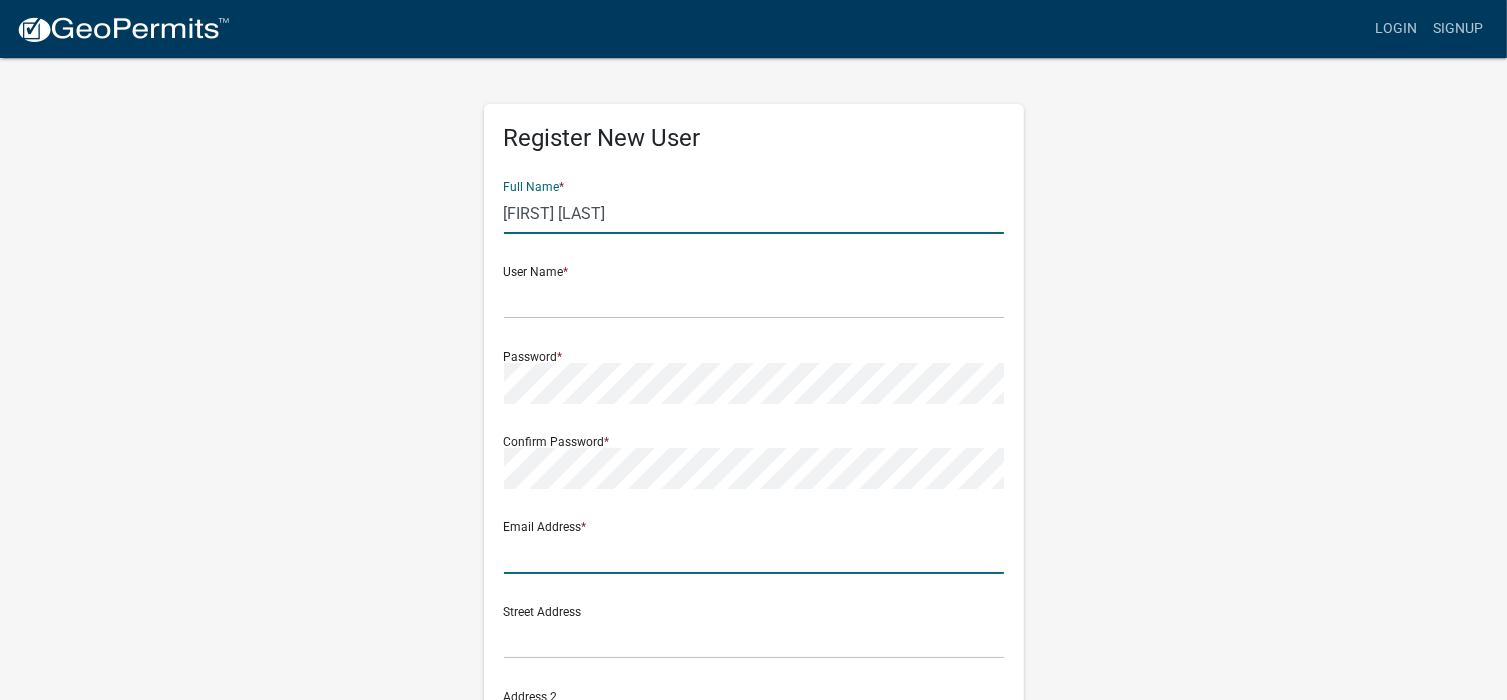type on "[EMAIL]" 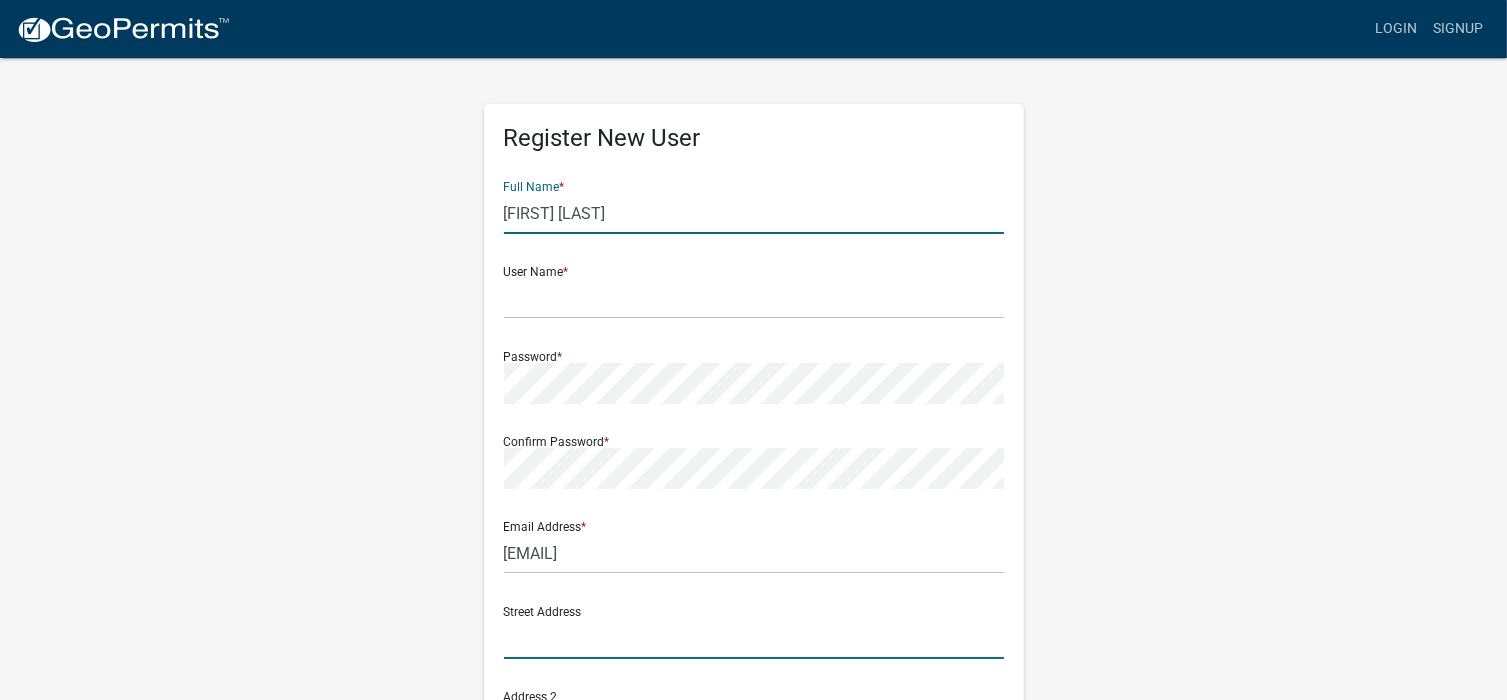 type on "[ADDRESS]" 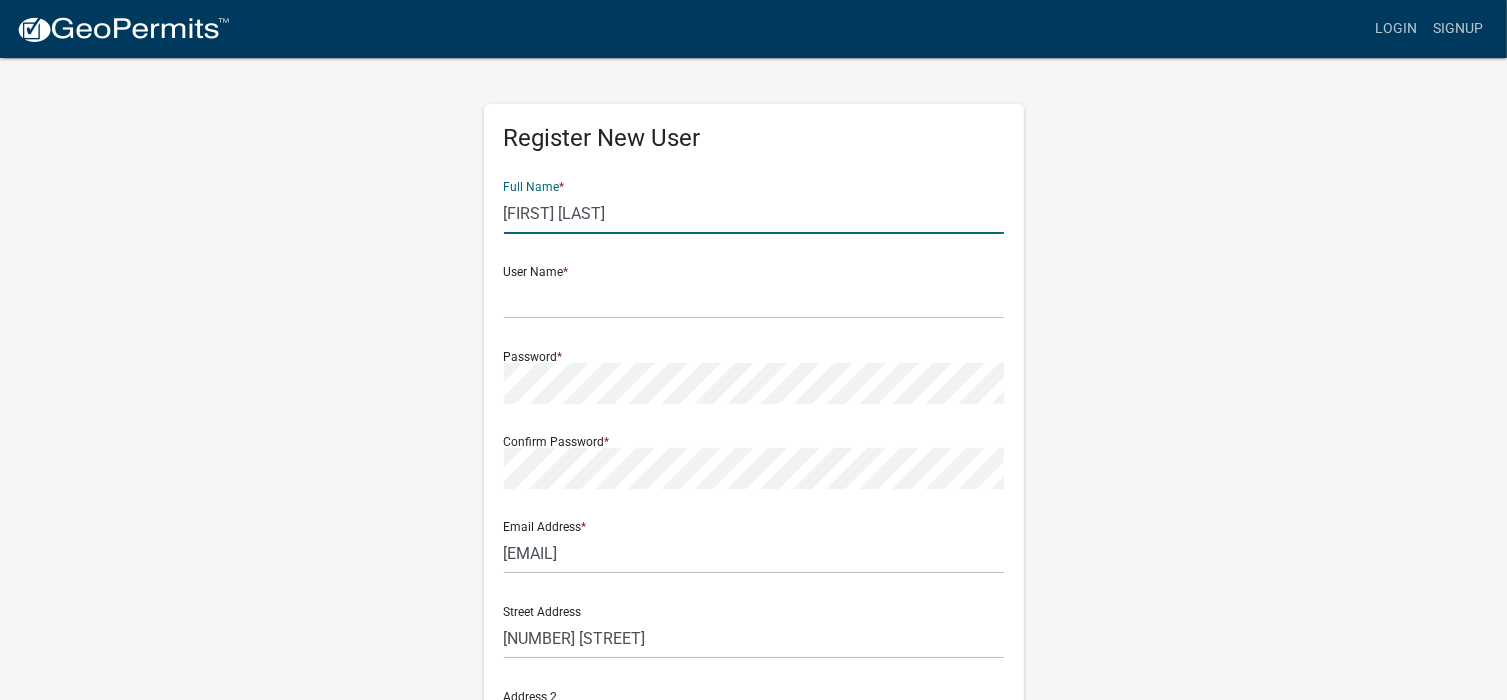 type on "Huntington" 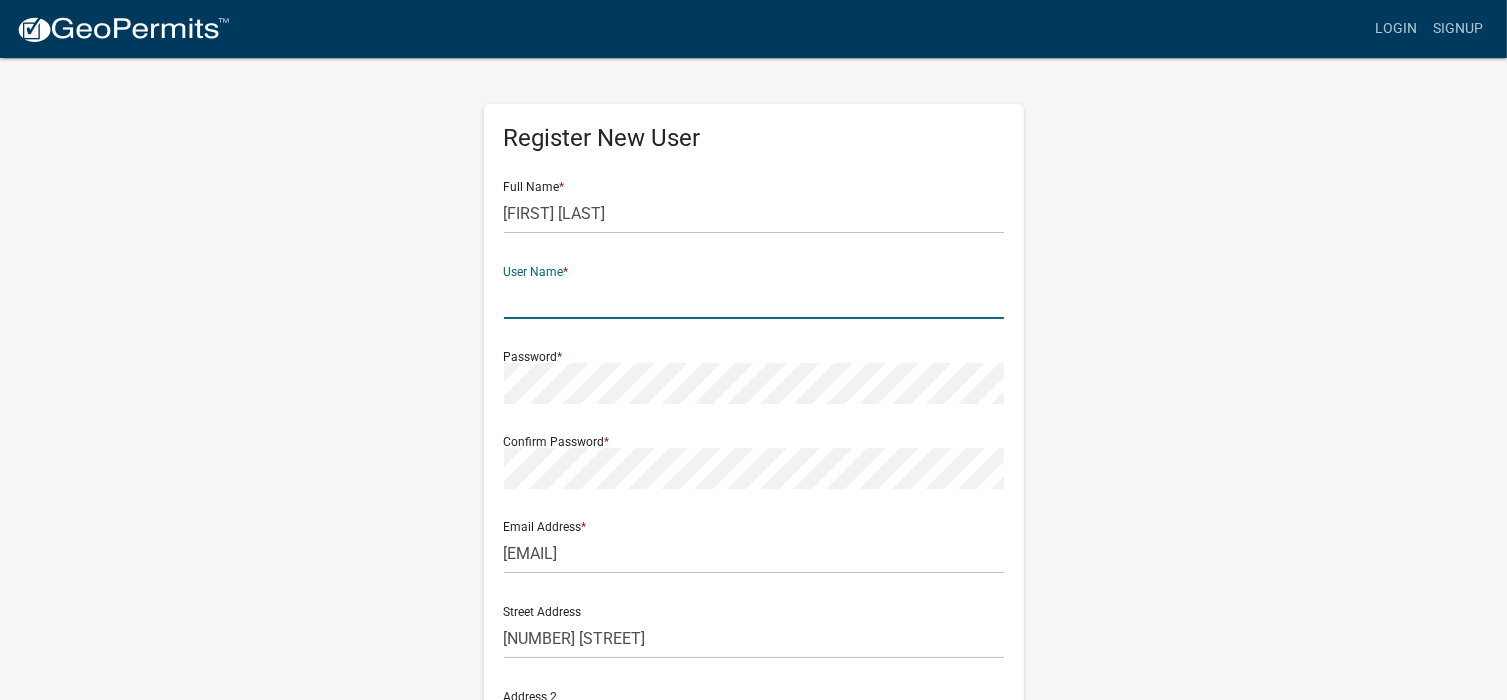 click 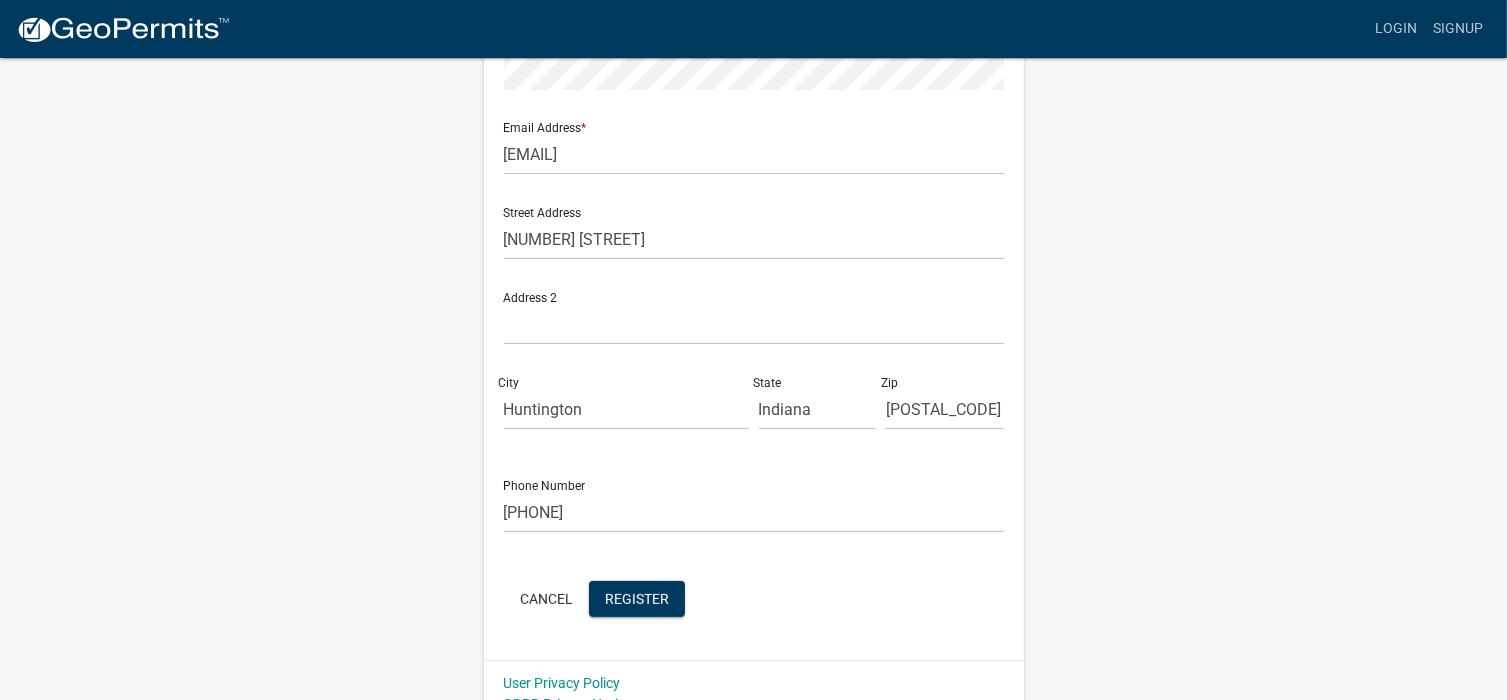 scroll, scrollTop: 425, scrollLeft: 0, axis: vertical 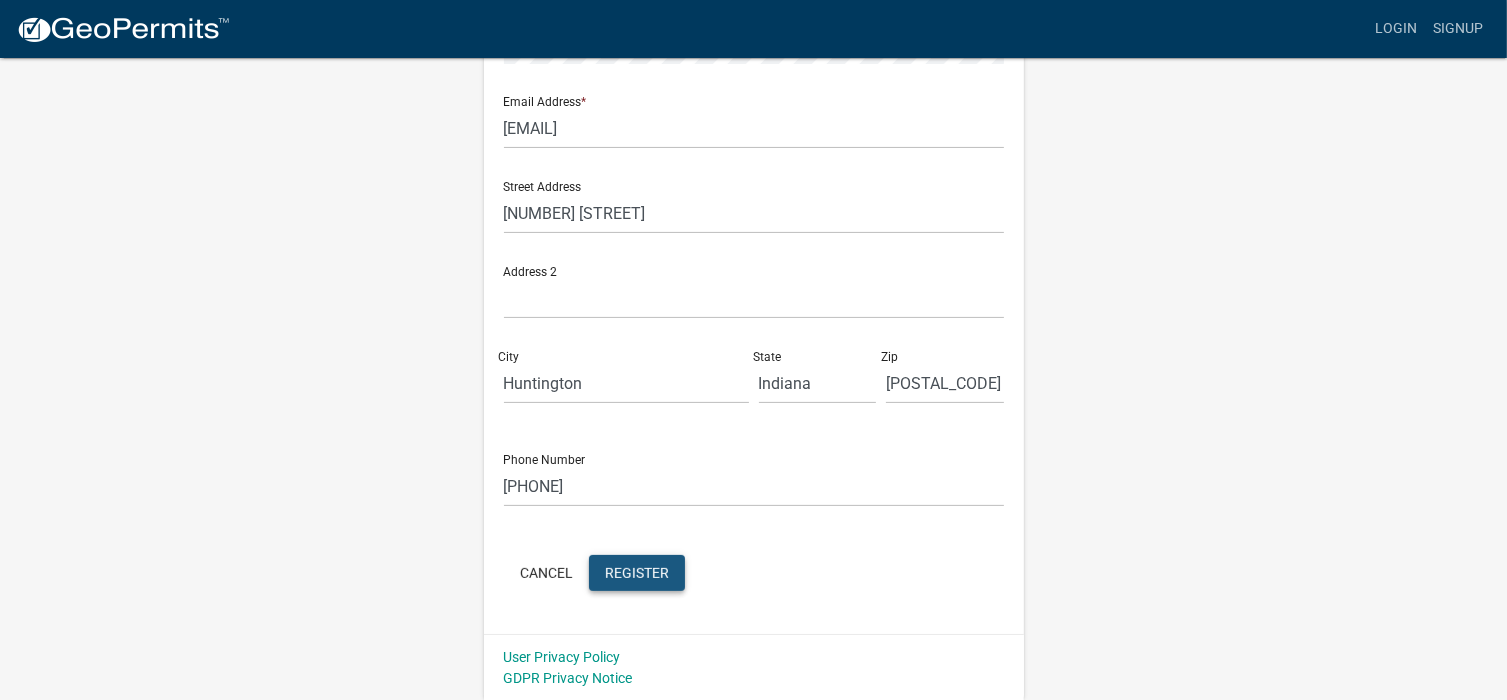 click on "Register" 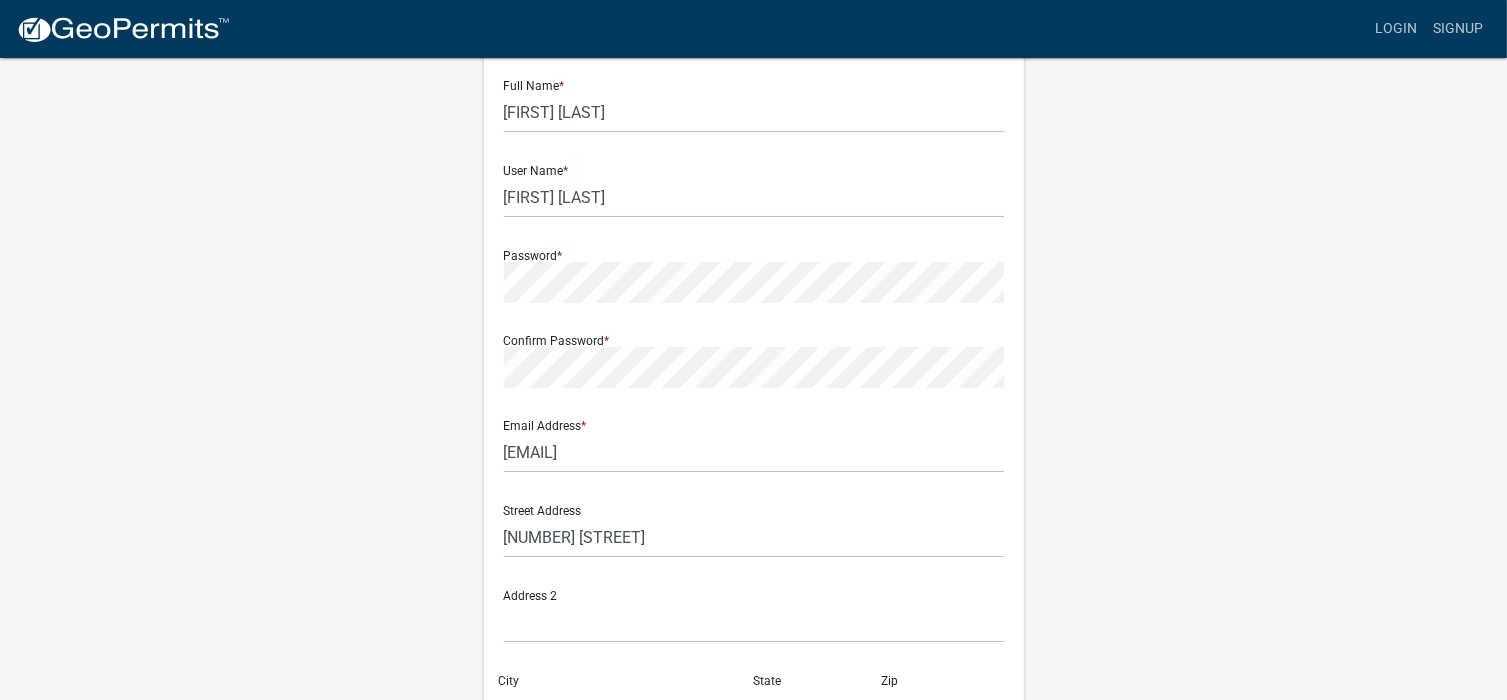 scroll, scrollTop: 0, scrollLeft: 0, axis: both 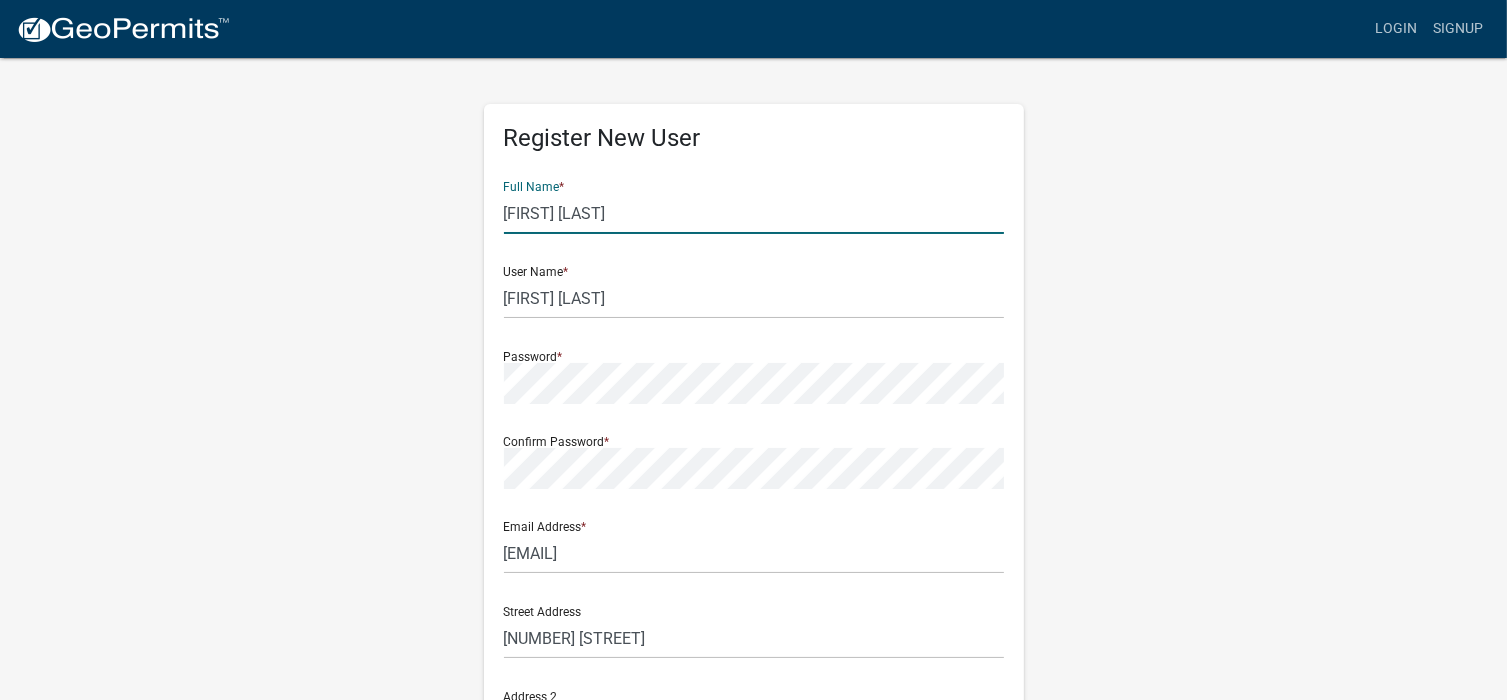 click on "[FIRST] [LAST]" 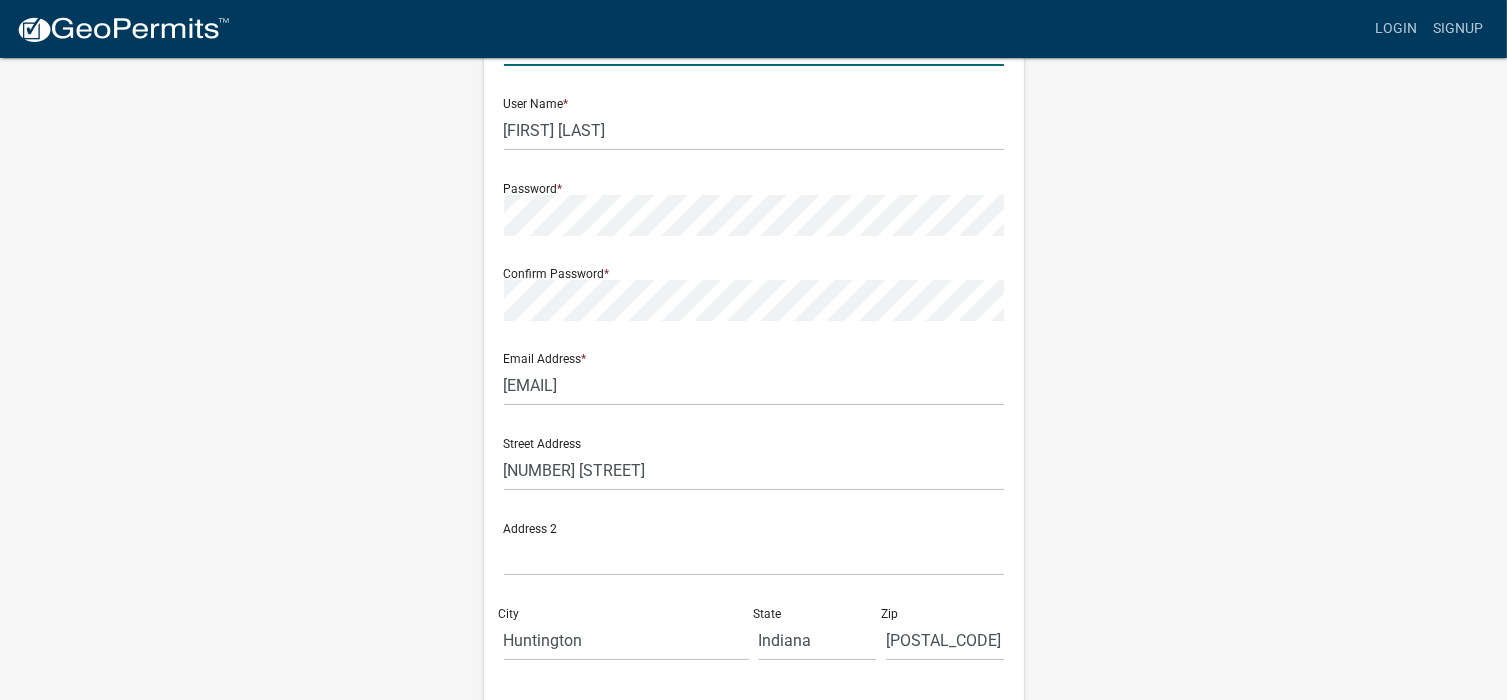 scroll, scrollTop: 425, scrollLeft: 0, axis: vertical 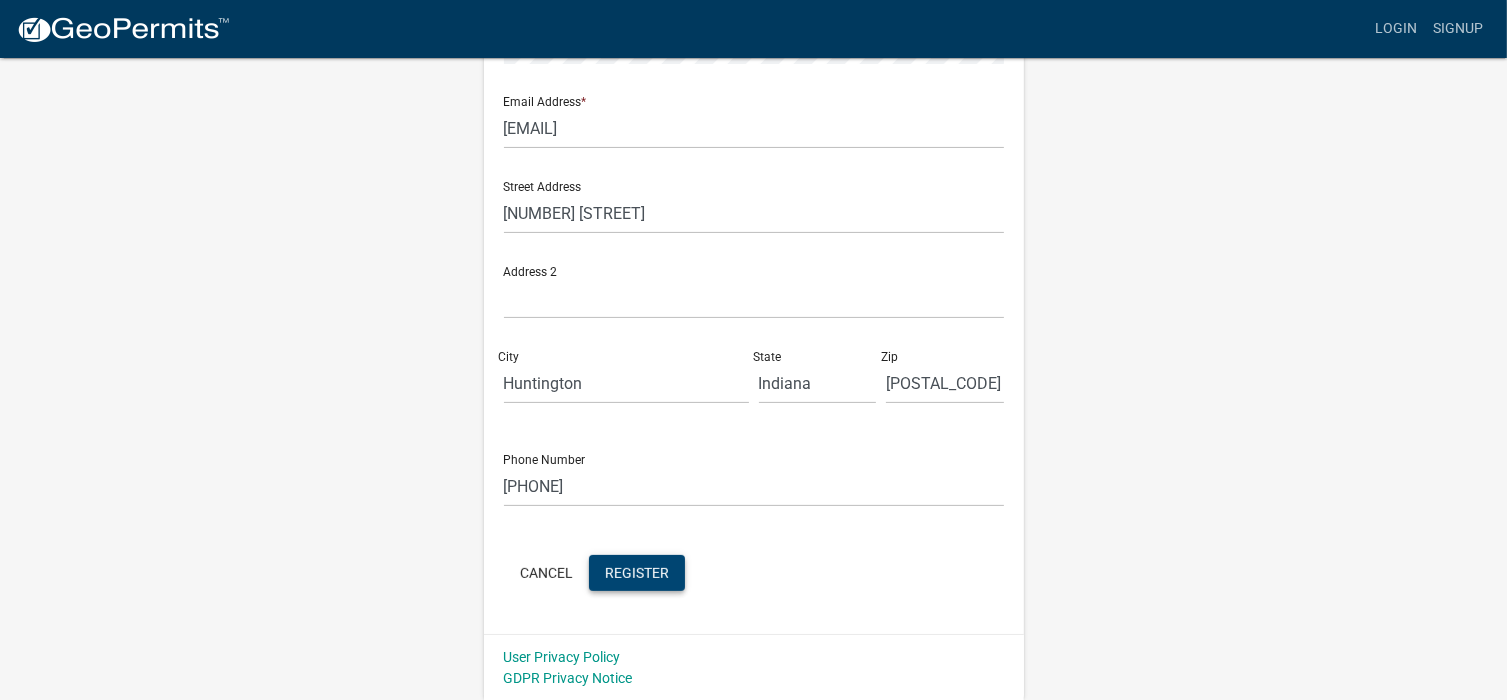 type on "[FIRST] [LAST]" 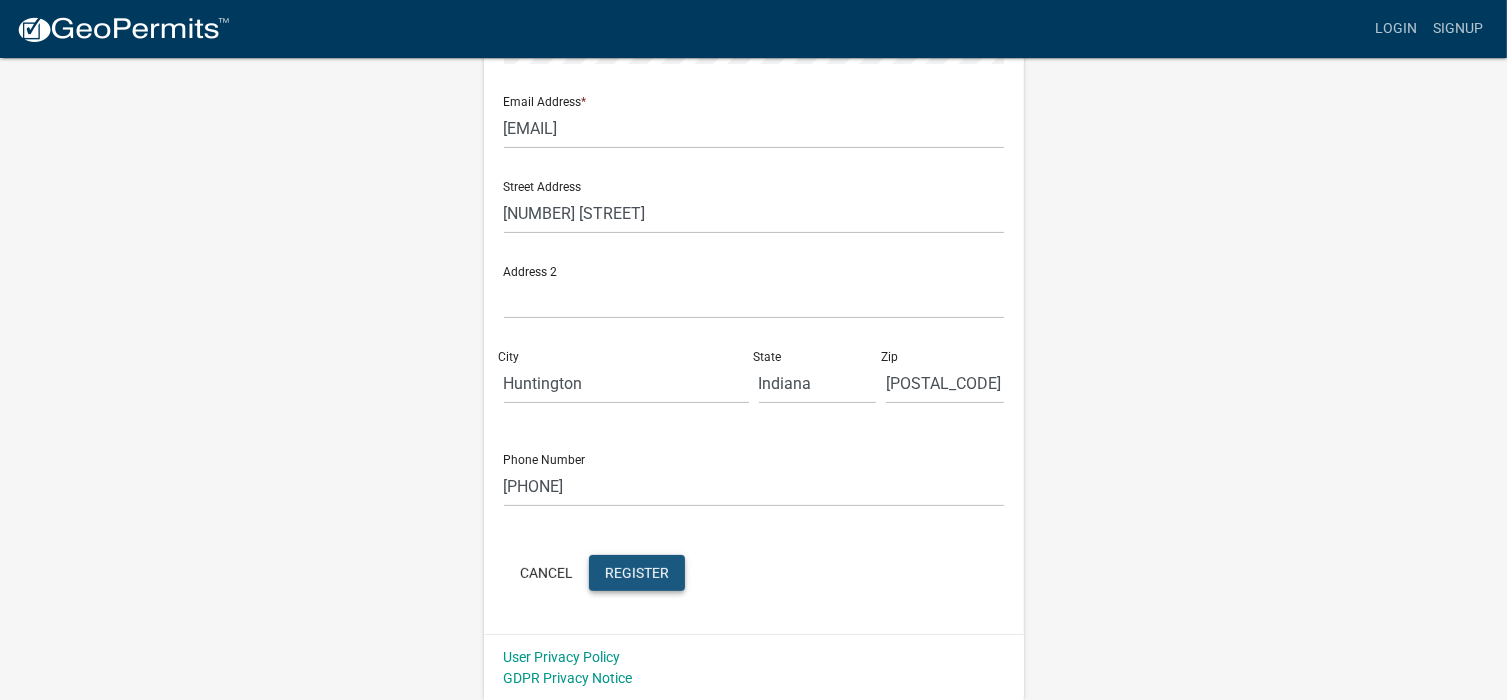 click on "Register" 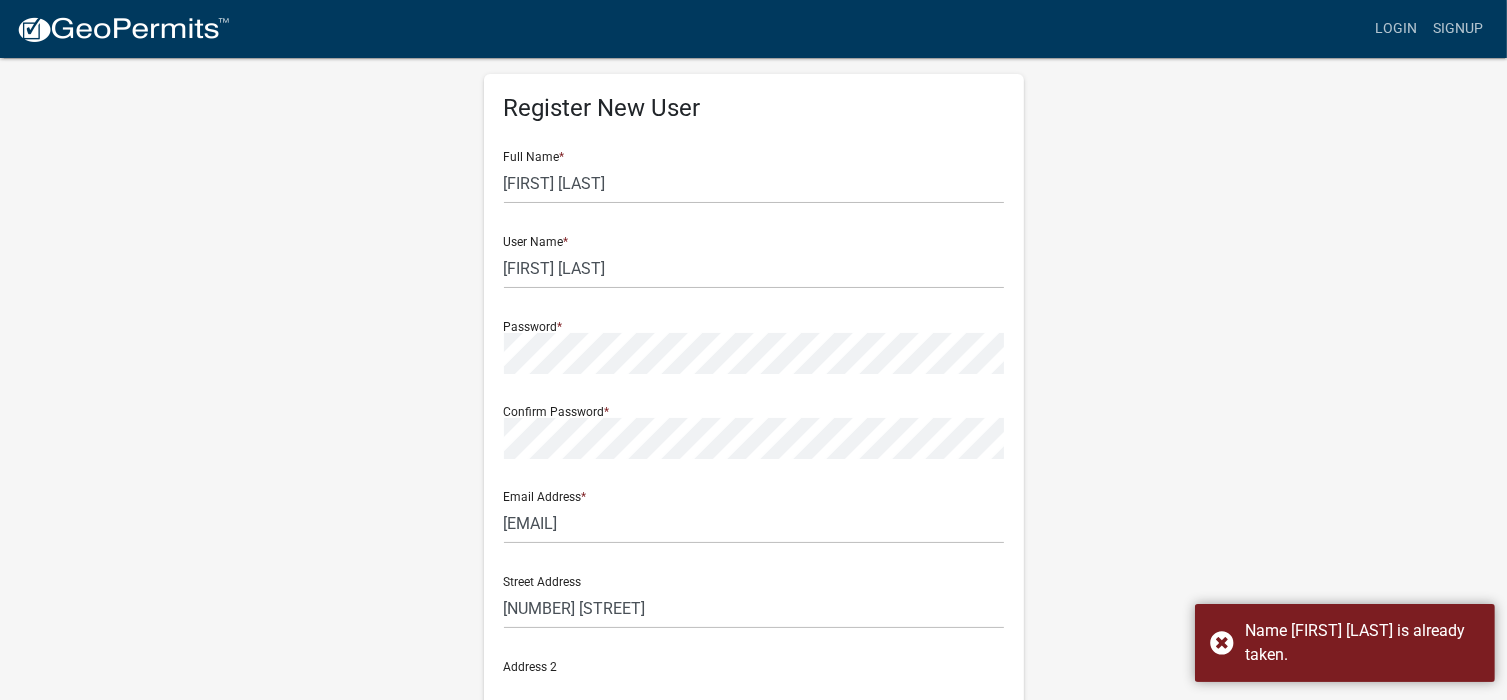 scroll, scrollTop: 25, scrollLeft: 0, axis: vertical 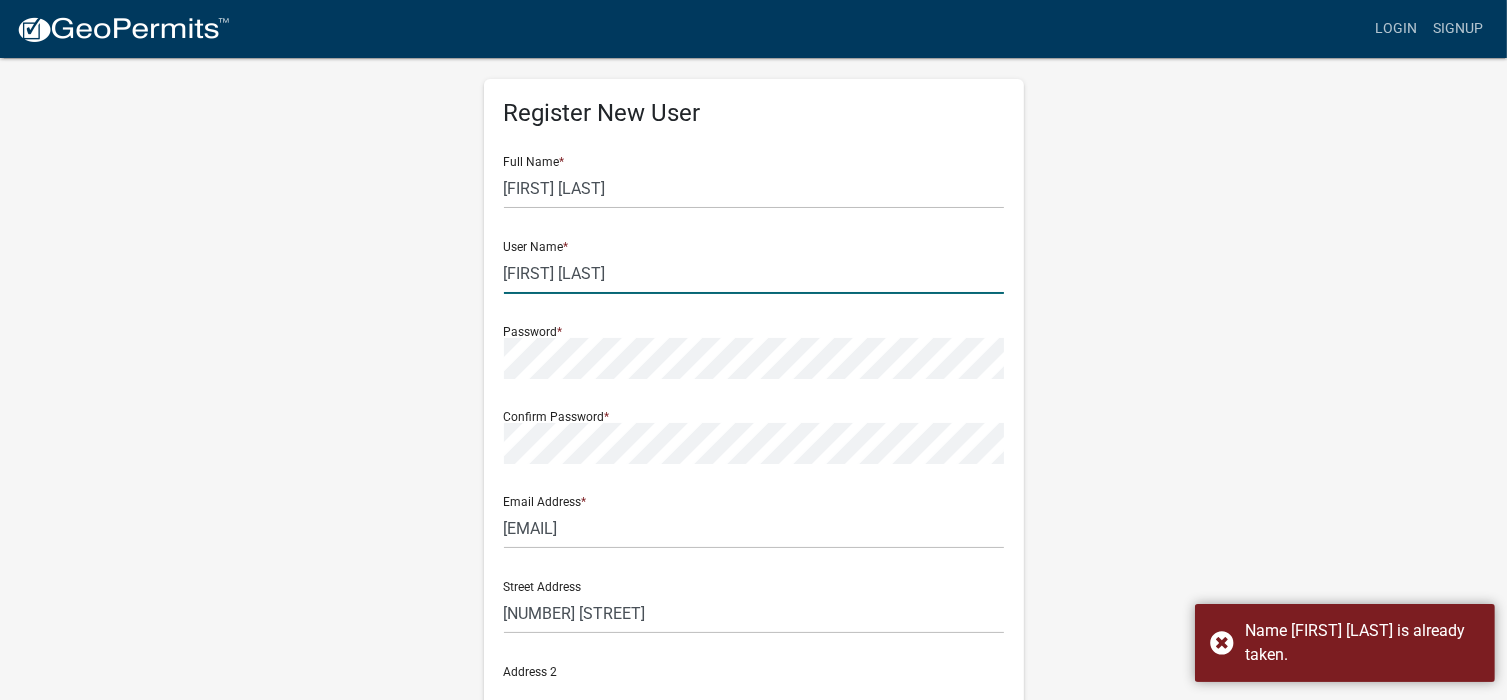 click on "[FIRST] [LAST]" 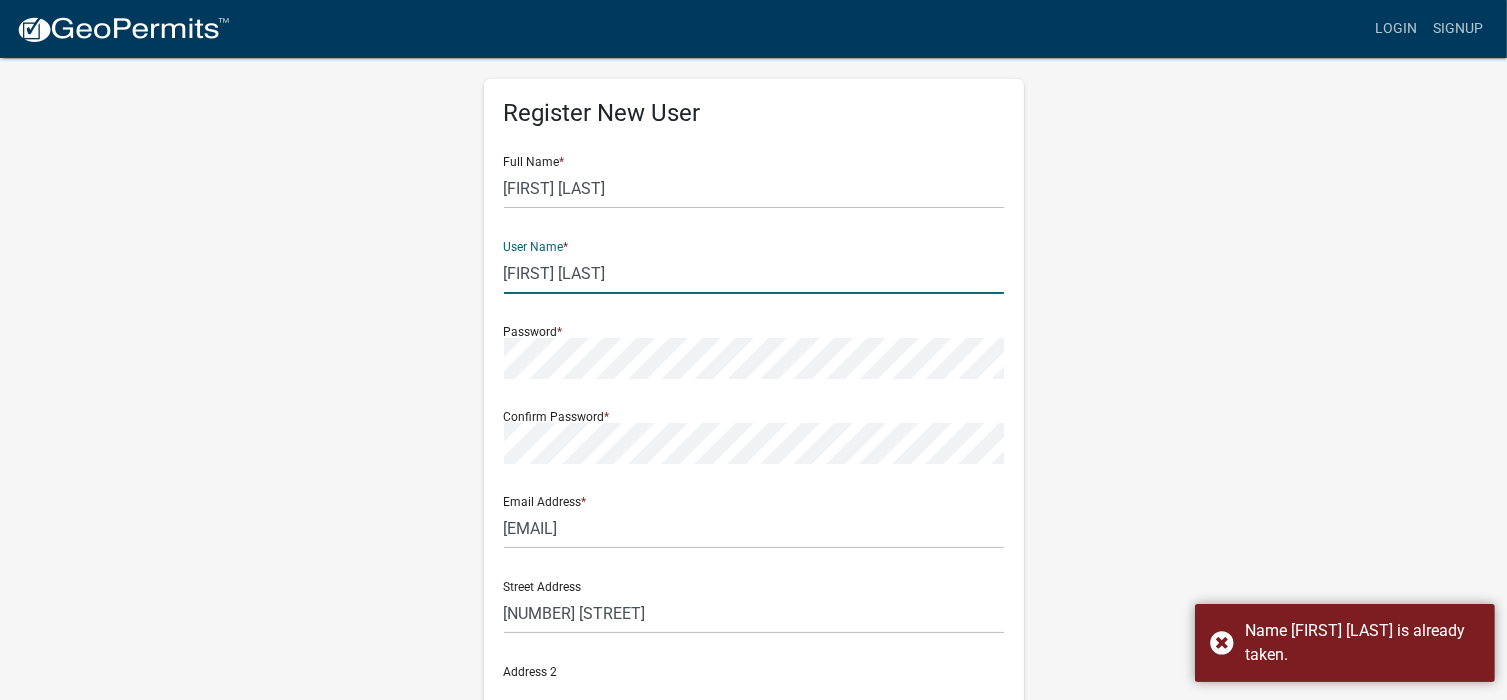 click on "[FIRST] [LAST]" 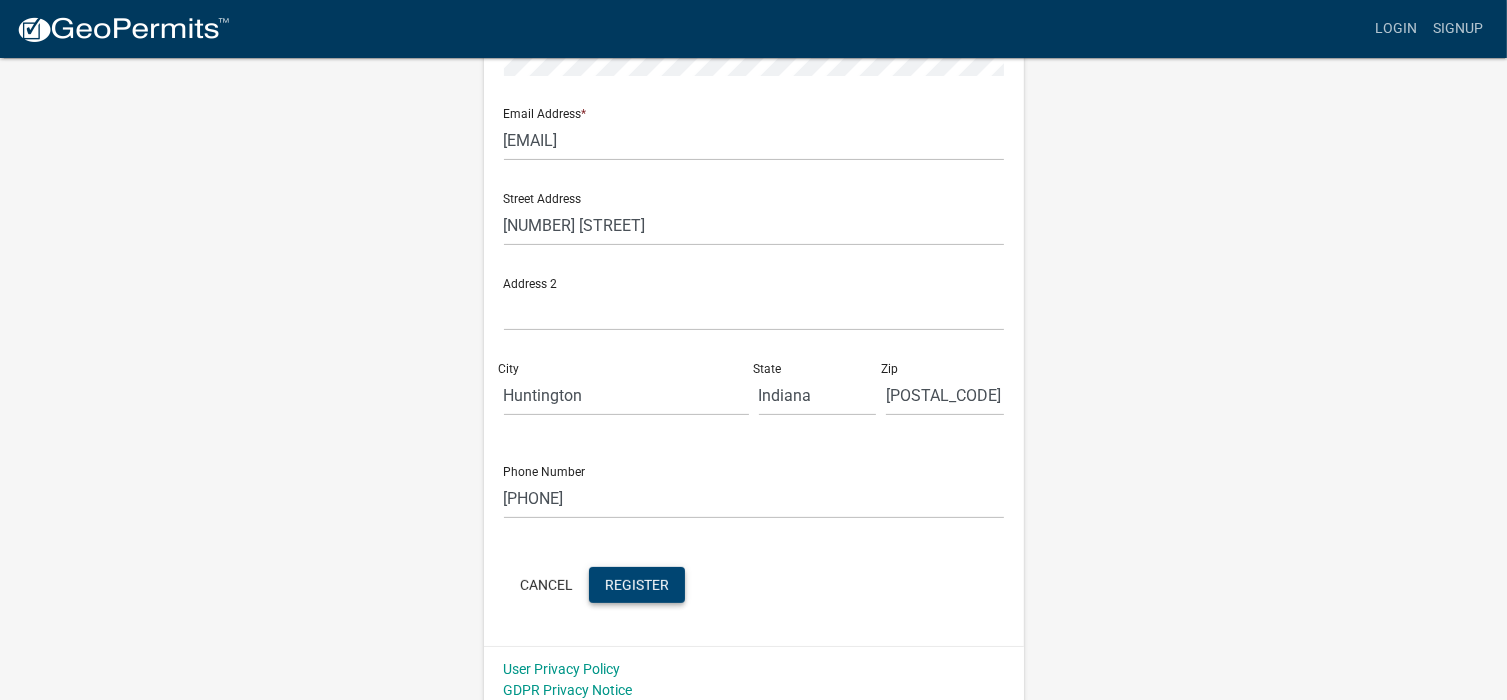 scroll, scrollTop: 425, scrollLeft: 0, axis: vertical 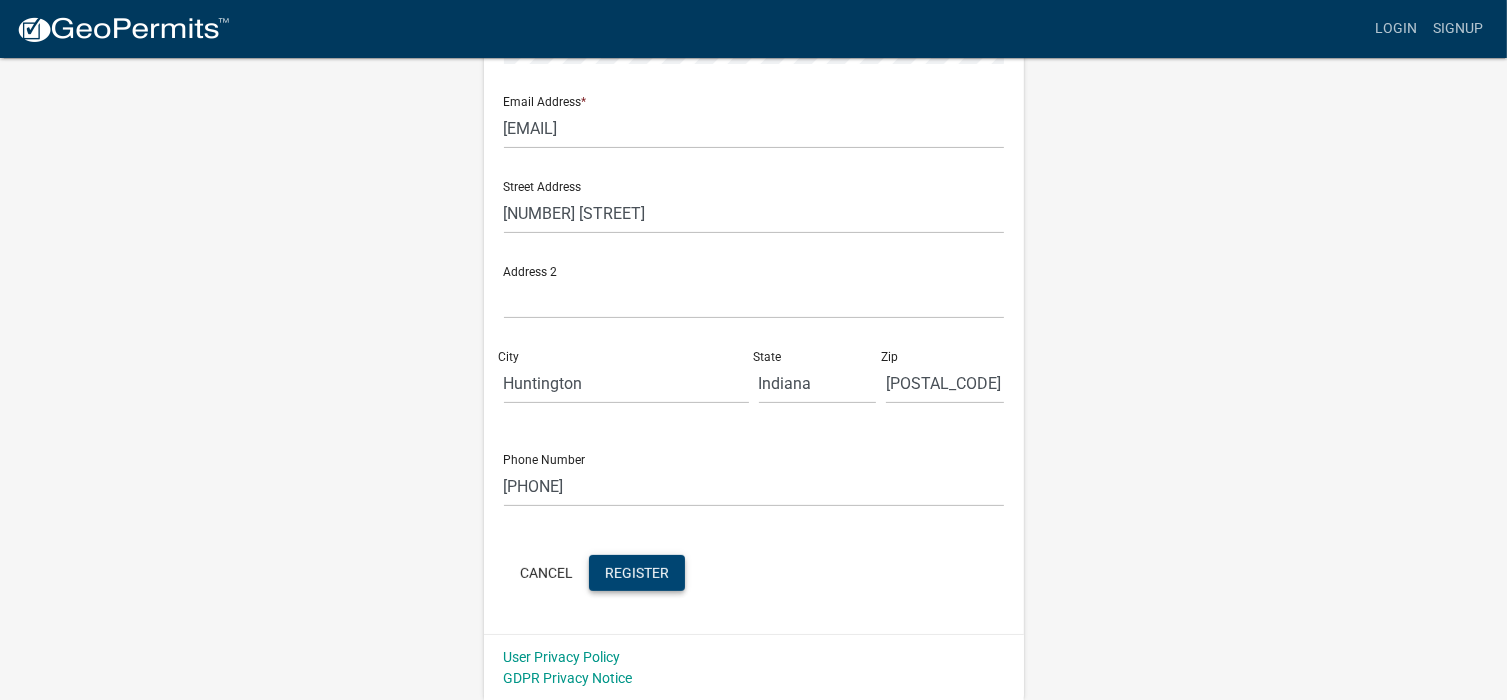 type on "[FIRST] [LAST]" 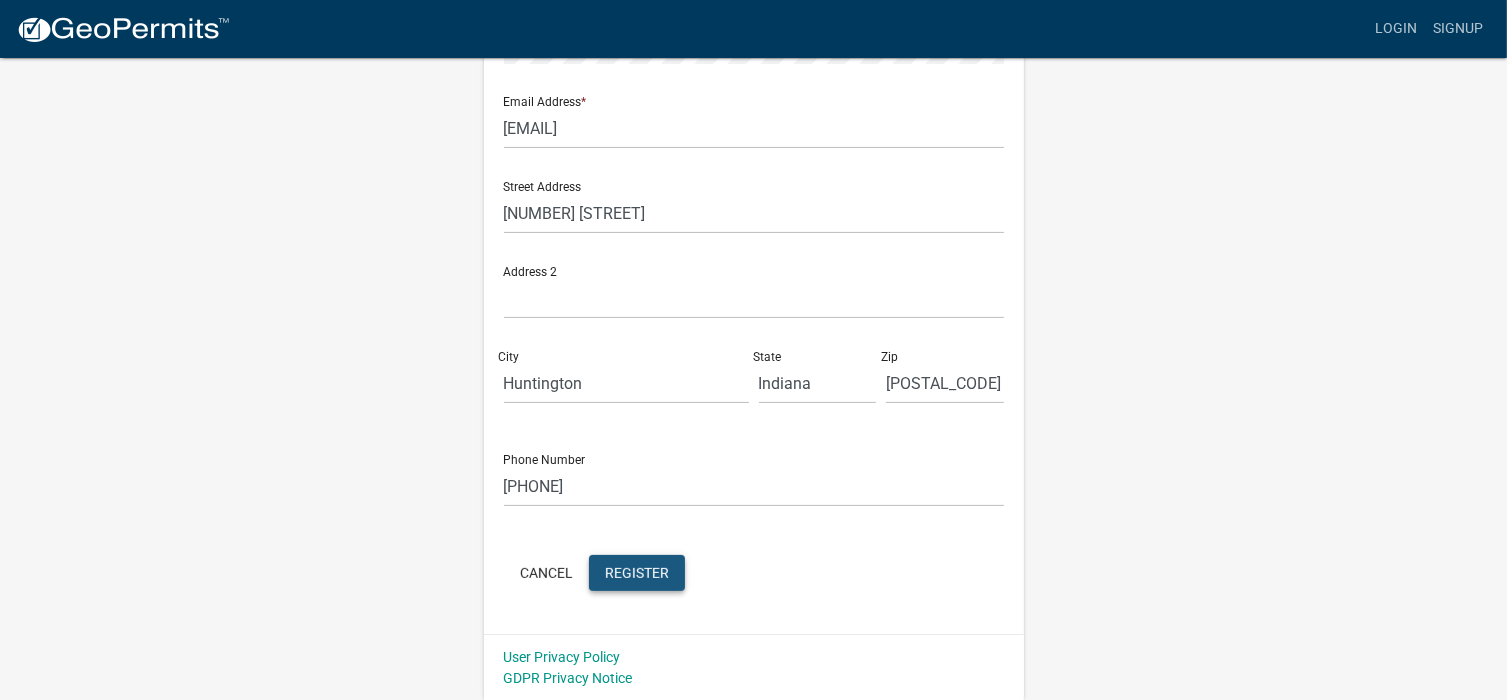 click on "Register" 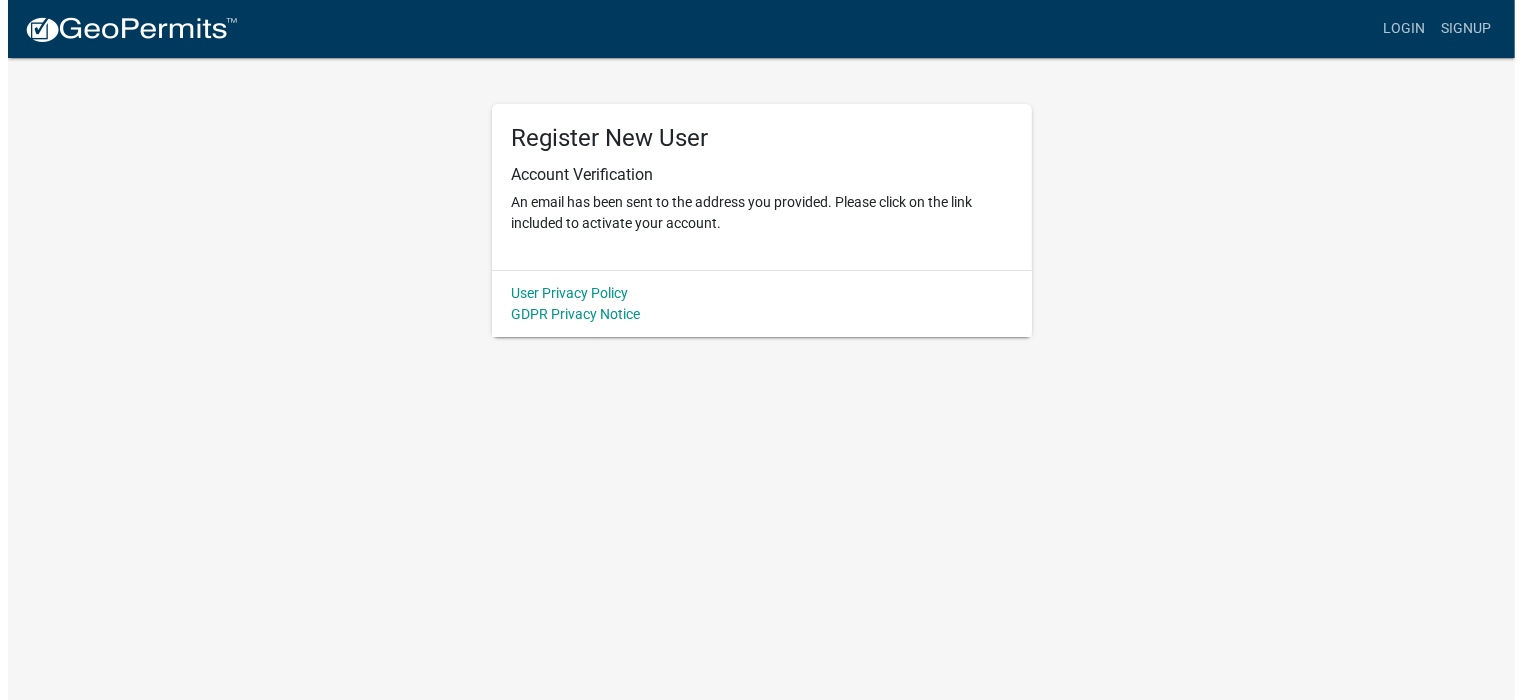 scroll, scrollTop: 0, scrollLeft: 0, axis: both 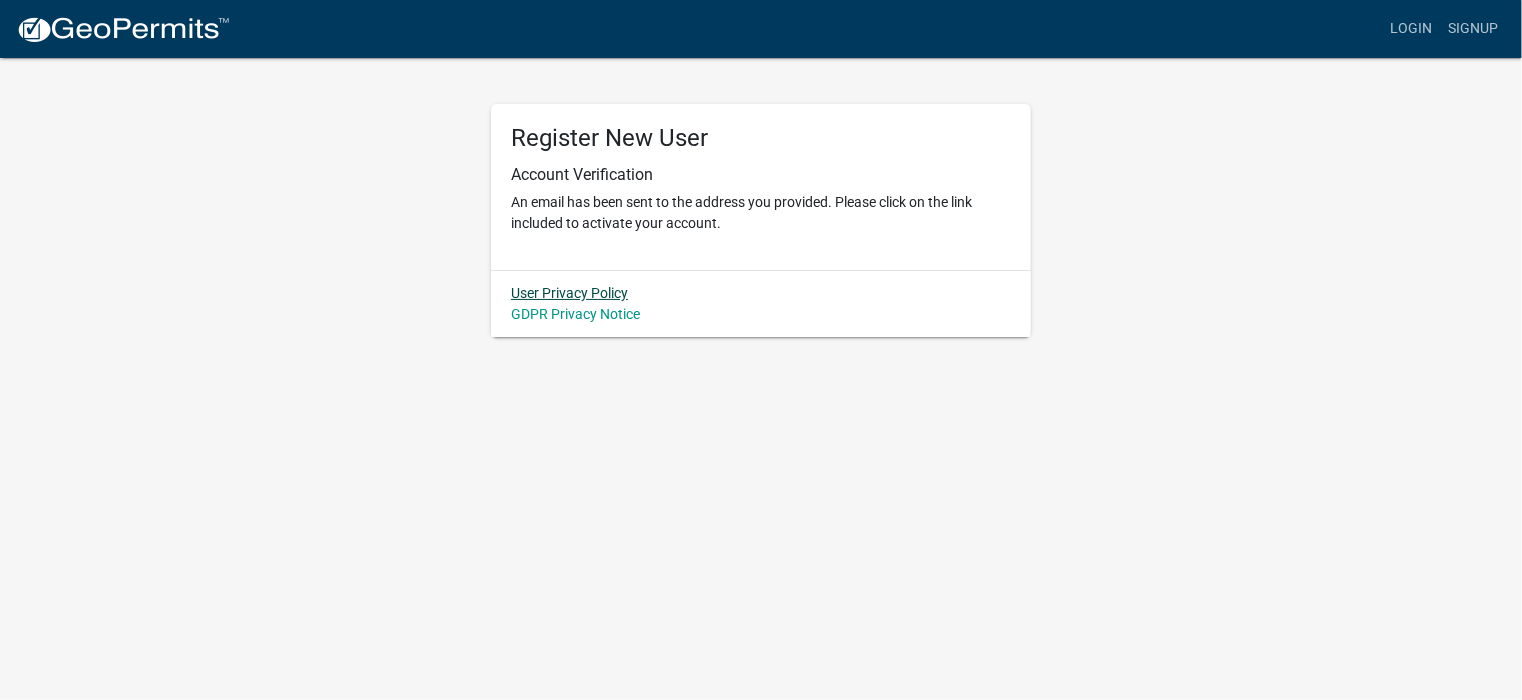 click on "User Privacy Policy" at bounding box center (569, 293) 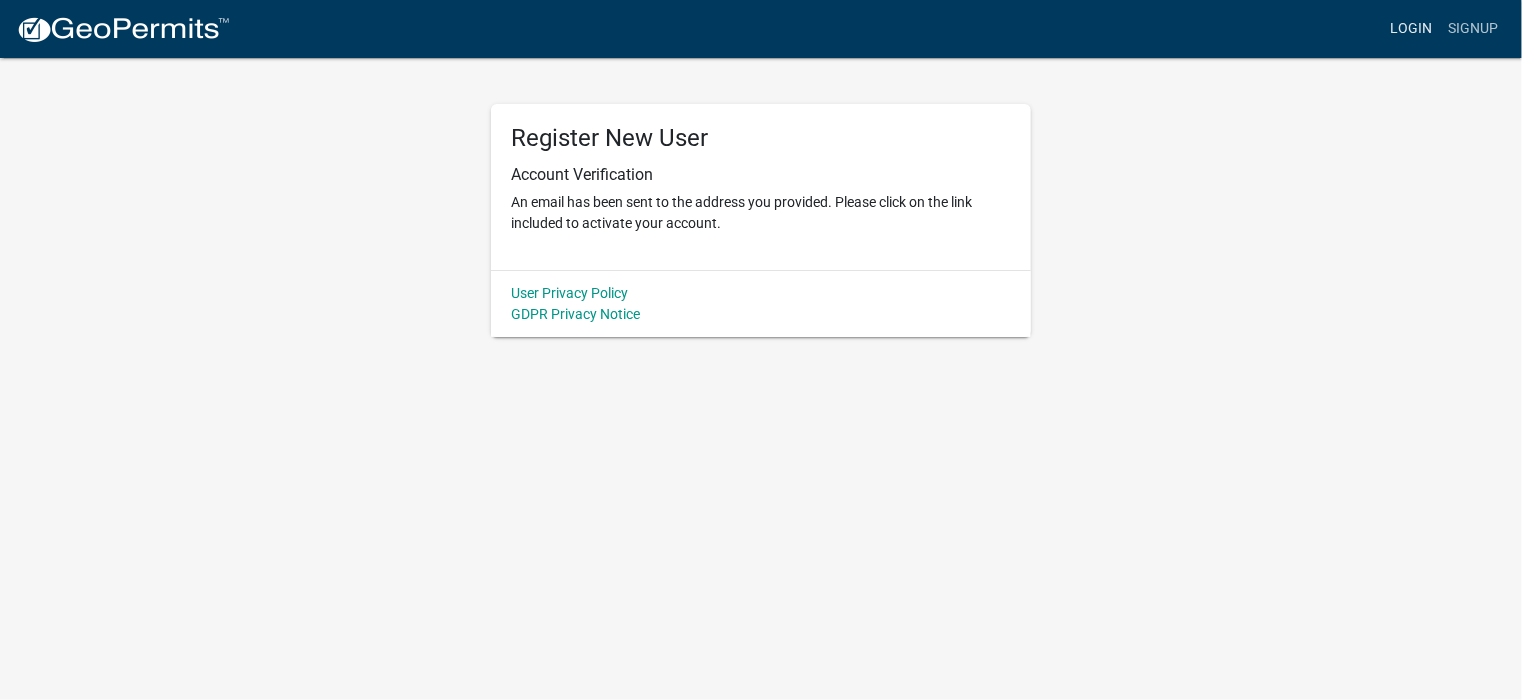 click on "Login" at bounding box center (1411, 29) 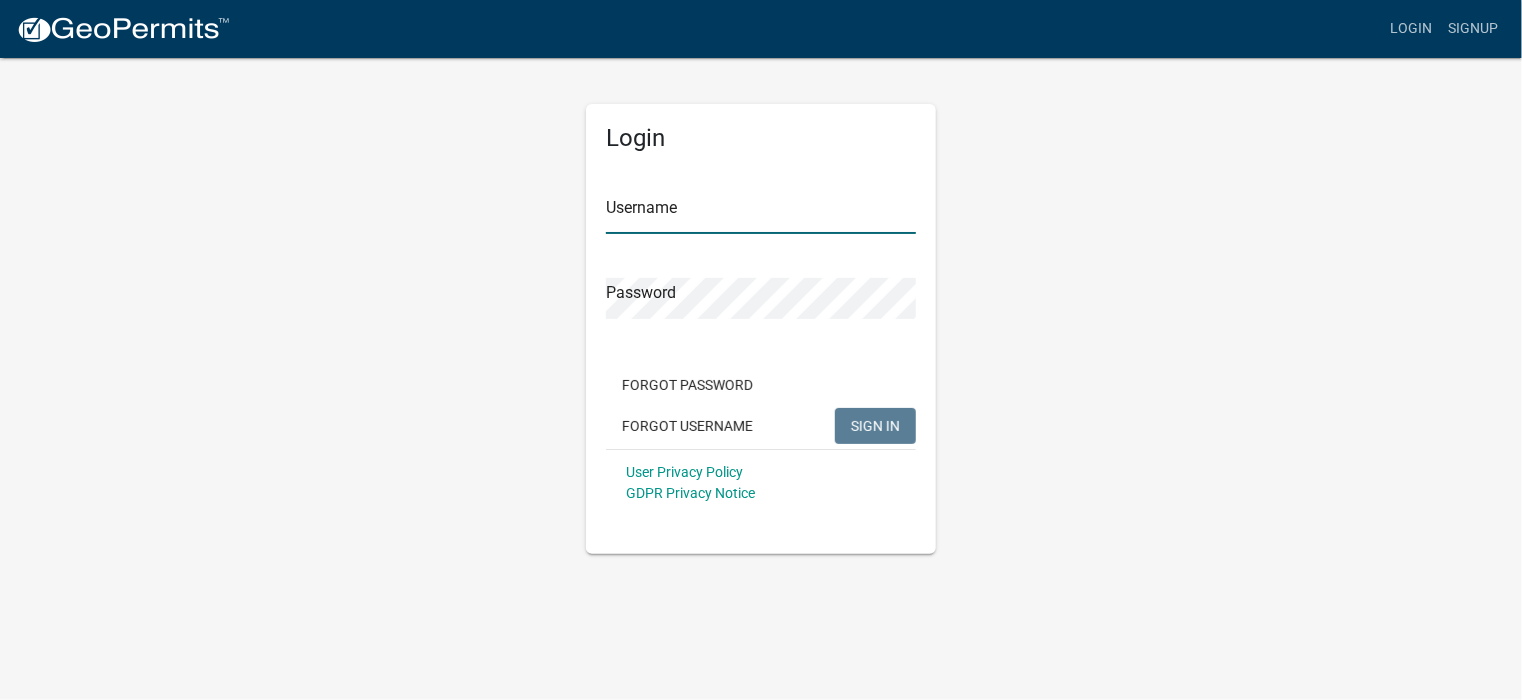 type on "[FIRST] [LAST]" 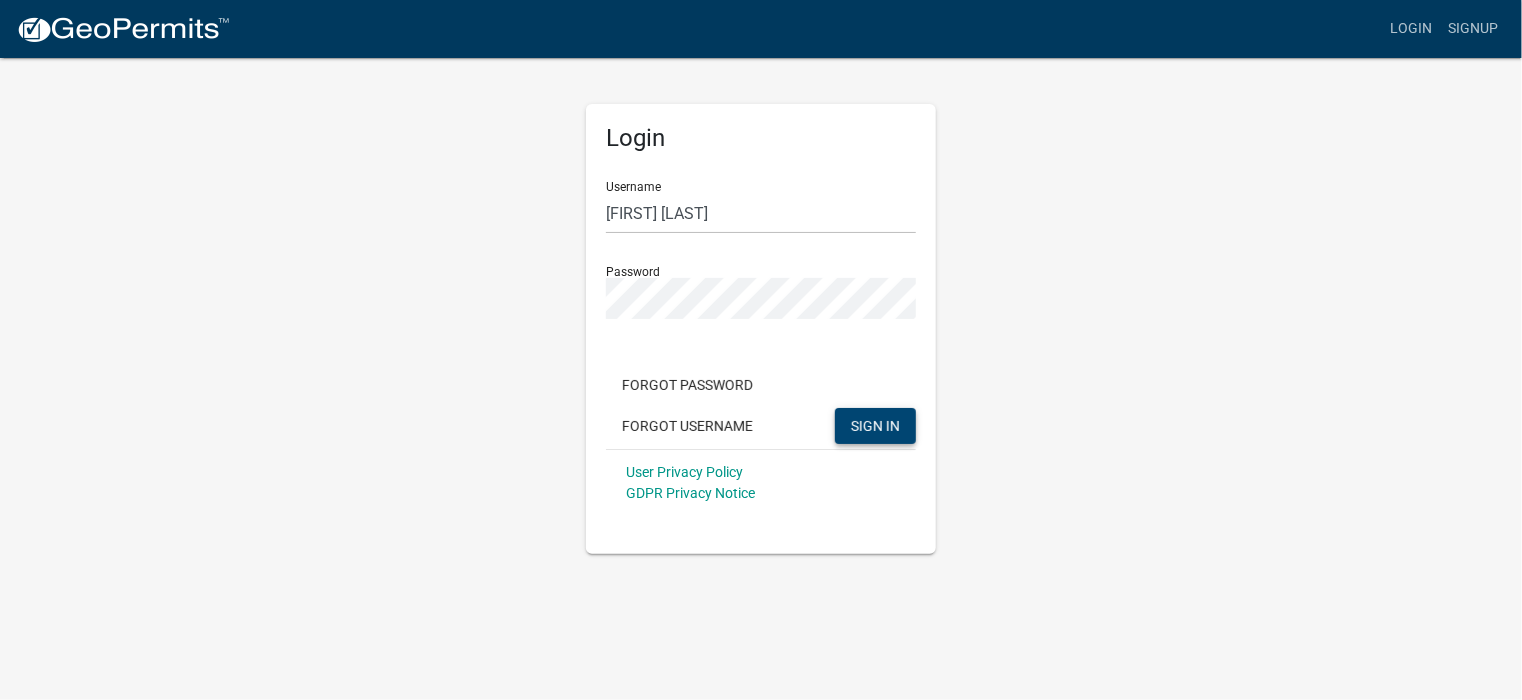 click on "SIGN IN" 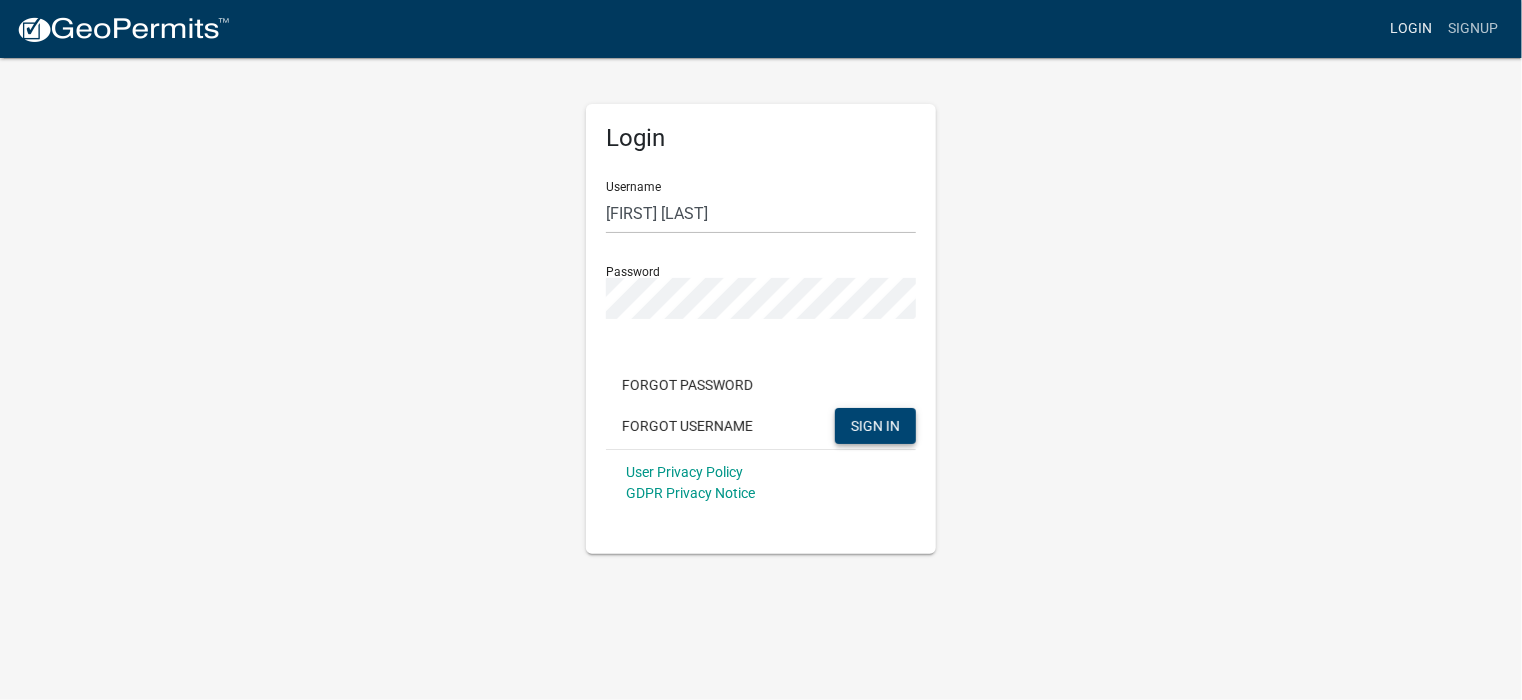 click on "Login" at bounding box center (1411, 29) 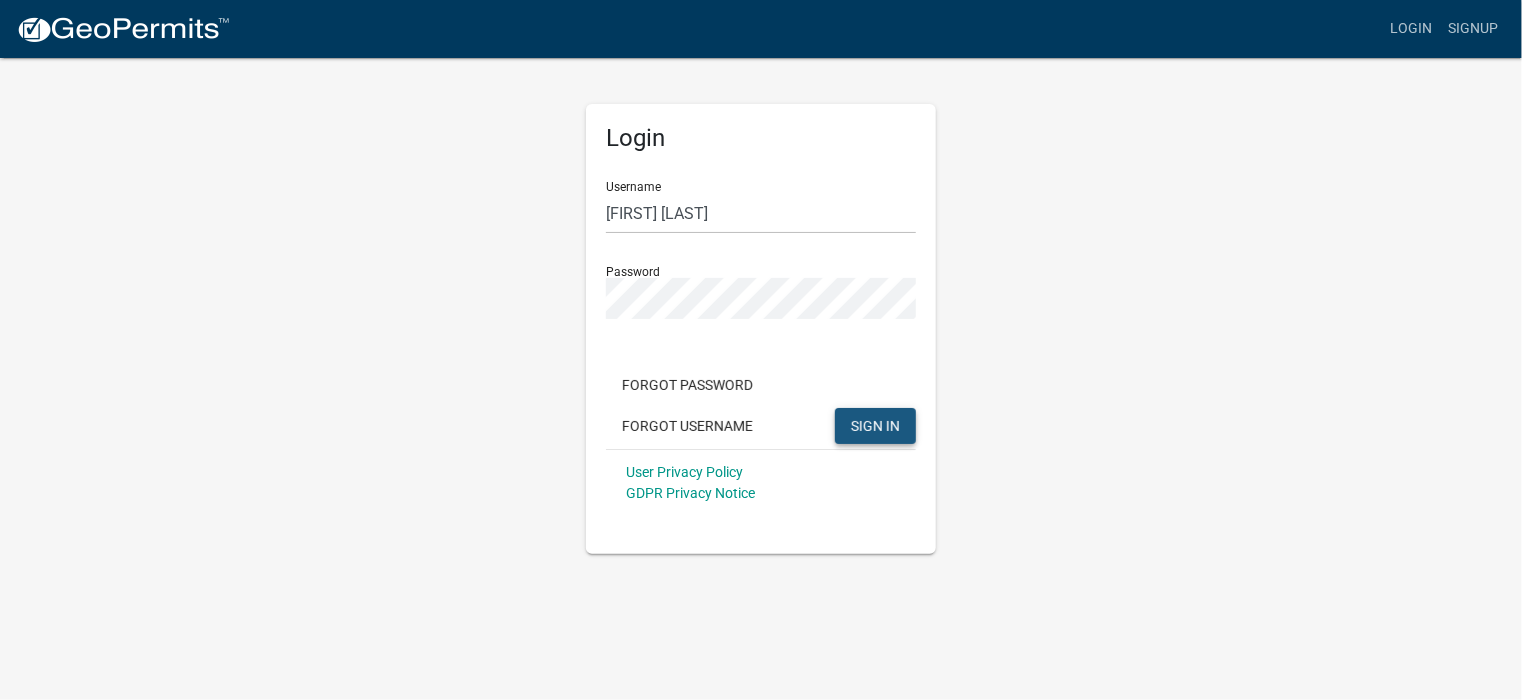 click on "SIGN IN" 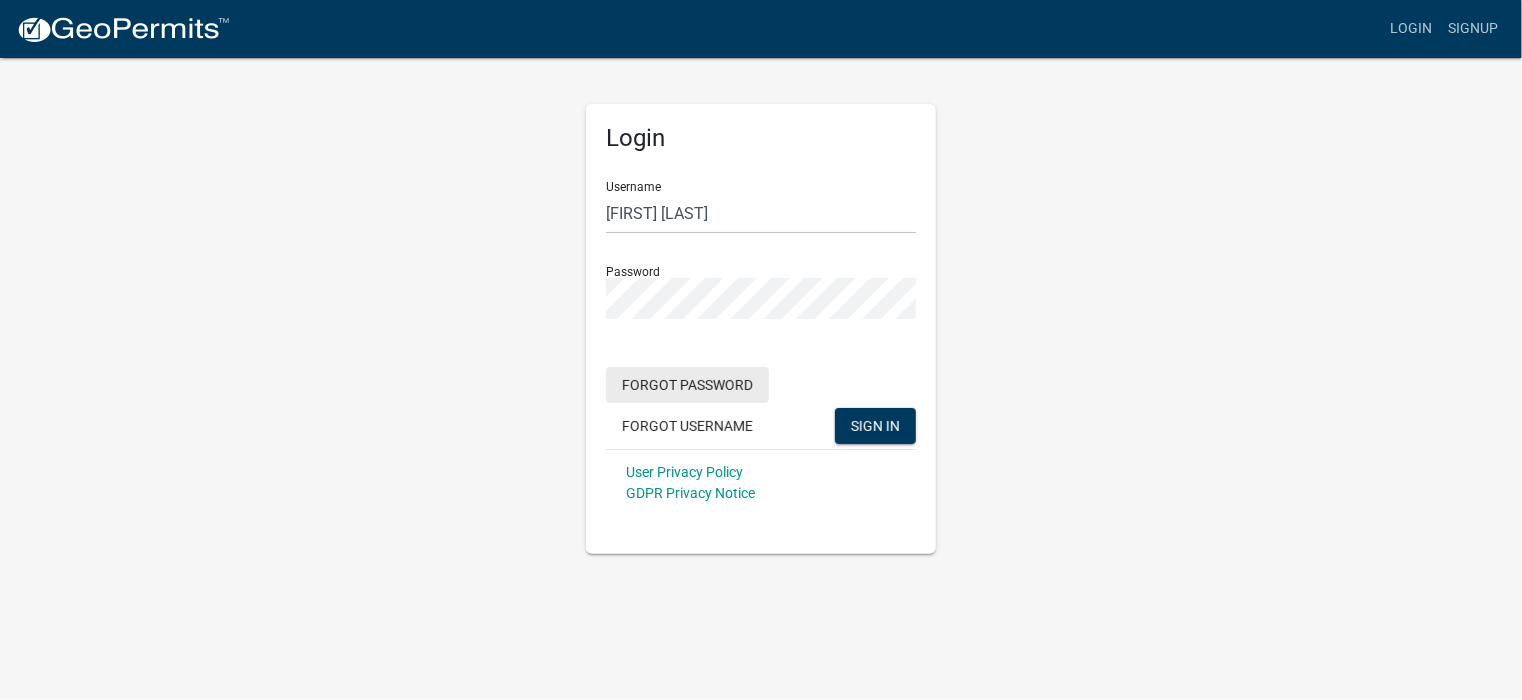 click on "Forgot Password" 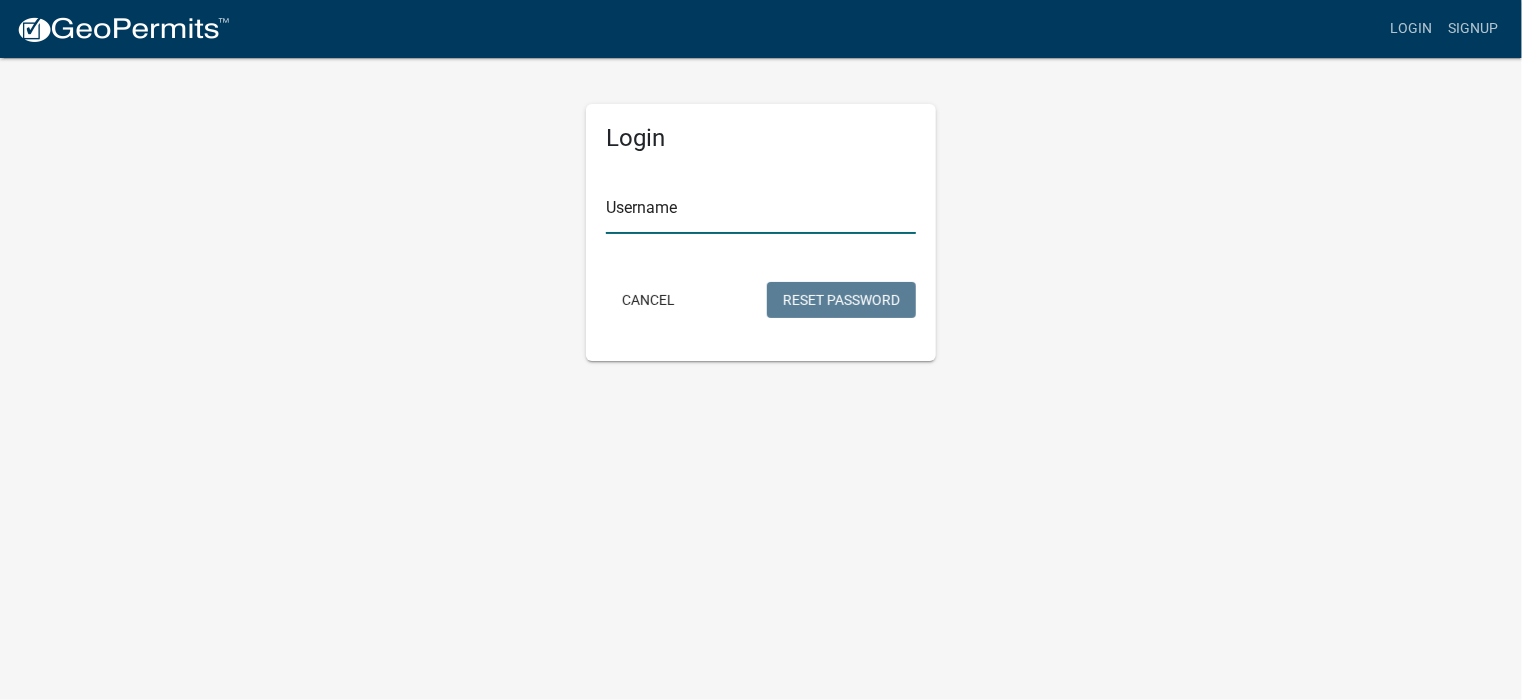 drag, startPoint x: 669, startPoint y: 200, endPoint x: 680, endPoint y: 207, distance: 13.038404 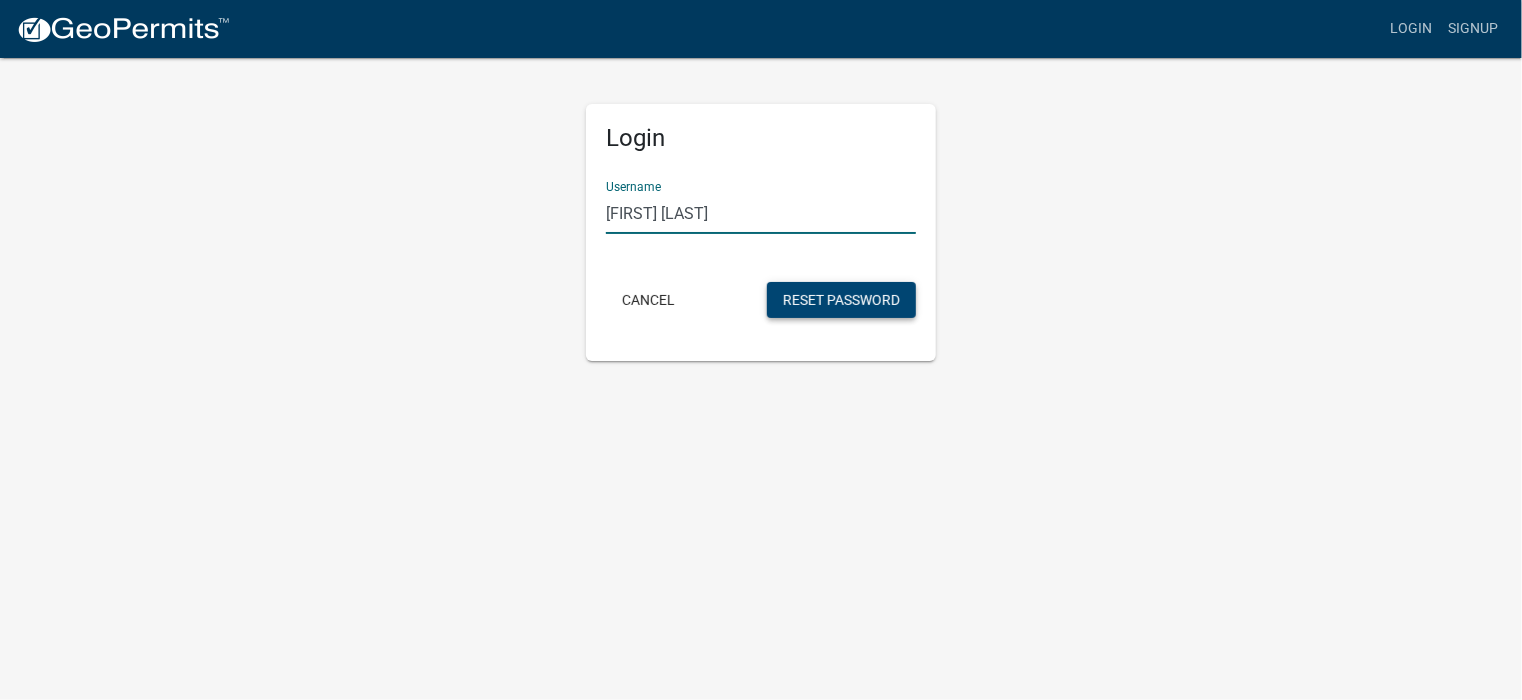 type on "[FIRST] [LAST]" 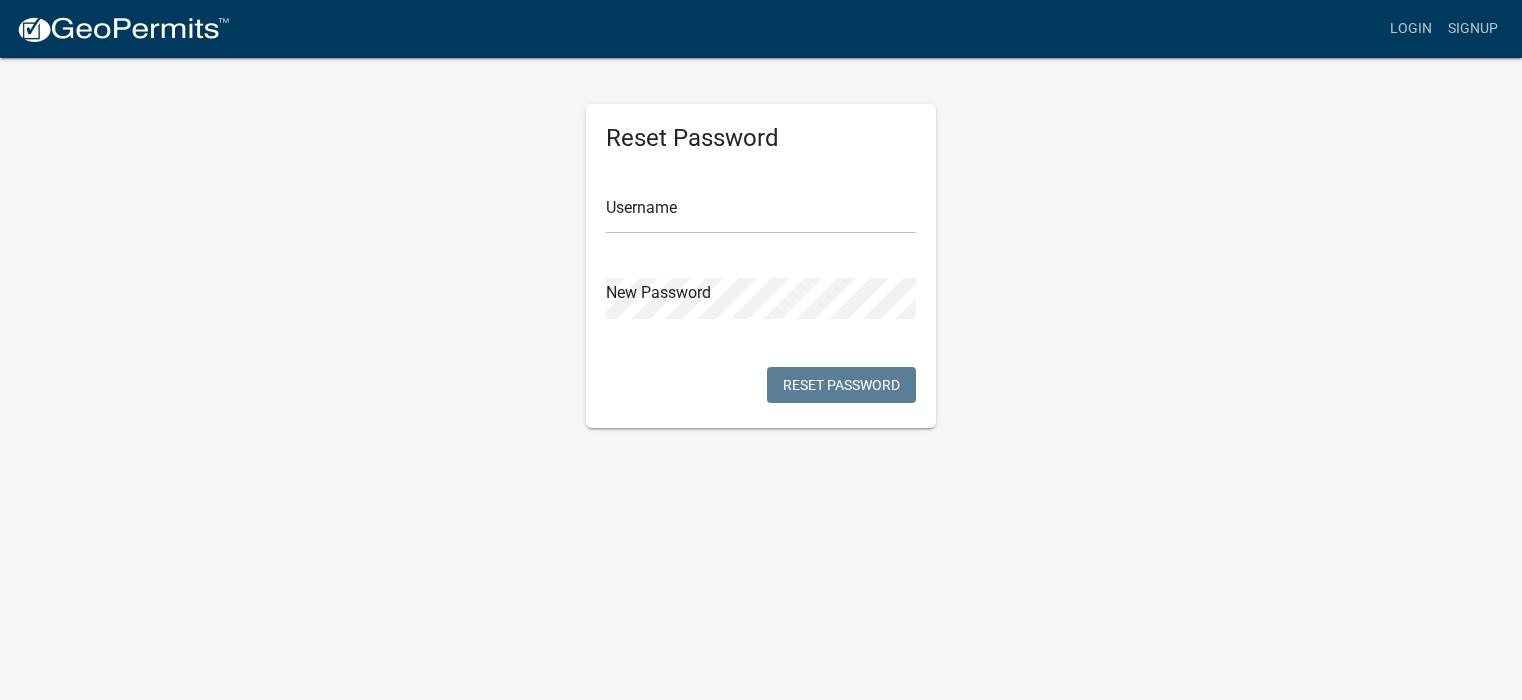 scroll, scrollTop: 0, scrollLeft: 0, axis: both 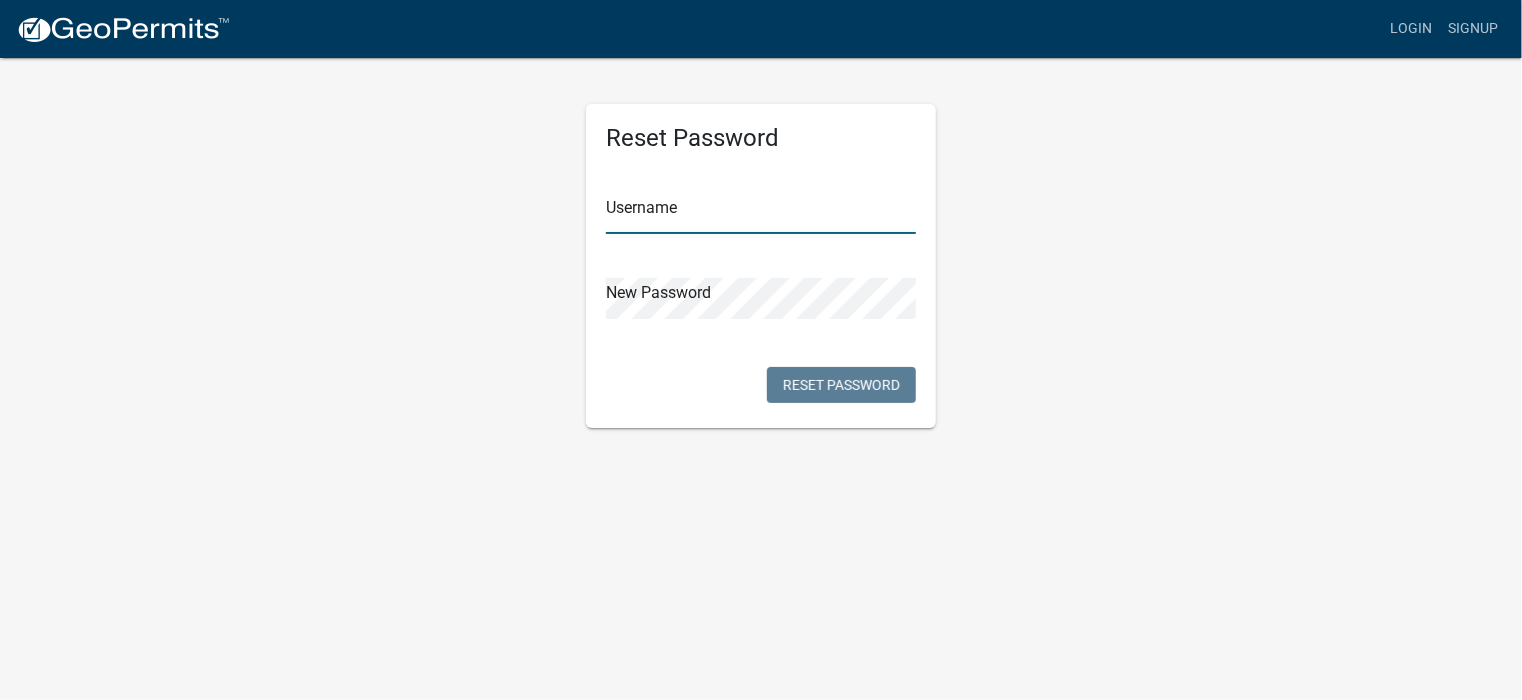 type on "[FIRST] [LAST]" 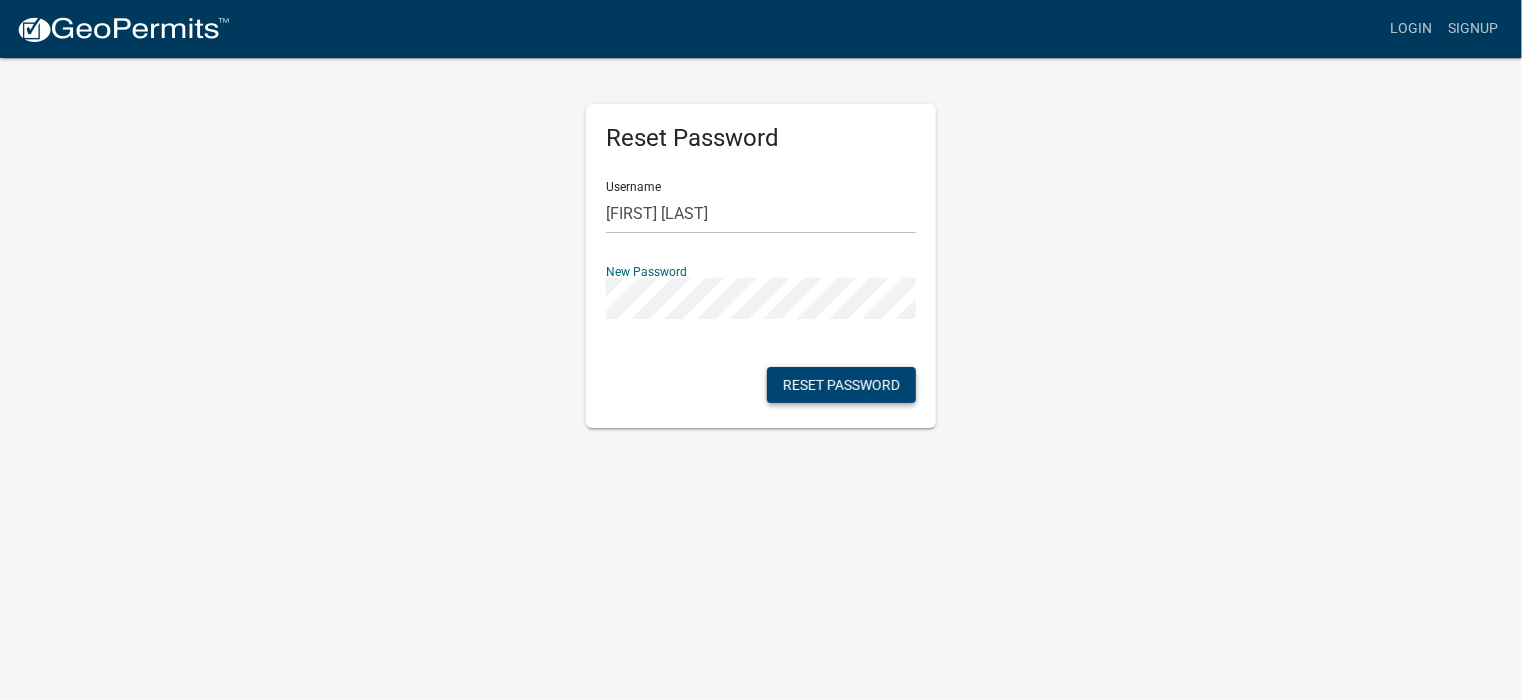 click on "Reset Password" 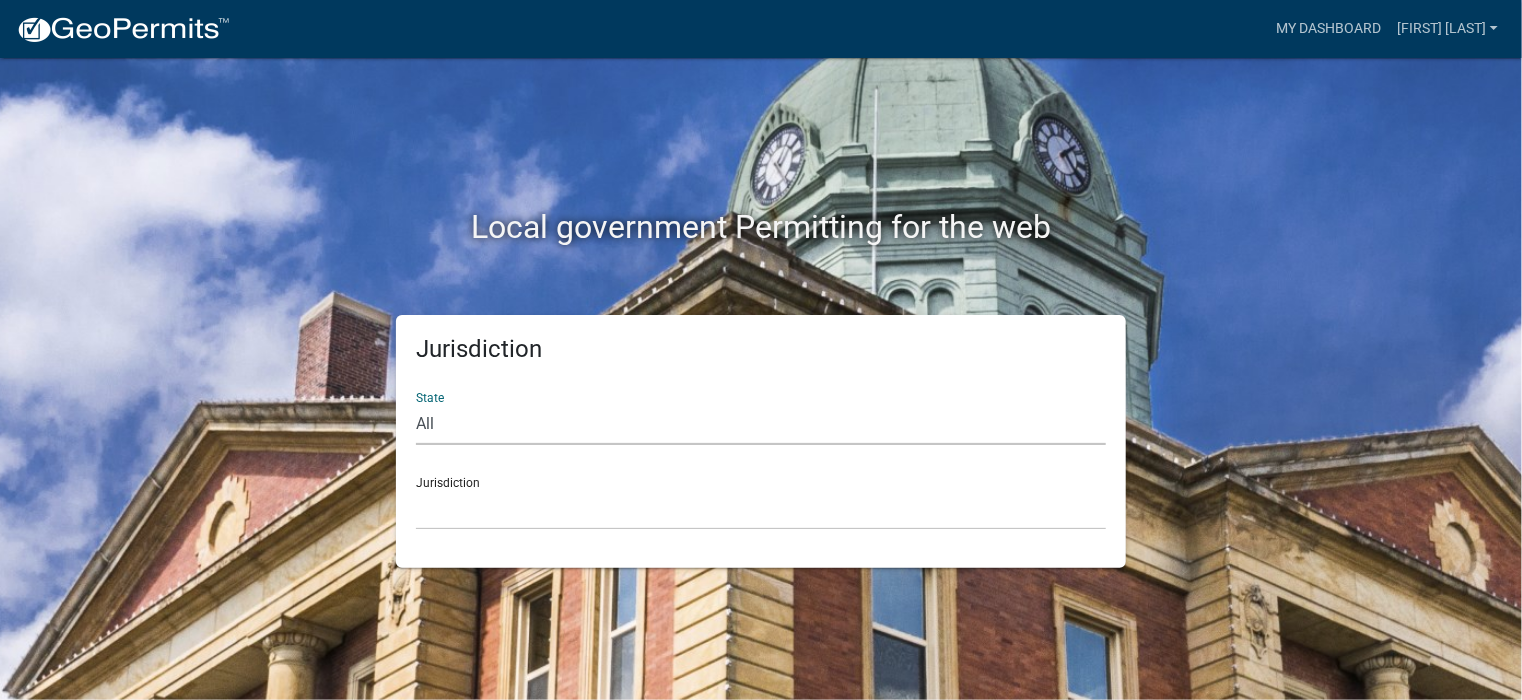 click on "All  Colorado   Georgia   Indiana   Iowa   Kansas   Minnesota   Ohio   South Carolina   Wisconsin" 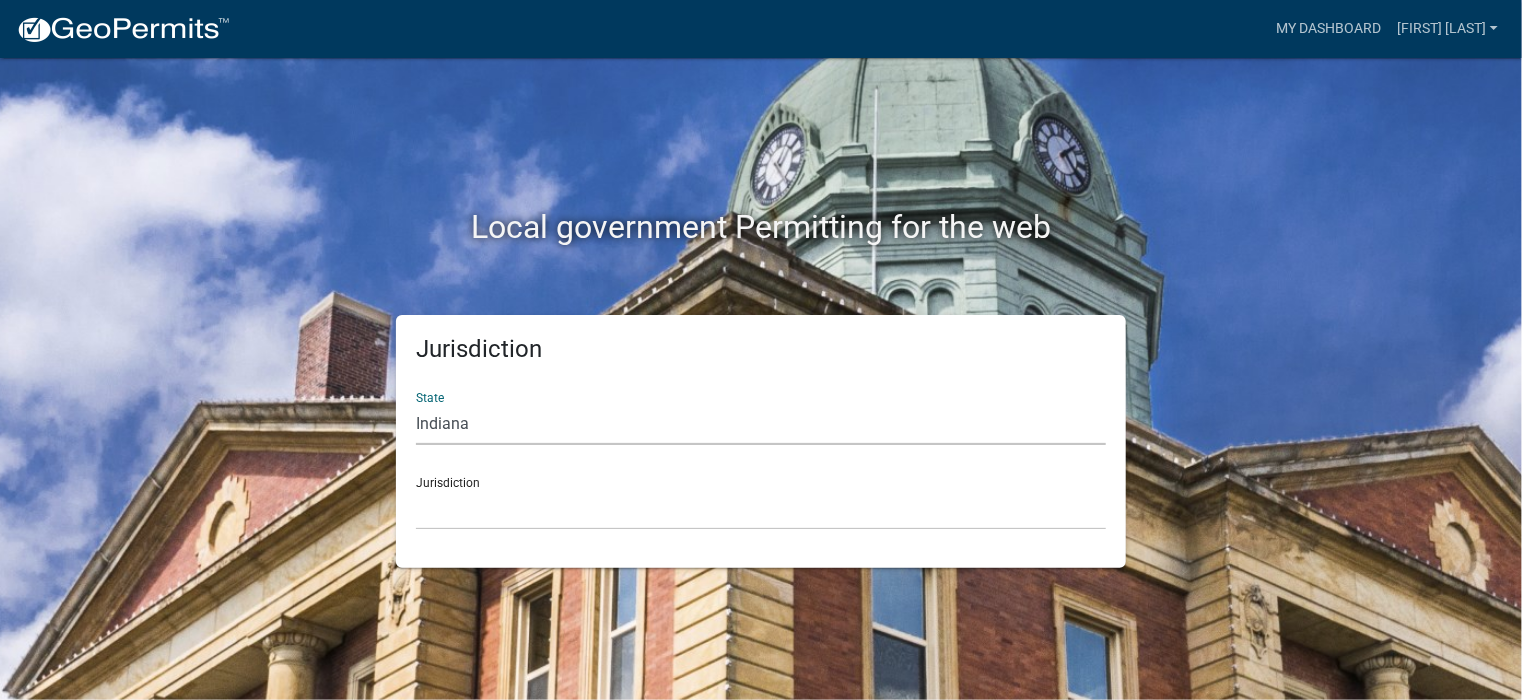 click on "All  Colorado   Georgia   Indiana   Iowa   Kansas   Minnesota   Ohio   South Carolina   Wisconsin" 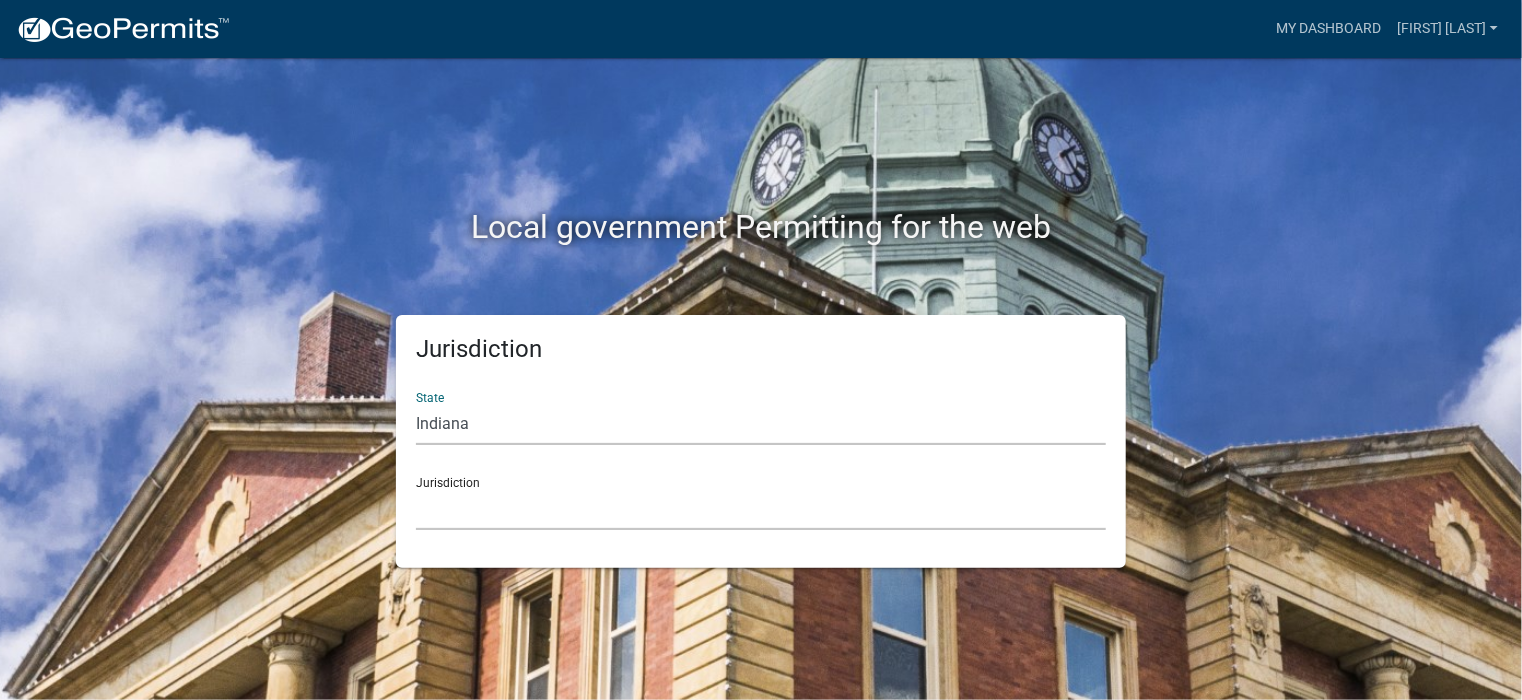 click on "City of Charlestown, Indiana City of Jeffersonville, Indiana City of Logansport, Indiana Decatur County, Indiana Grant County, Indiana Howard County, Indiana Huntington County, Indiana Jasper County, Indiana Kosciusko County, Indiana La Porte County, Indiana Miami County, Indiana Montgomery County, Indiana Morgan County, Indiana Newton County, Indiana Porter County, Indiana River Ridge Development Authority, Indiana Tippecanoe County, Indiana Vigo County, Indiana Wells County, Indiana Whitley County, Indiana" 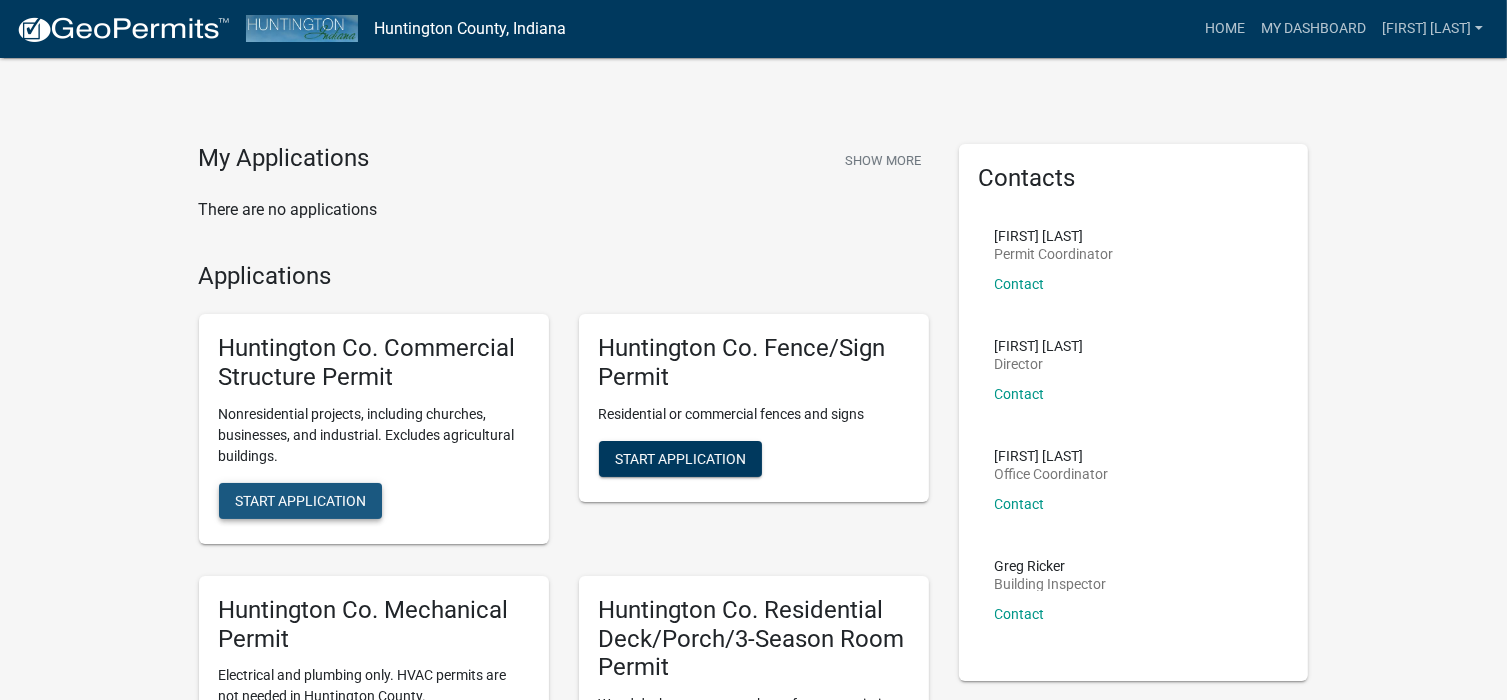 click on "Start Application" 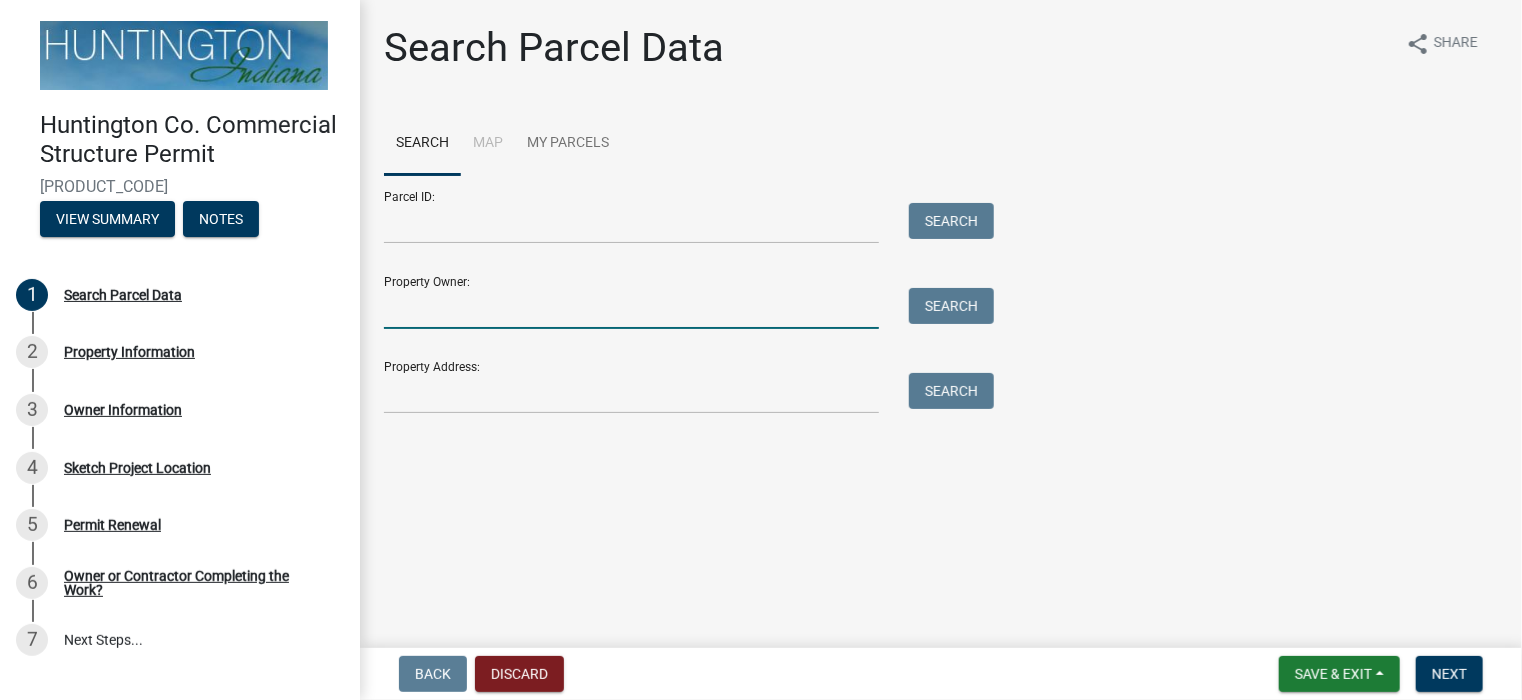 click on "Property Owner:" at bounding box center (631, 308) 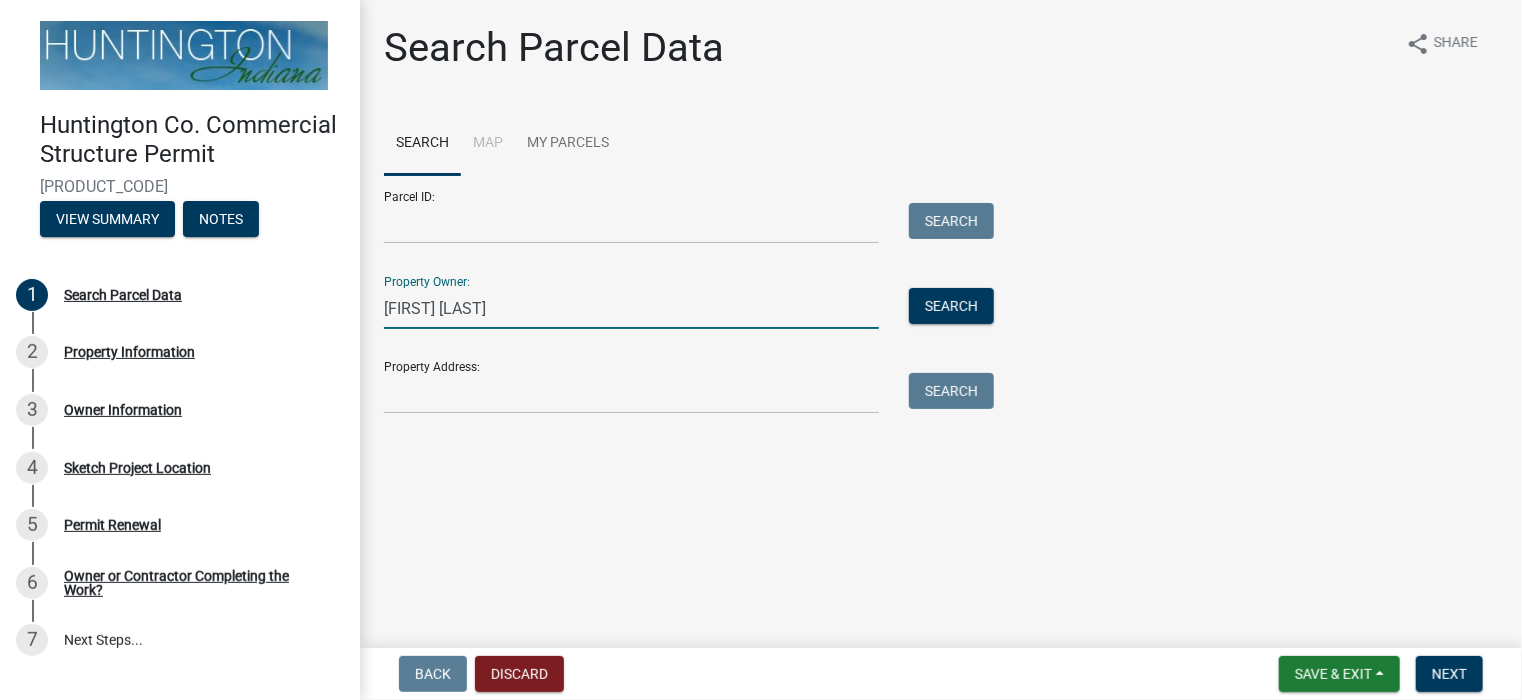type on "[FIRST] [LAST]" 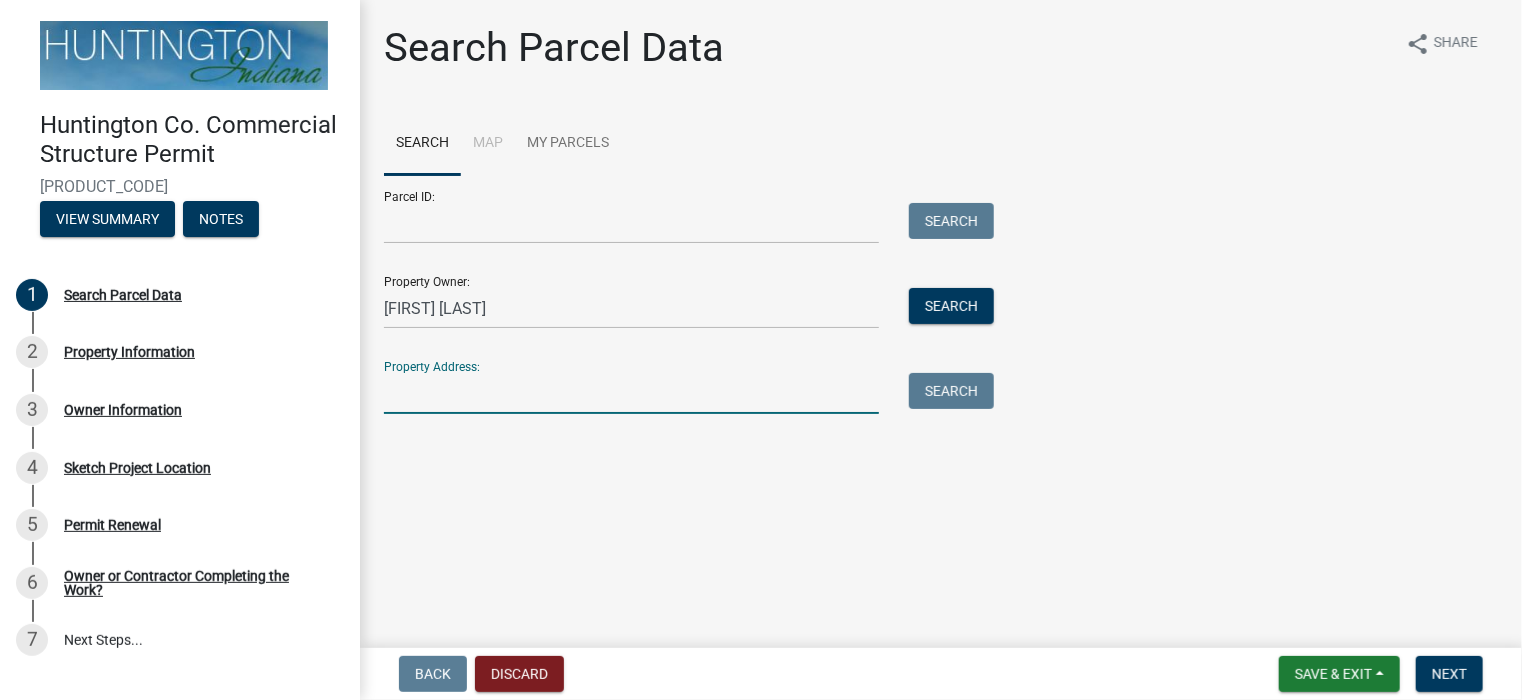 click on "Property Address:" at bounding box center [631, 393] 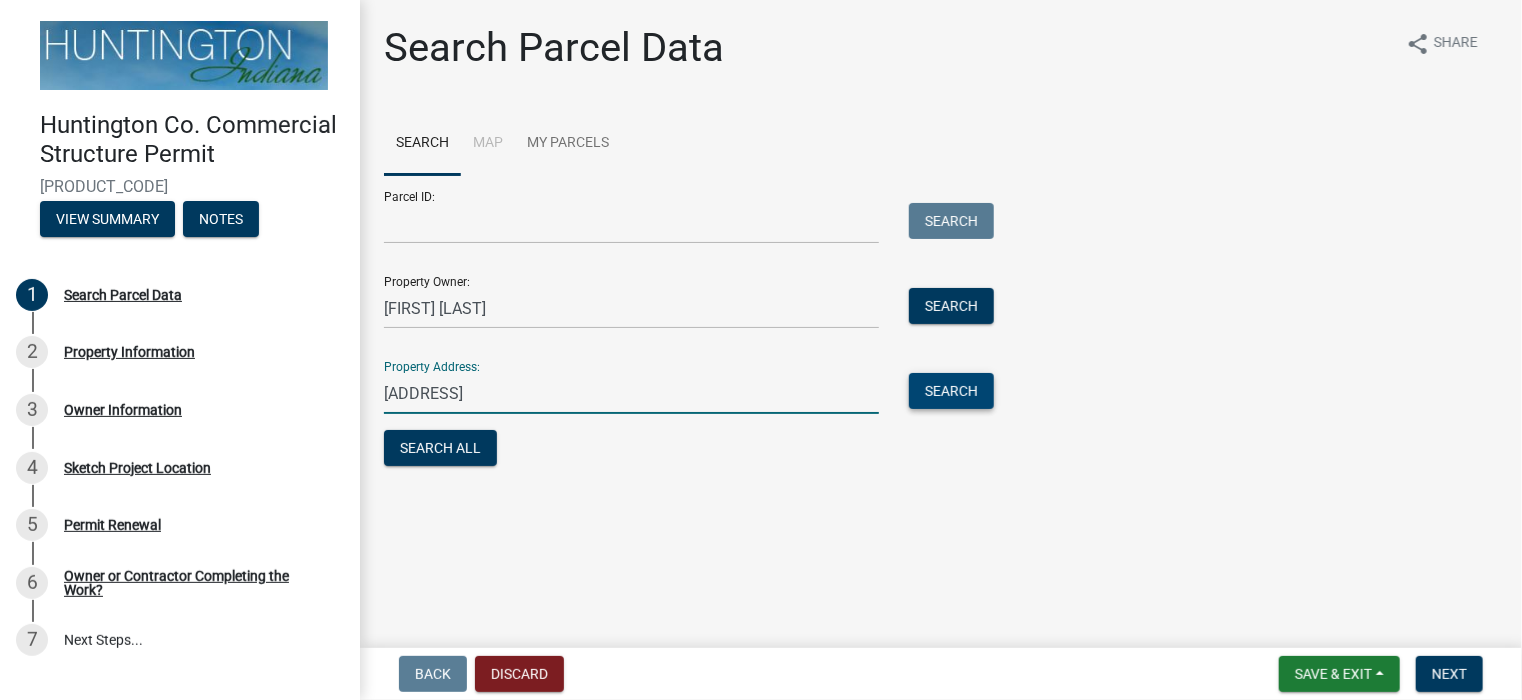 type on "[ADDRESS]" 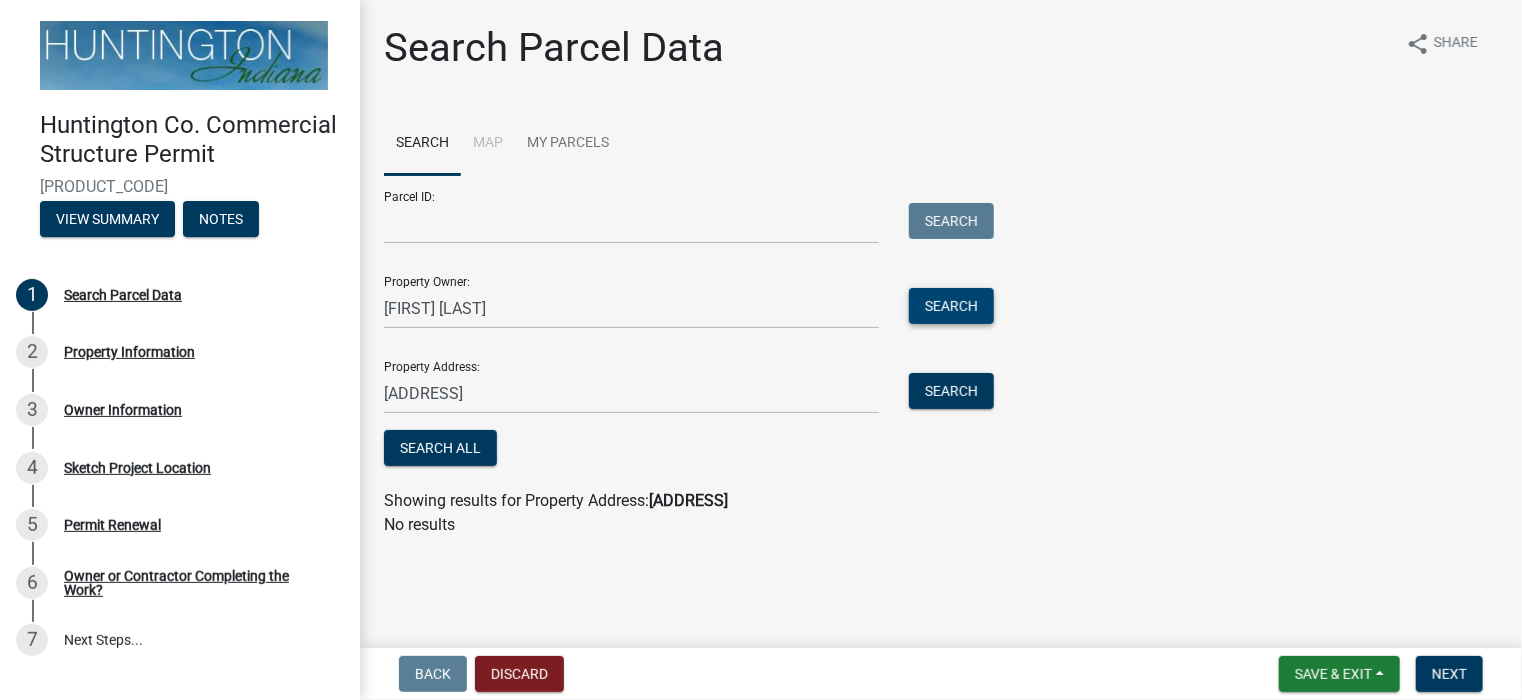 click on "Search" at bounding box center [951, 306] 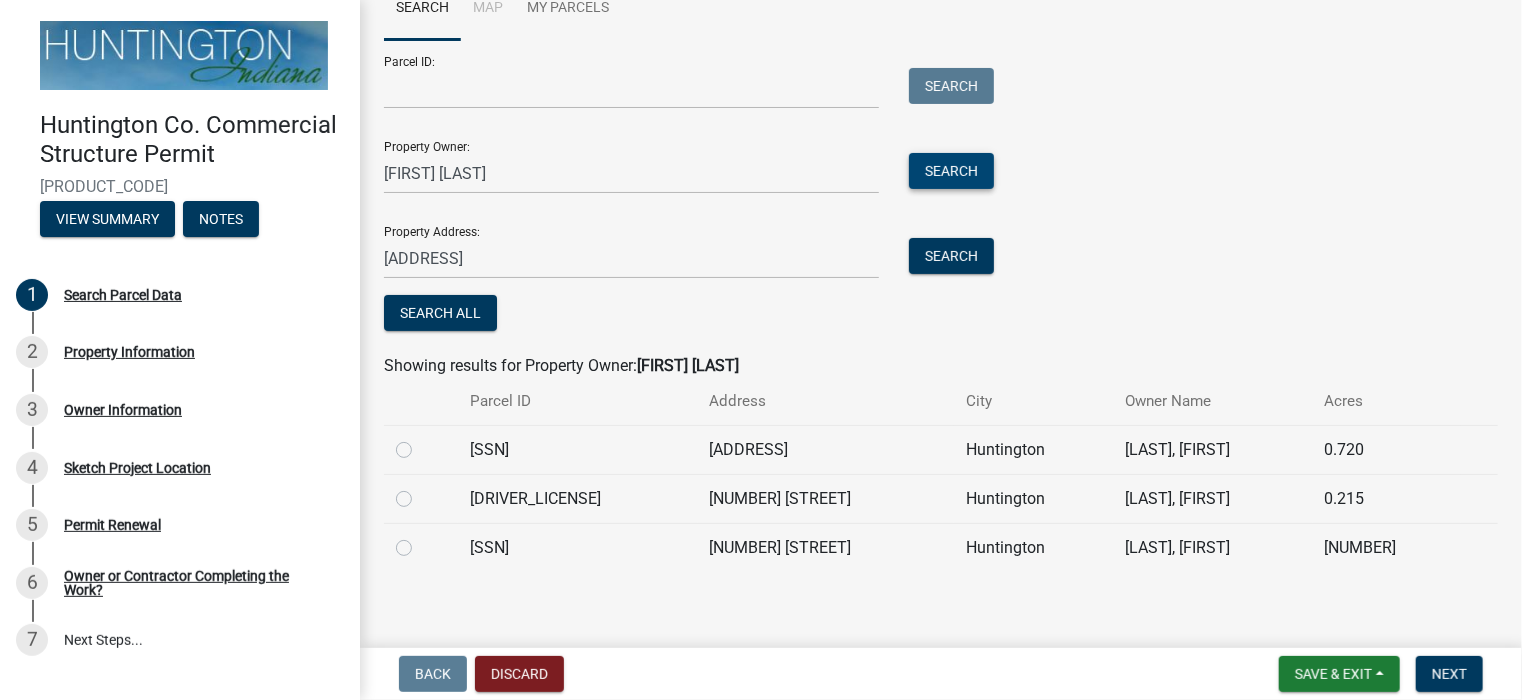 scroll, scrollTop: 144, scrollLeft: 0, axis: vertical 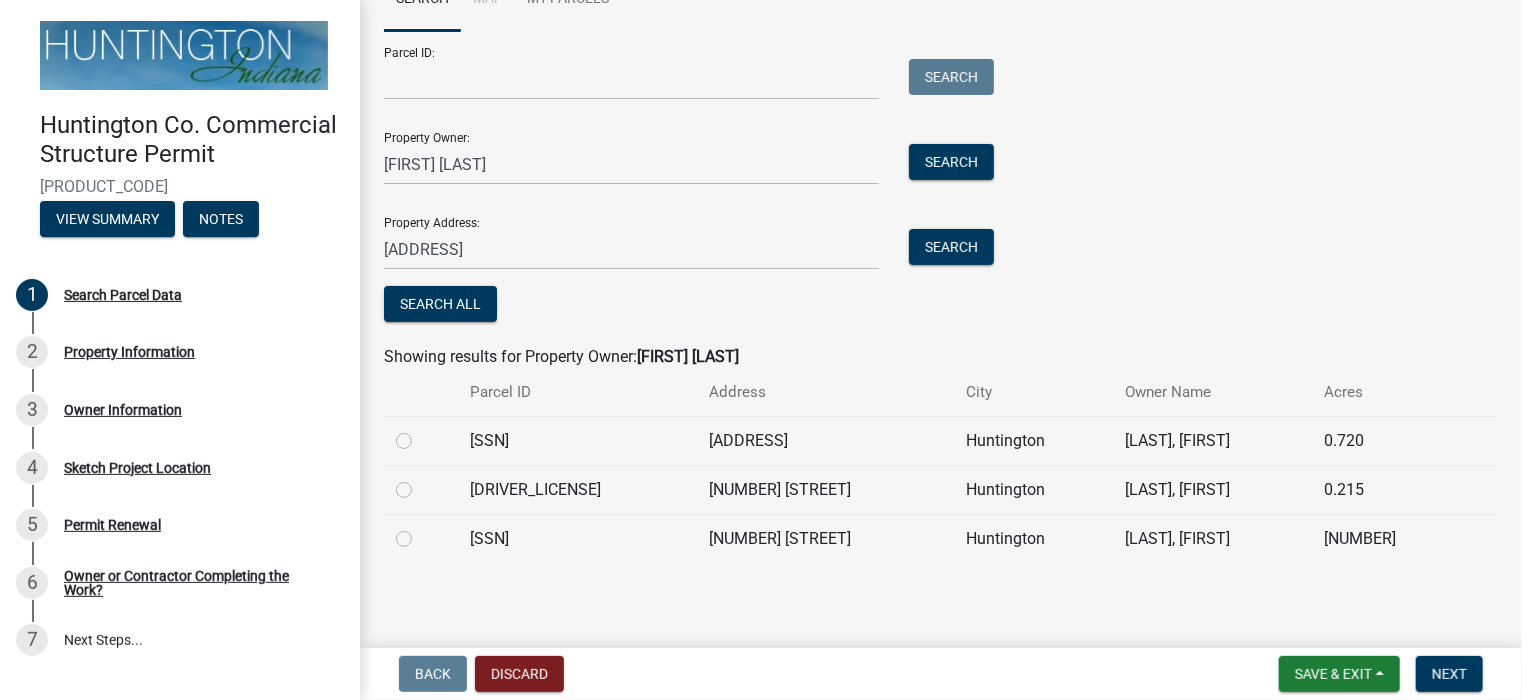 click 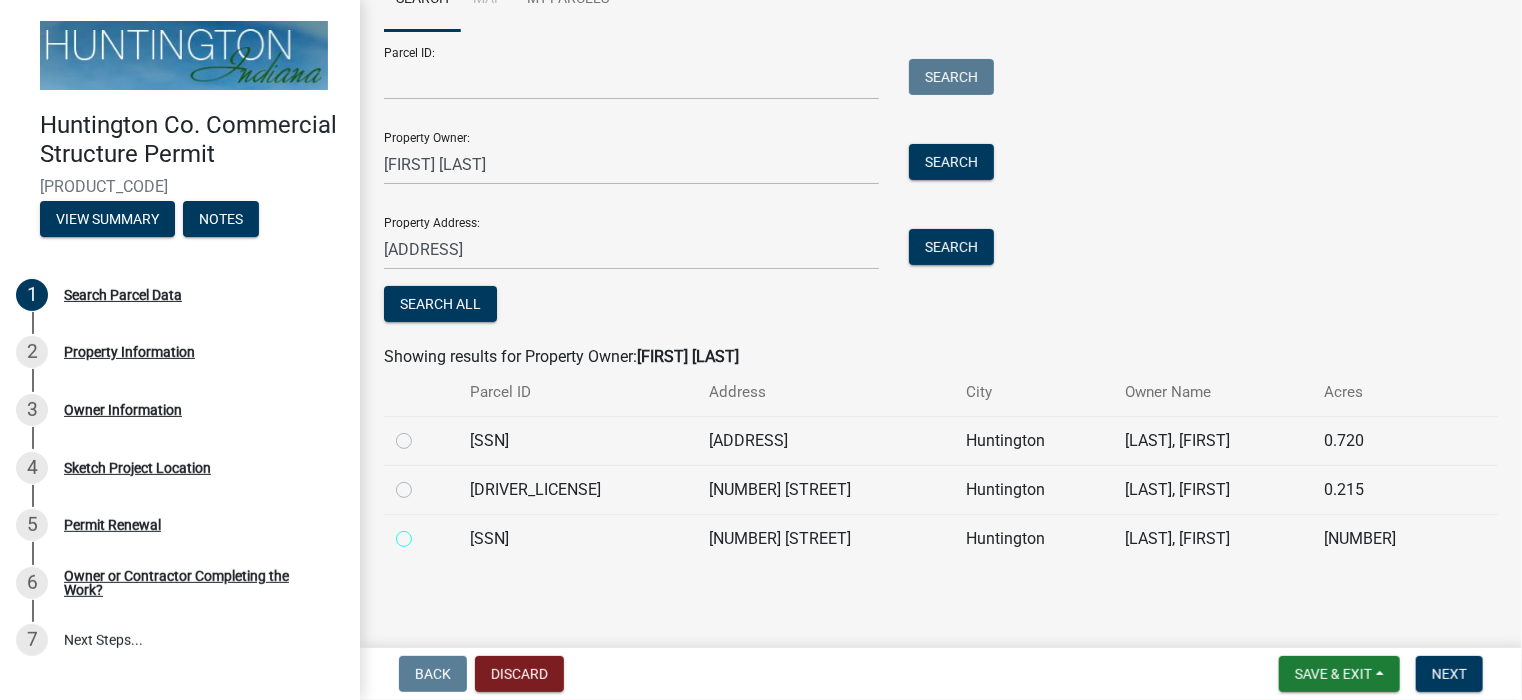 click at bounding box center [426, 533] 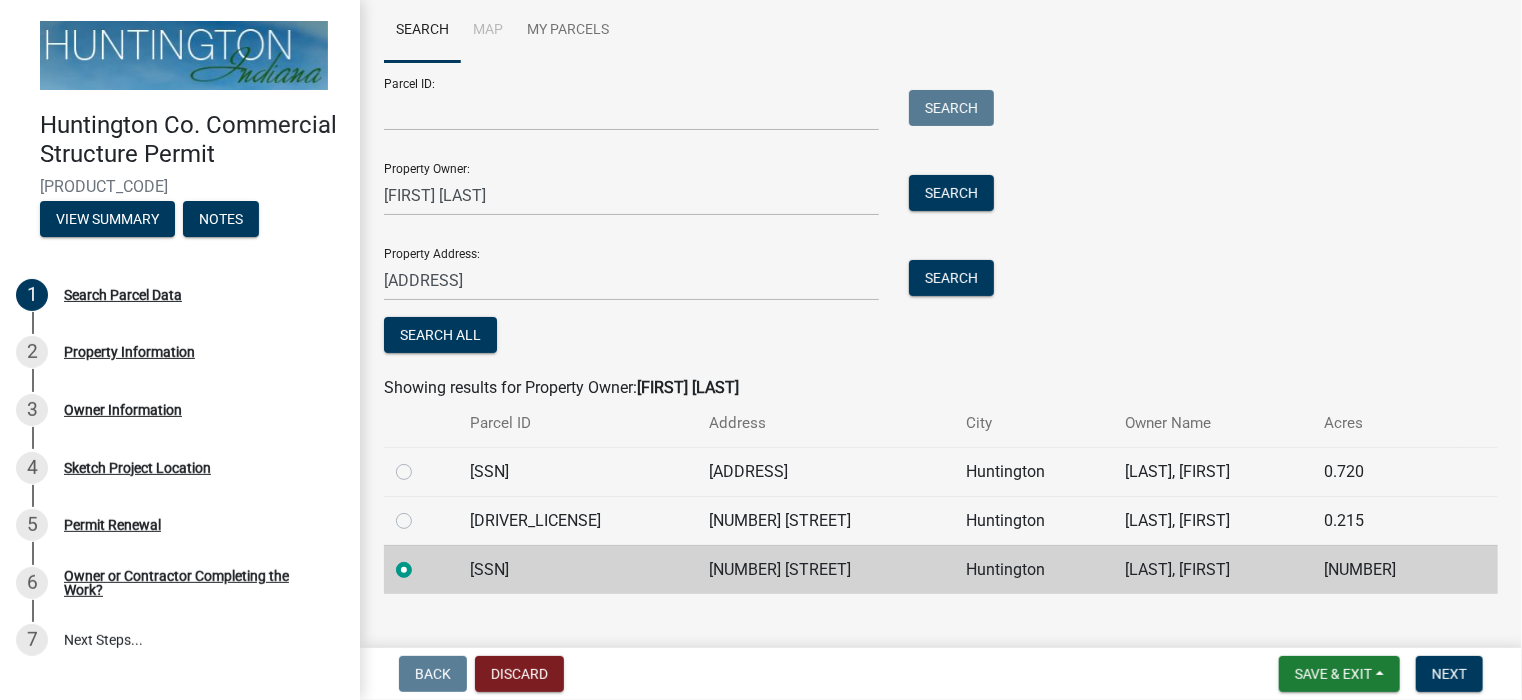 scroll, scrollTop: 144, scrollLeft: 0, axis: vertical 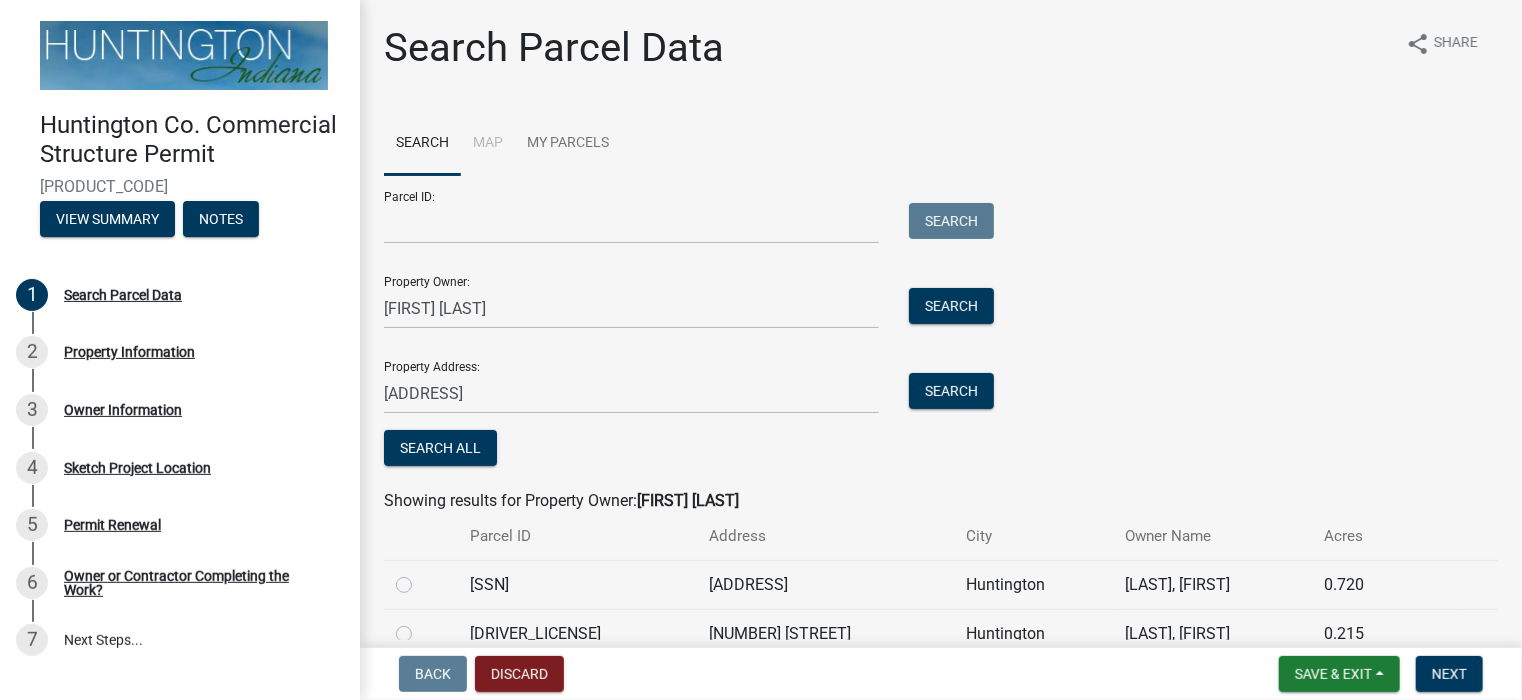 drag, startPoint x: 611, startPoint y: 541, endPoint x: 451, endPoint y: 220, distance: 358.6656 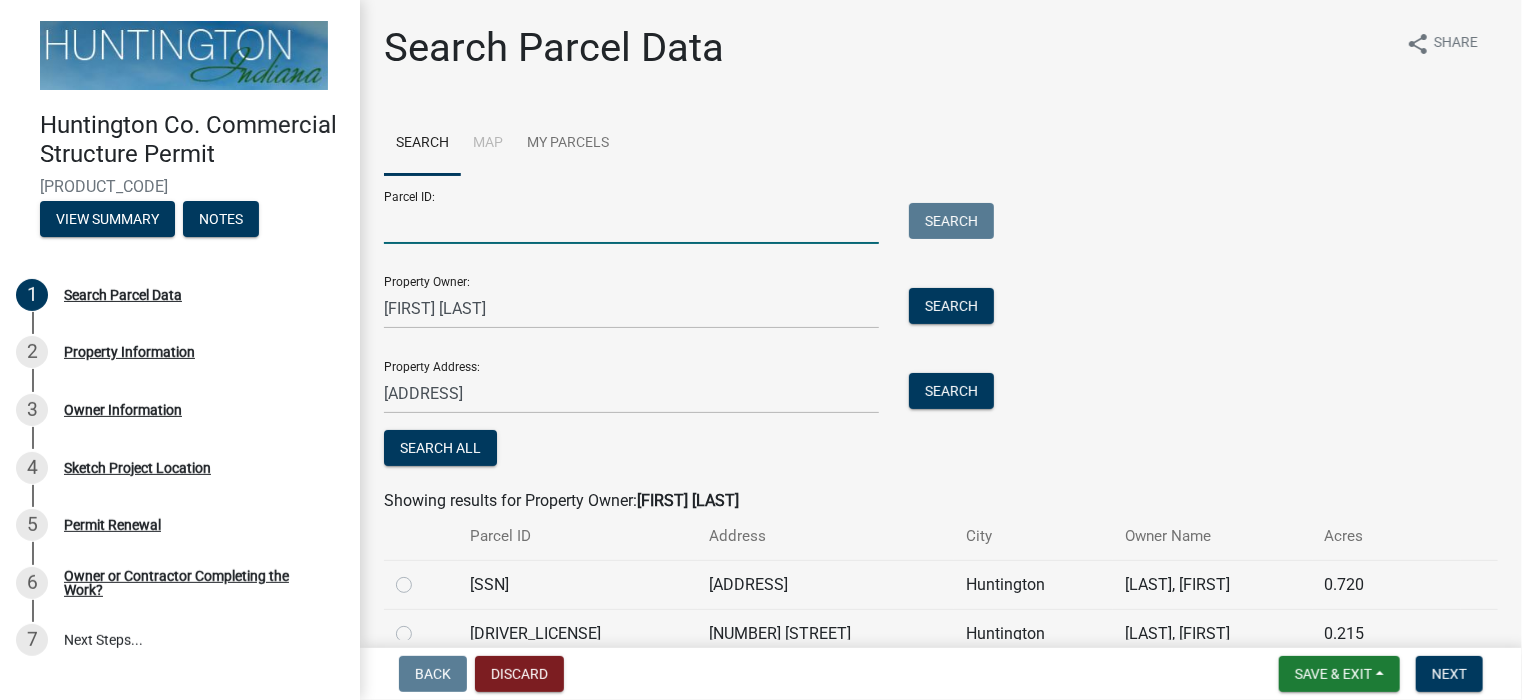 click on "Parcel ID:" at bounding box center [631, 223] 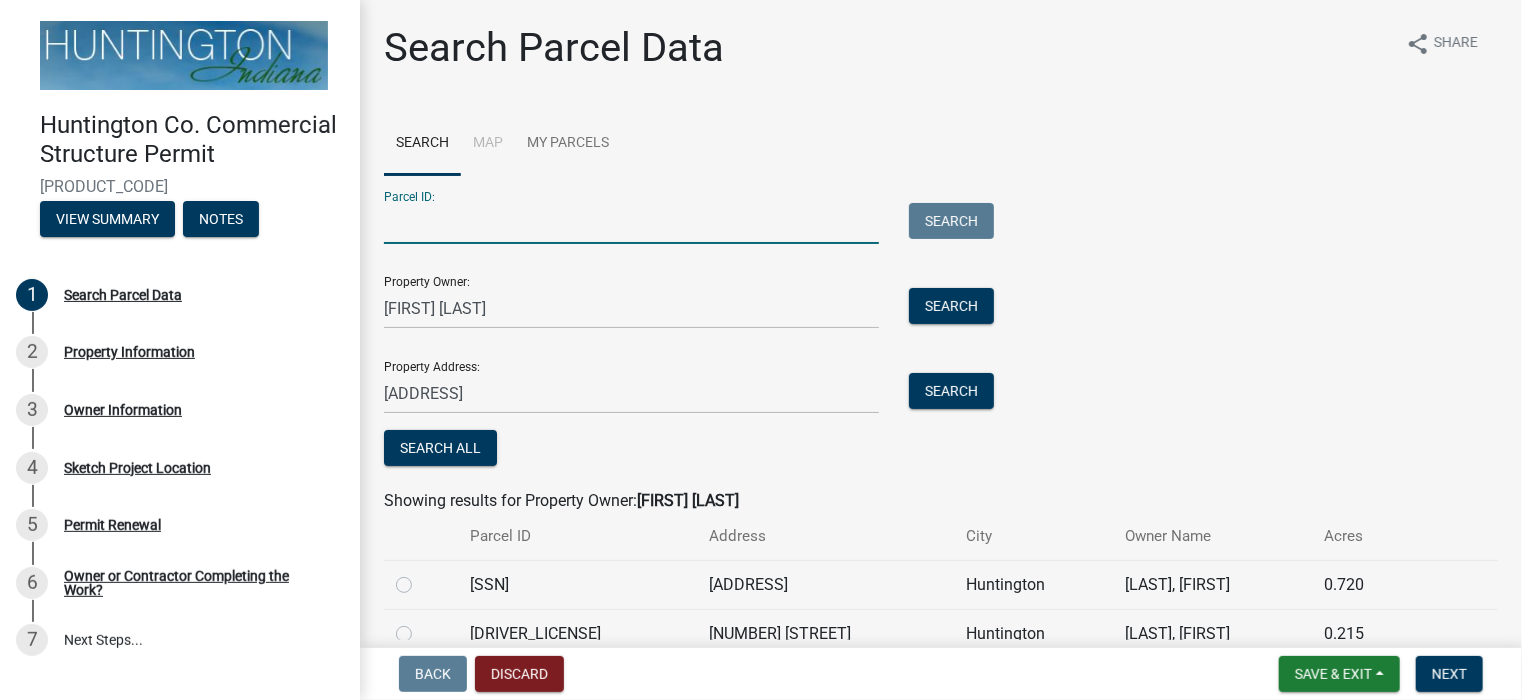 click on "Parcel ID:" at bounding box center [631, 223] 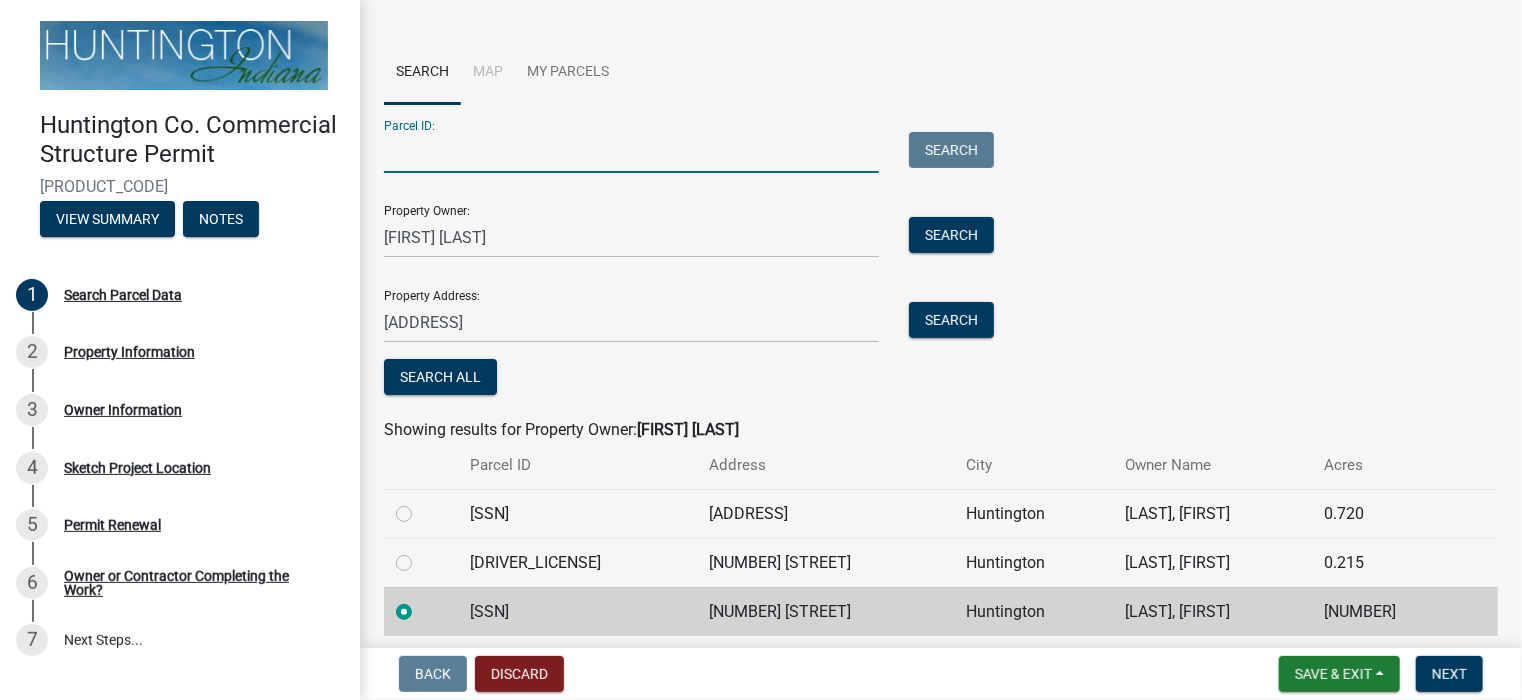 scroll, scrollTop: 100, scrollLeft: 0, axis: vertical 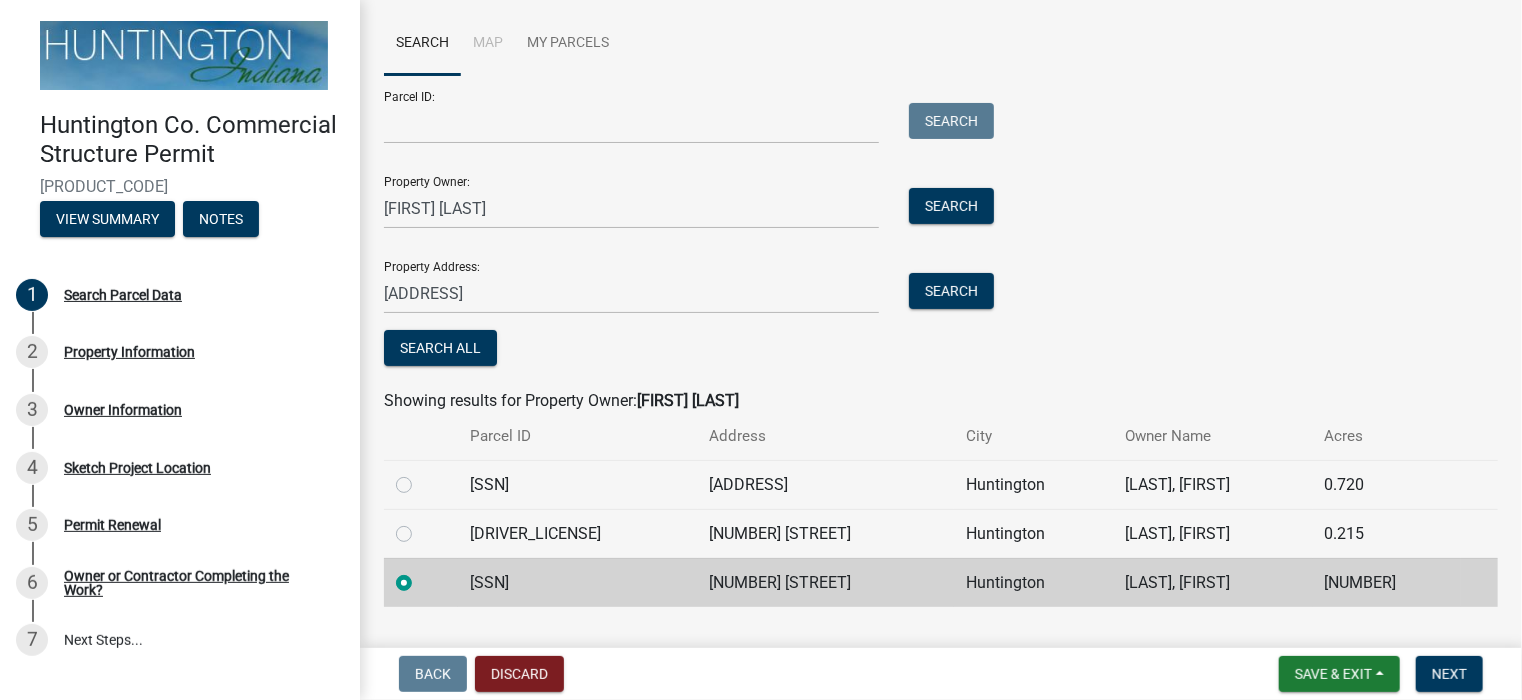drag, startPoint x: 592, startPoint y: 601, endPoint x: 1184, endPoint y: 195, distance: 717.844 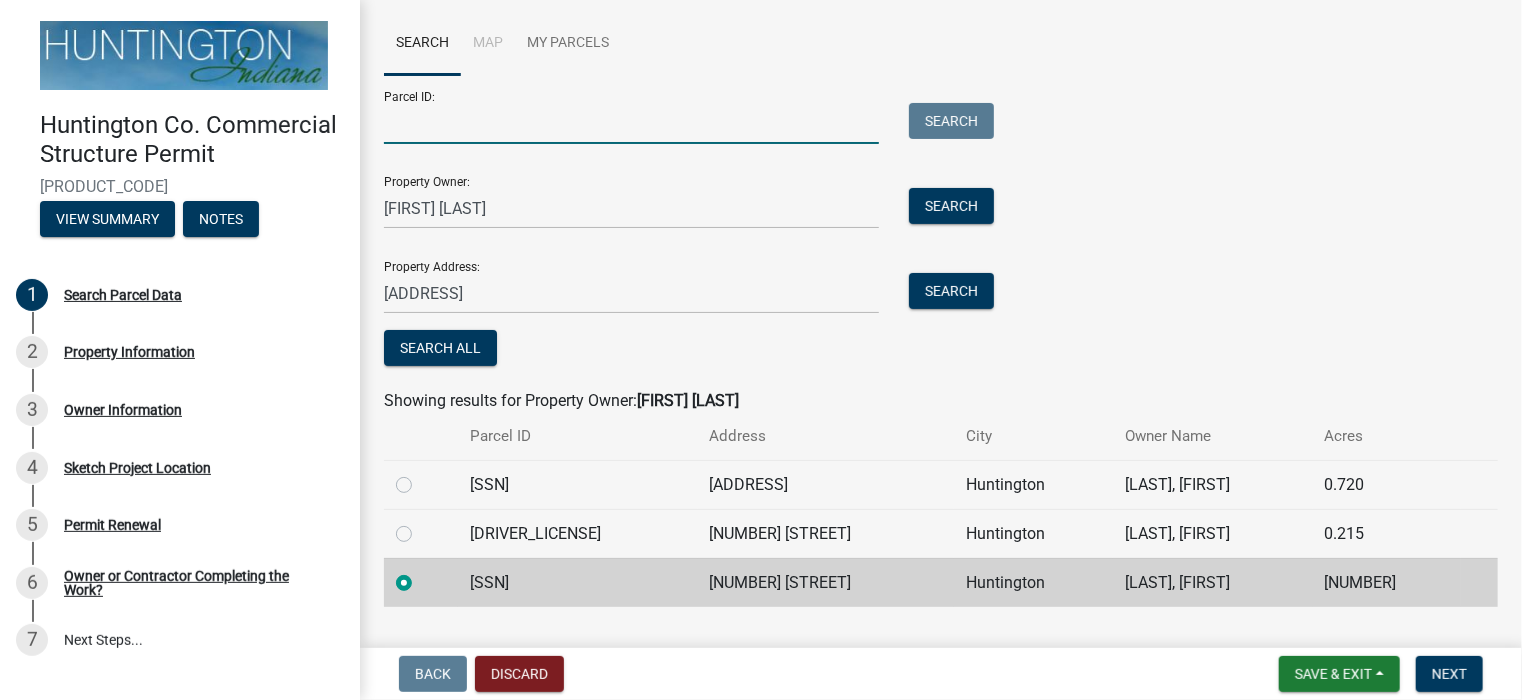 click on "Parcel ID:" at bounding box center [631, 123] 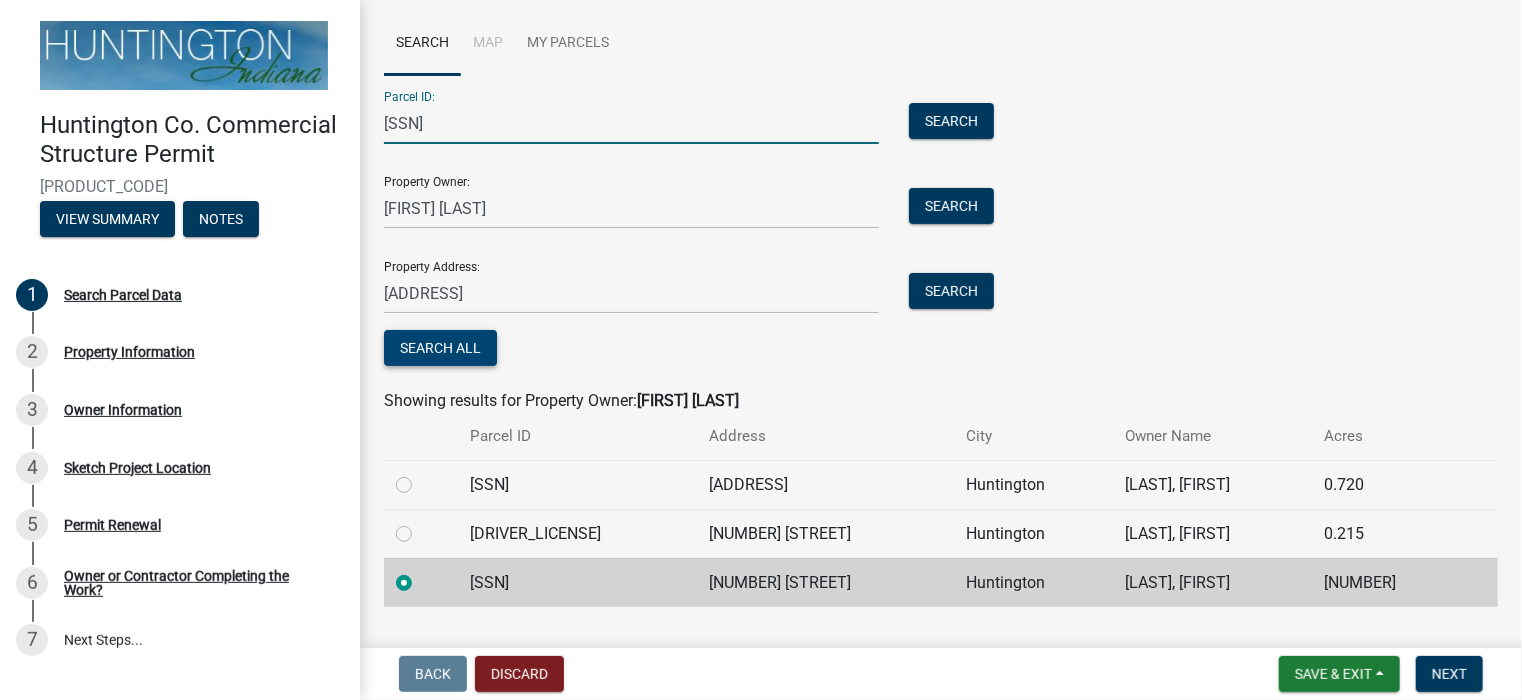 type on "[SSN]" 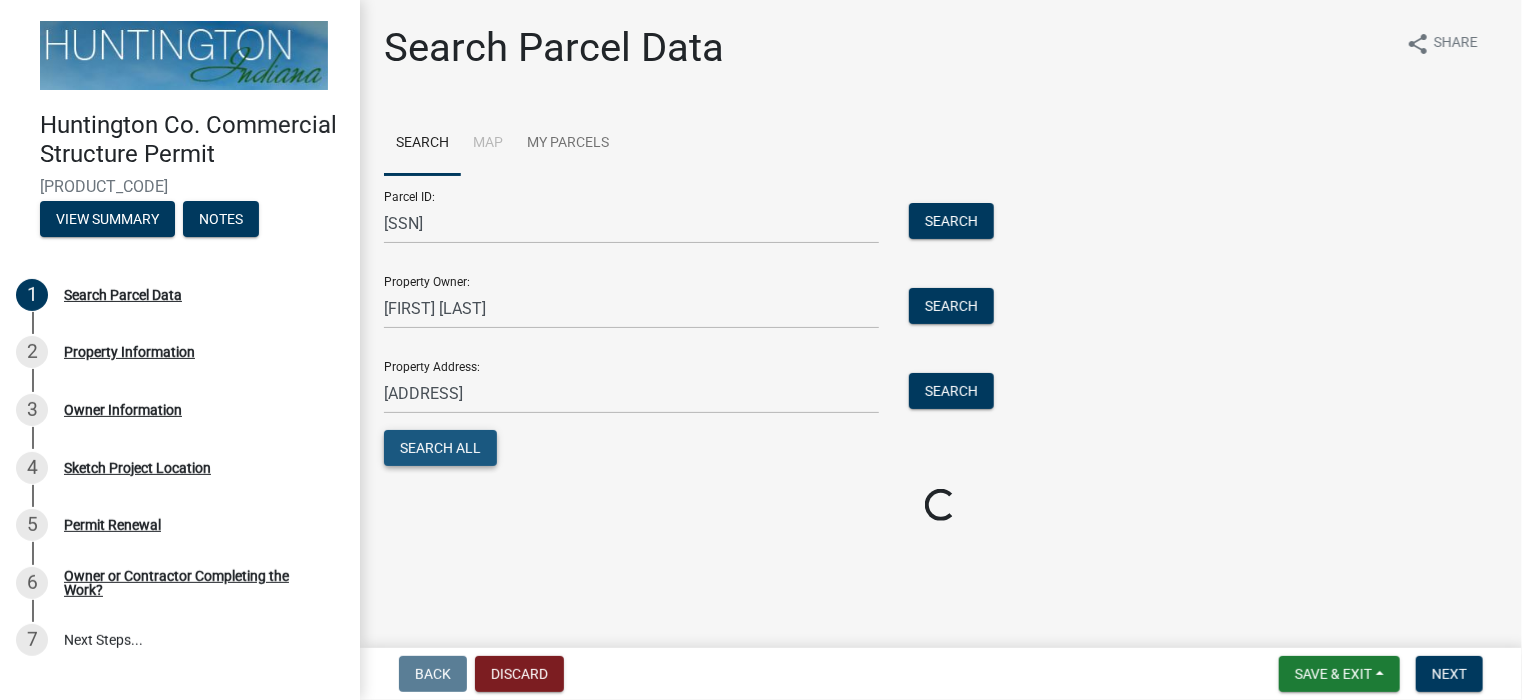 scroll, scrollTop: 0, scrollLeft: 0, axis: both 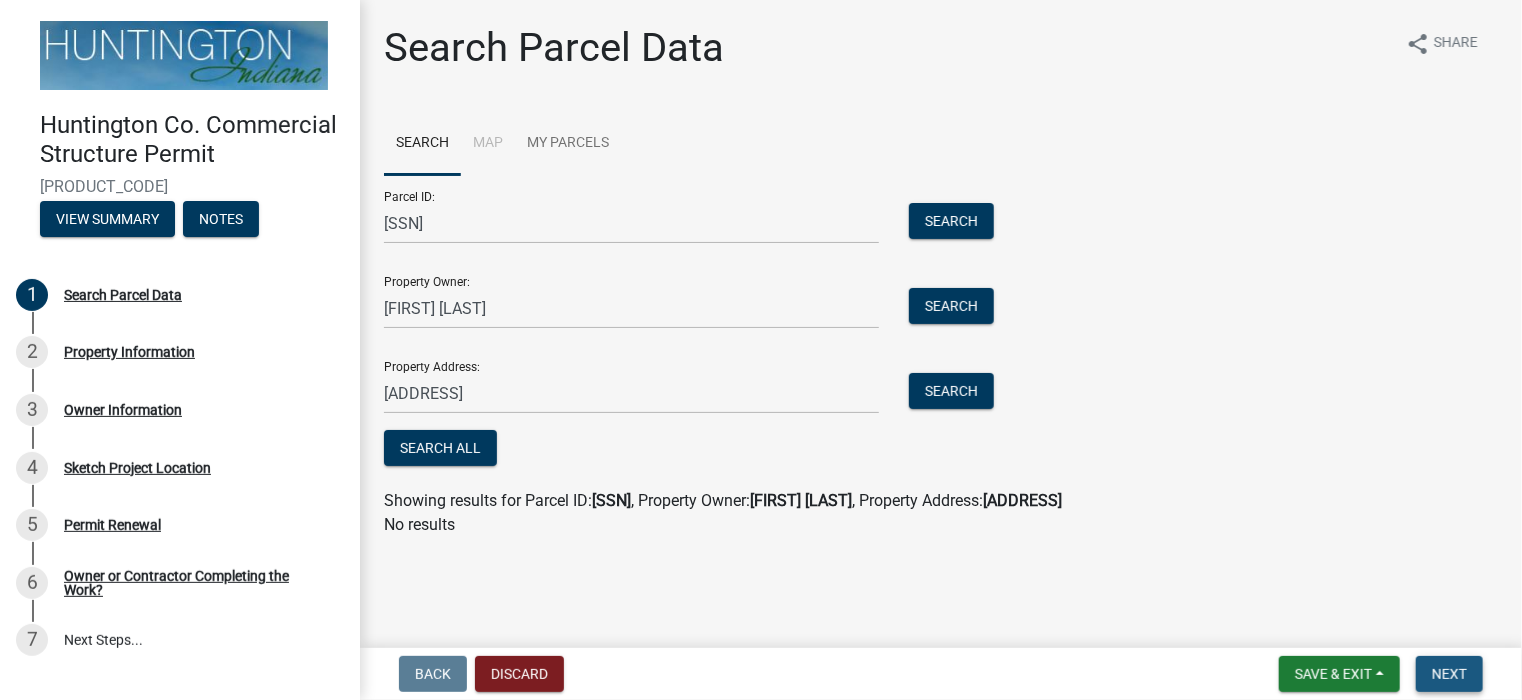 click on "Next" at bounding box center [1449, 674] 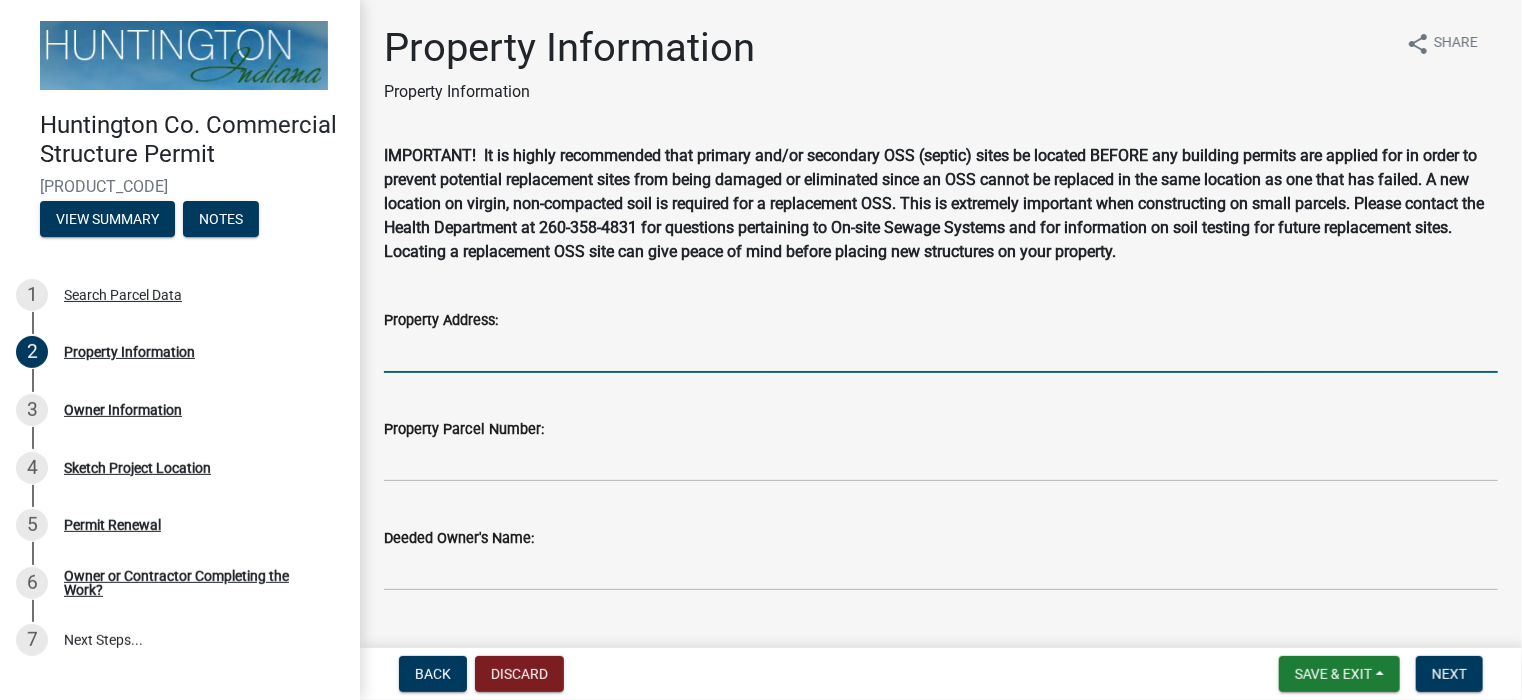 click on "Property Address:" at bounding box center (941, 352) 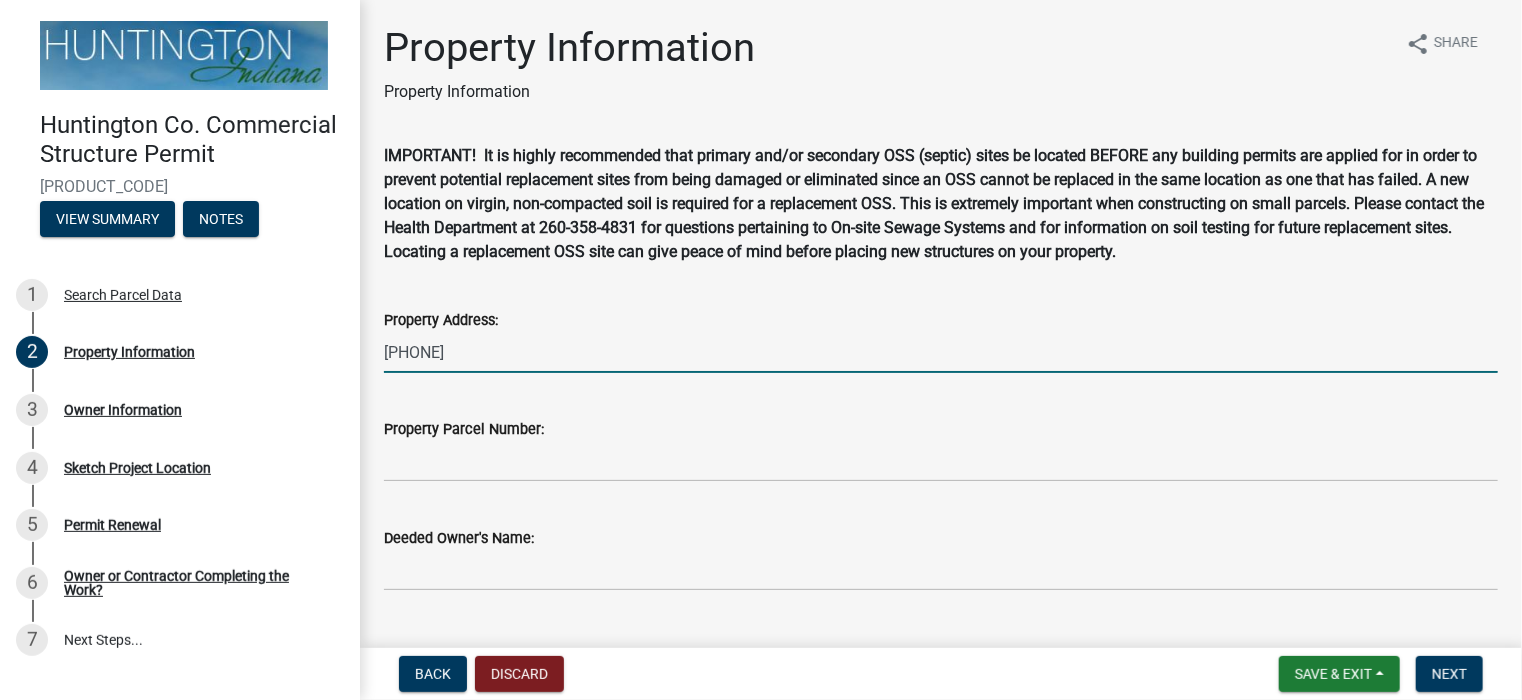 type on "[PHONE]" 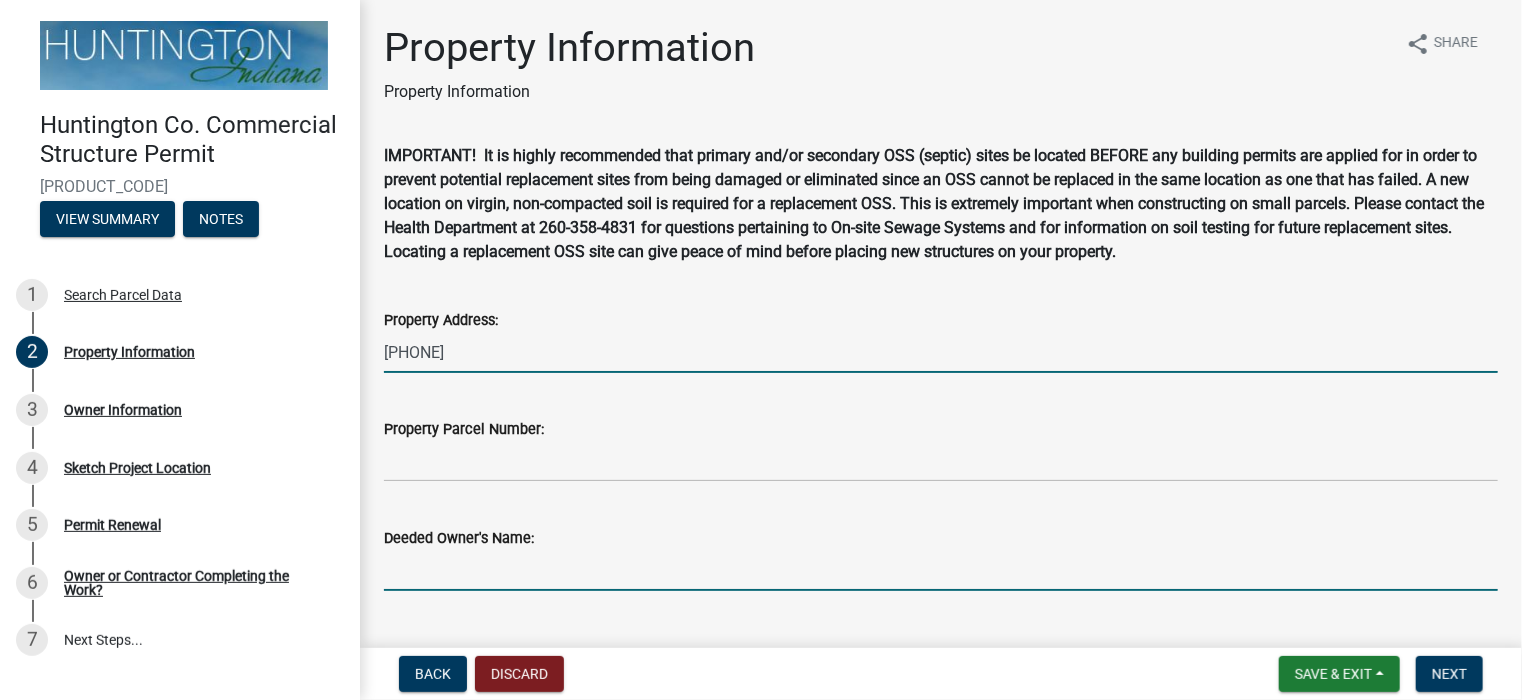 click on "Deeded Owner's Name:" at bounding box center [941, 570] 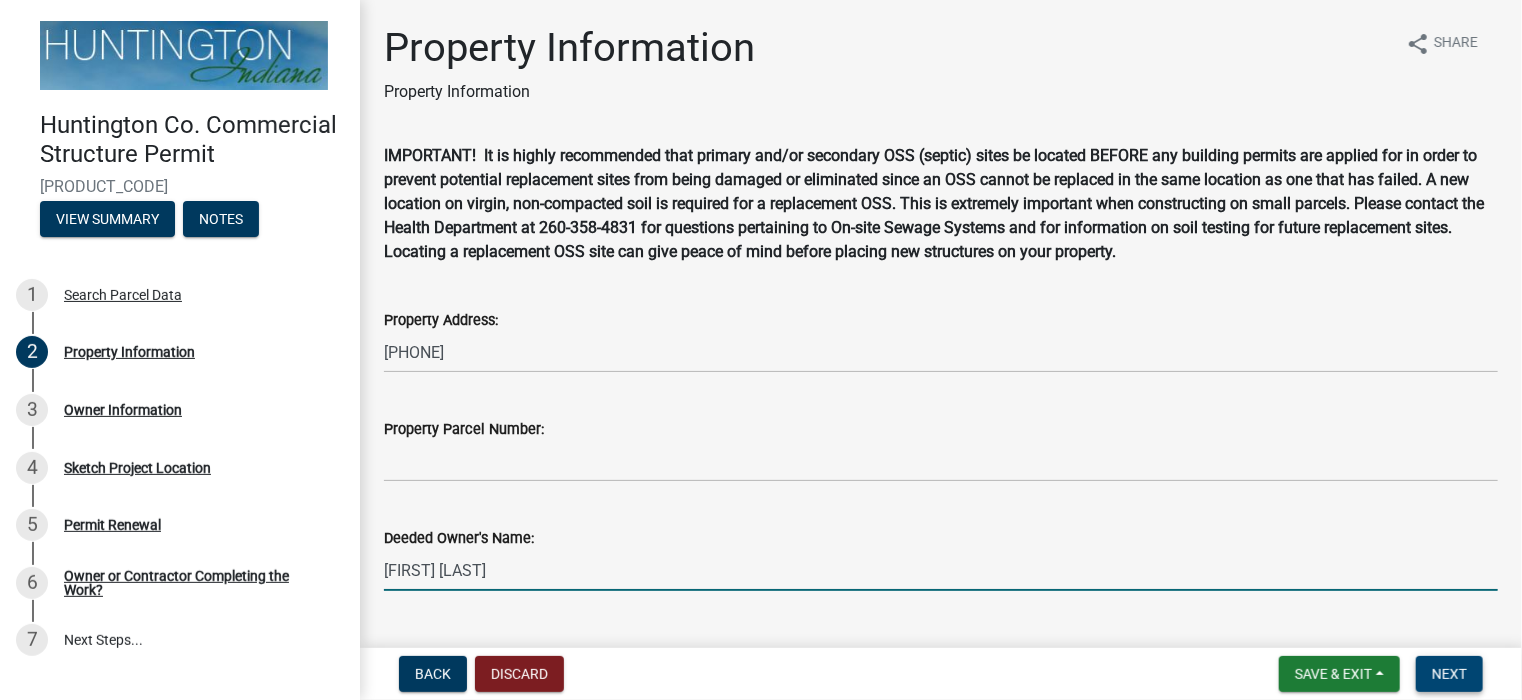 type on "[FIRST] [LAST]" 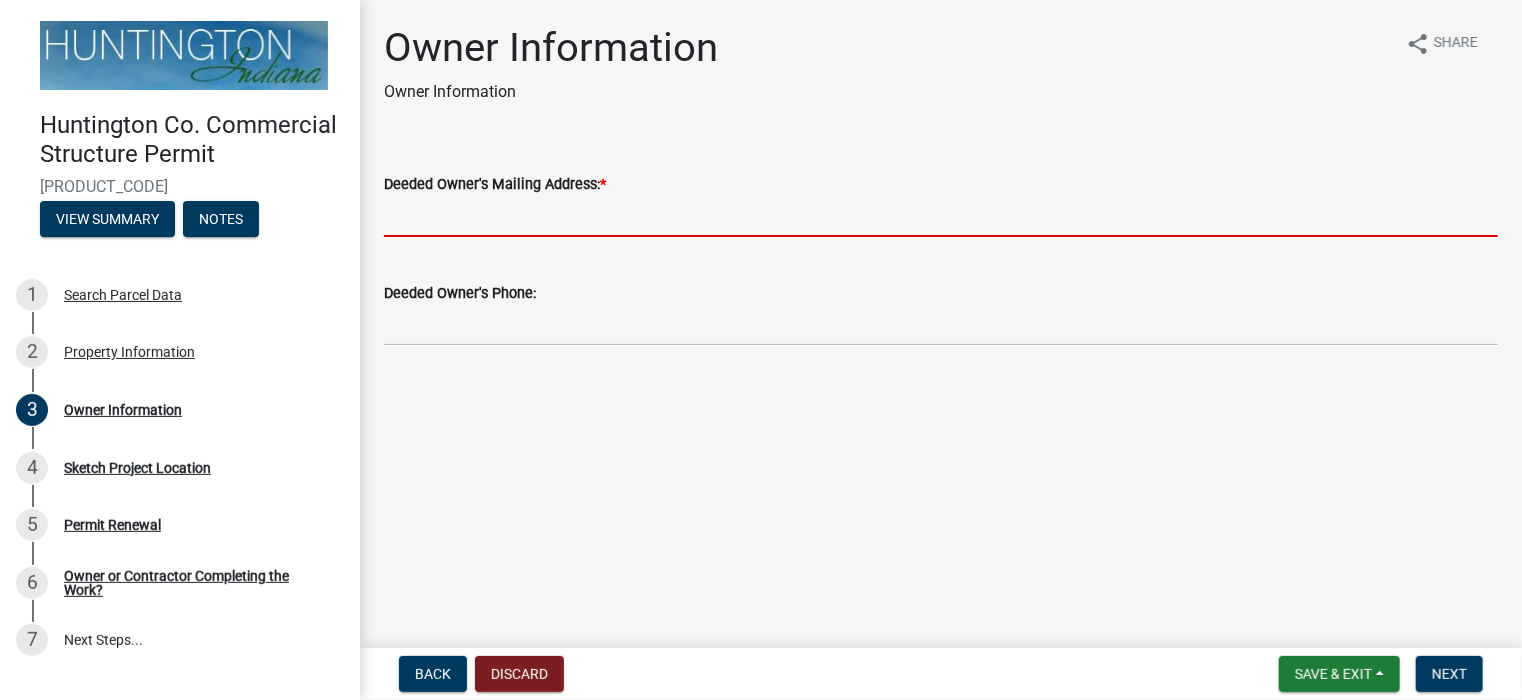 drag, startPoint x: 536, startPoint y: 229, endPoint x: 548, endPoint y: 236, distance: 13.892444 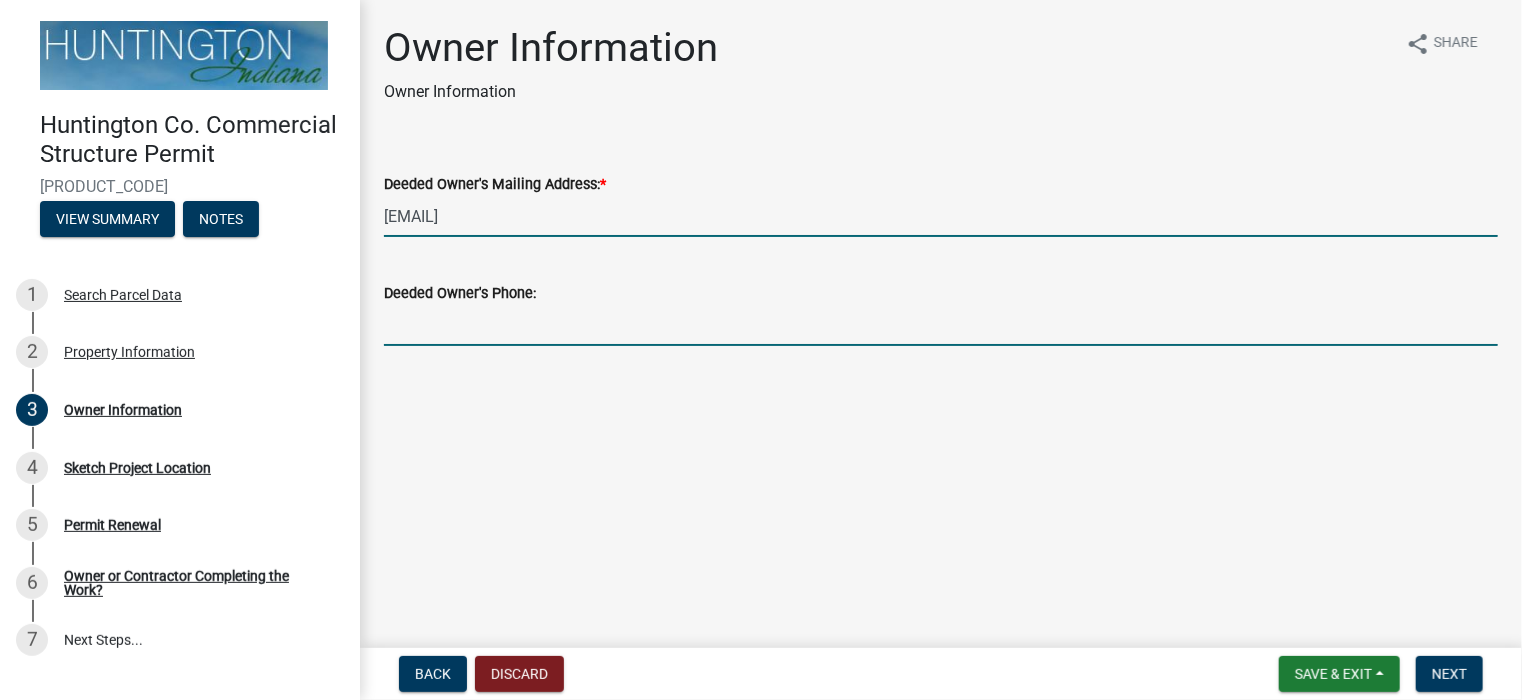 click on "Deeded Owner's Phone:" at bounding box center [941, 325] 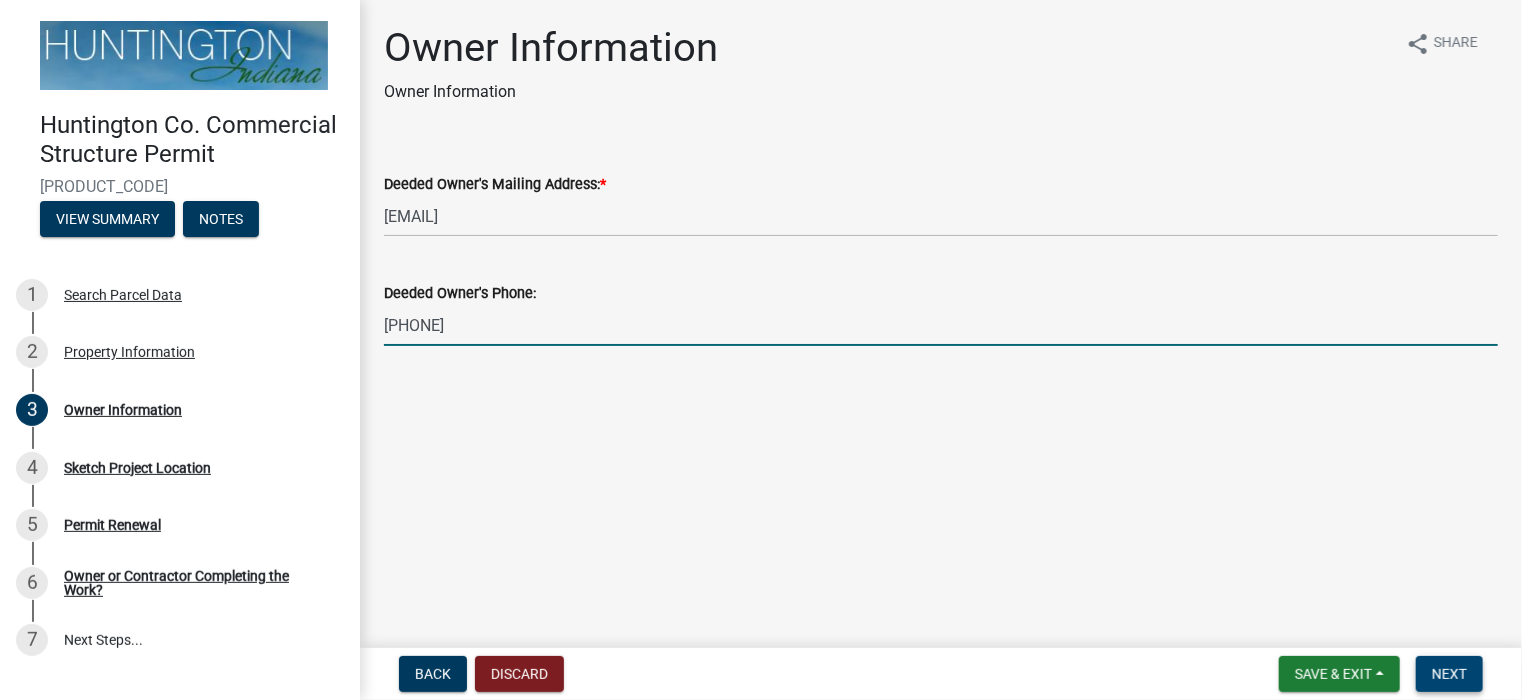 type on "[PHONE]" 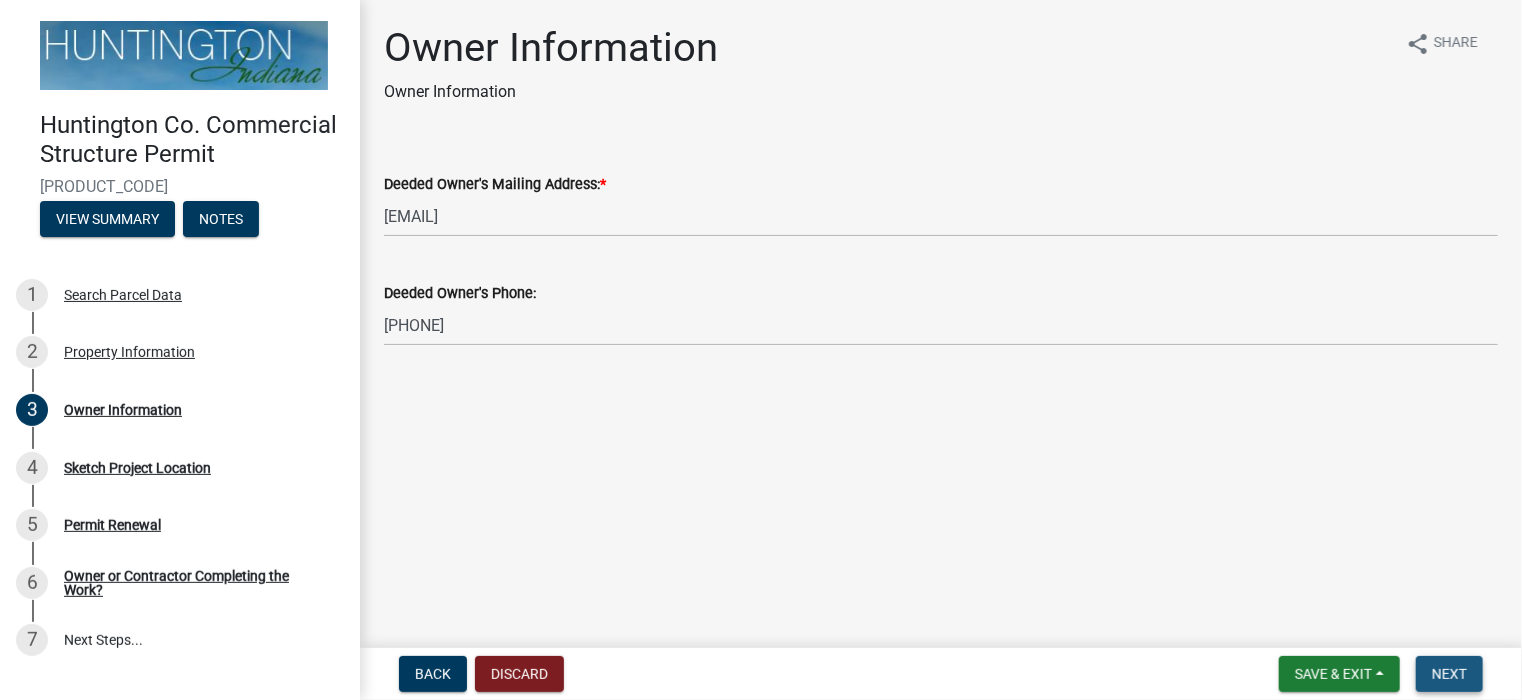 click on "Next" at bounding box center (1449, 674) 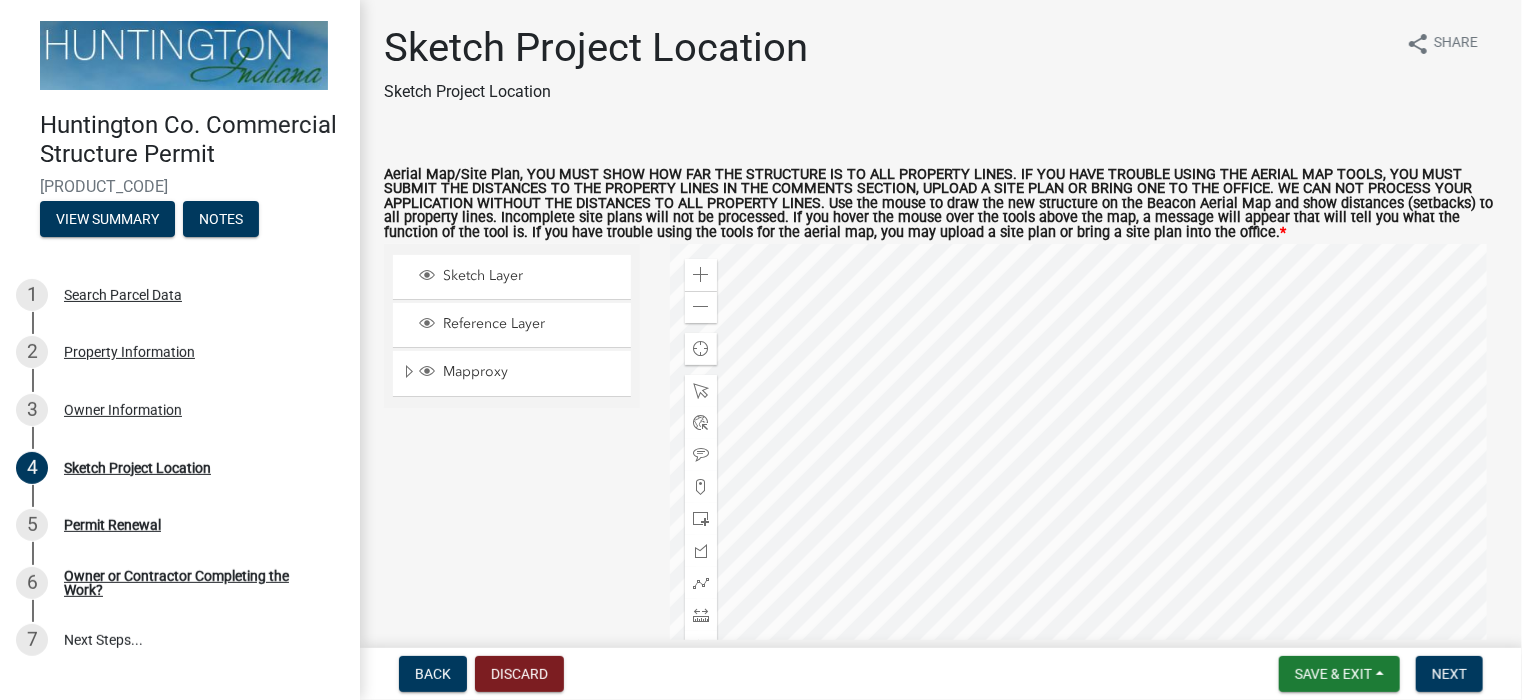click 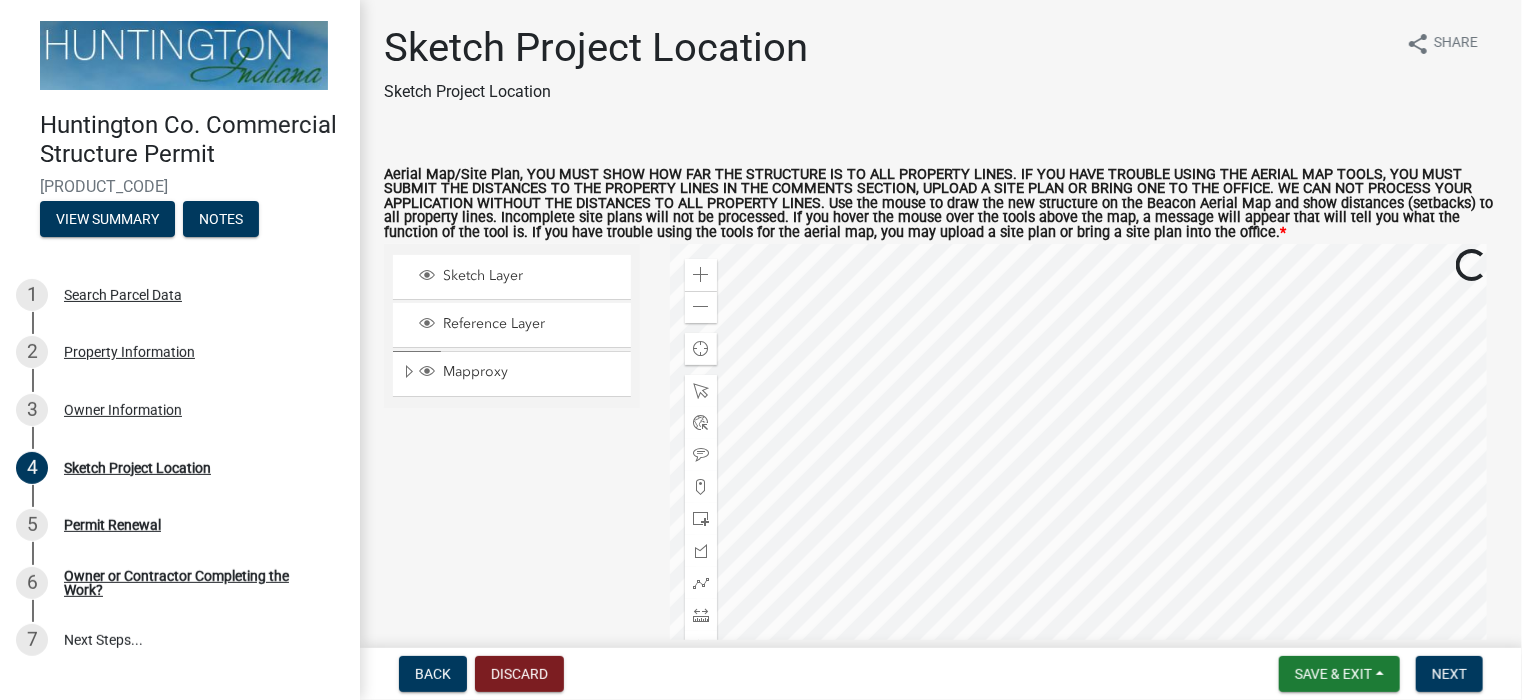 click 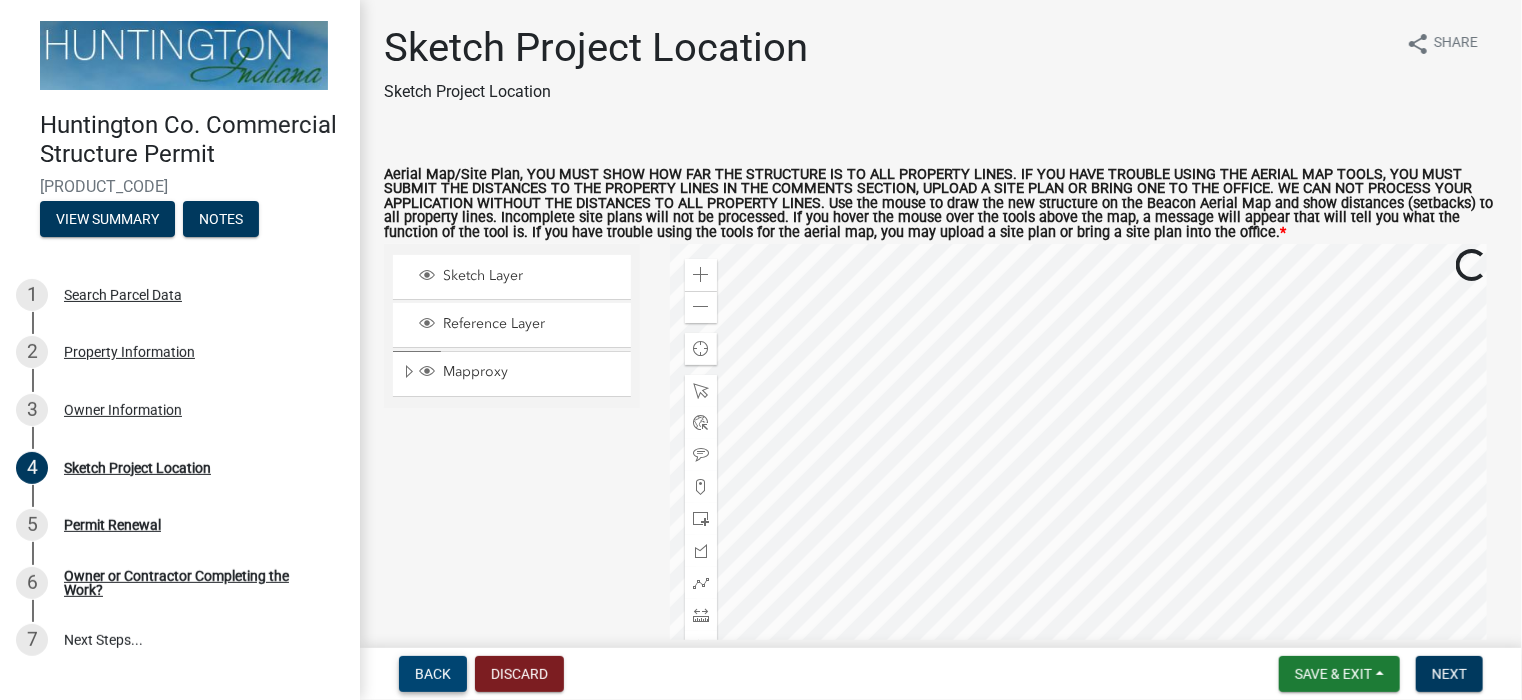 click on "Back" at bounding box center [433, 674] 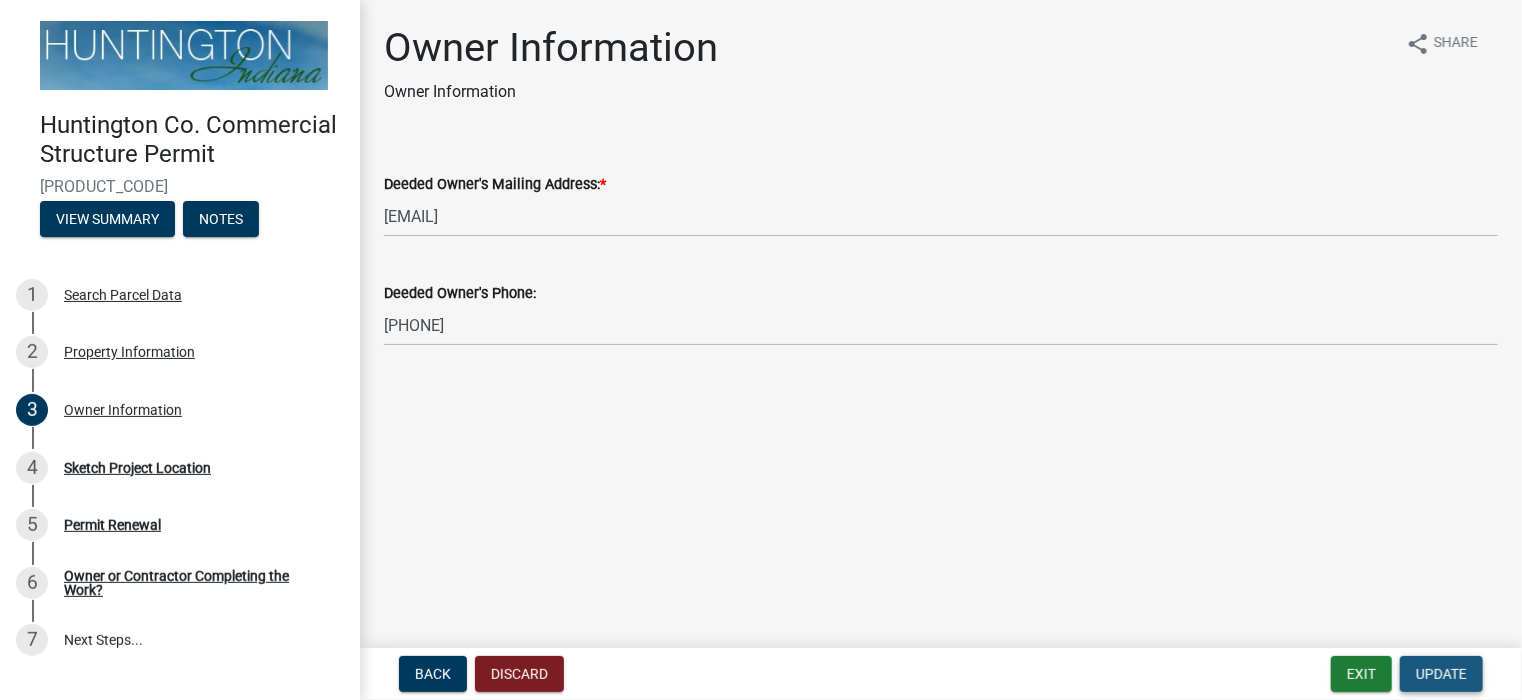 click on "Update" at bounding box center [1441, 674] 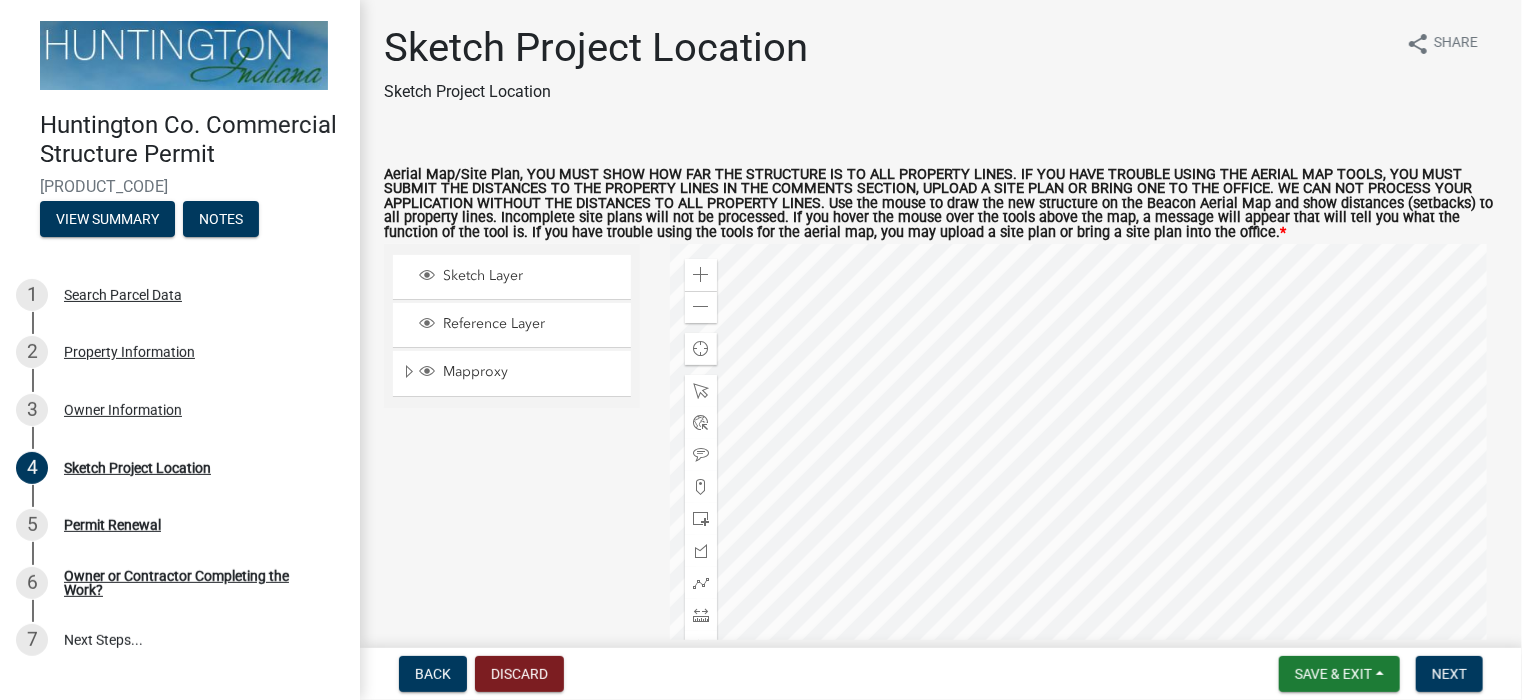 click 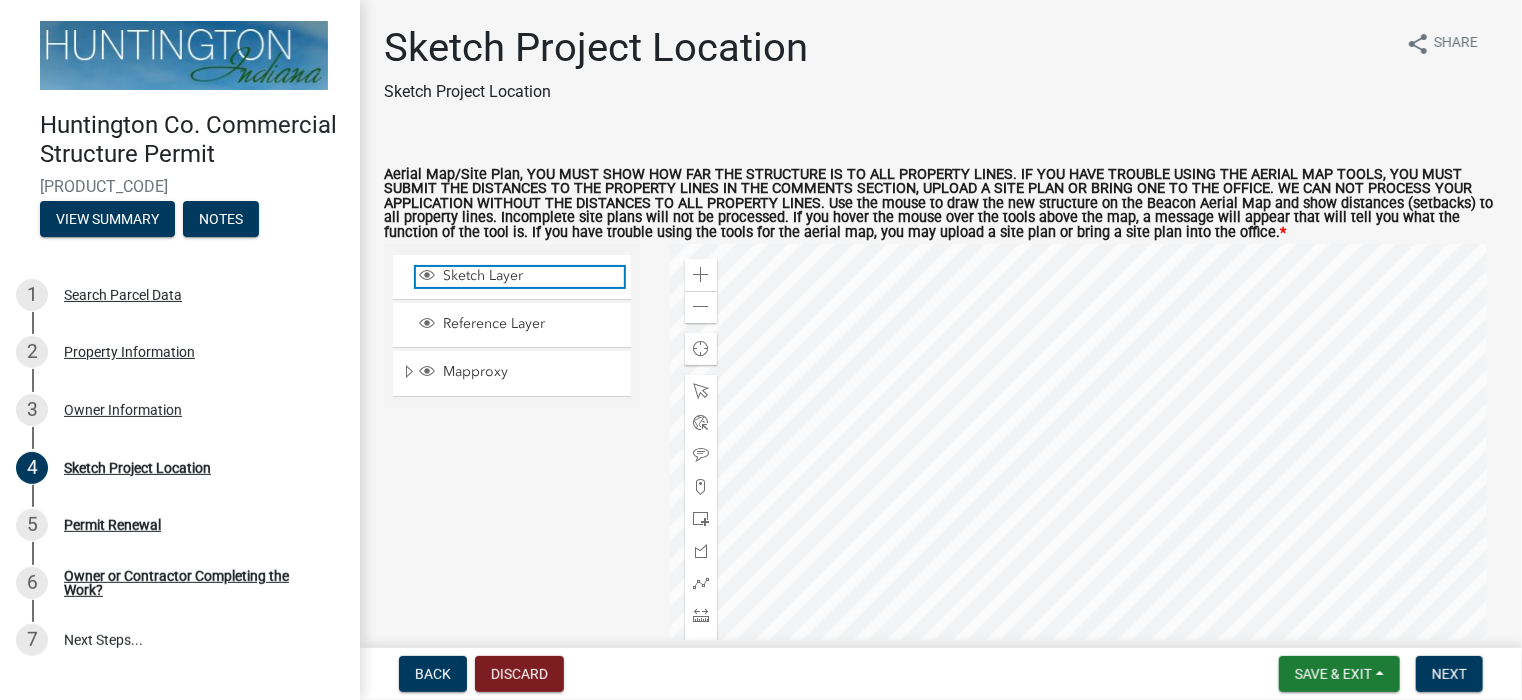 click on "Sketch Layer" at bounding box center (531, 276) 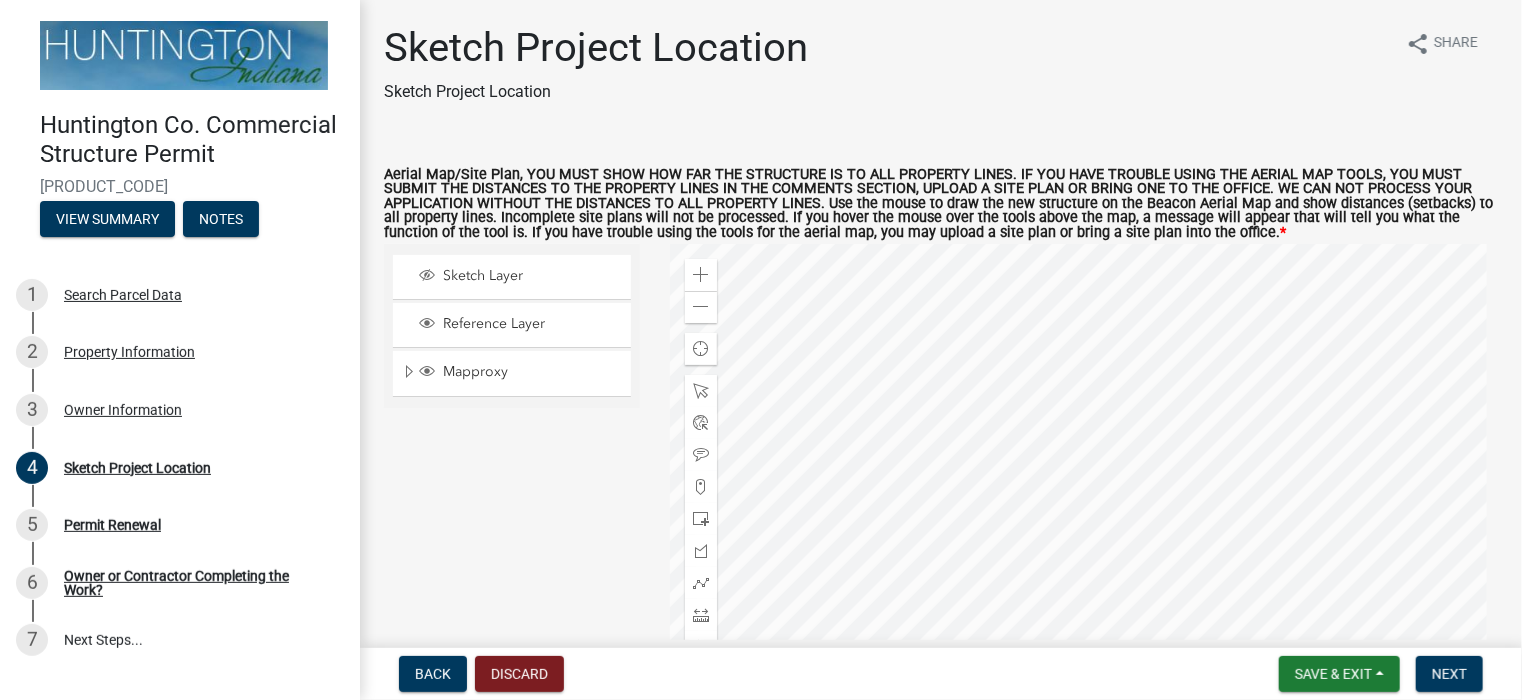 click 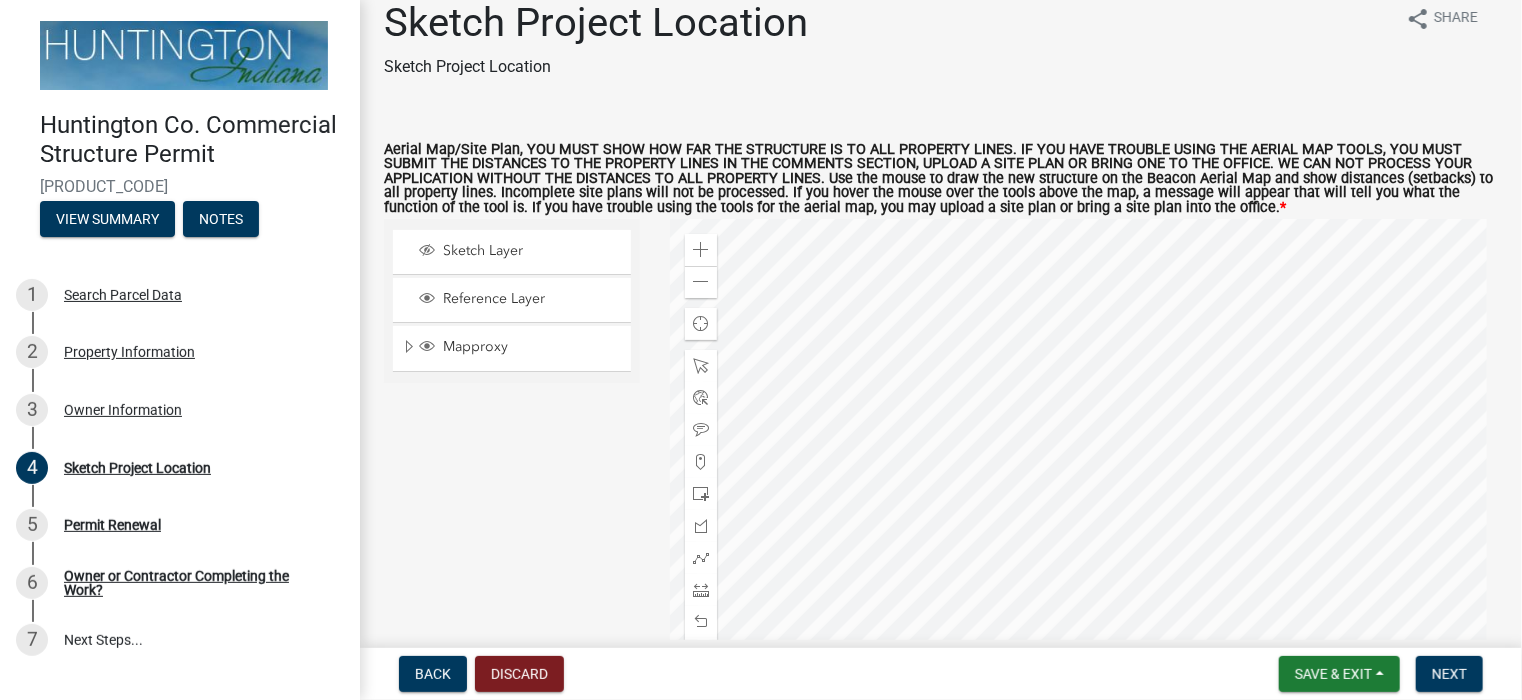 scroll, scrollTop: 0, scrollLeft: 0, axis: both 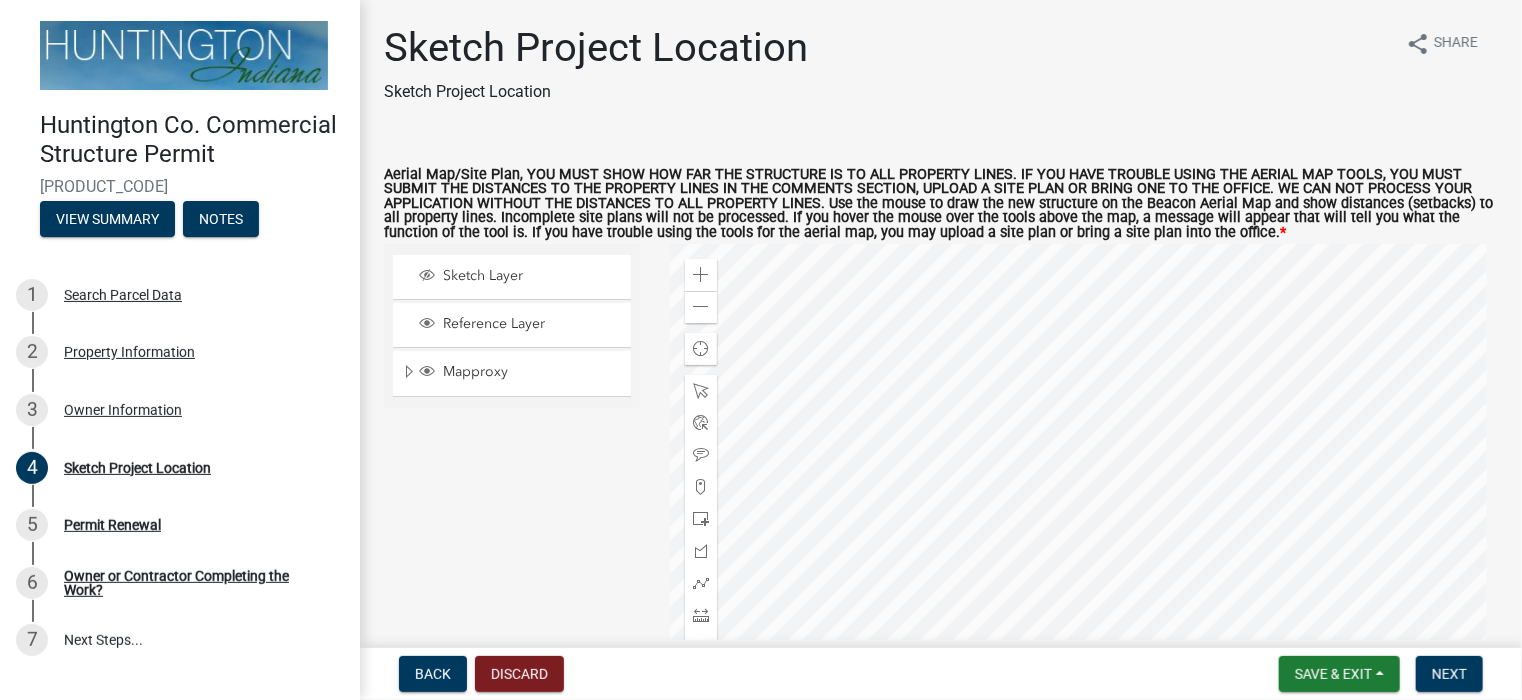 click 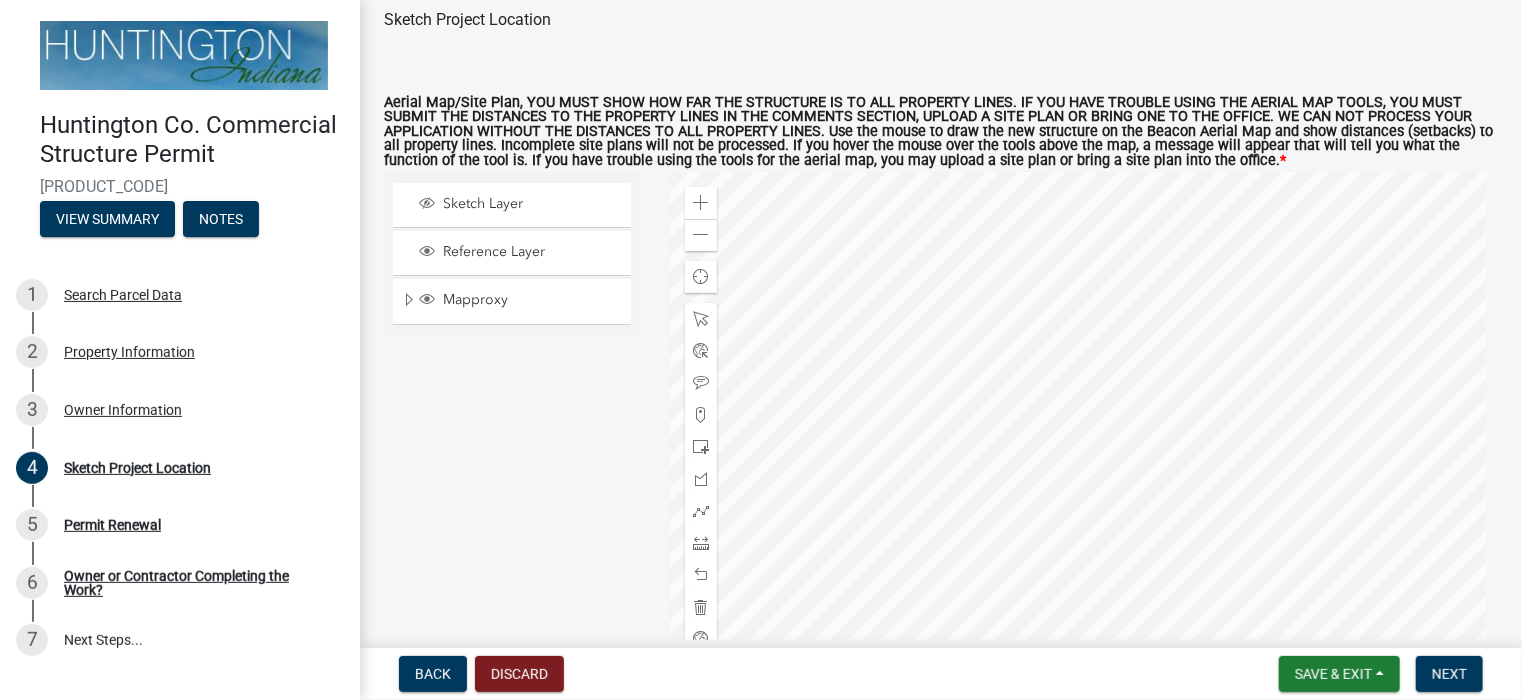 scroll, scrollTop: 0, scrollLeft: 0, axis: both 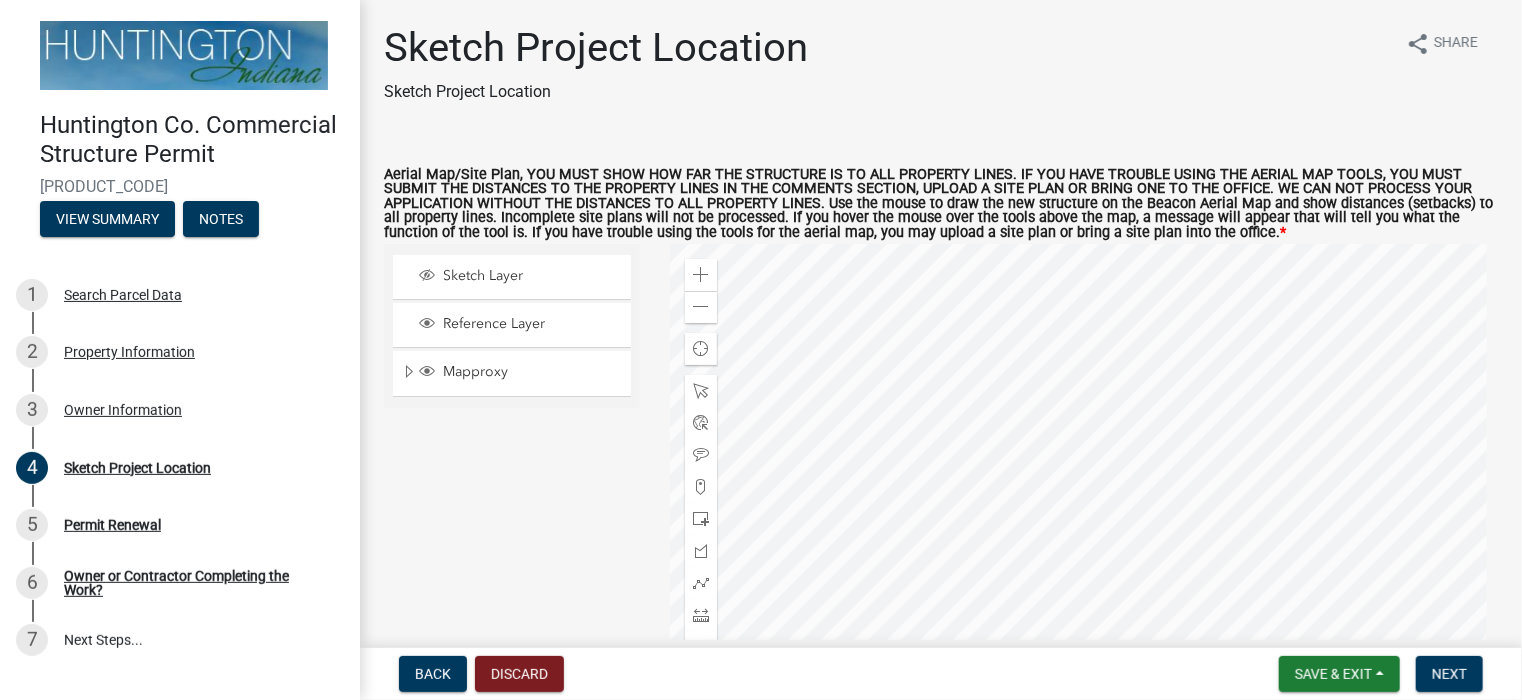 click 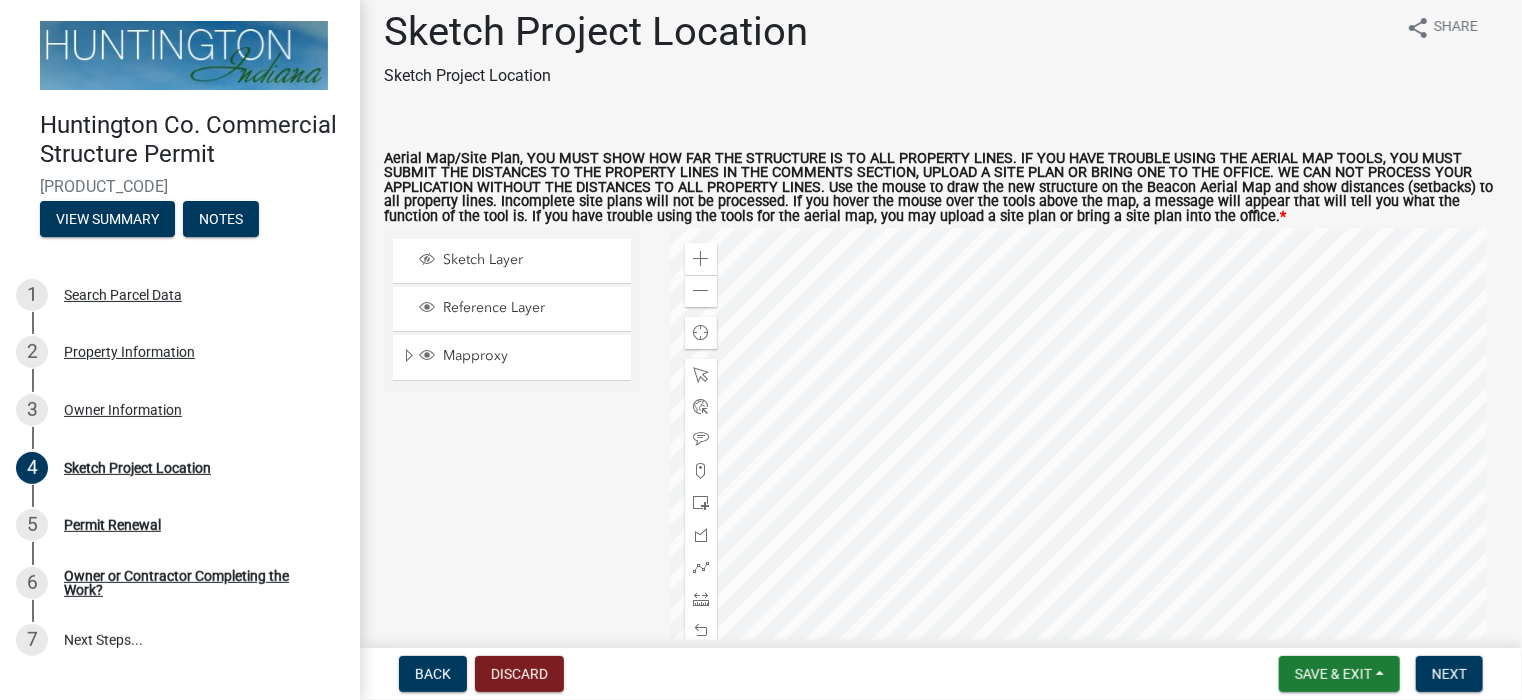 scroll, scrollTop: 0, scrollLeft: 0, axis: both 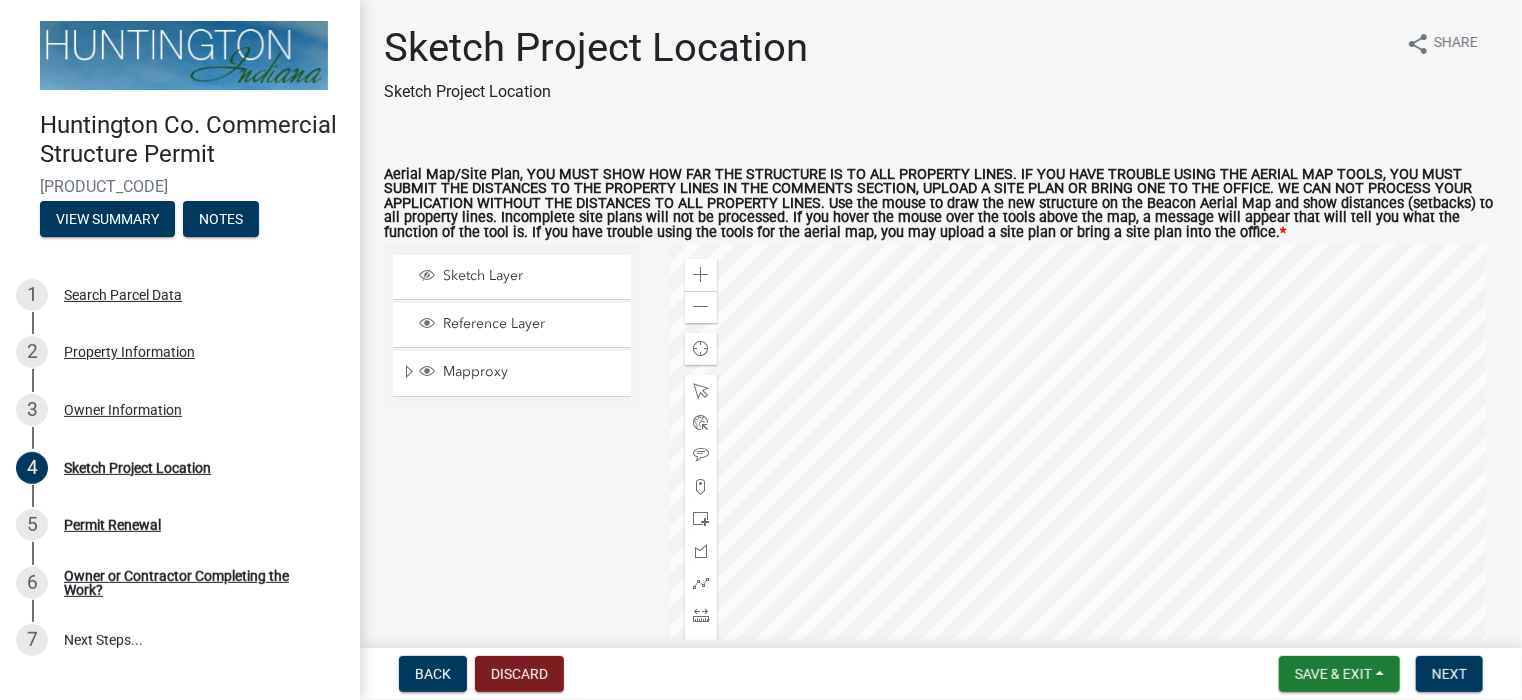 click 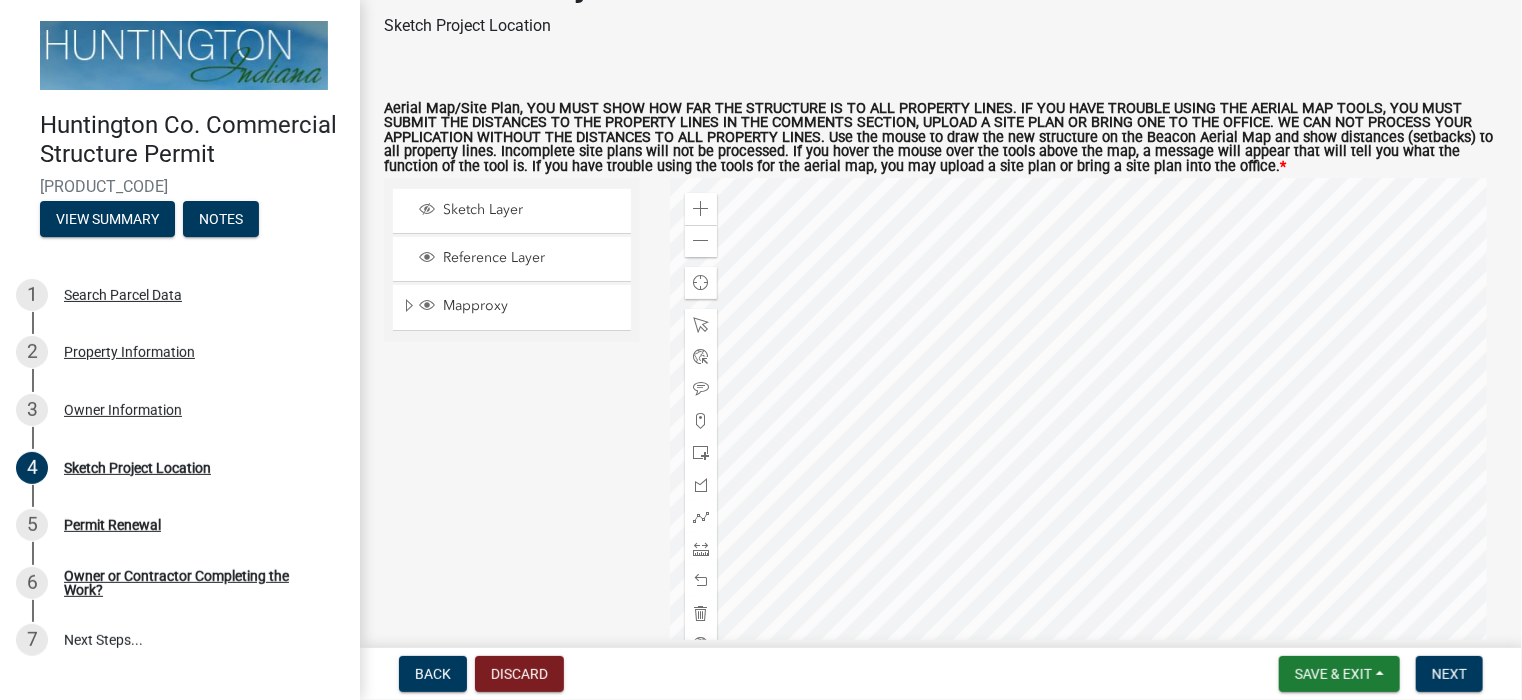 scroll, scrollTop: 100, scrollLeft: 0, axis: vertical 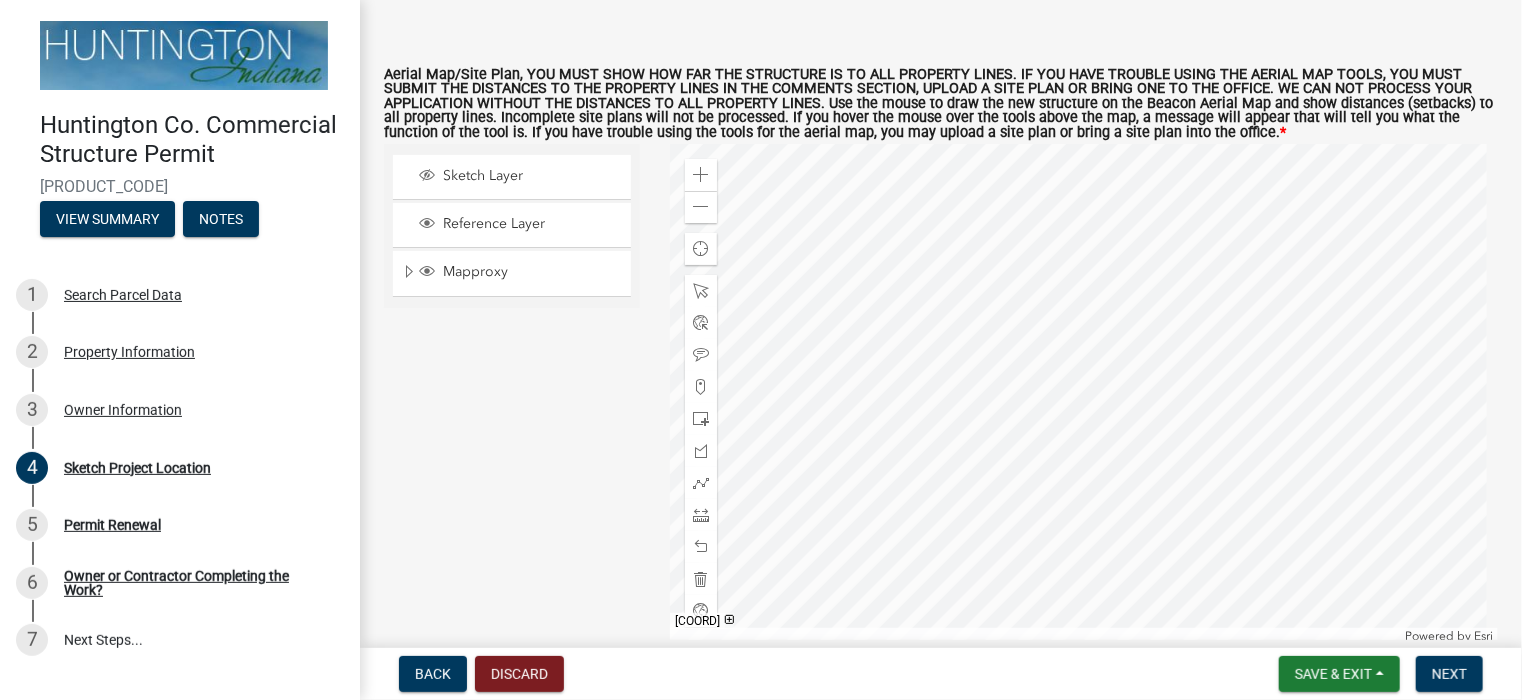 click 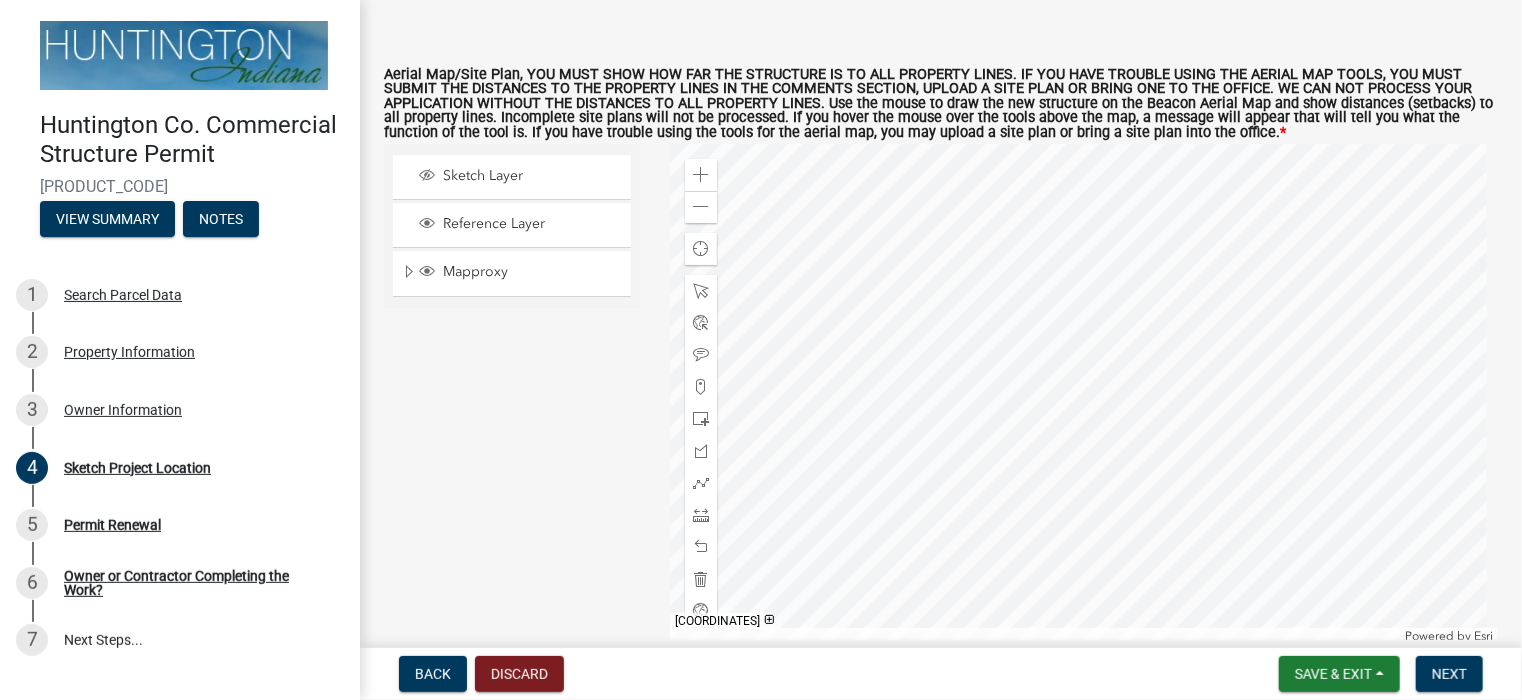 click 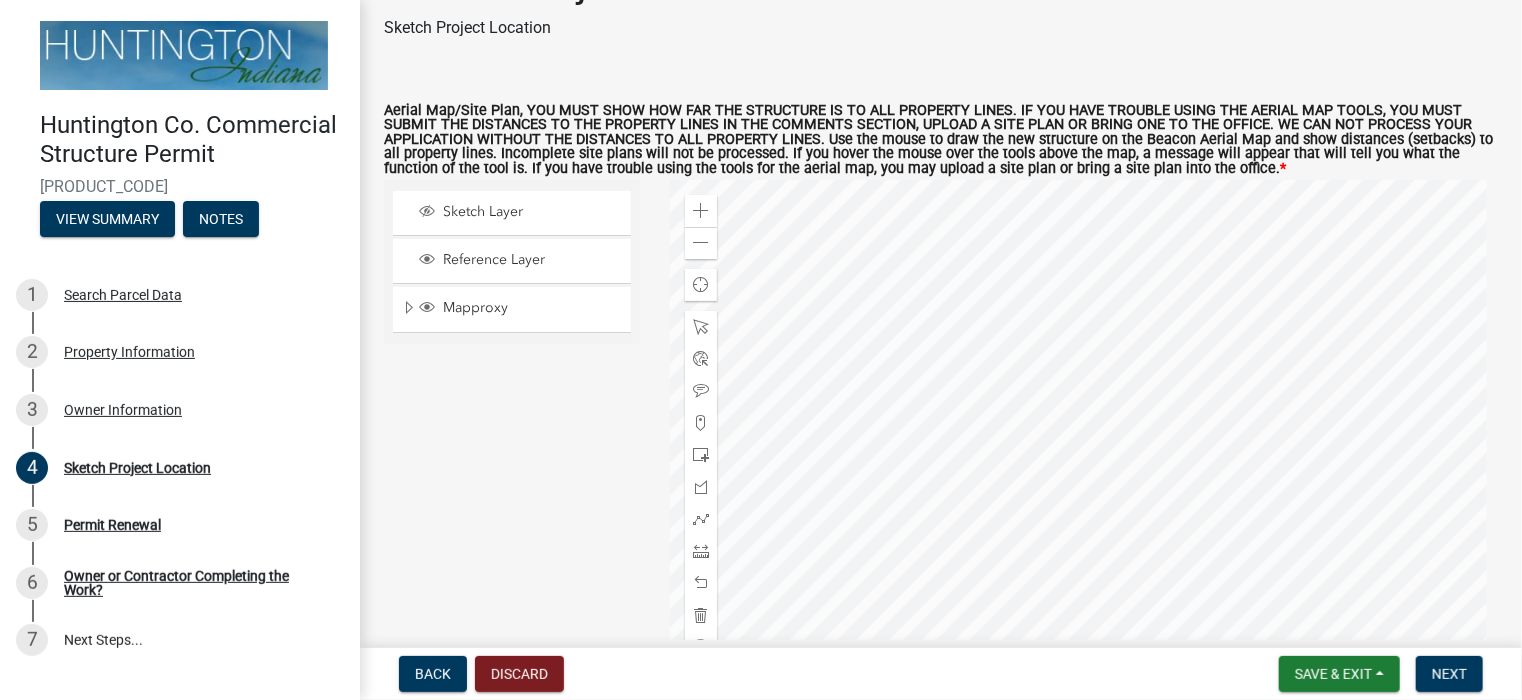 scroll, scrollTop: 100, scrollLeft: 0, axis: vertical 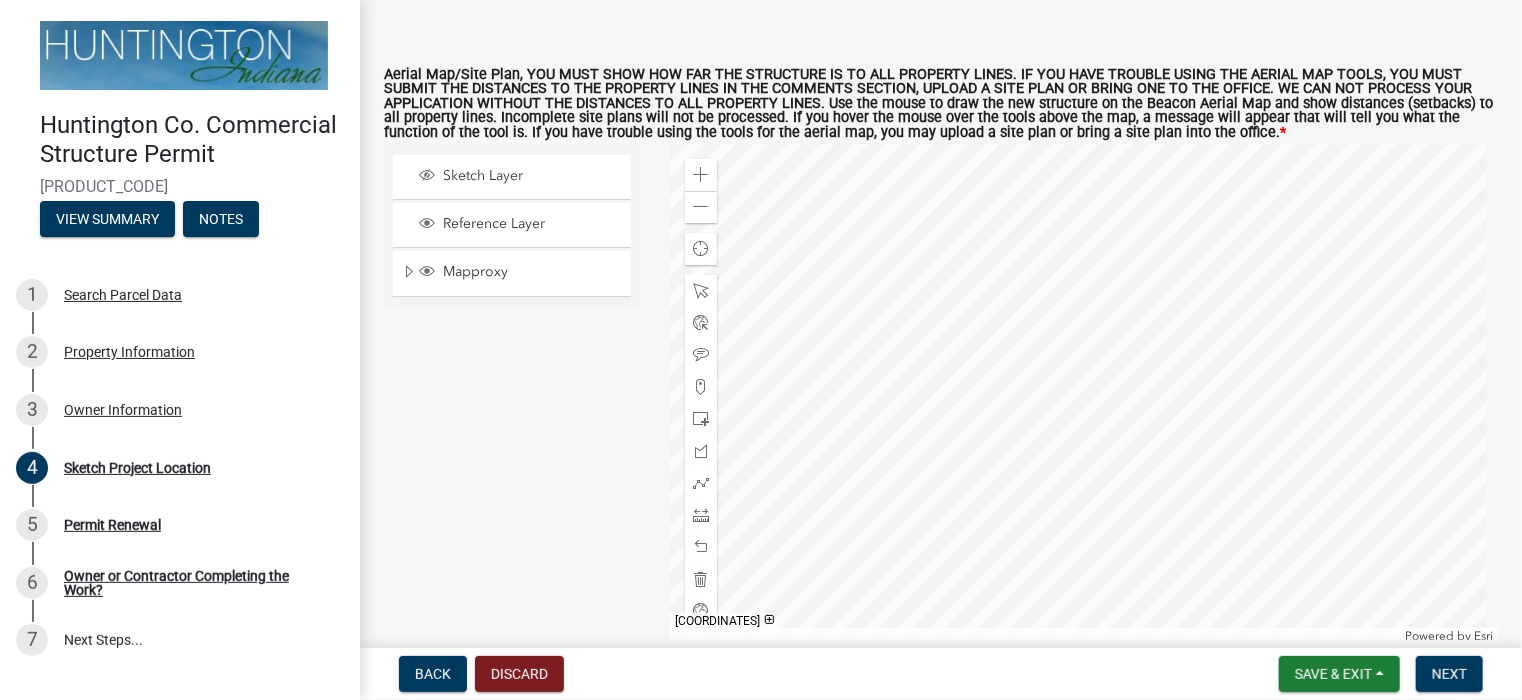 click 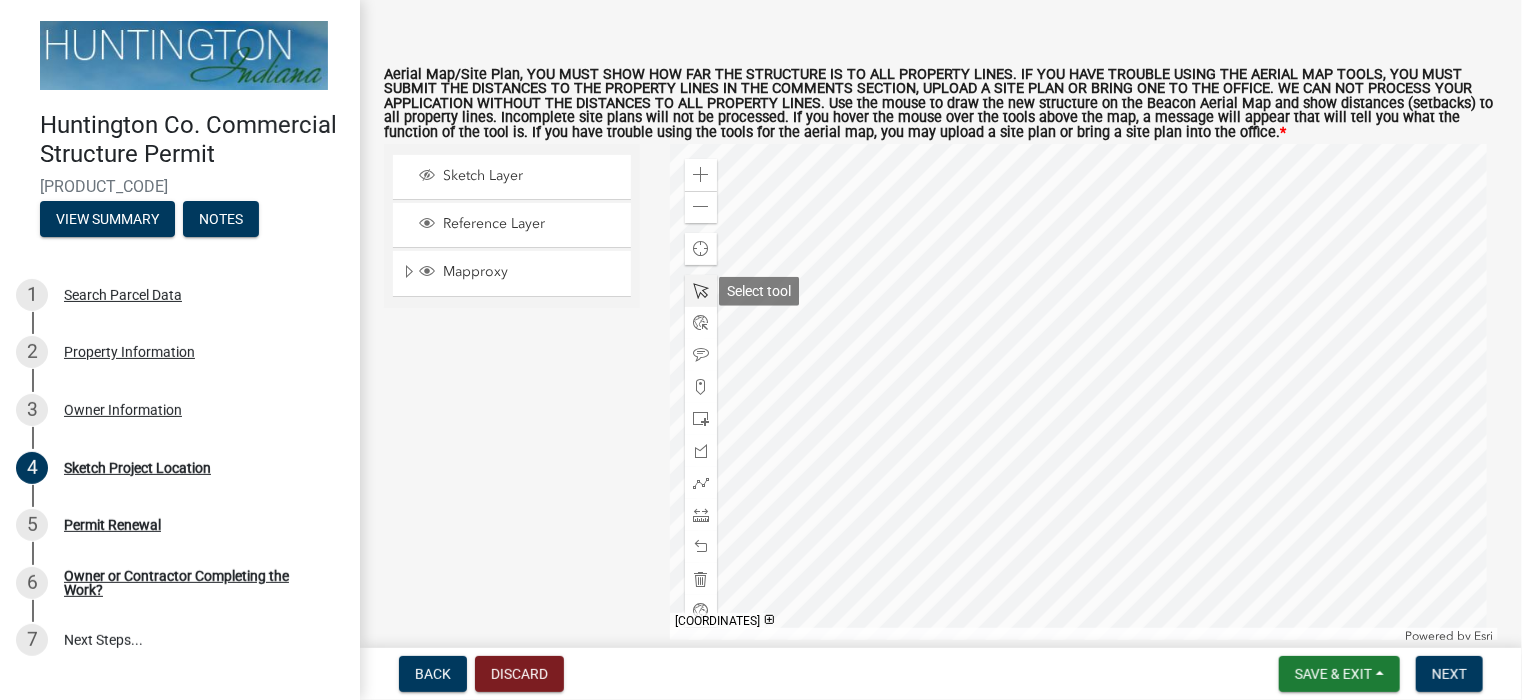 click 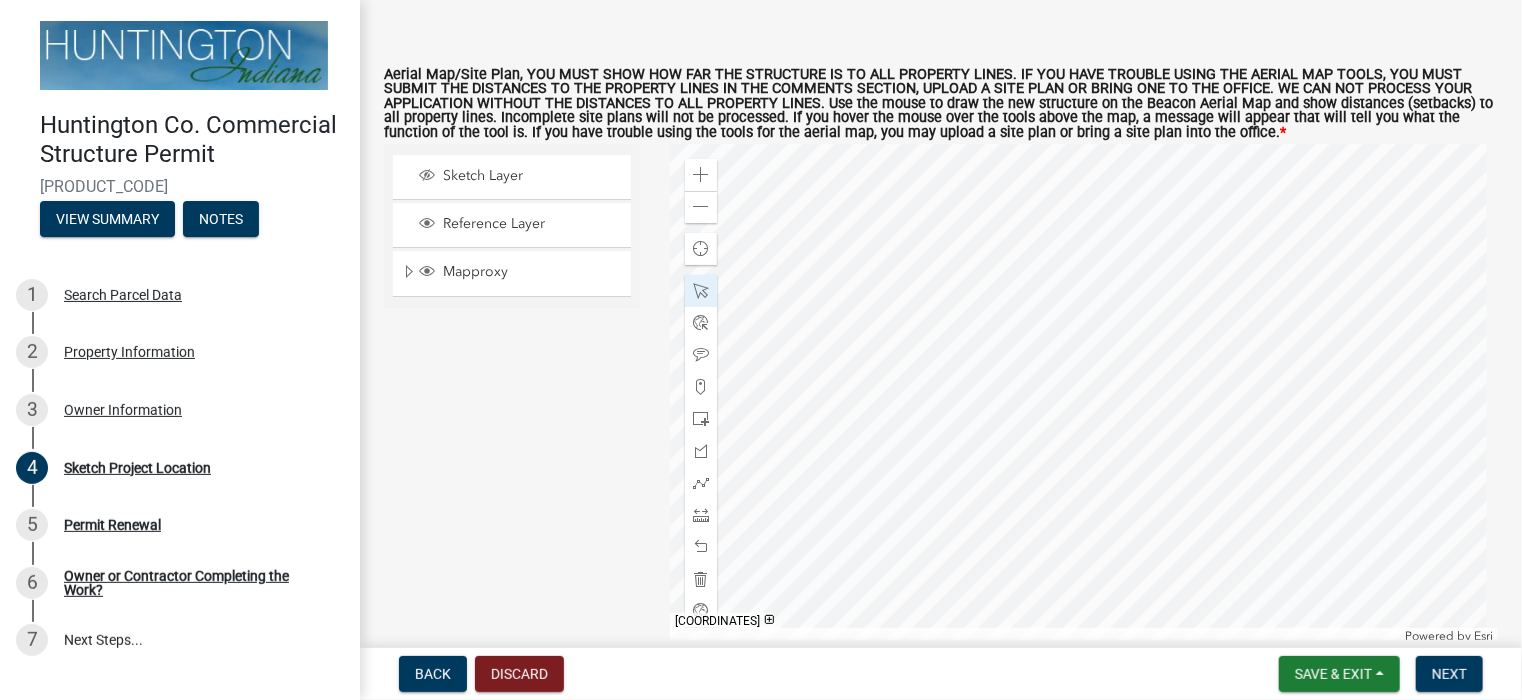 click on "Zoom in Zoom out Find my location Powered by   Esri" 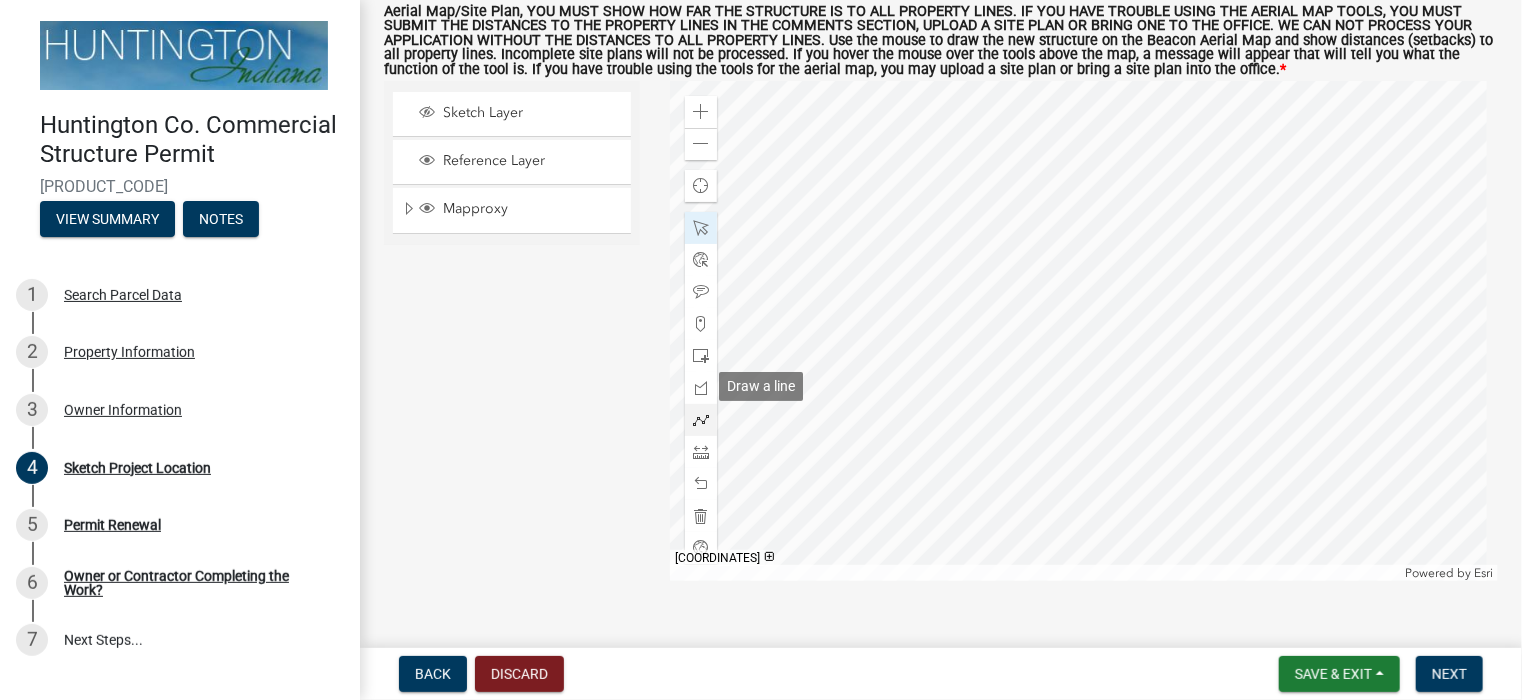 scroll, scrollTop: 200, scrollLeft: 0, axis: vertical 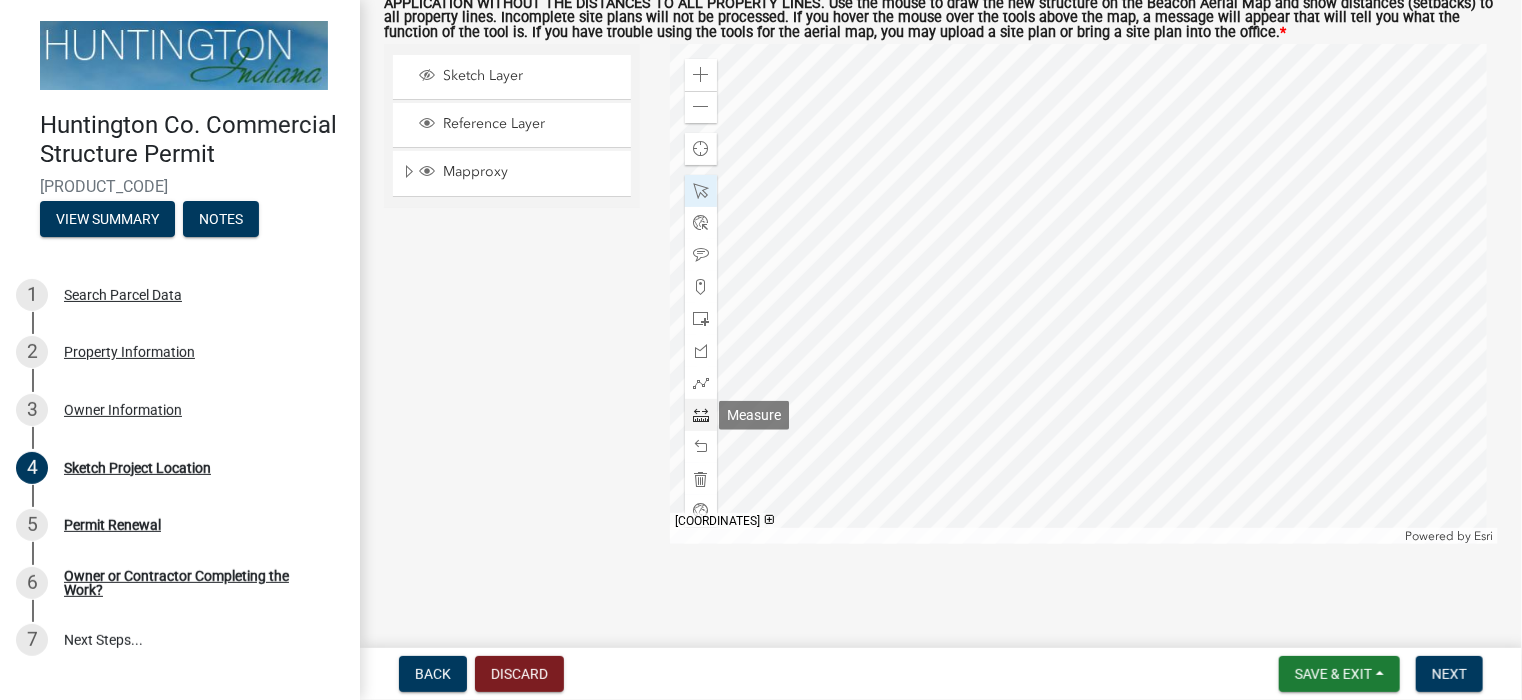 click 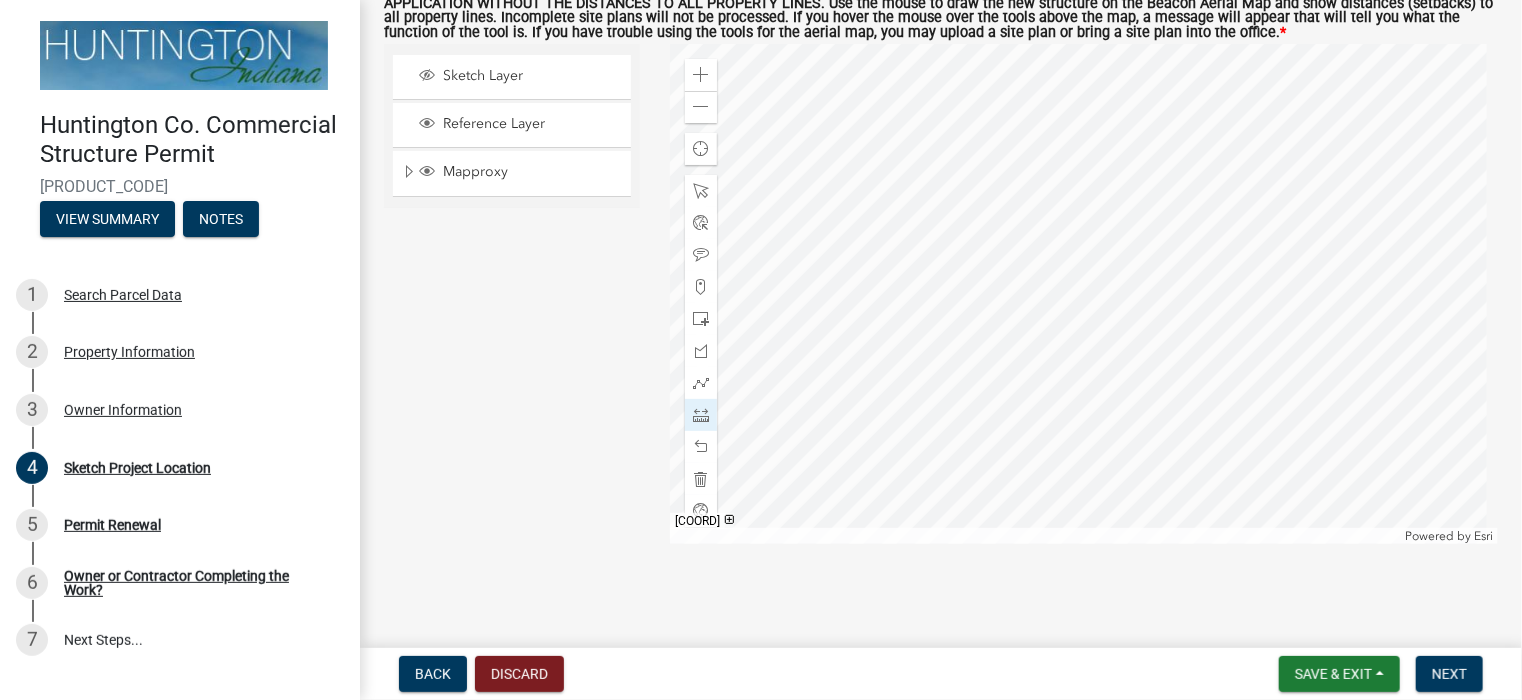 click 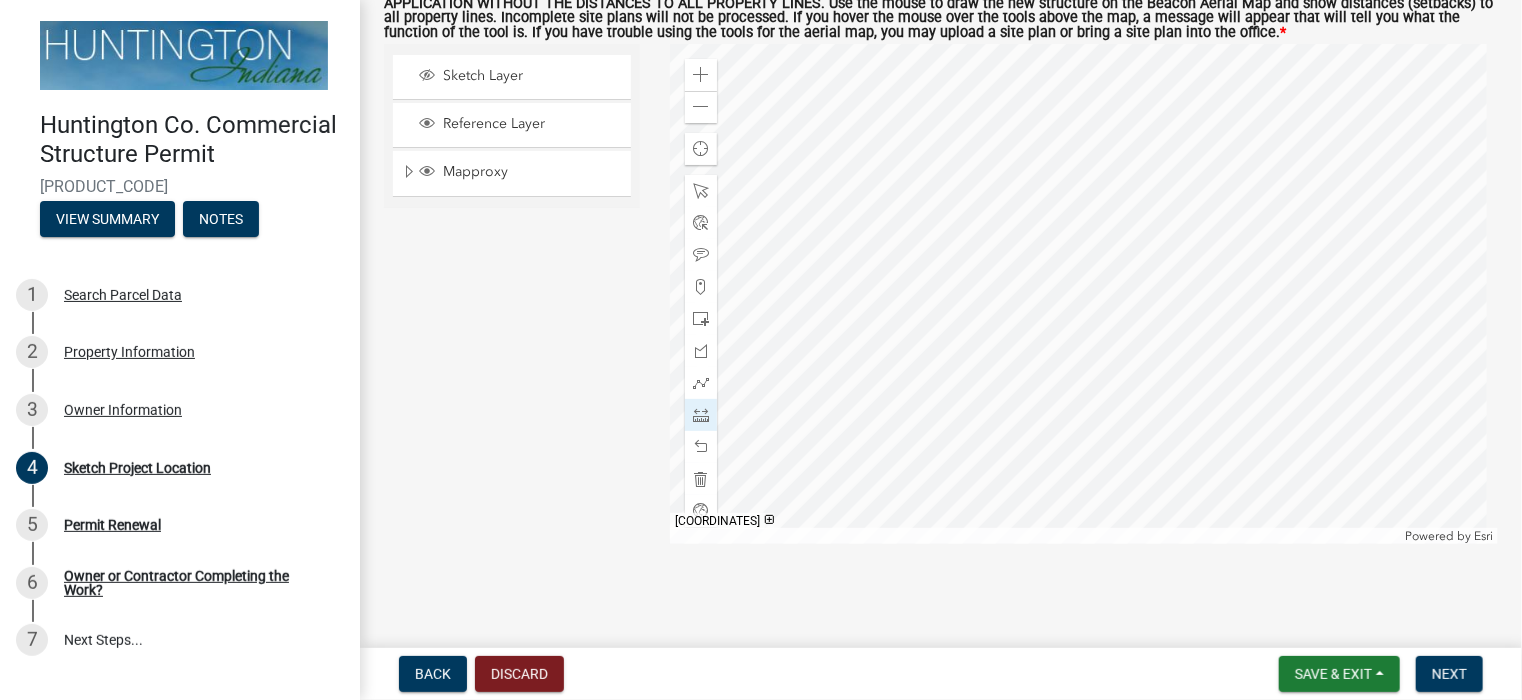 click 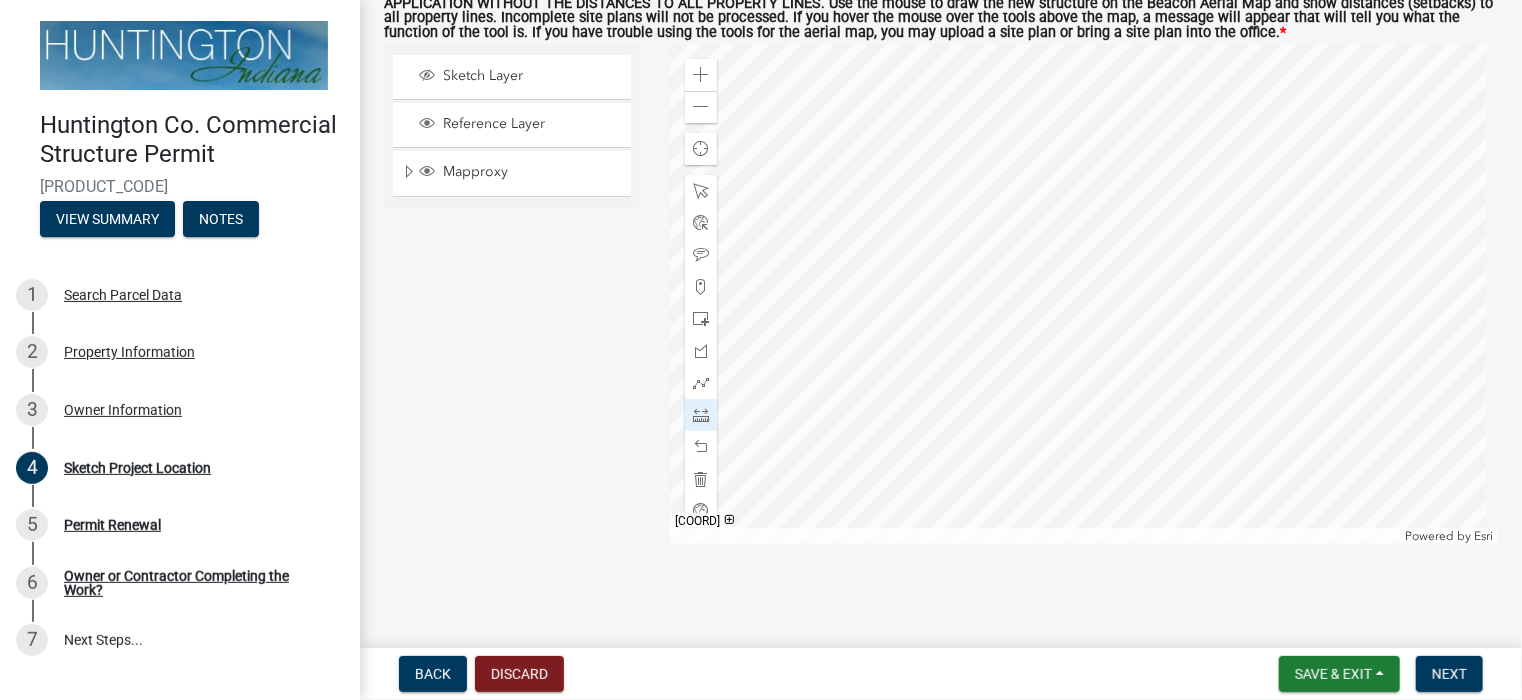 click 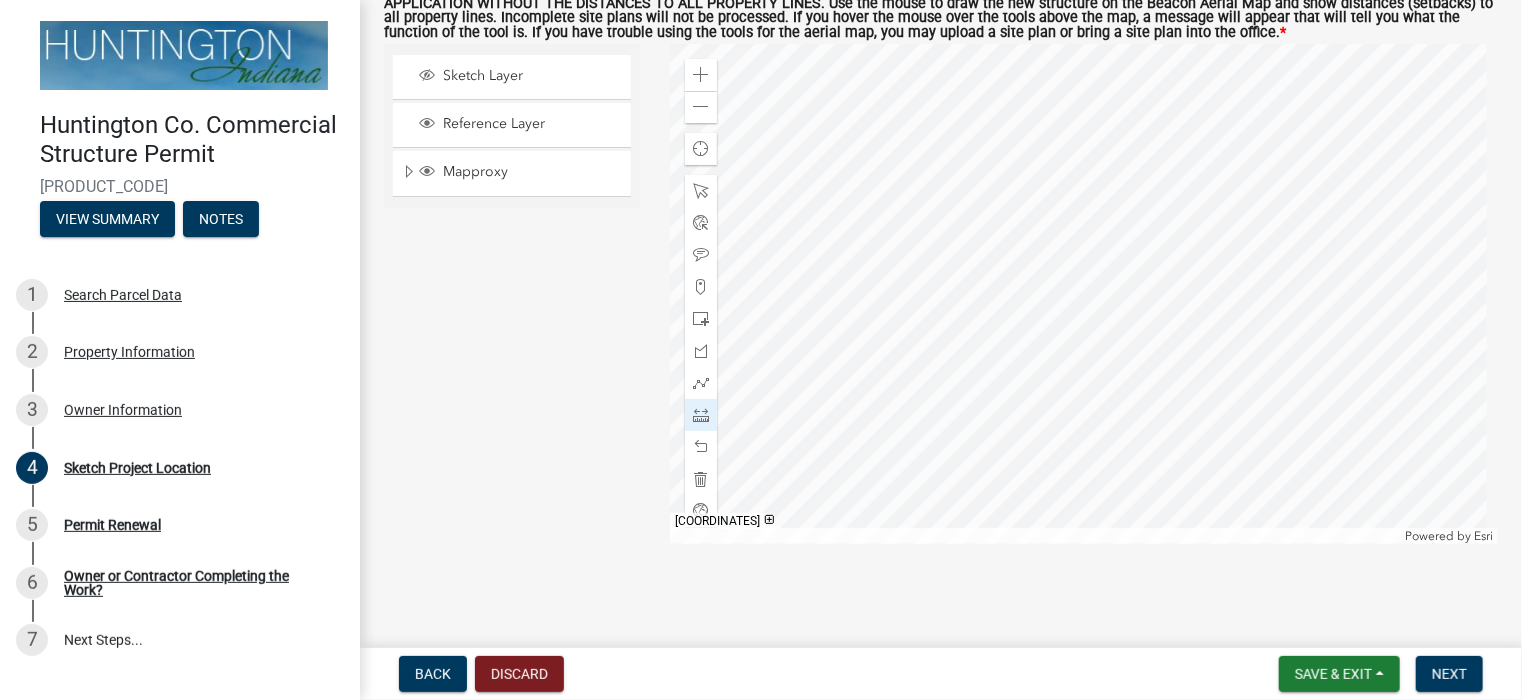 click 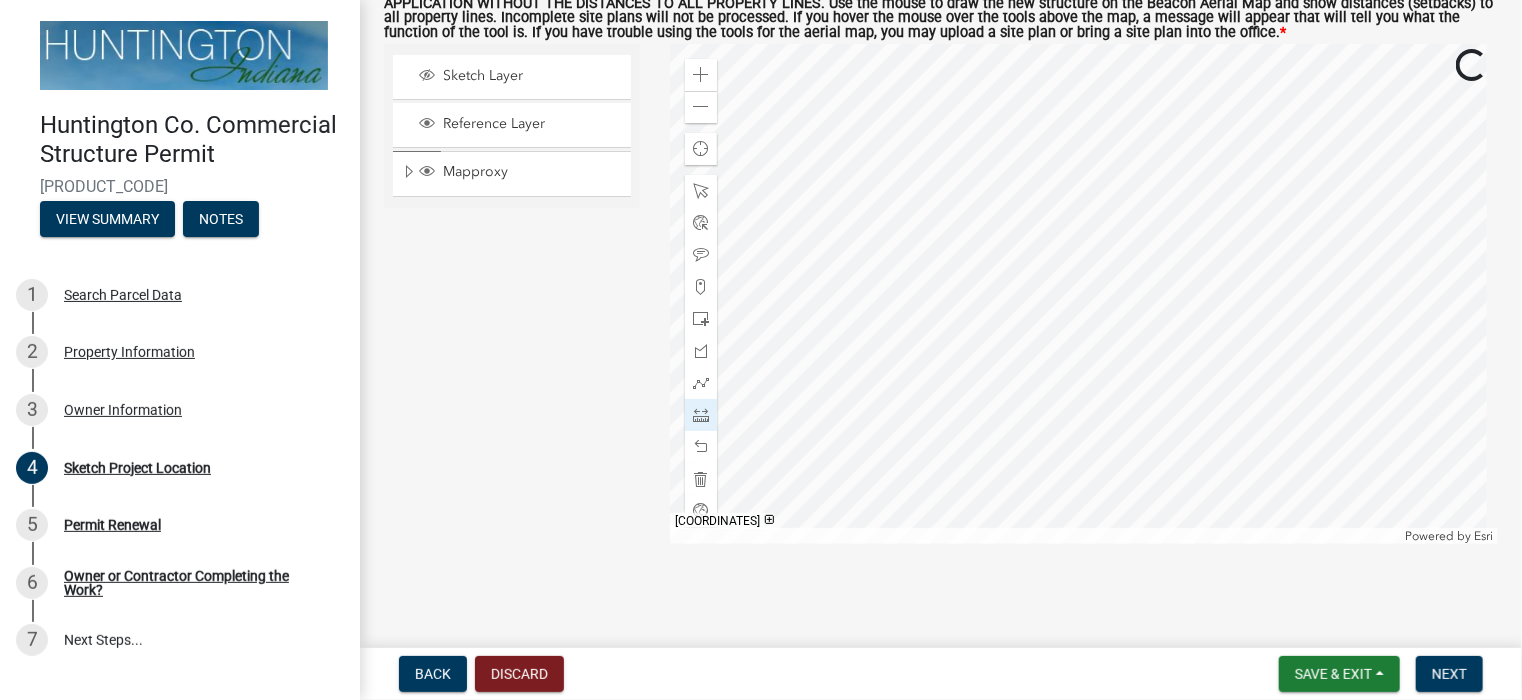 click 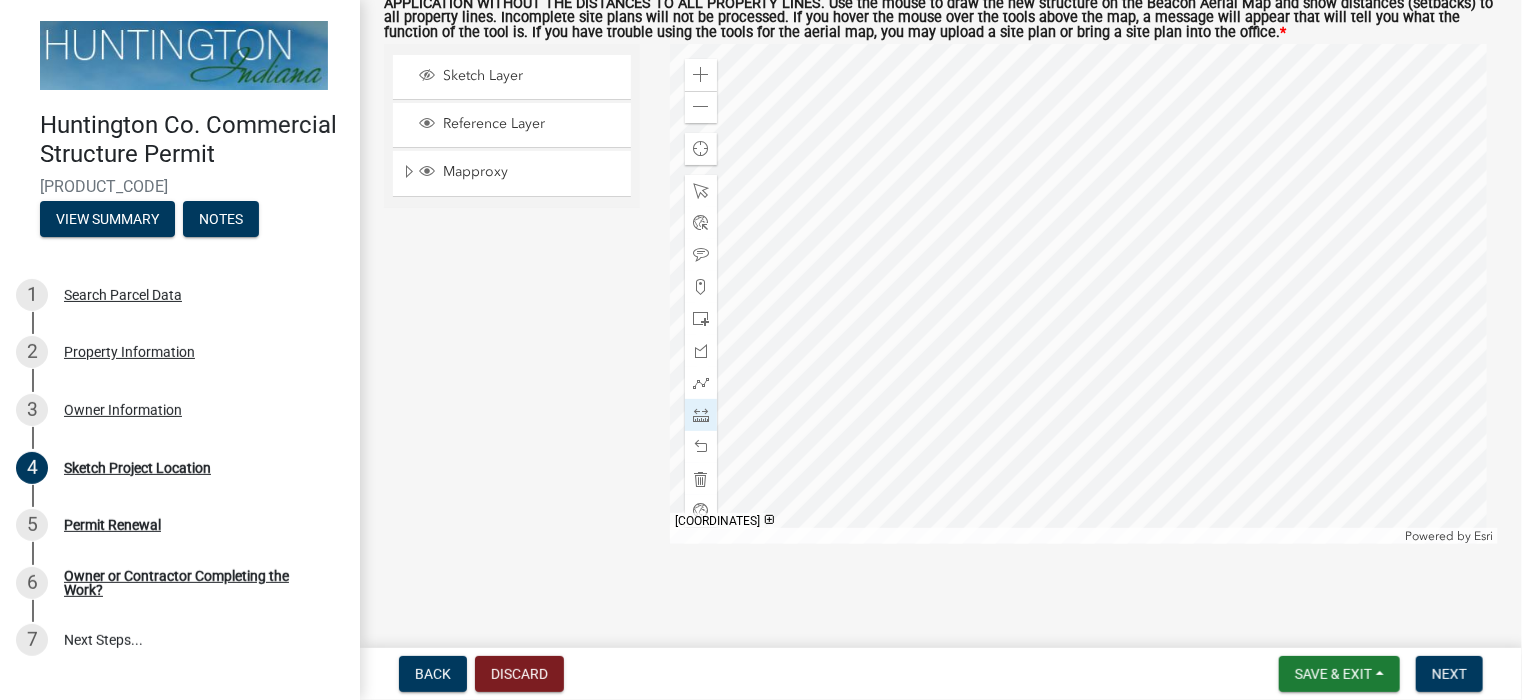 click 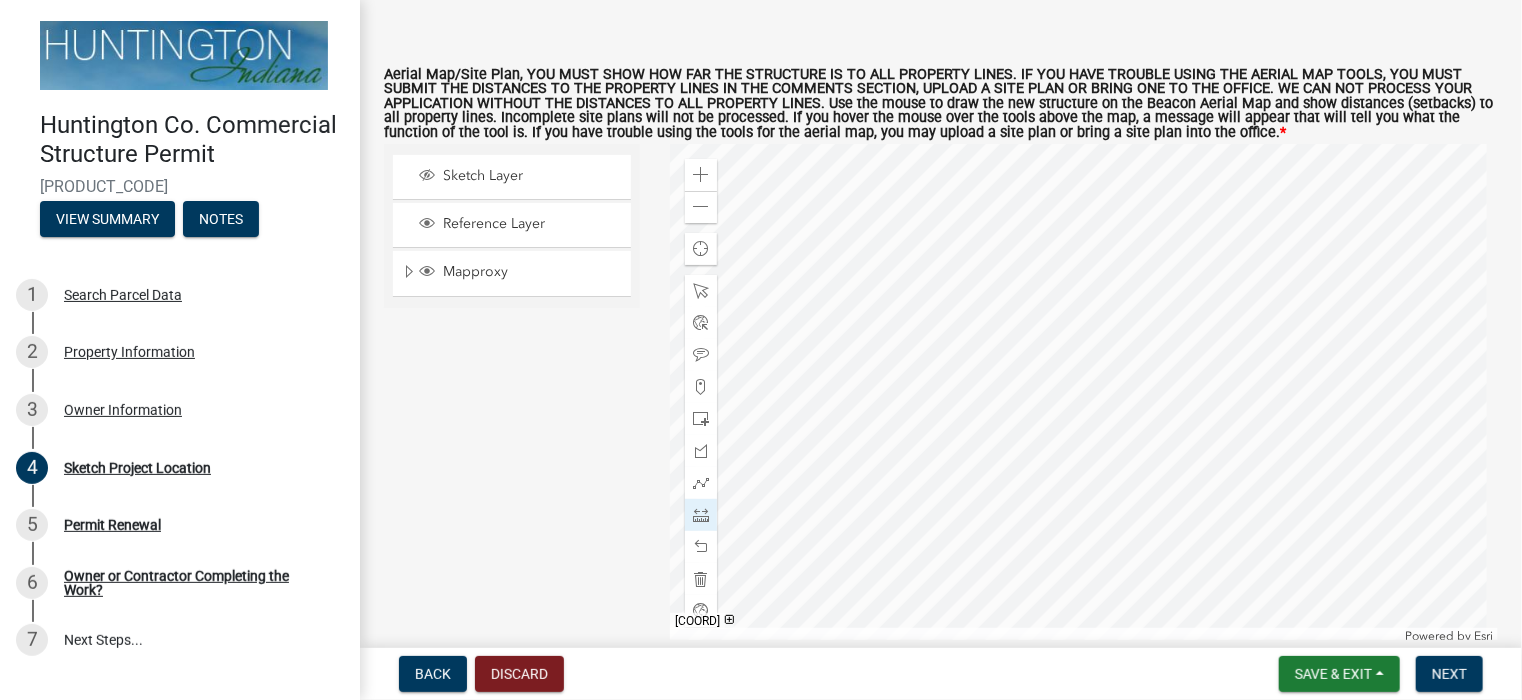 scroll, scrollTop: 200, scrollLeft: 0, axis: vertical 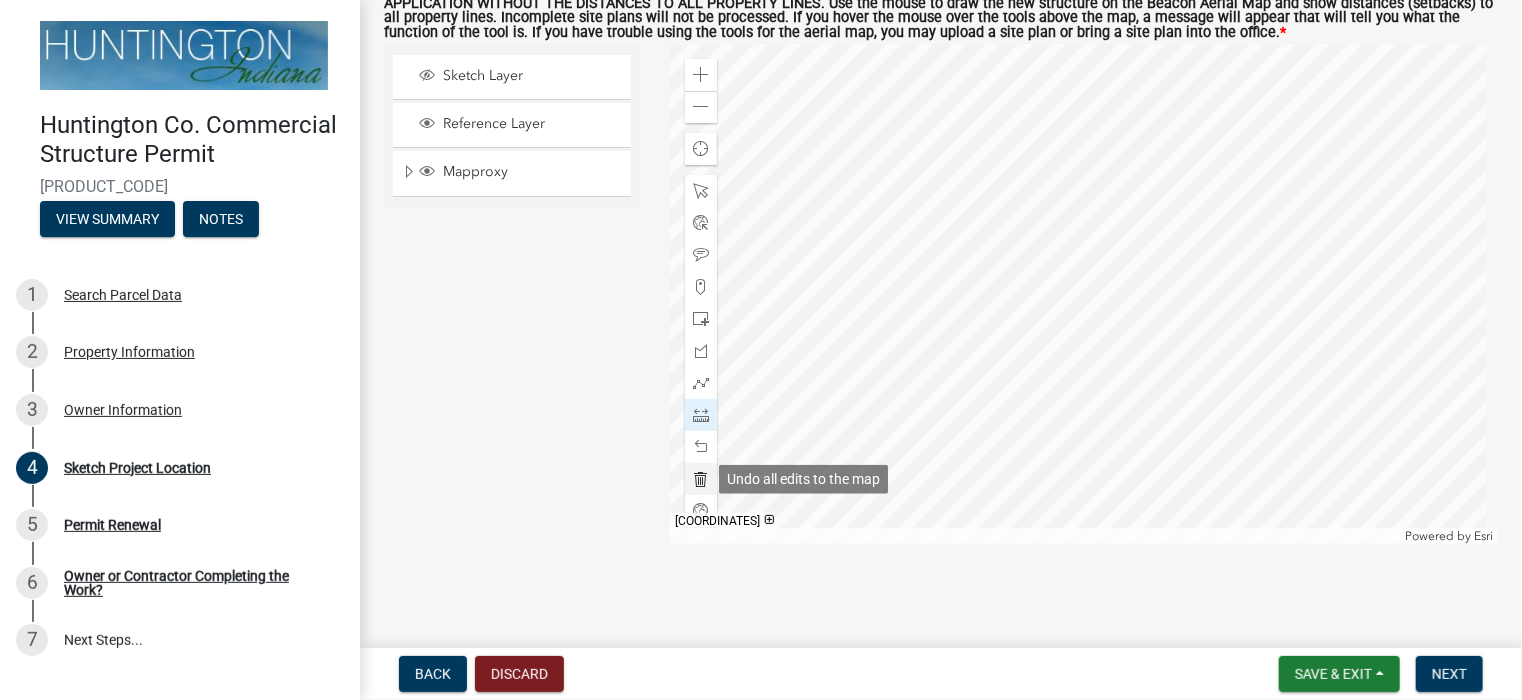 click 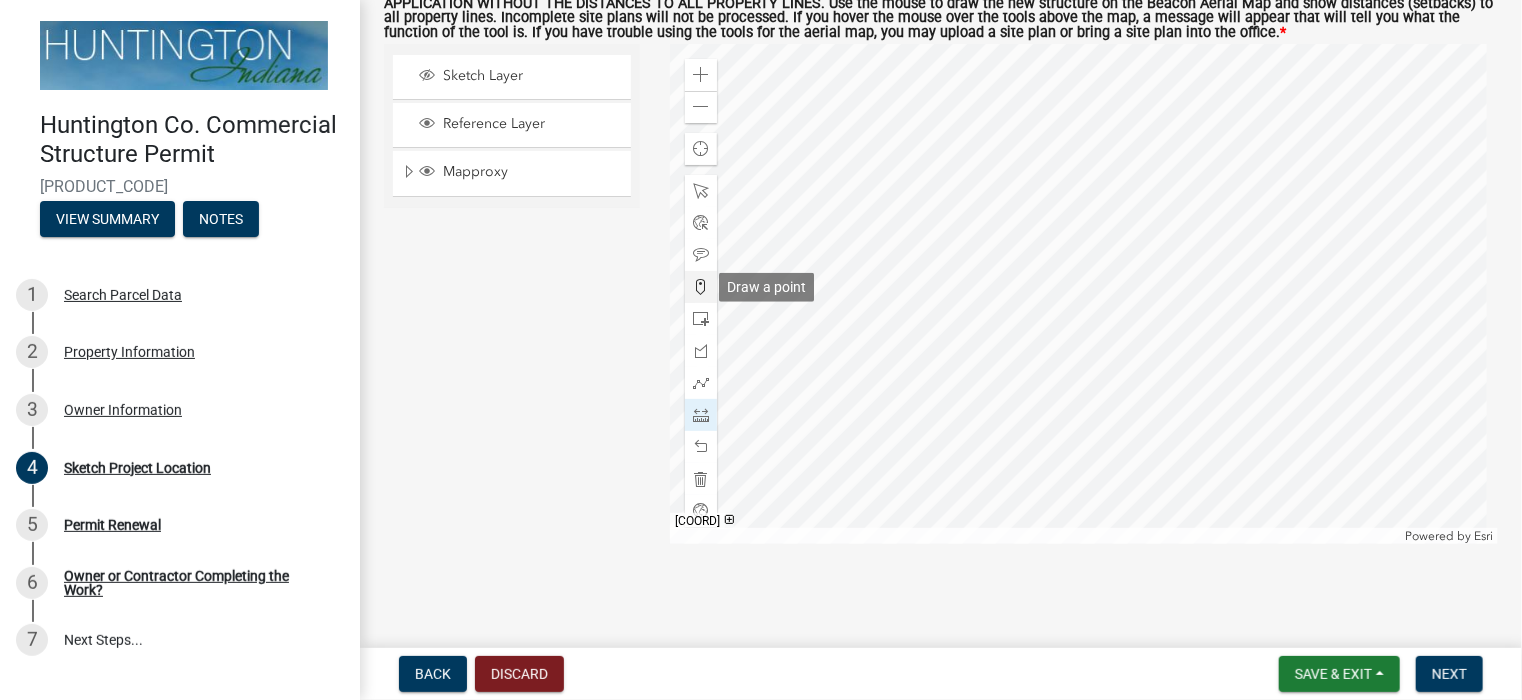 click 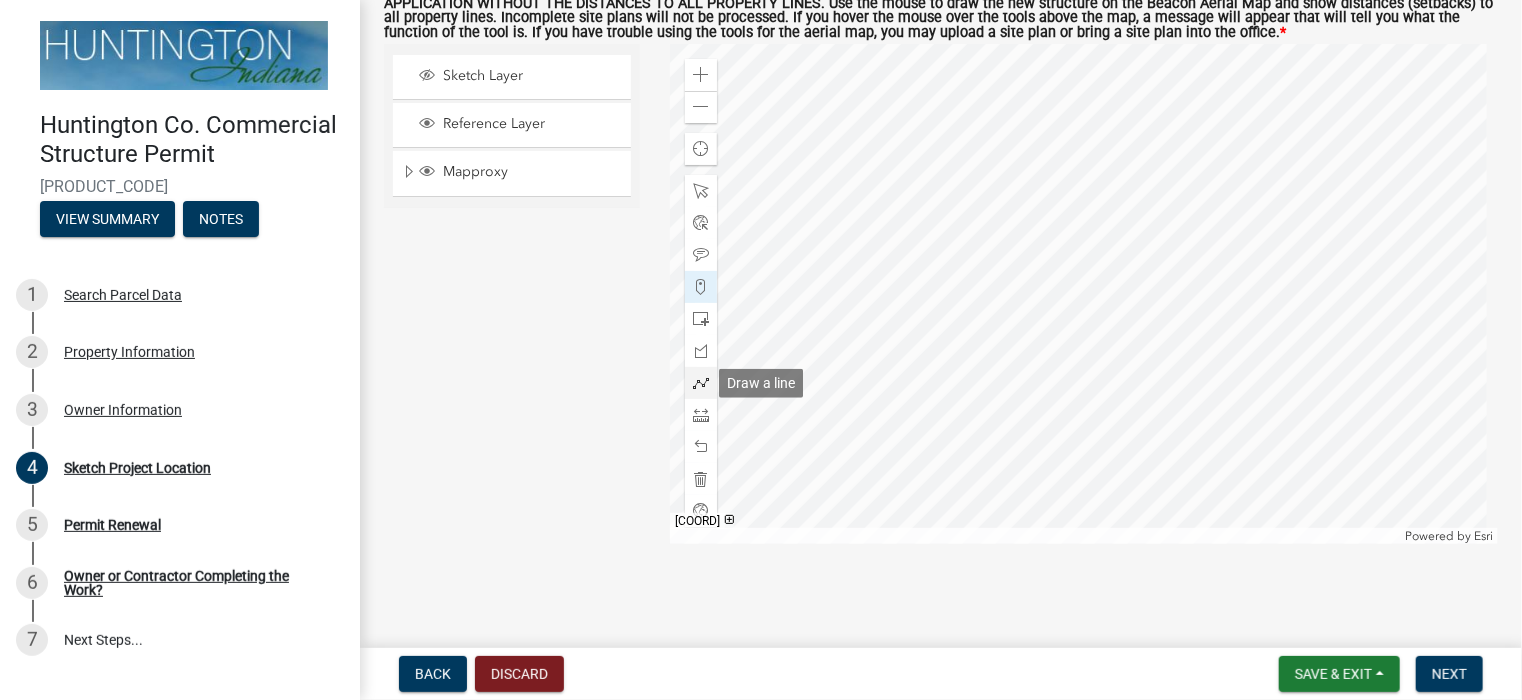 click 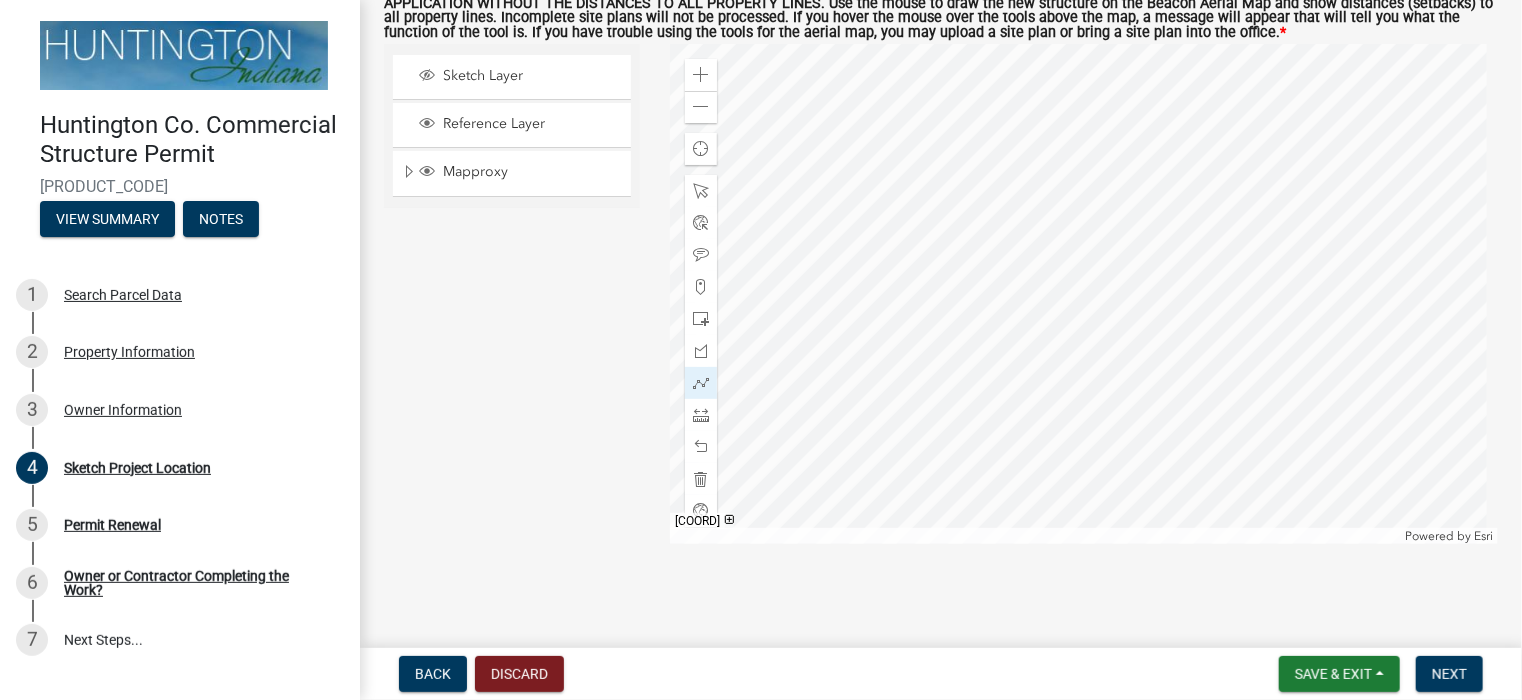 click 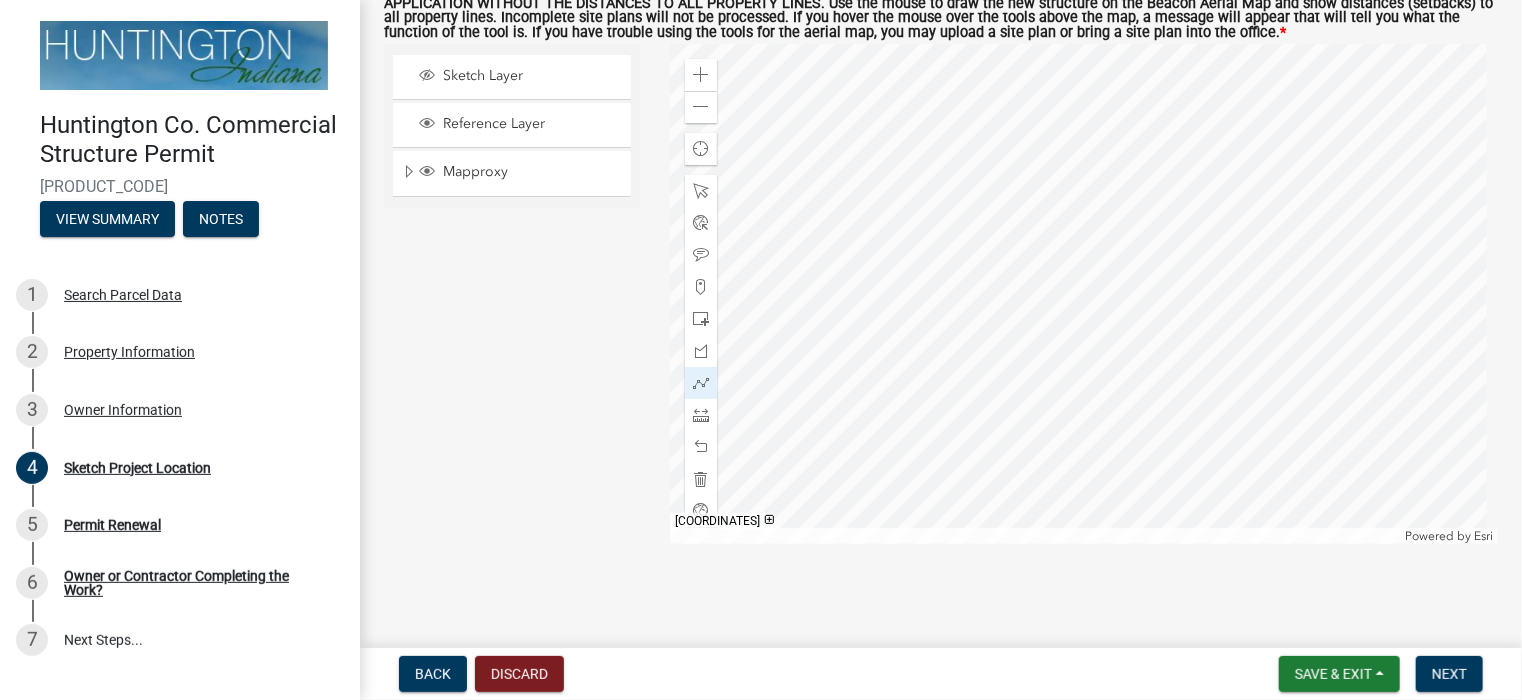 click 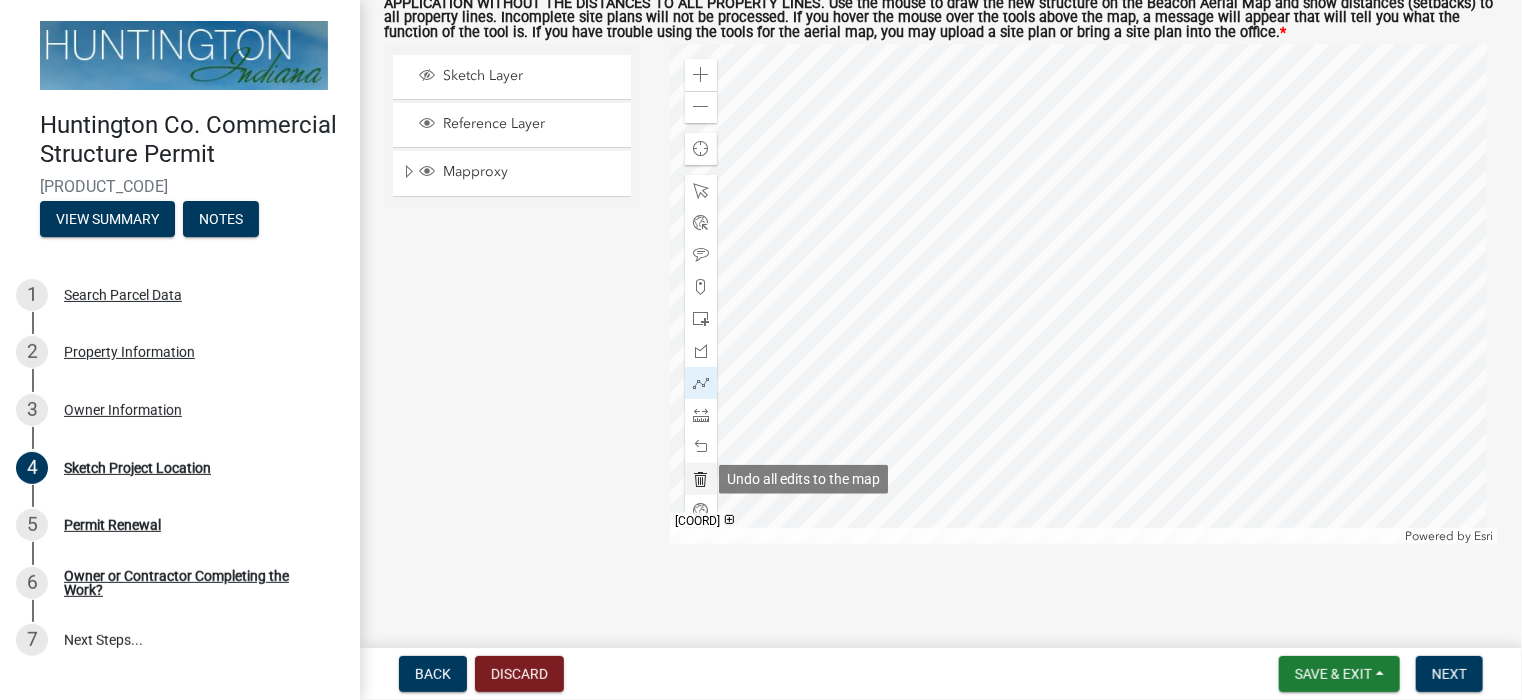 click 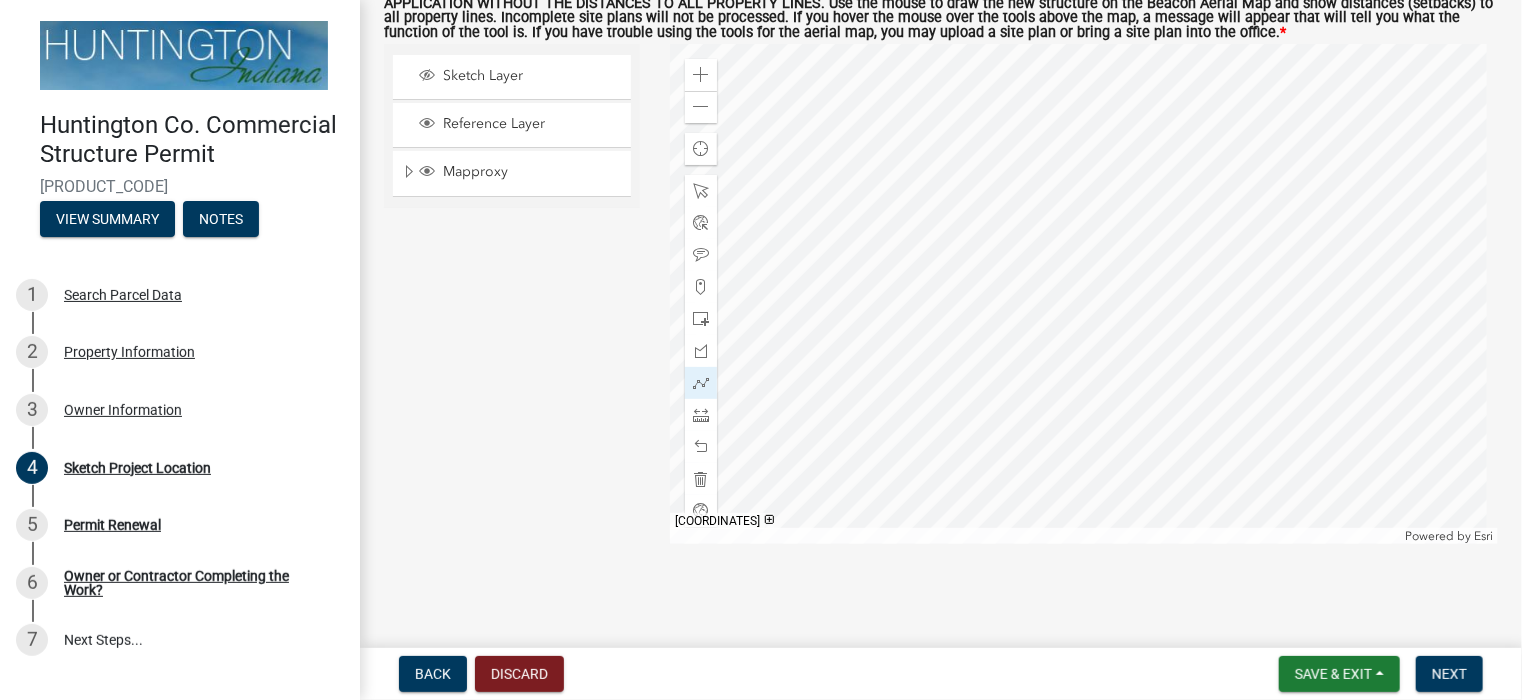 click 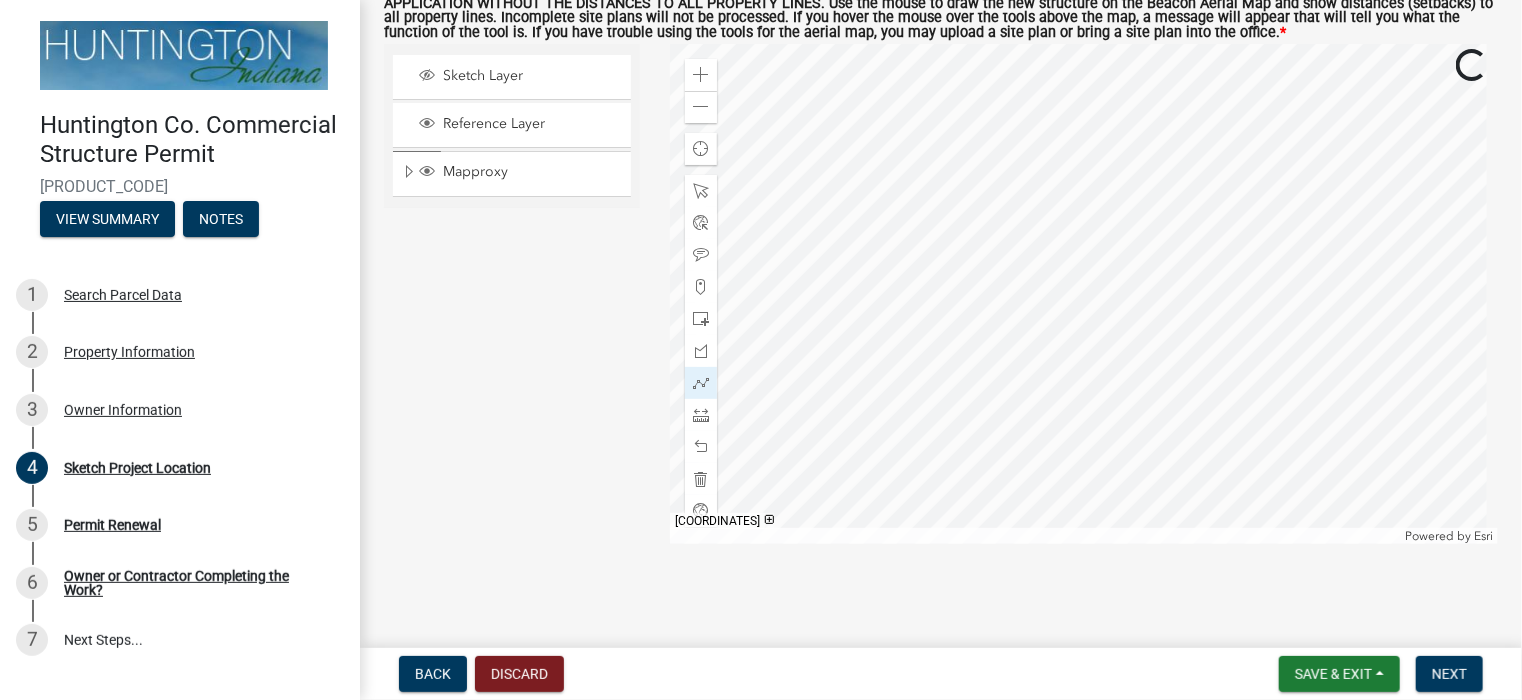 click 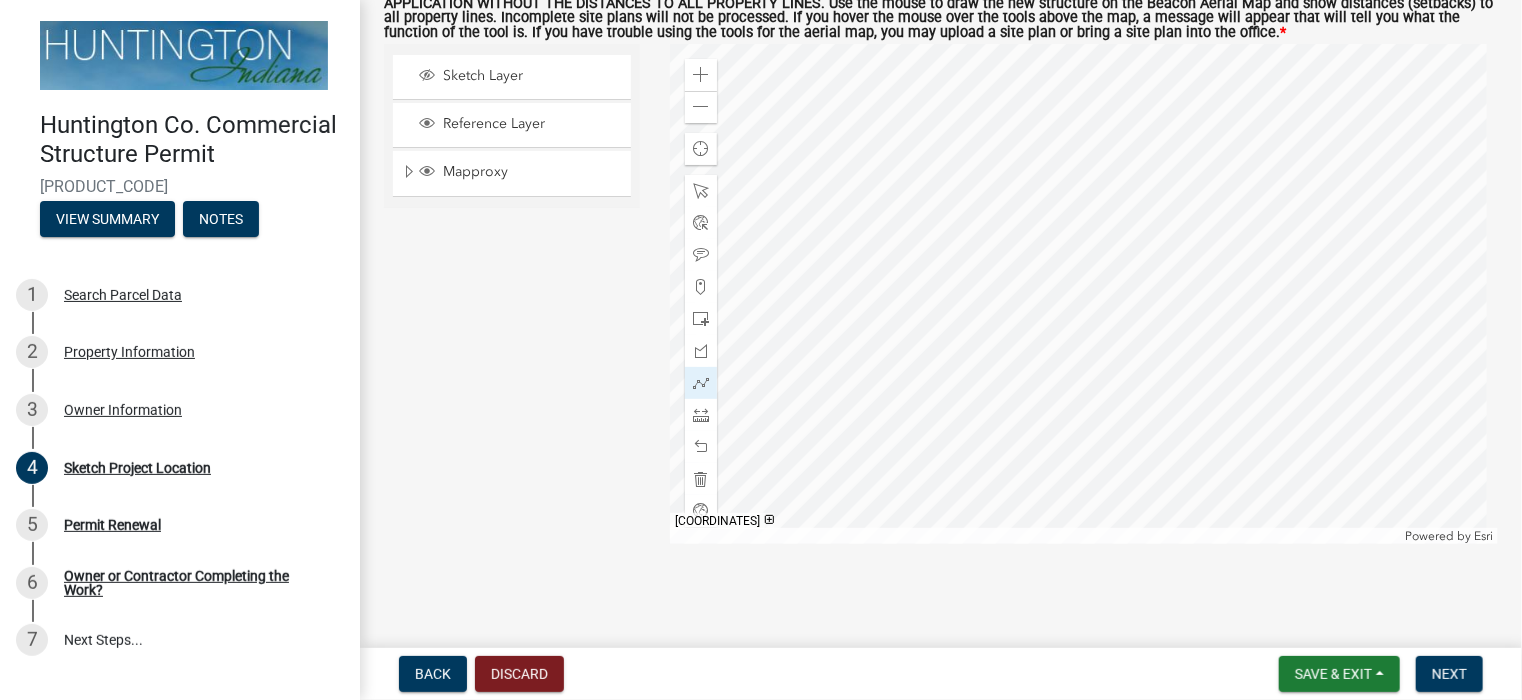 click 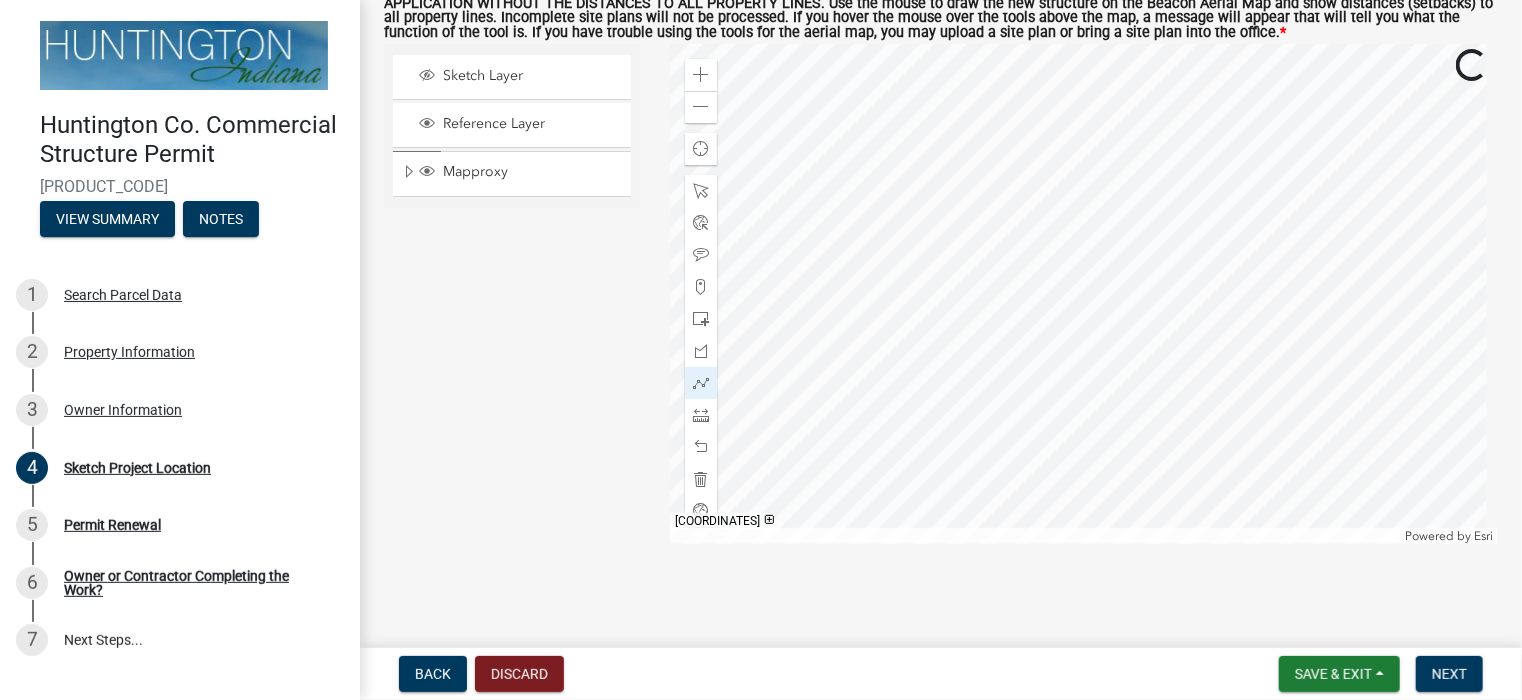 click 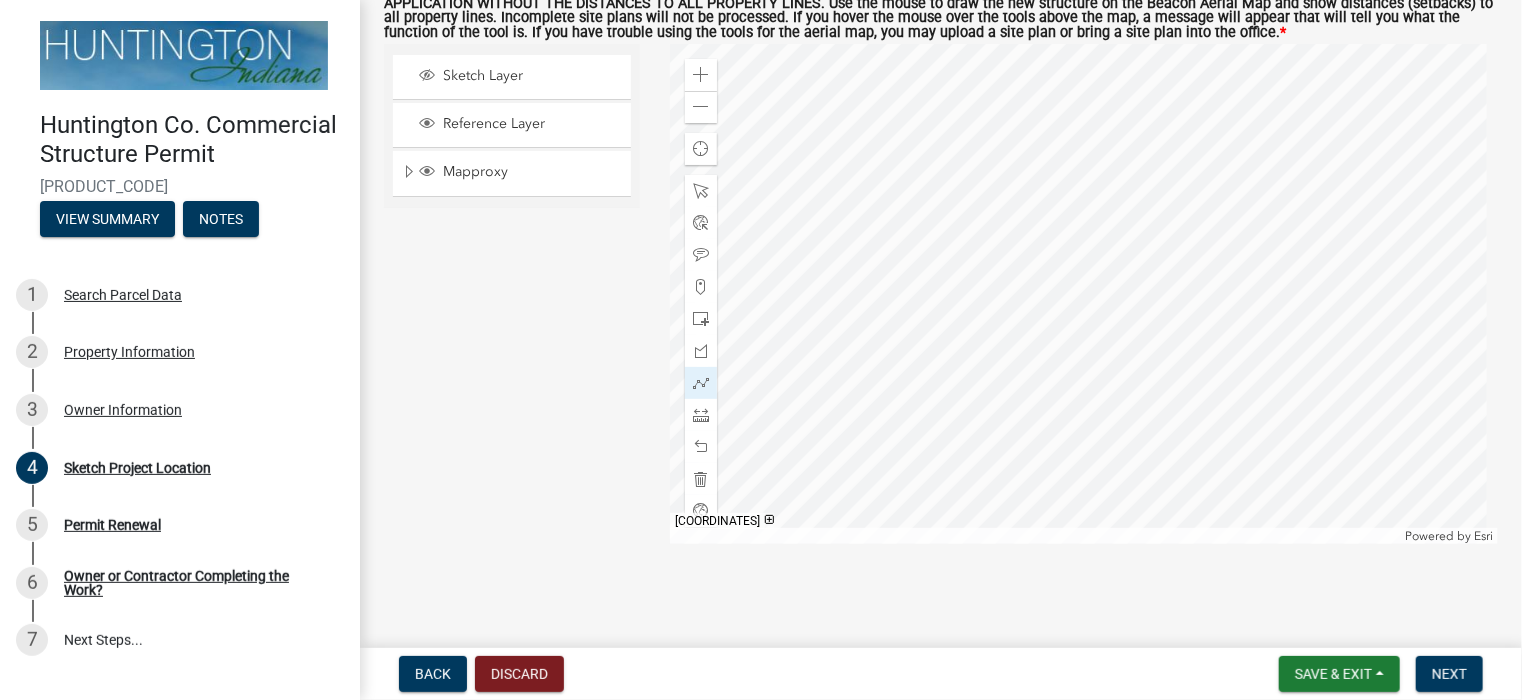 click 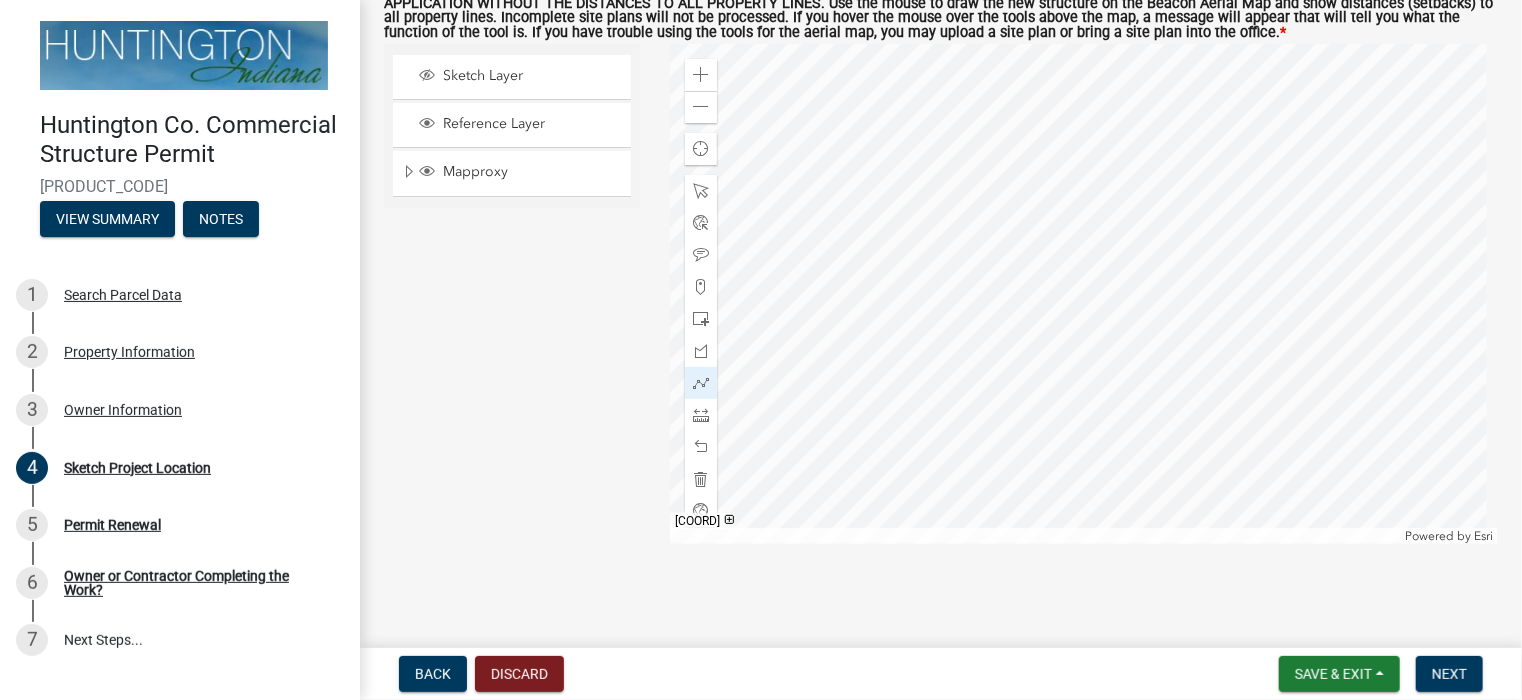 click 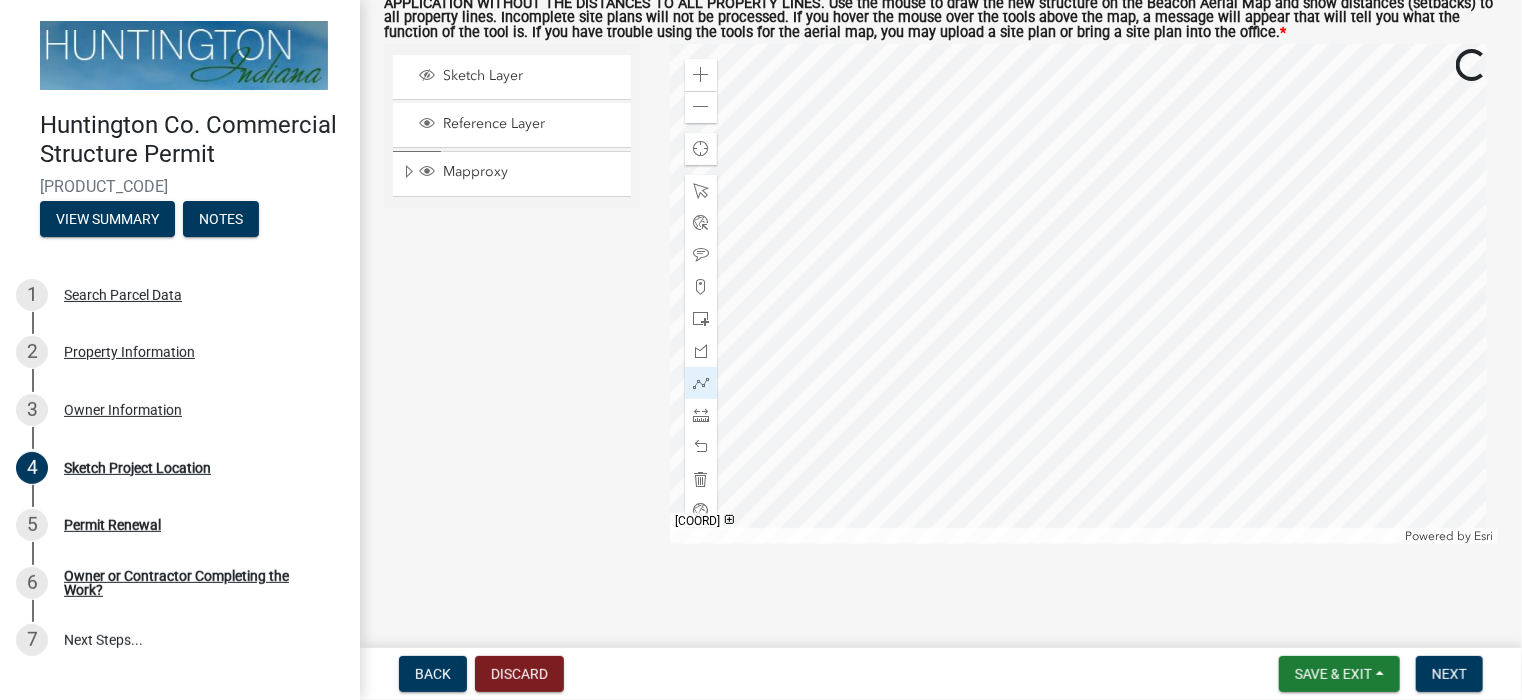 click 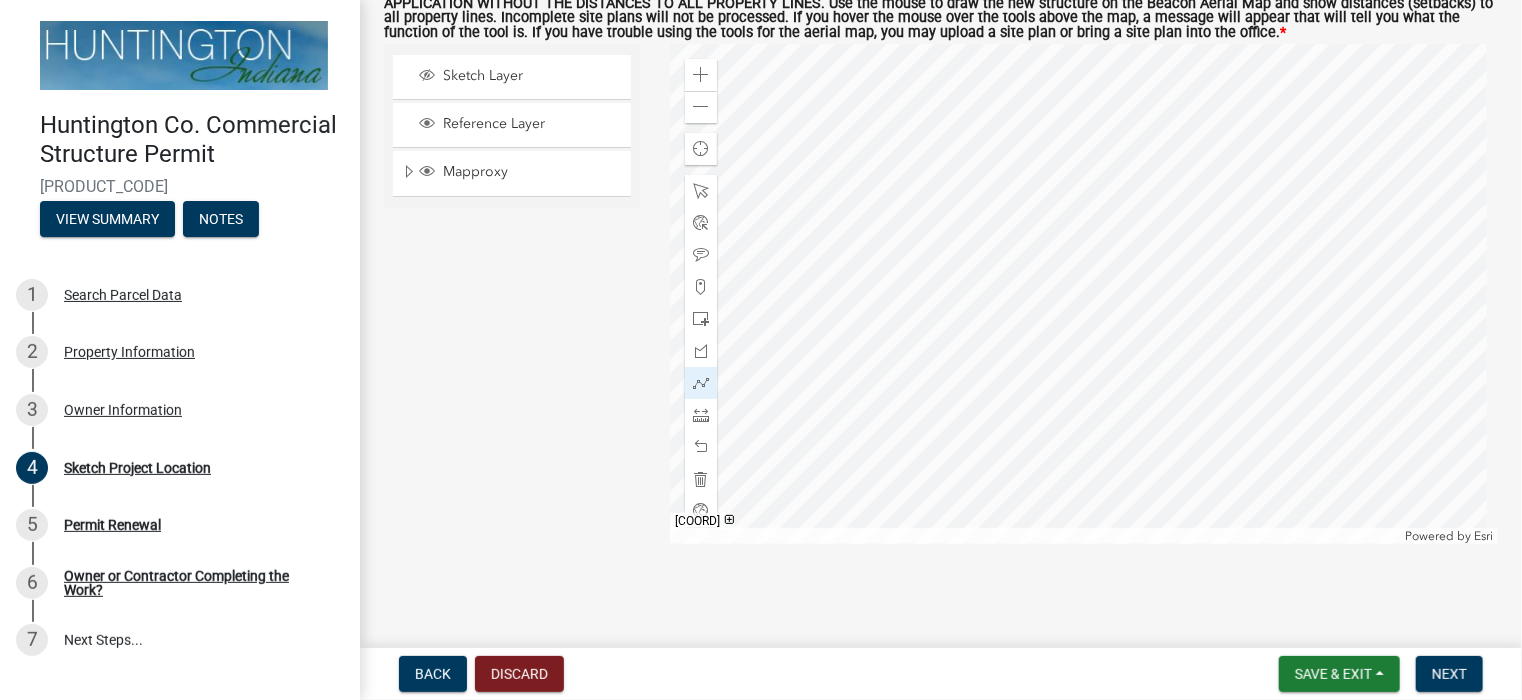 click 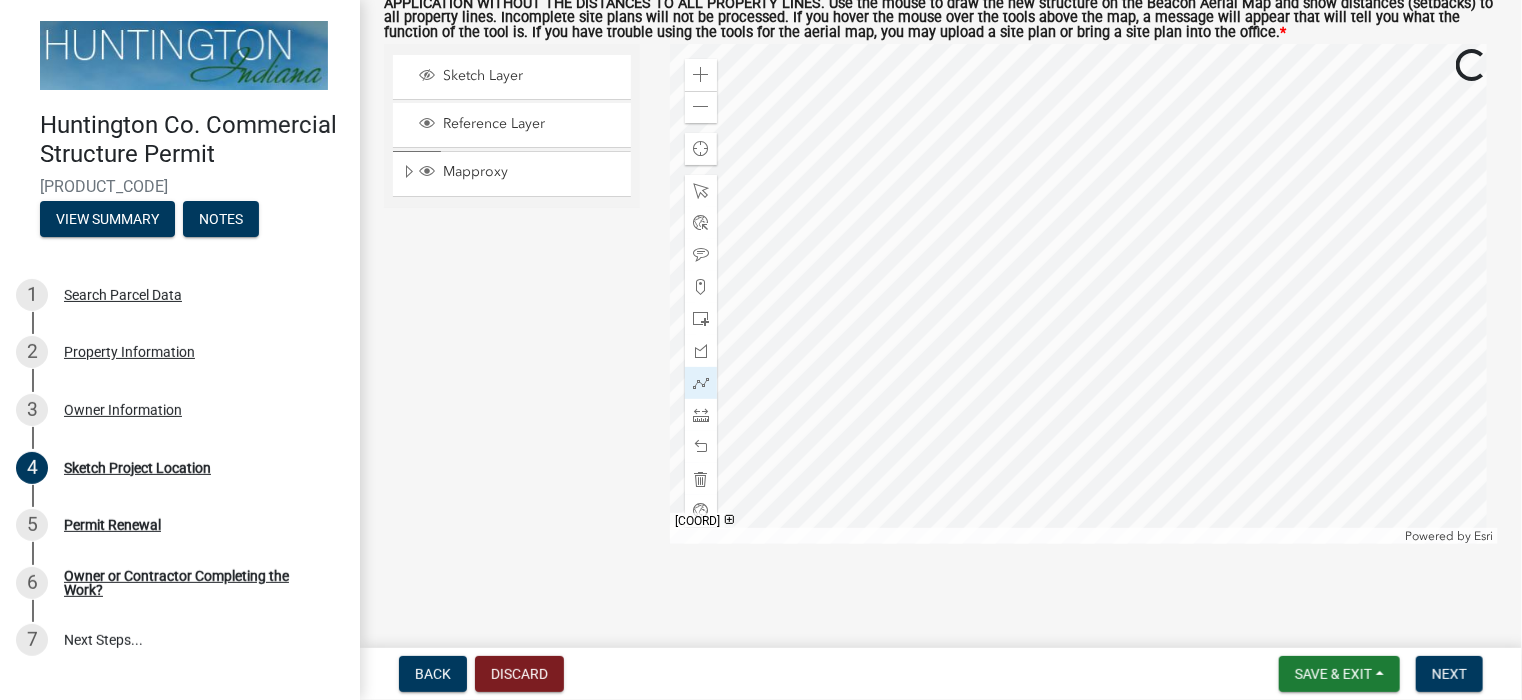 click 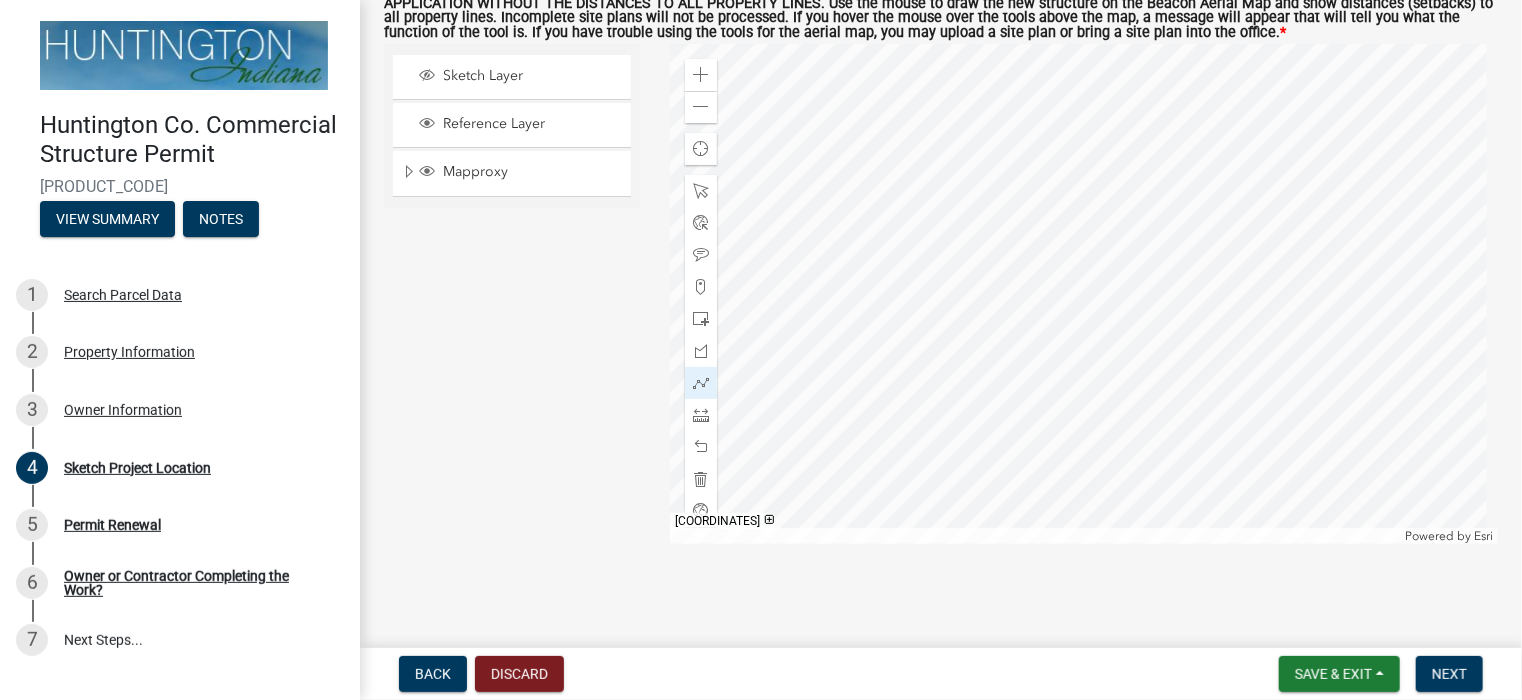 click 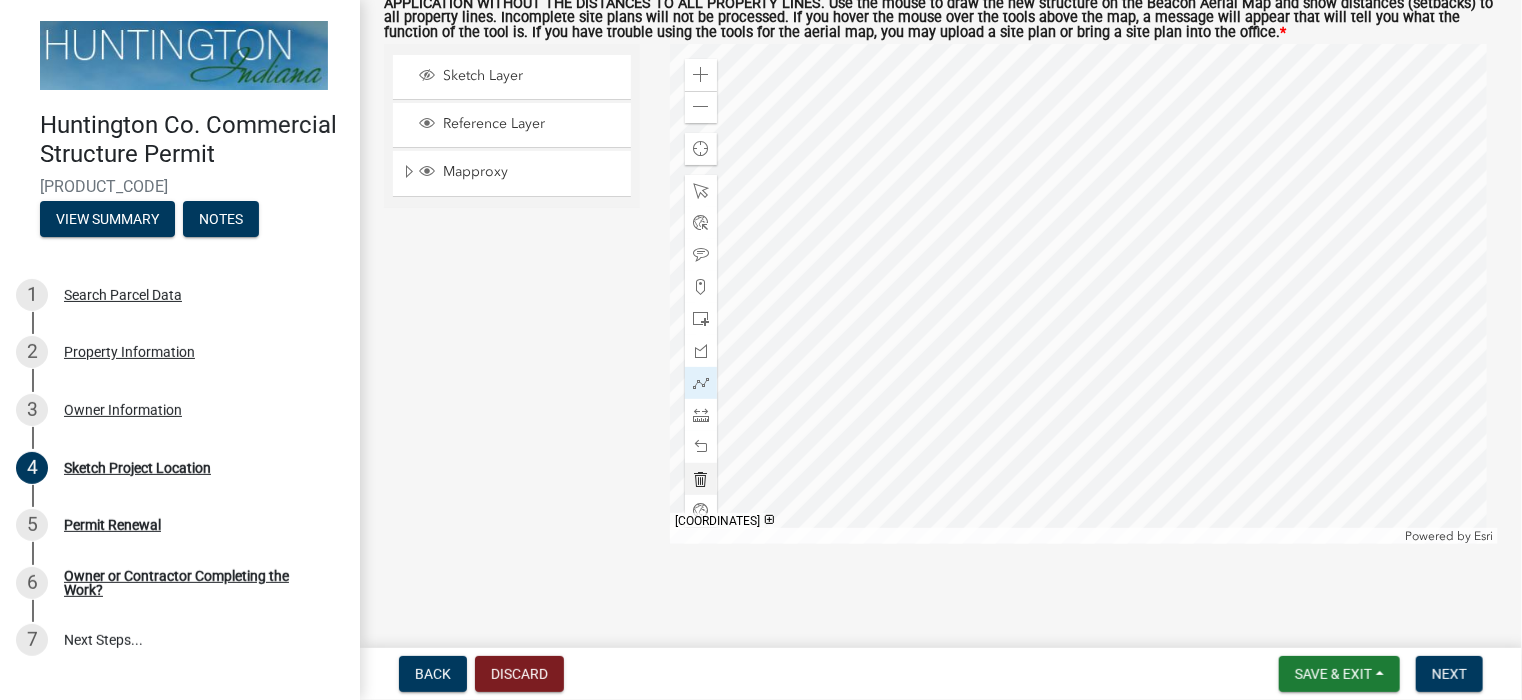 click 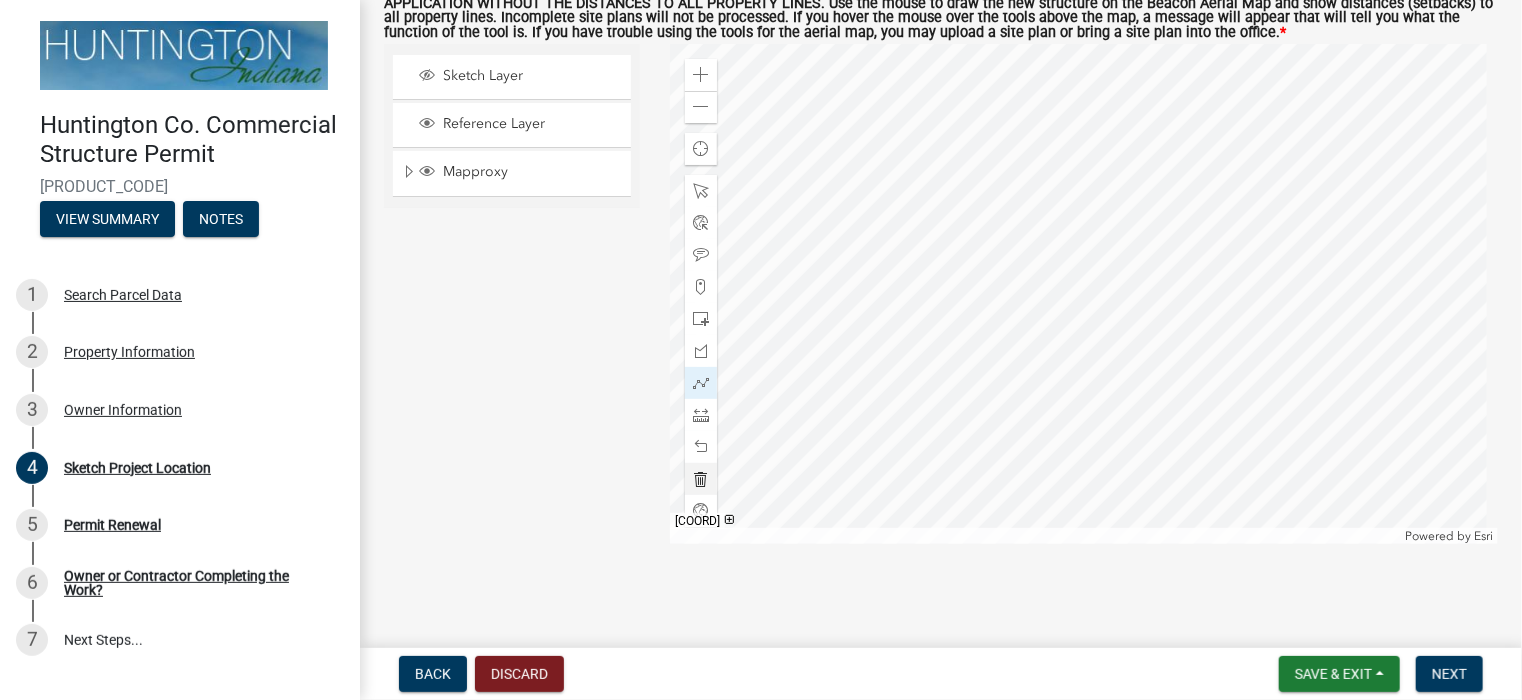 click 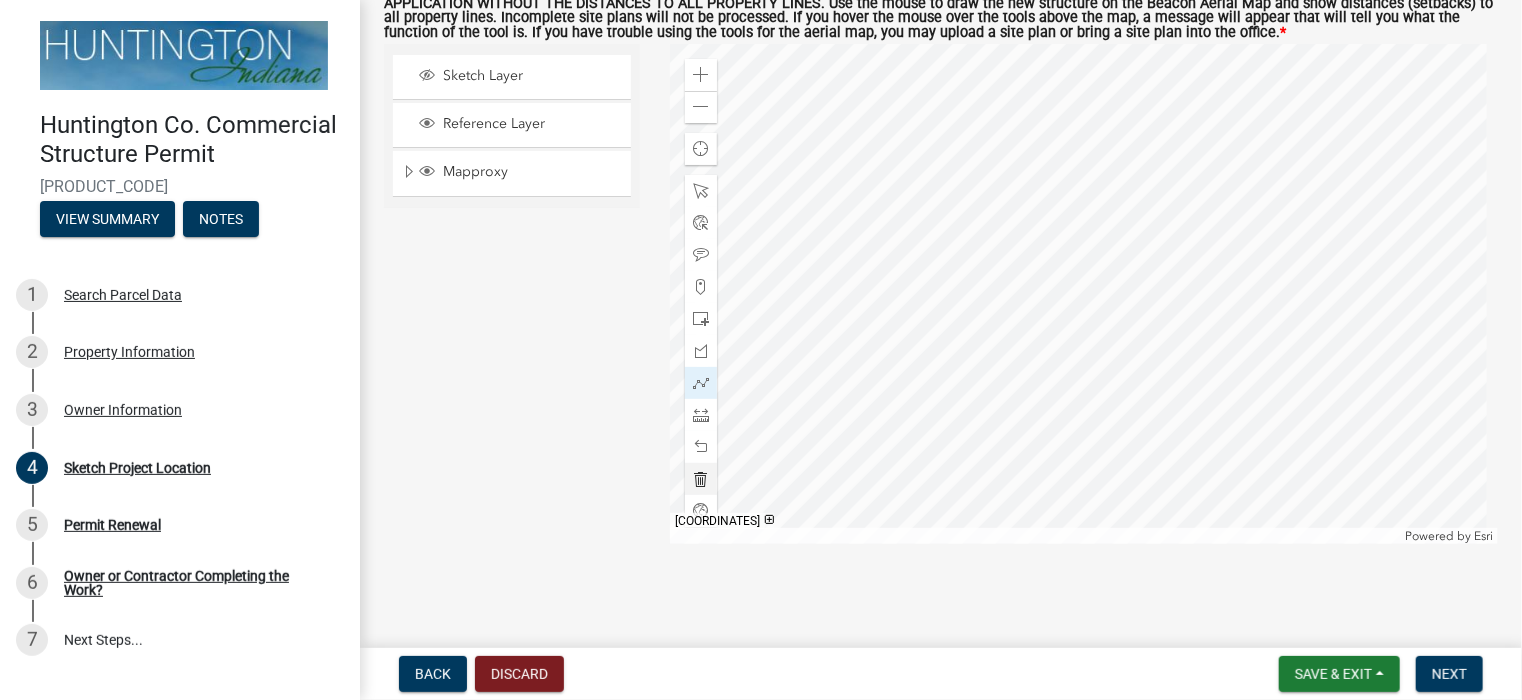 click 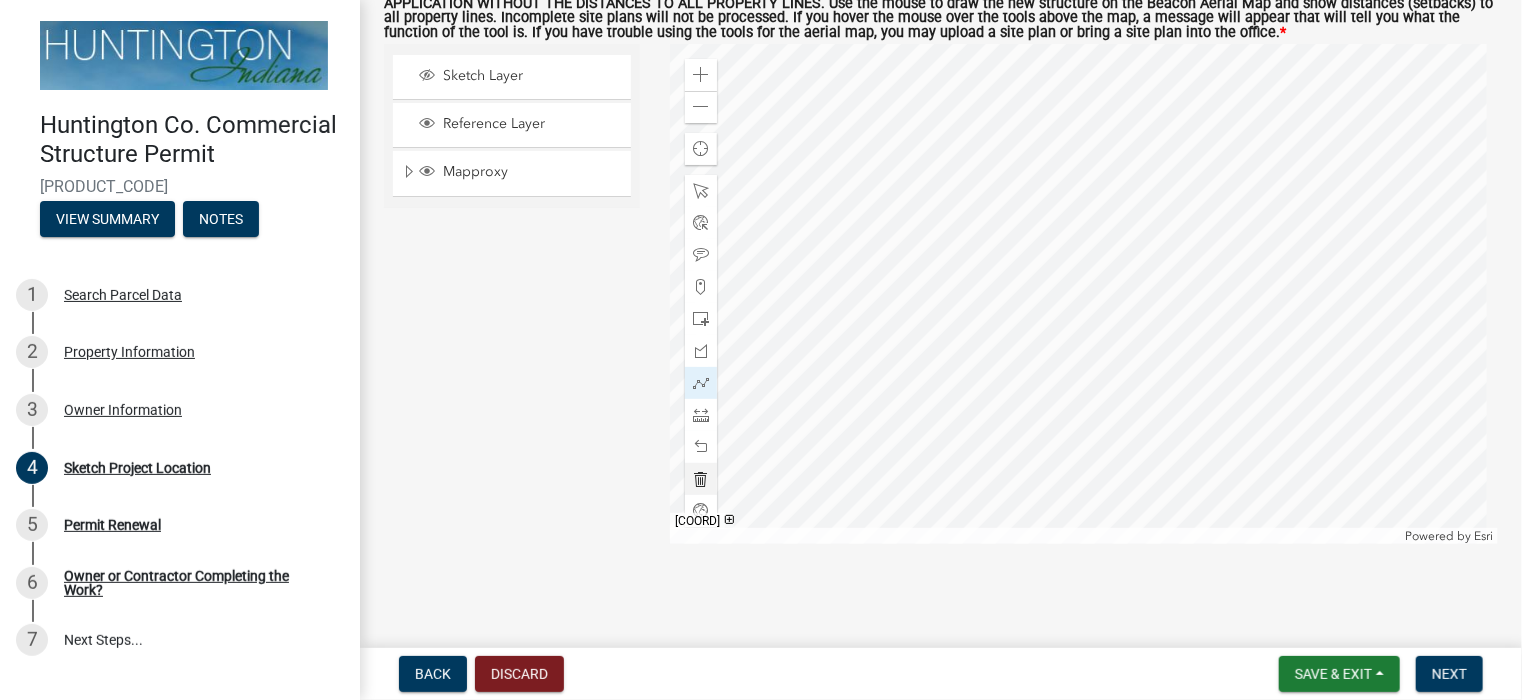 click 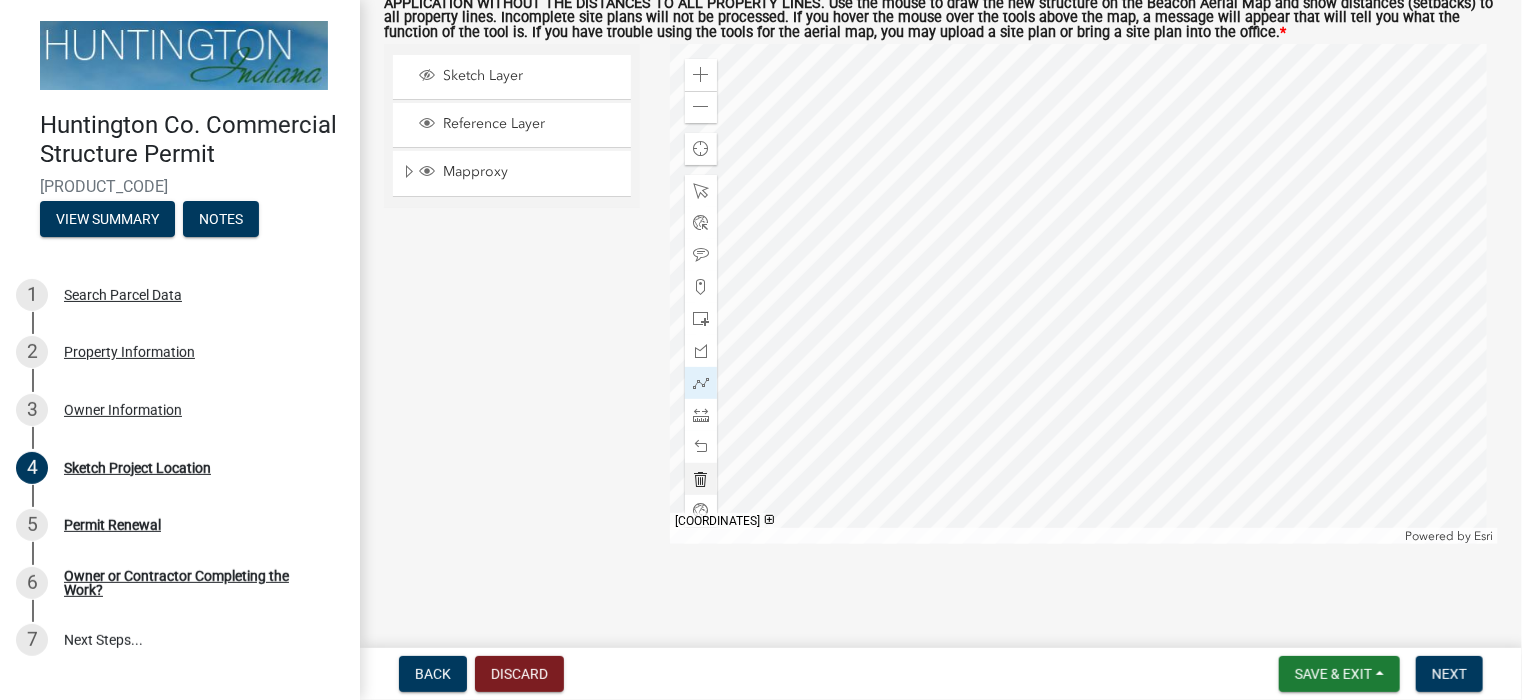 click 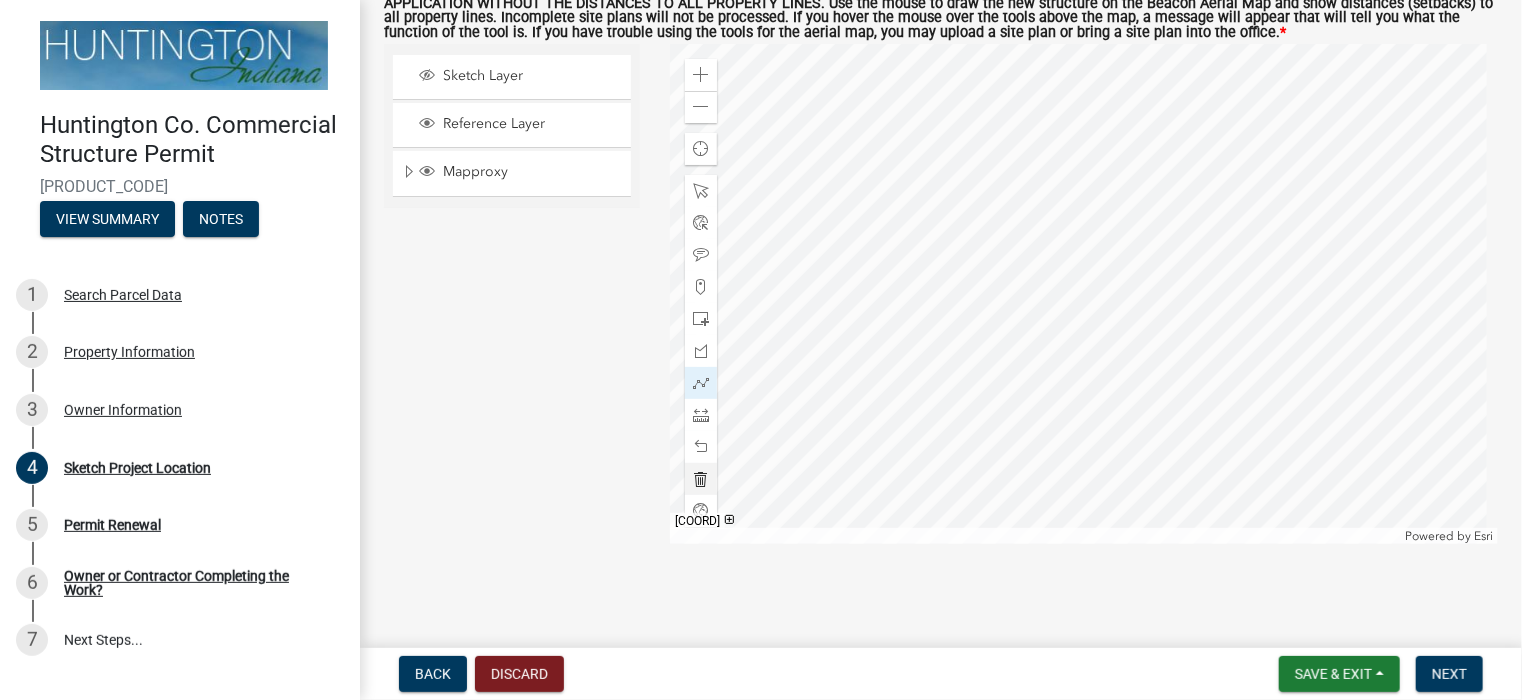 click 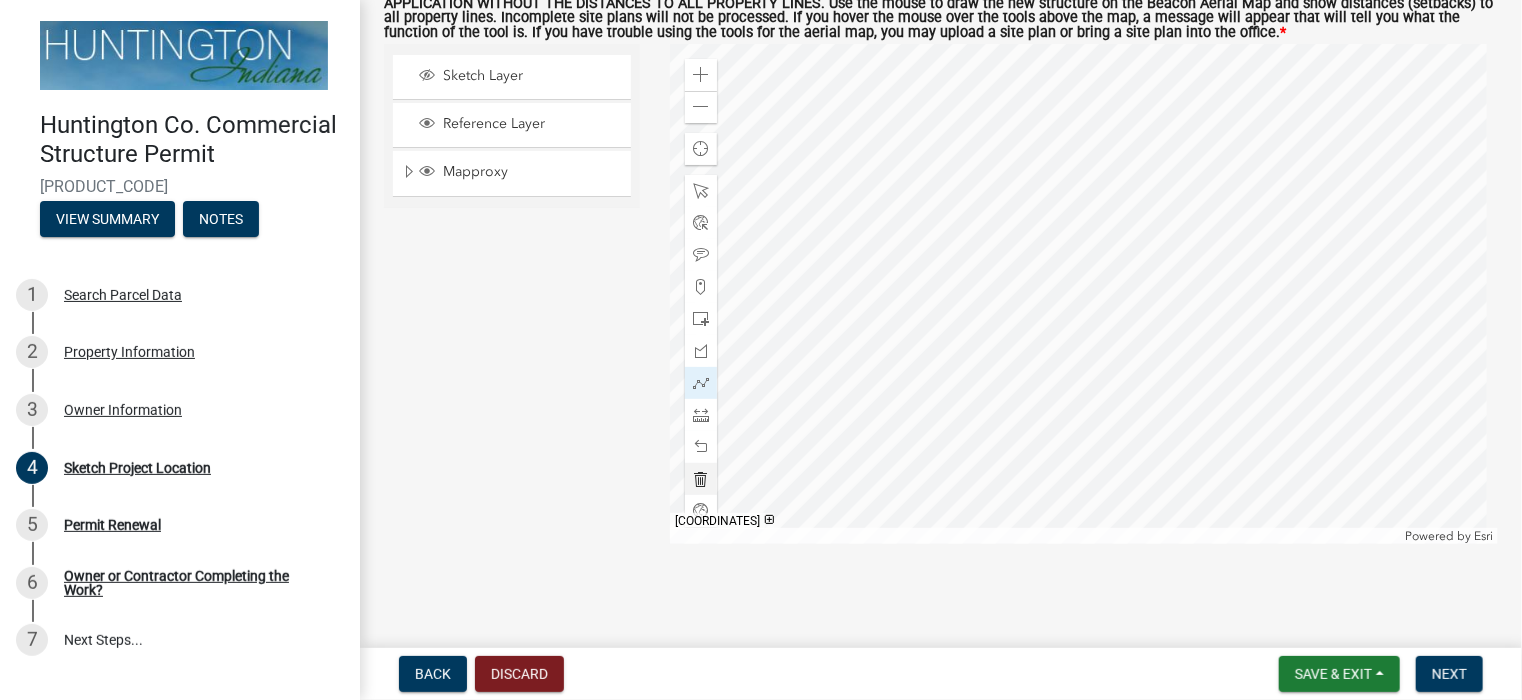 click 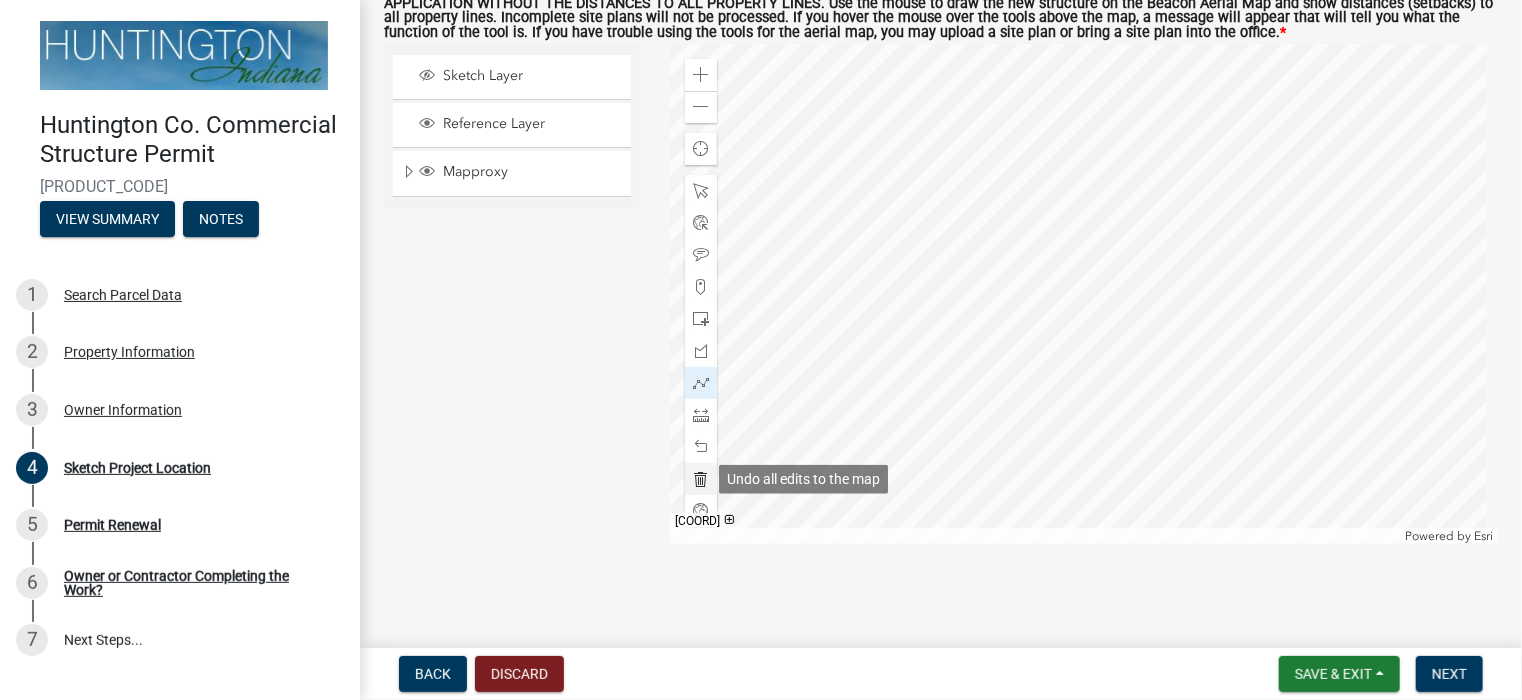 click 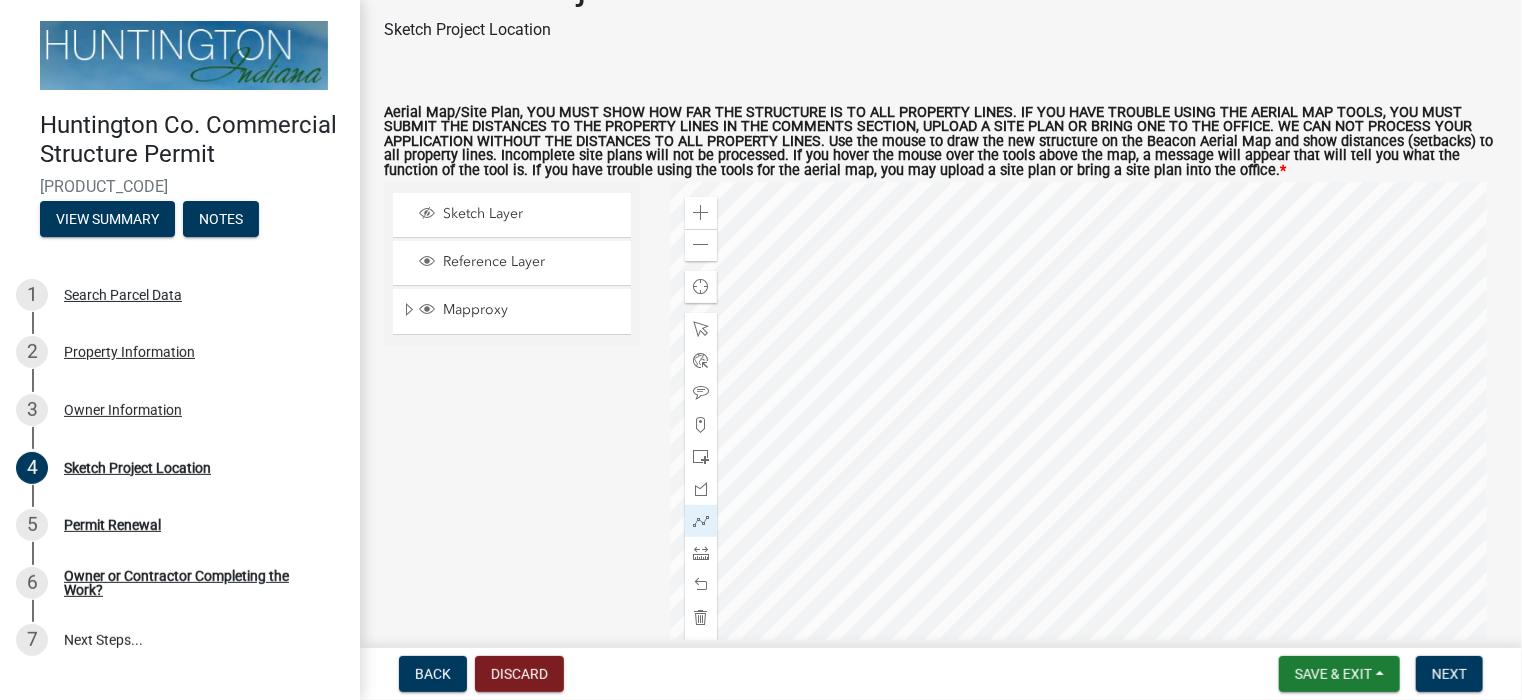 scroll, scrollTop: 100, scrollLeft: 0, axis: vertical 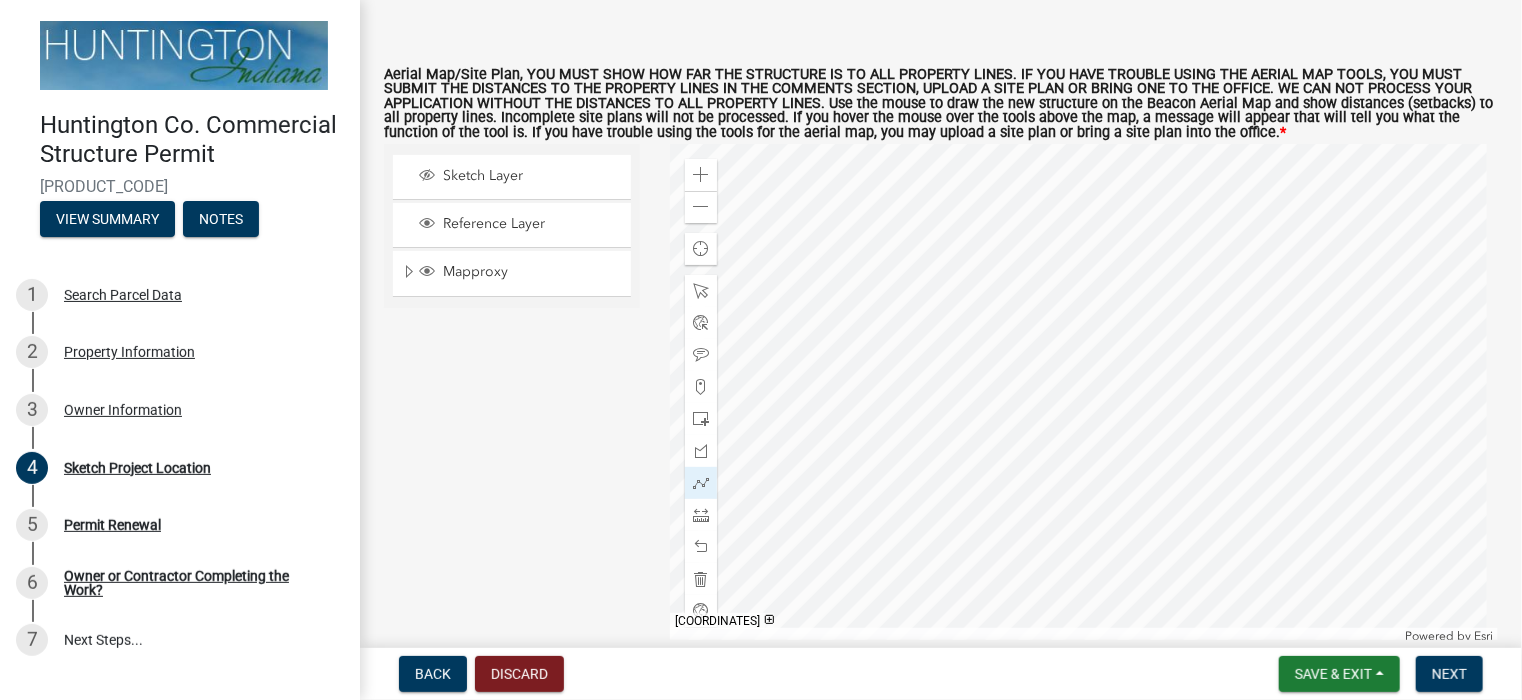 click 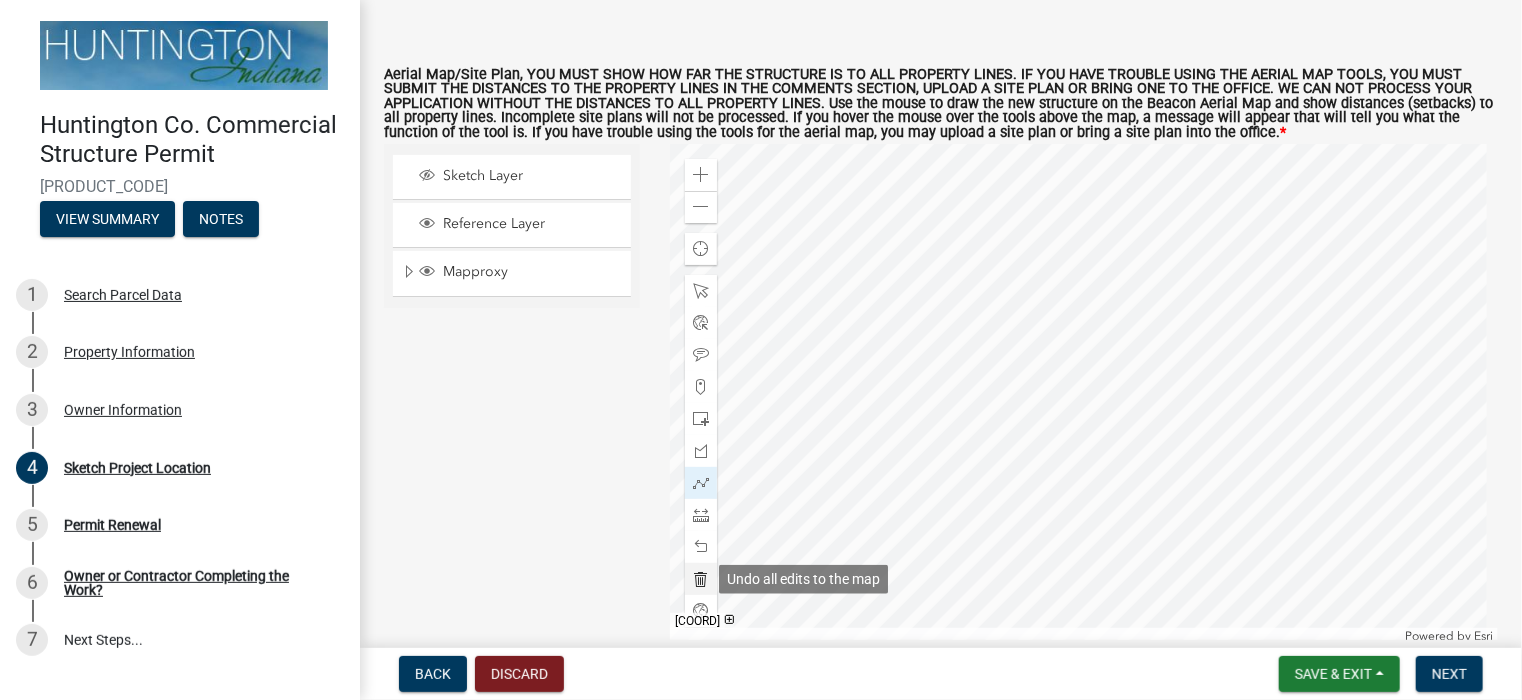 click 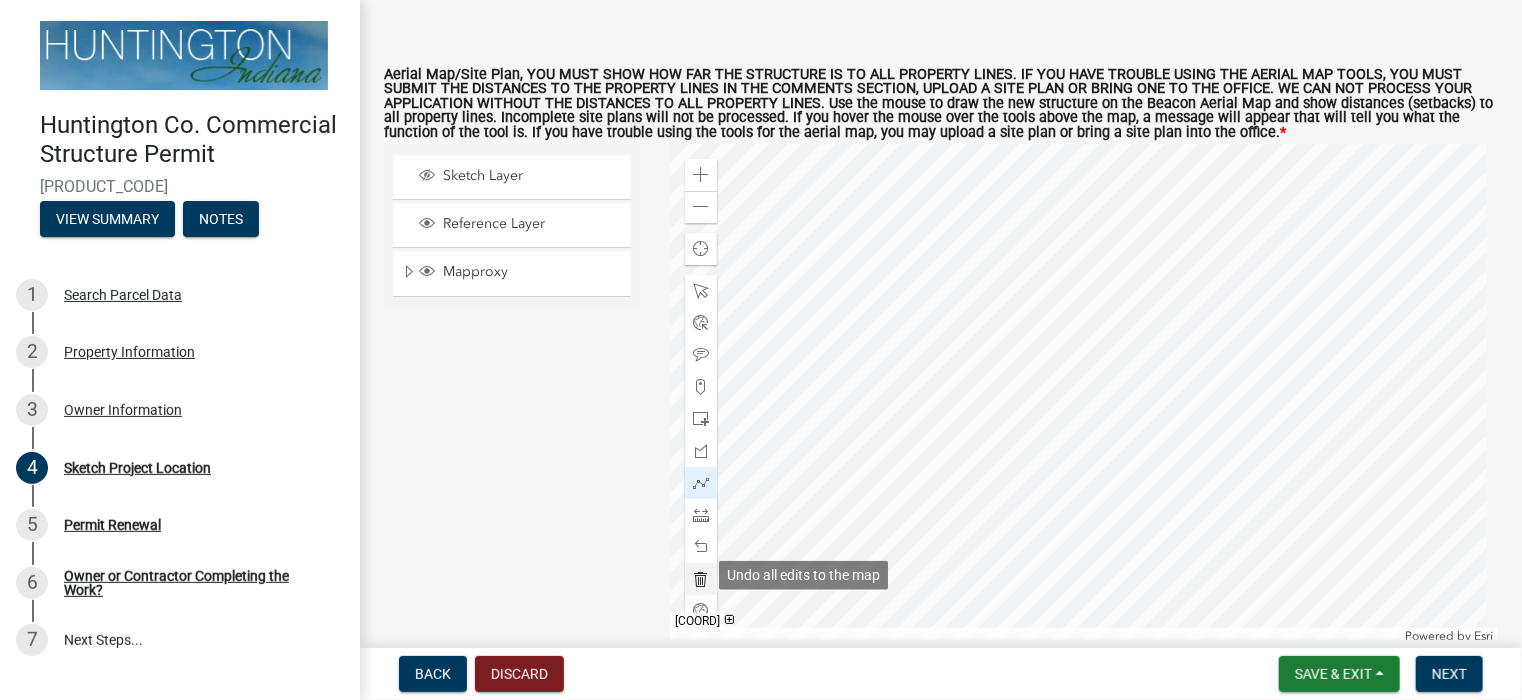 scroll, scrollTop: 104, scrollLeft: 0, axis: vertical 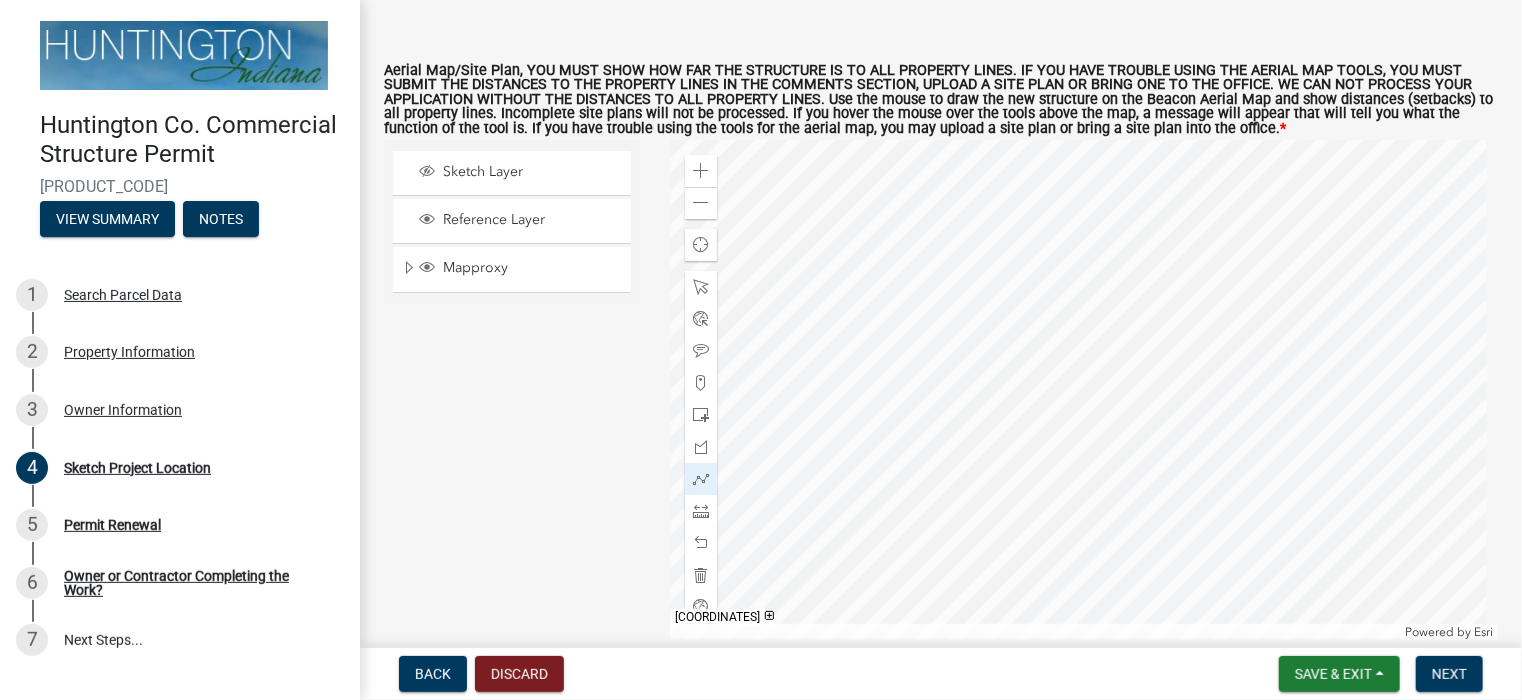 click 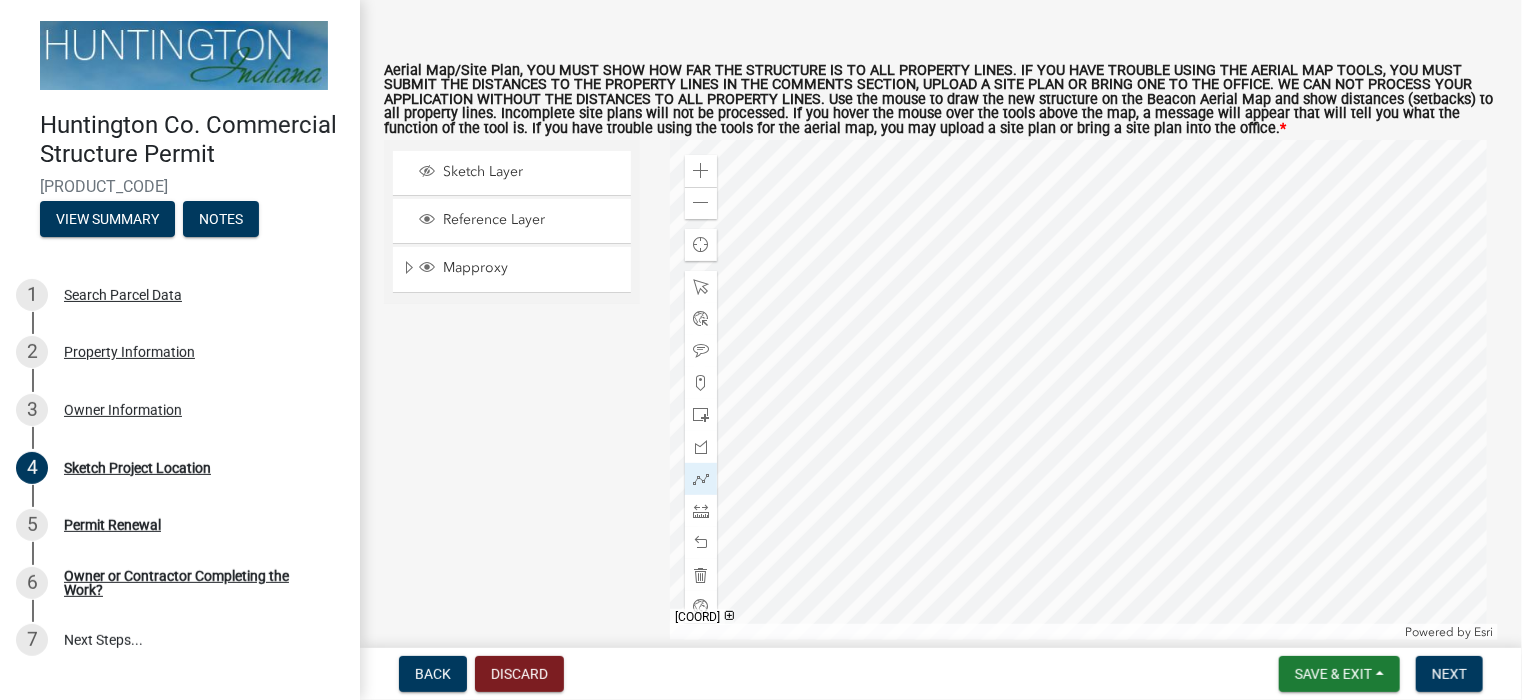 click 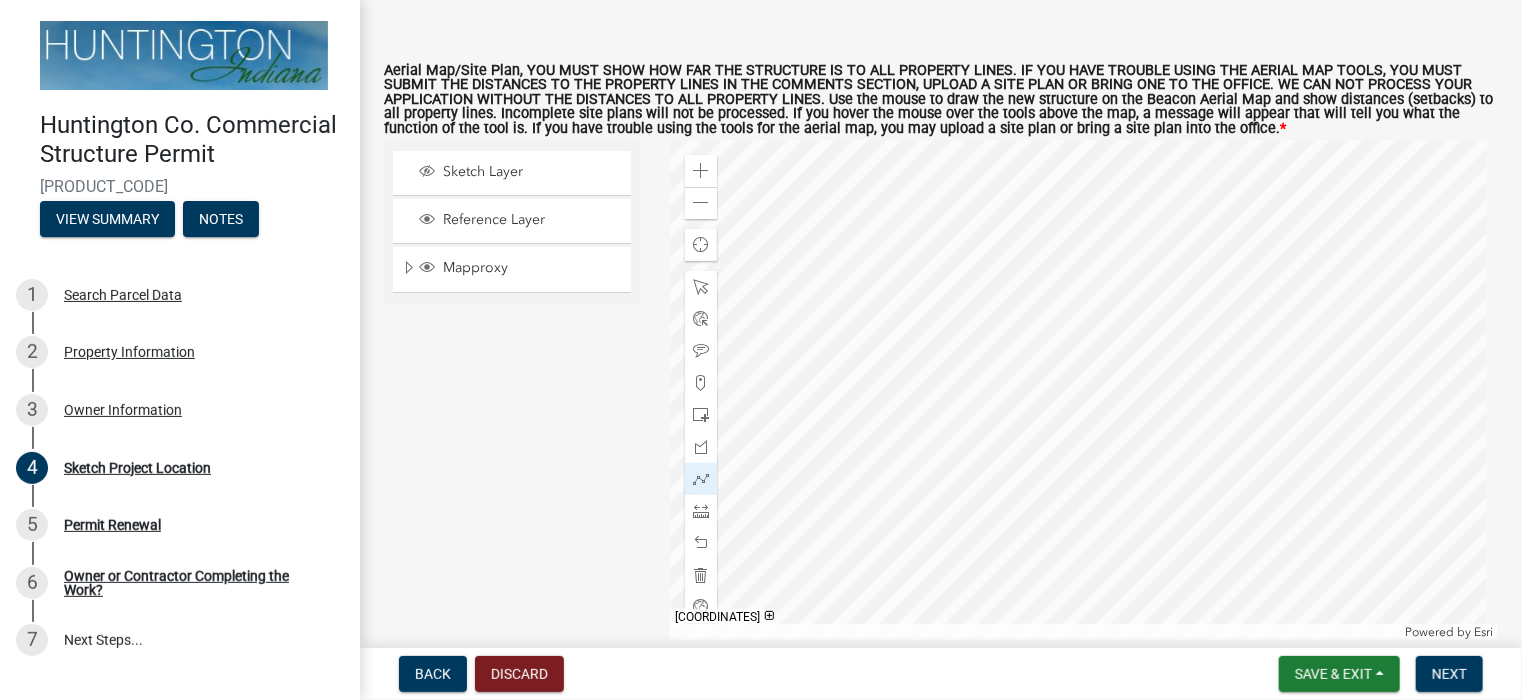 click 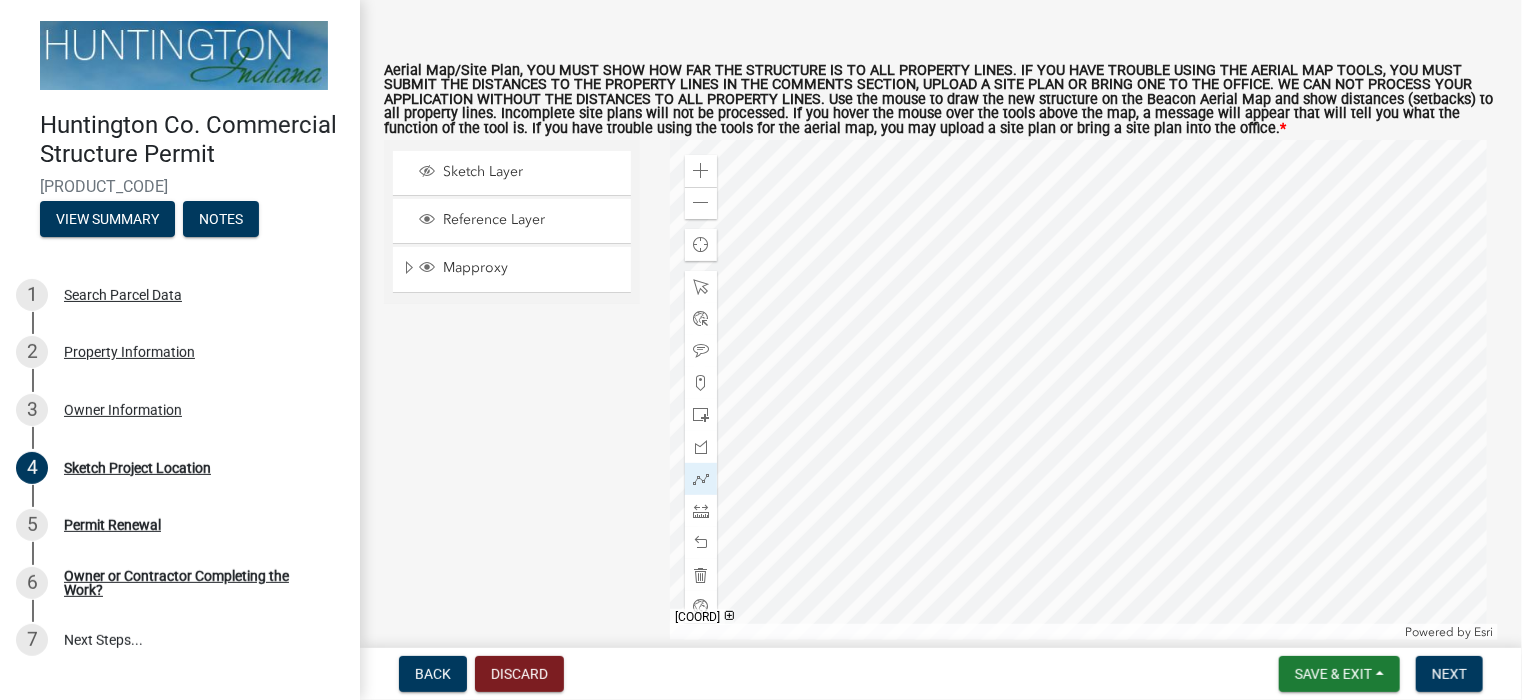 click 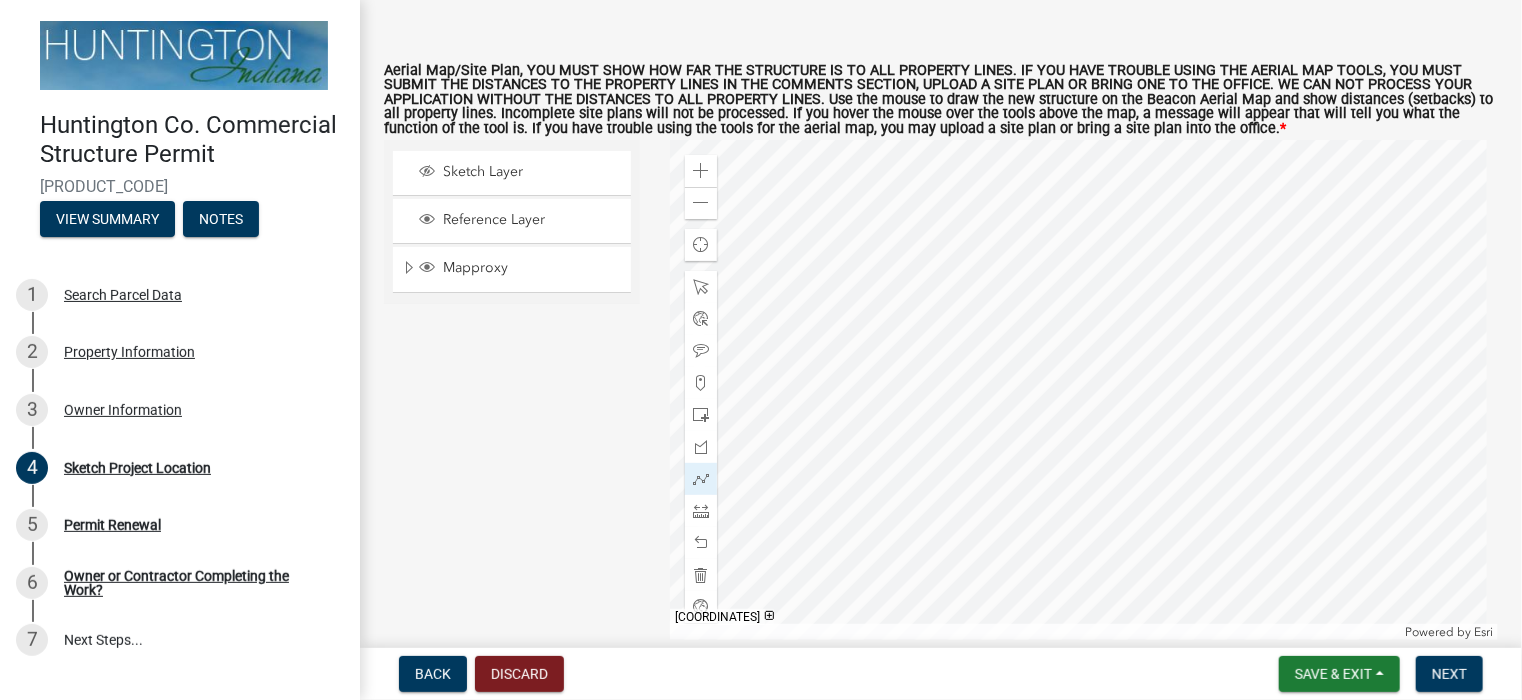 click 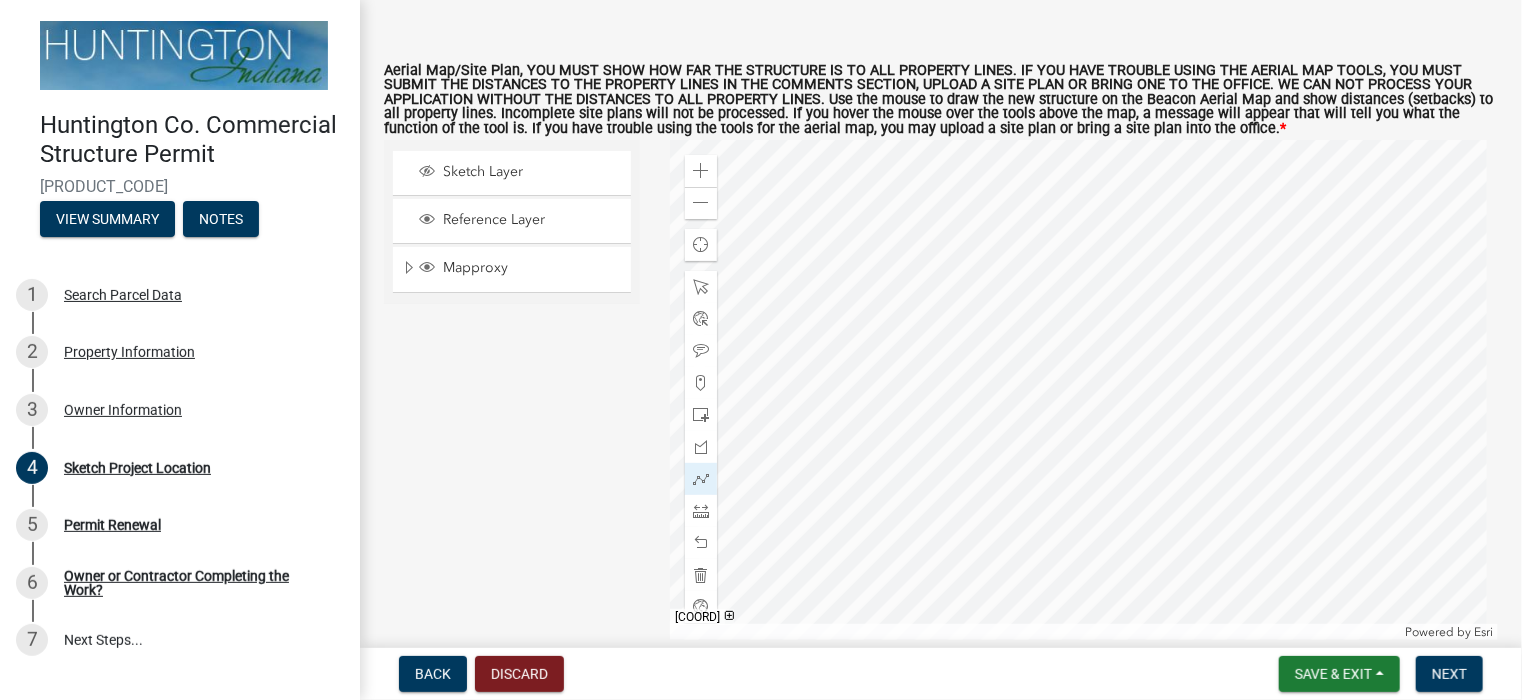 click 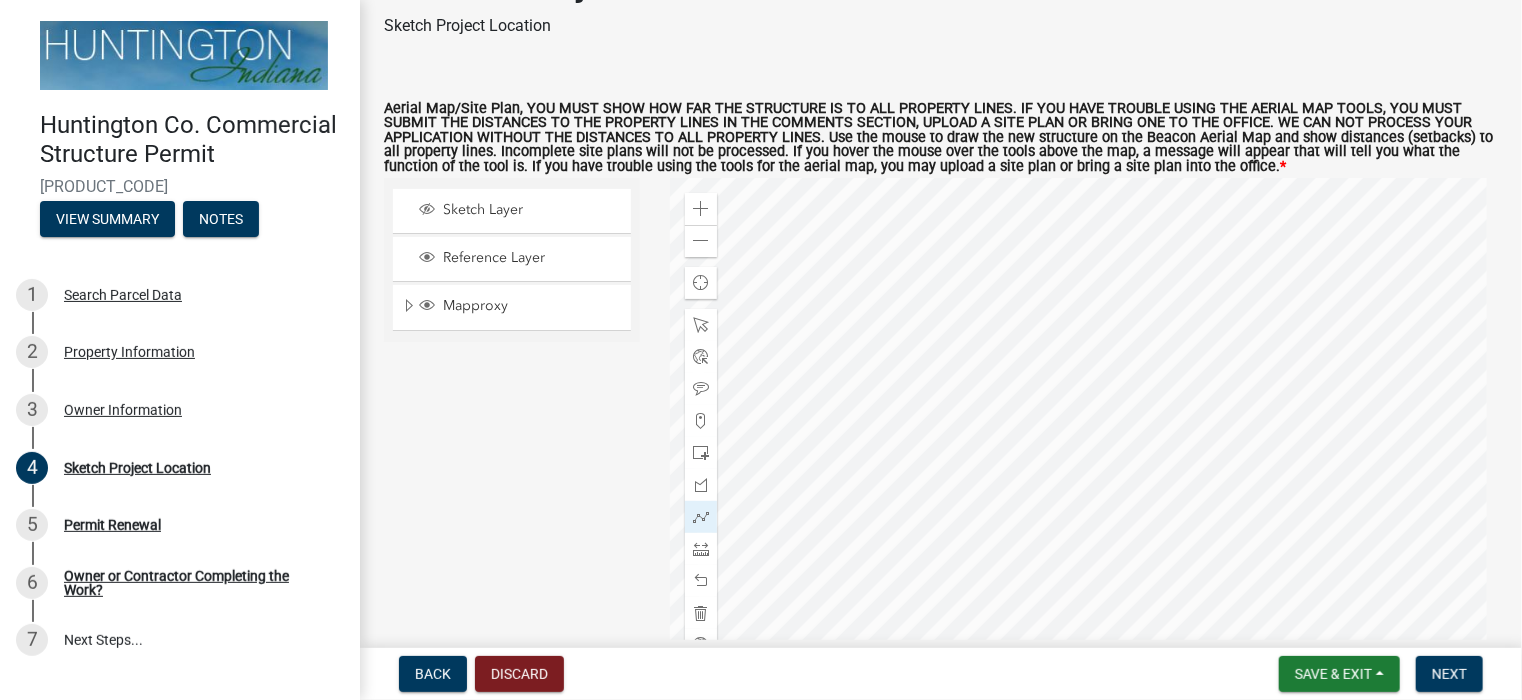 scroll, scrollTop: 100, scrollLeft: 0, axis: vertical 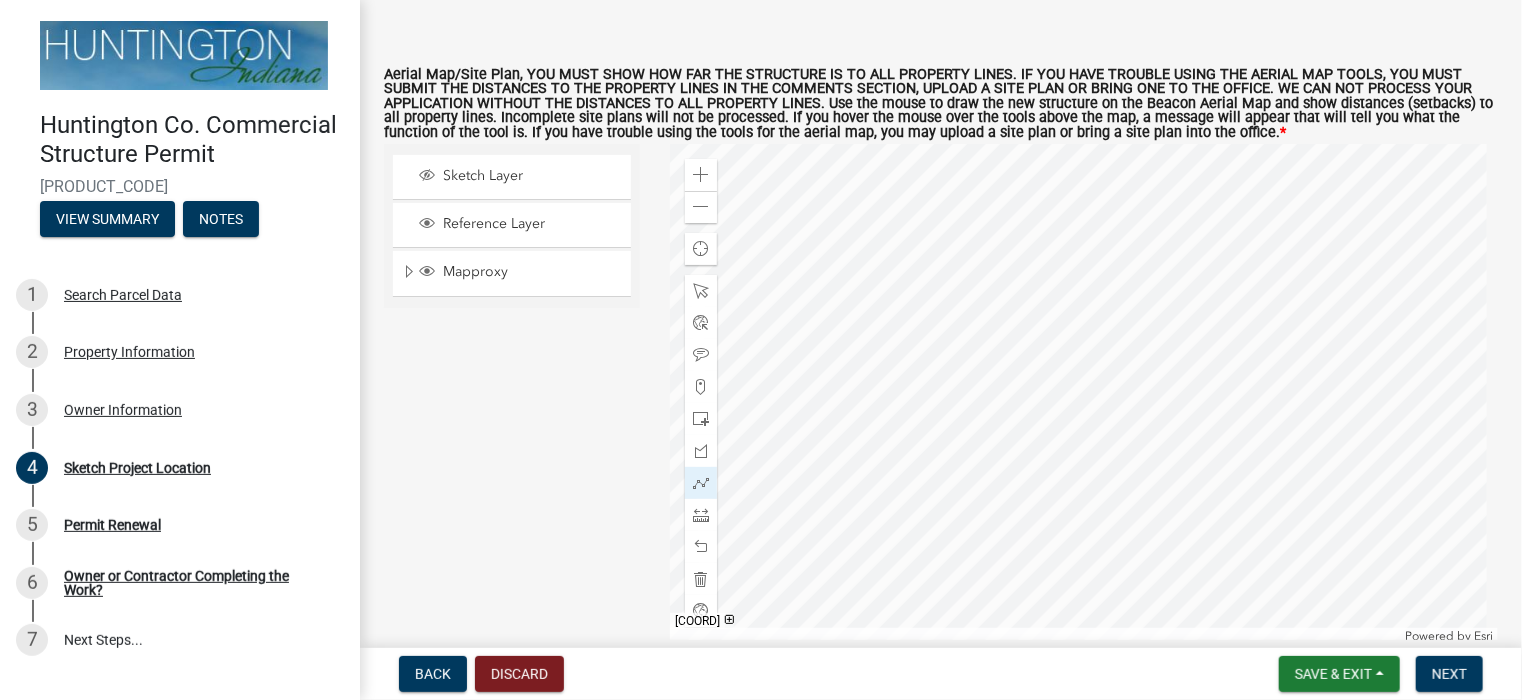 click 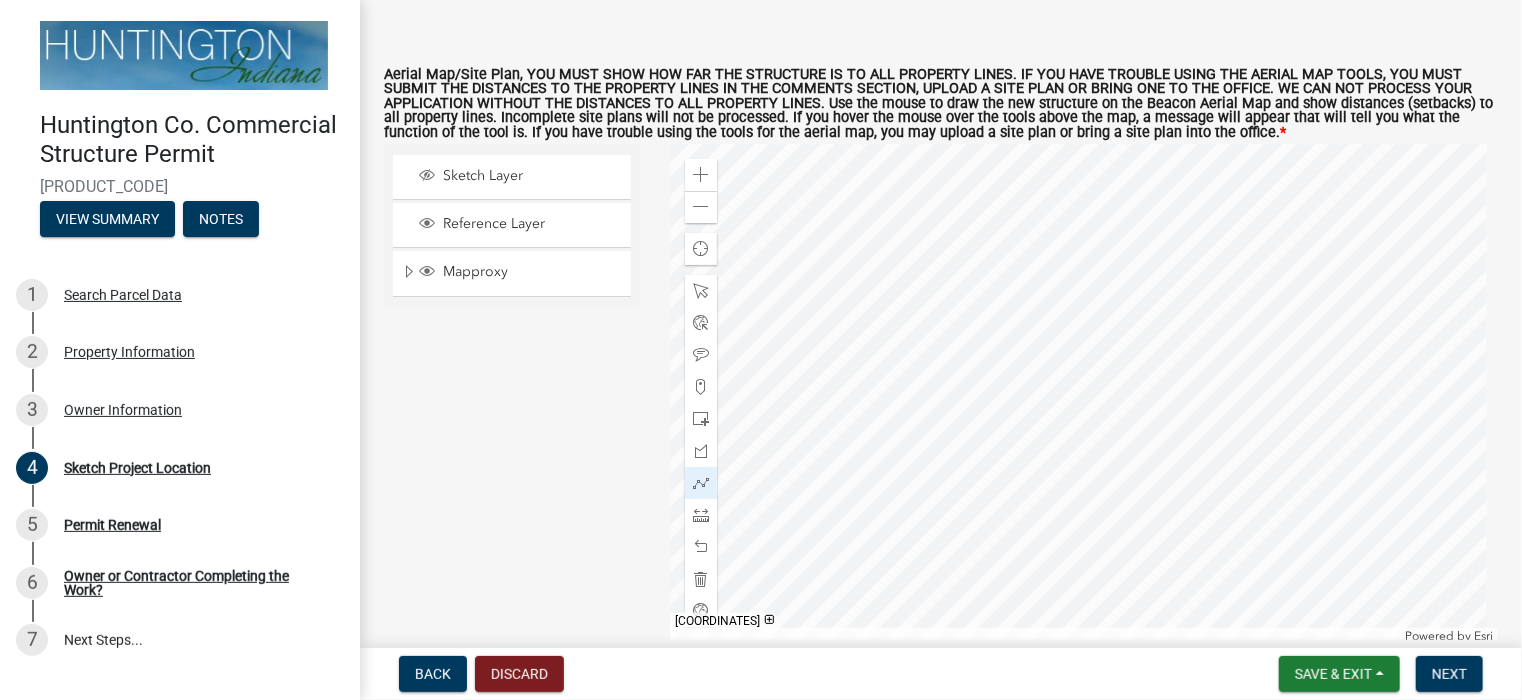 click 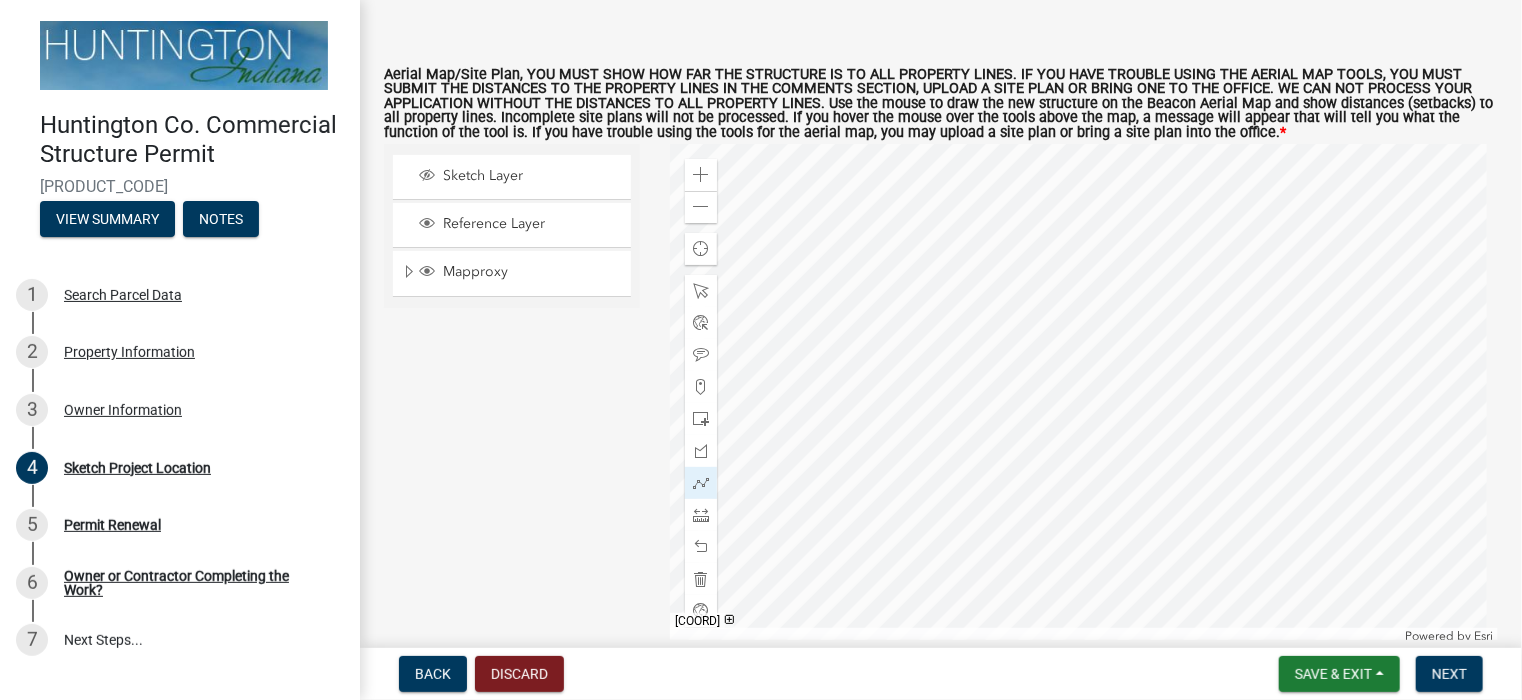 click 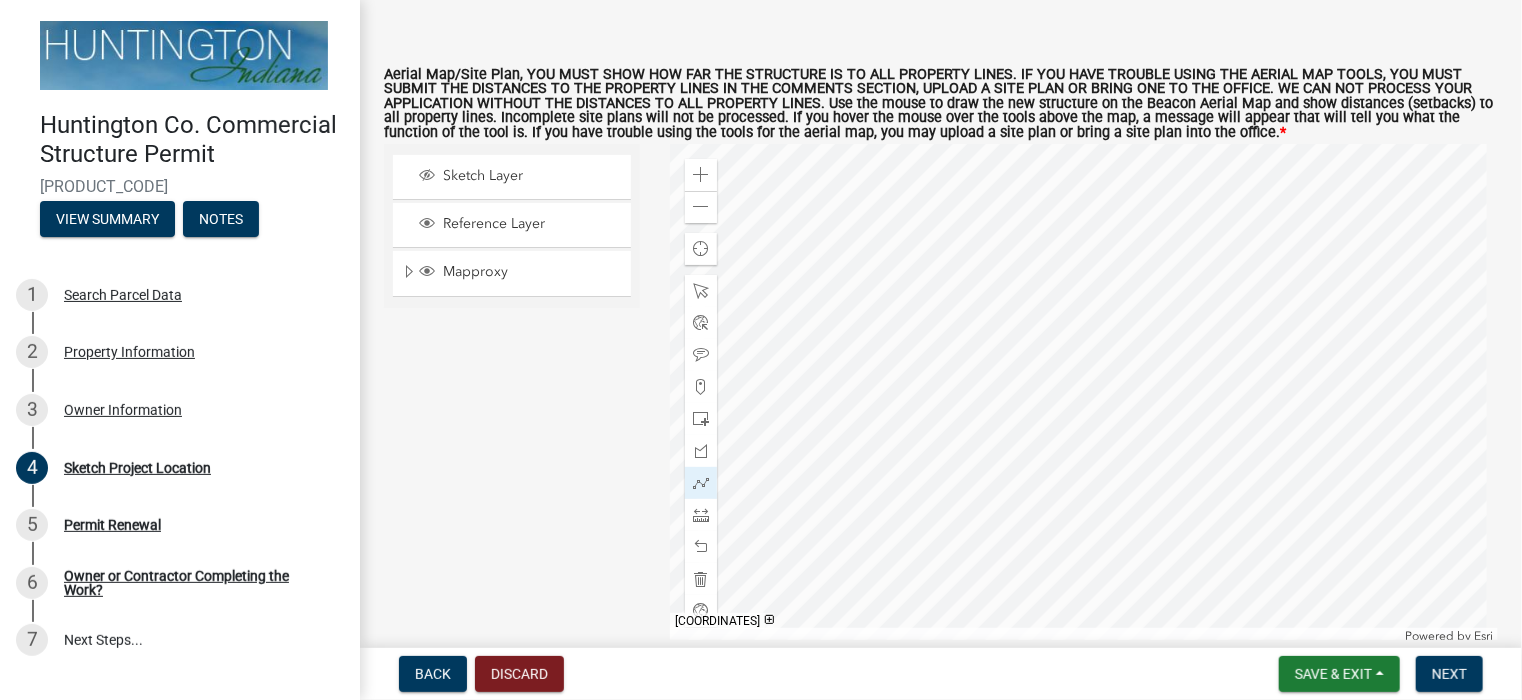 click 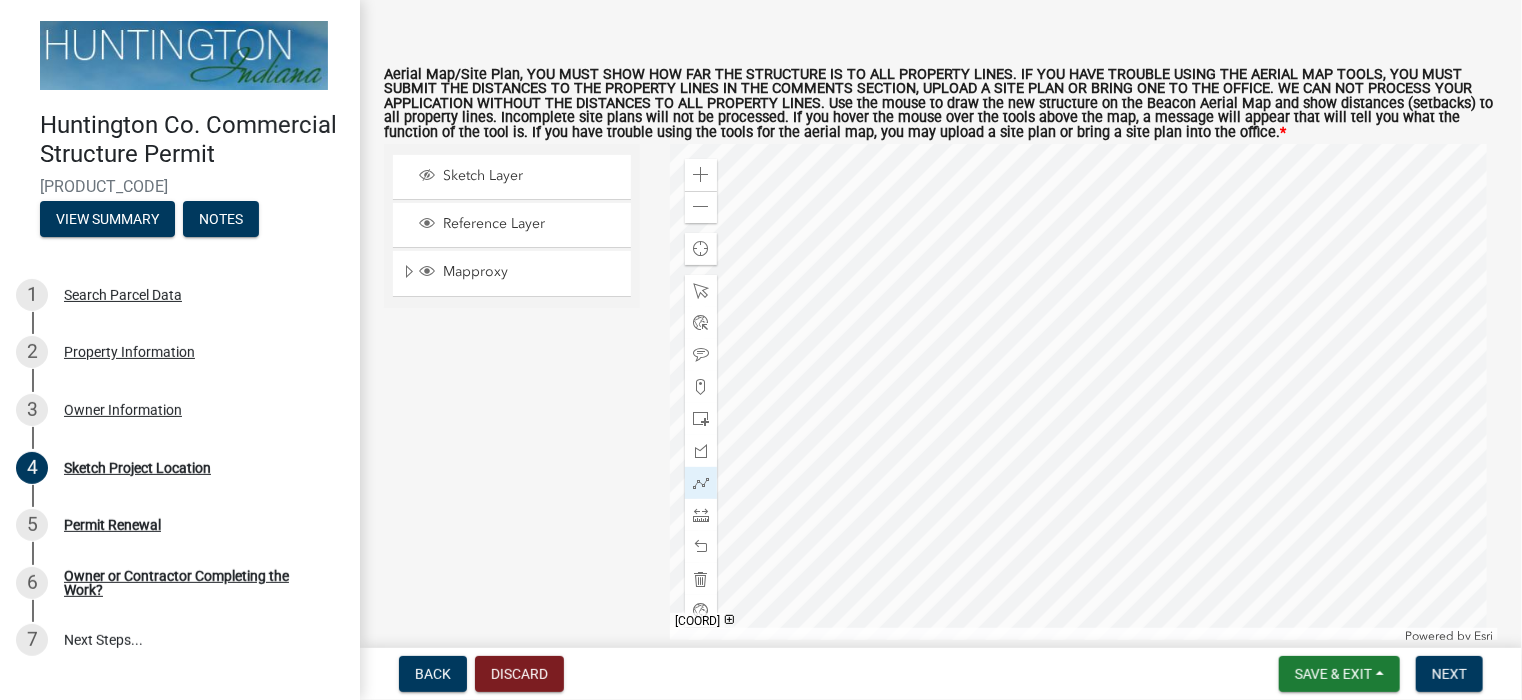 click 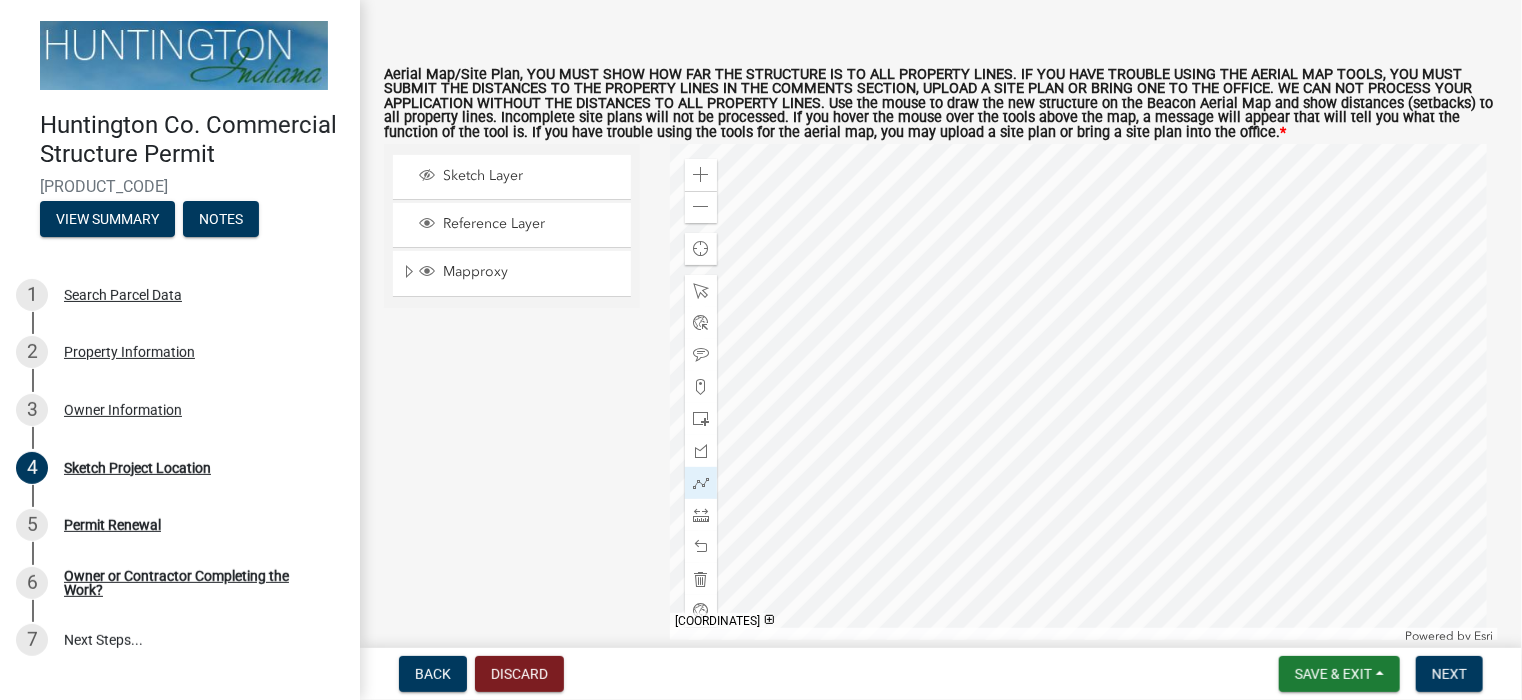 click 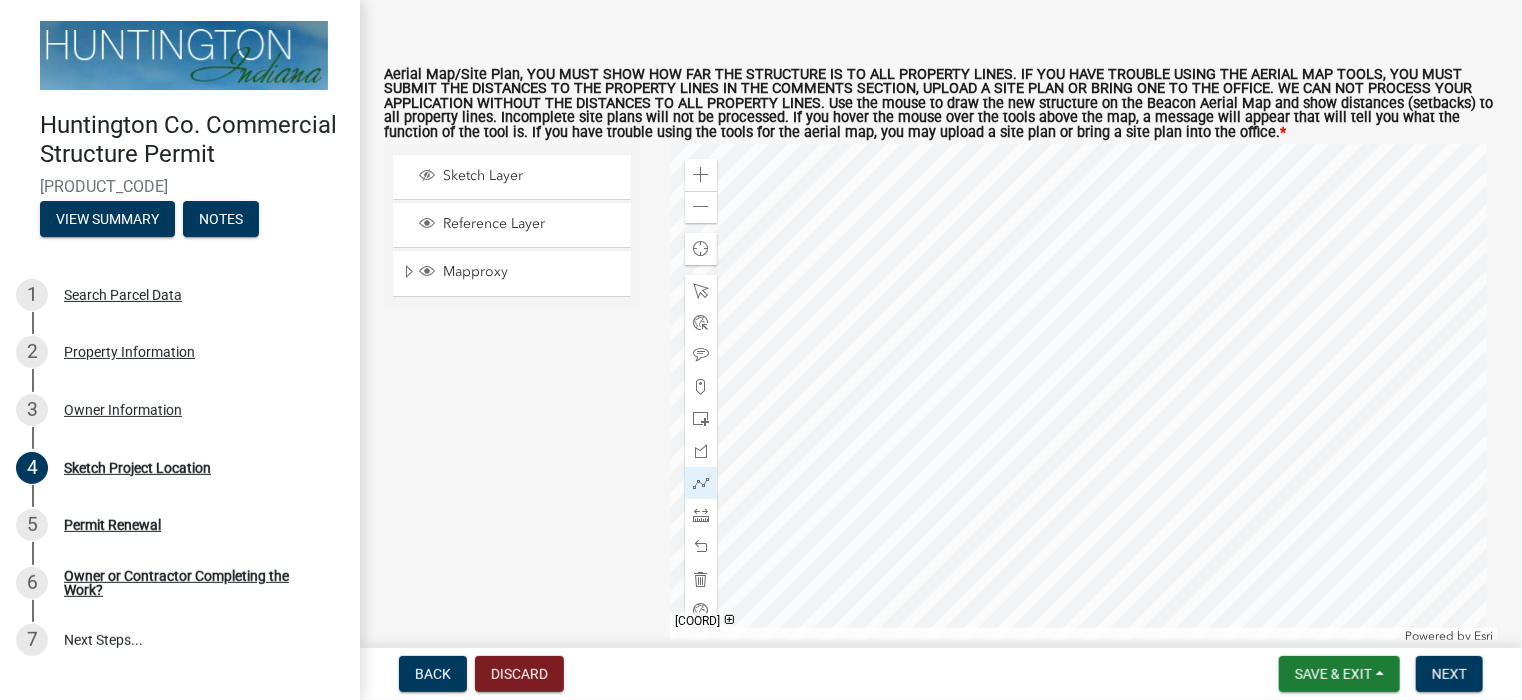 click 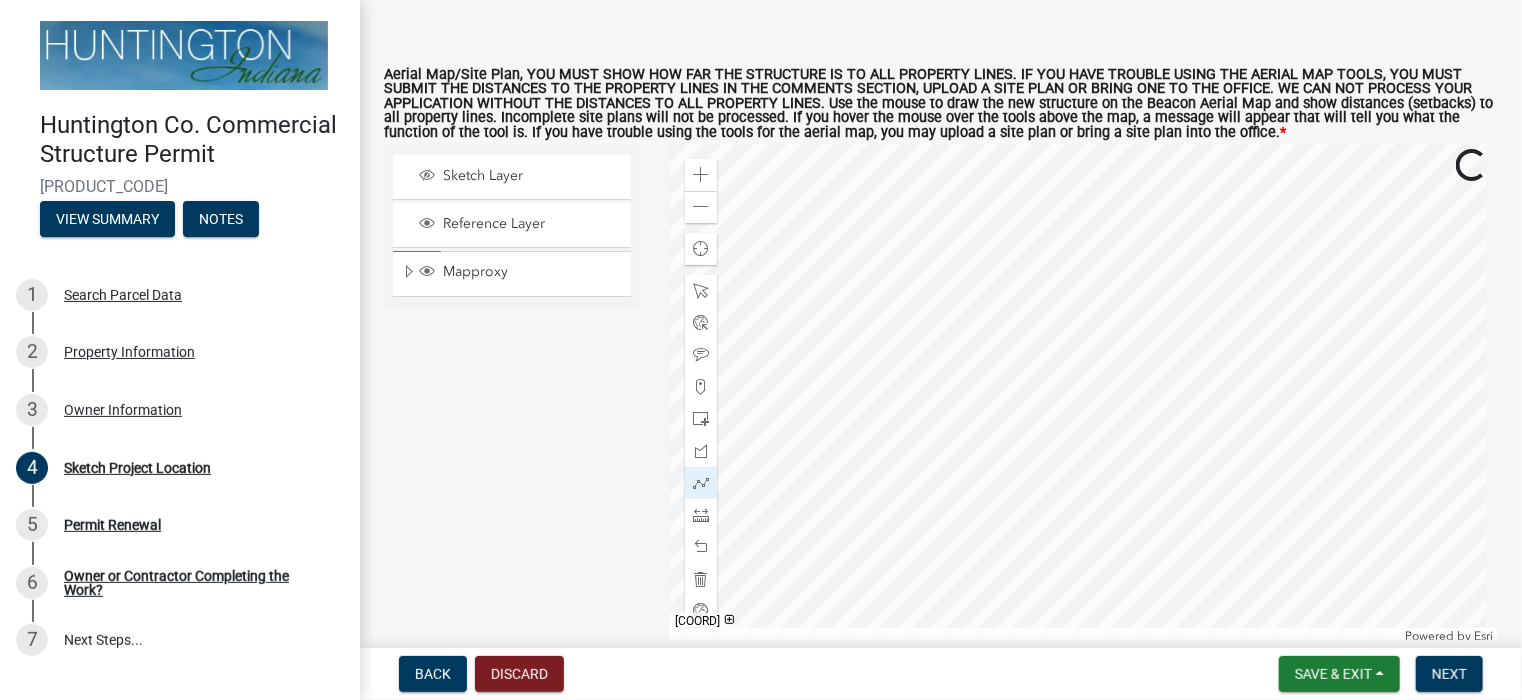 click 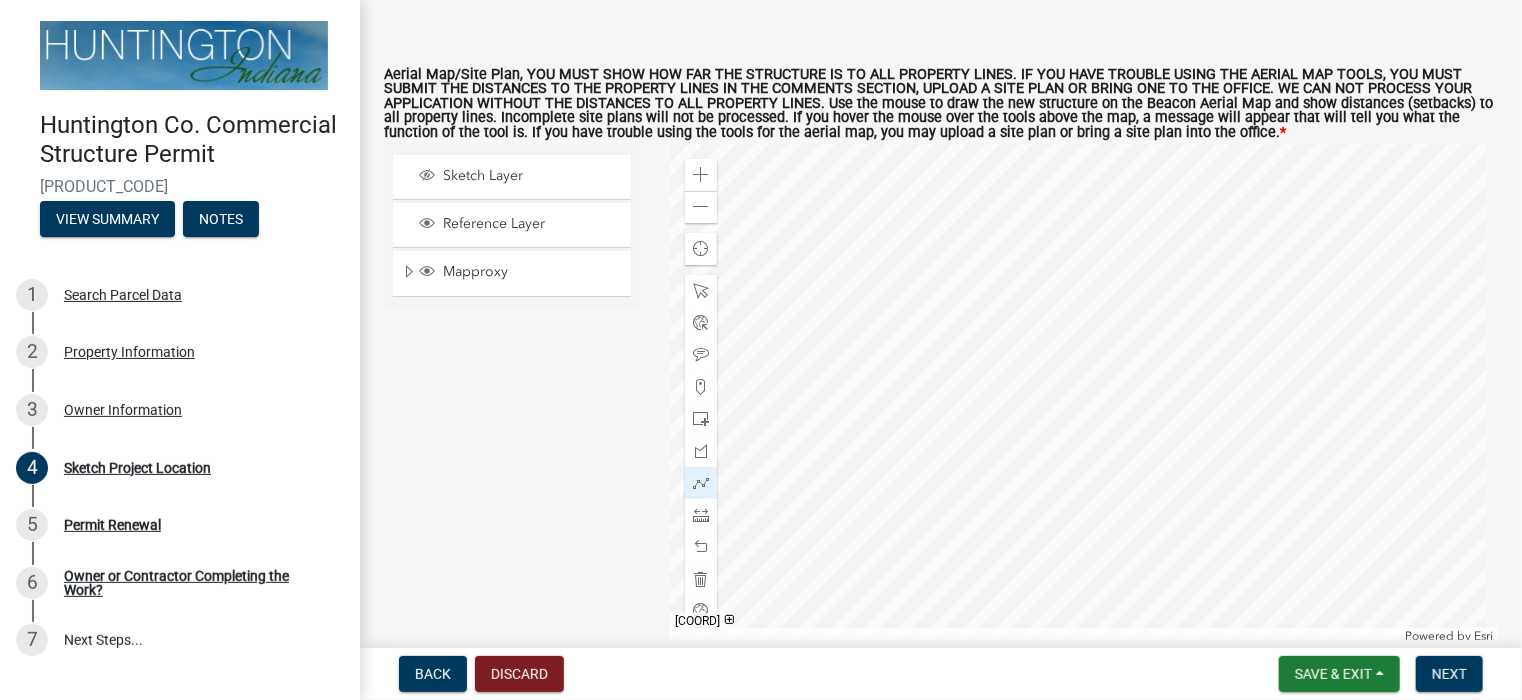 click 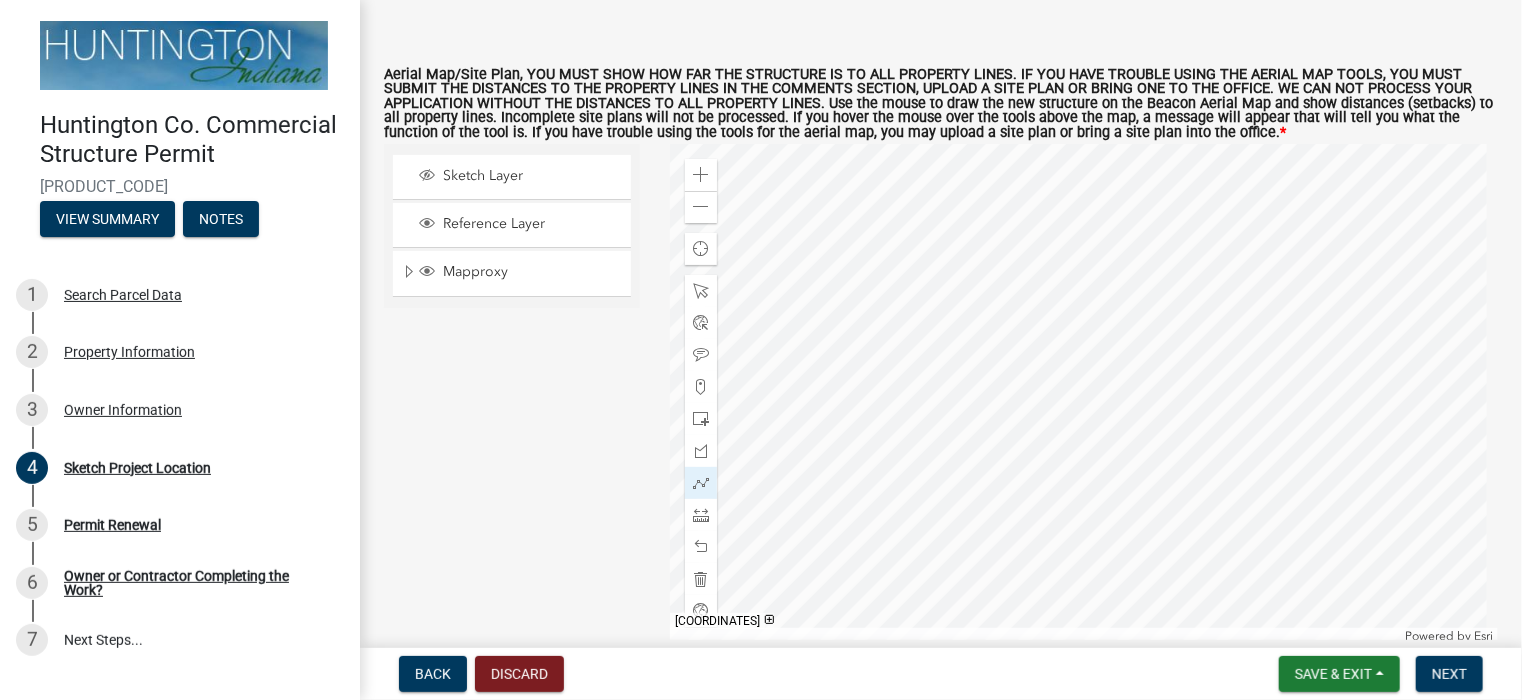 click 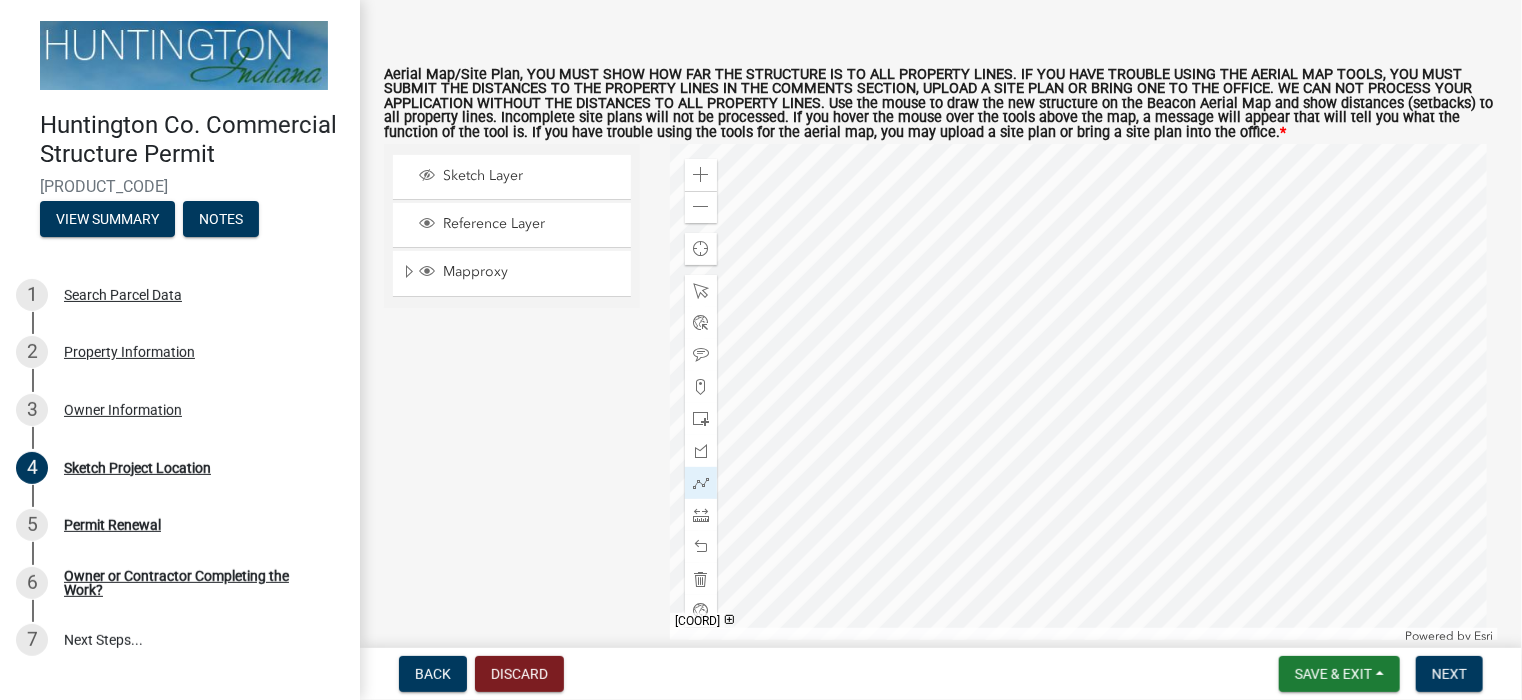 click 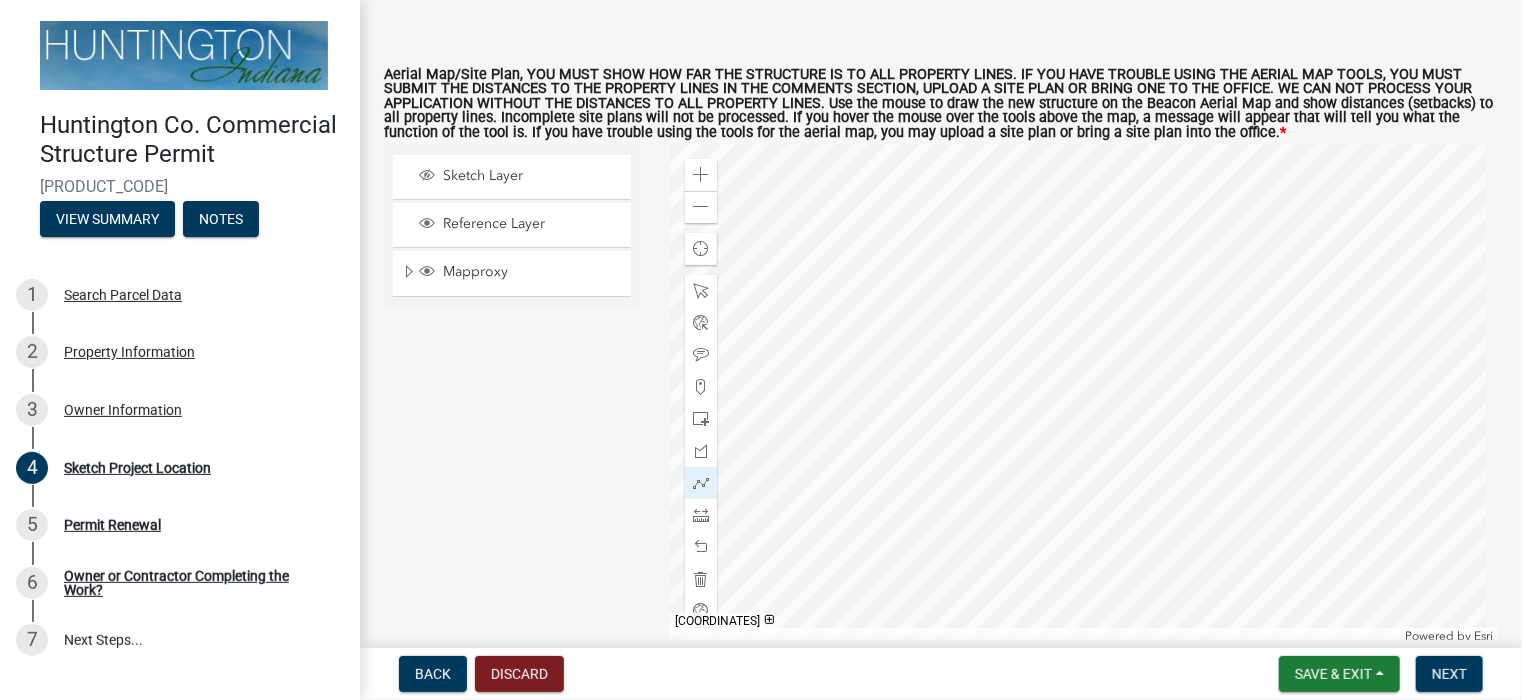 click 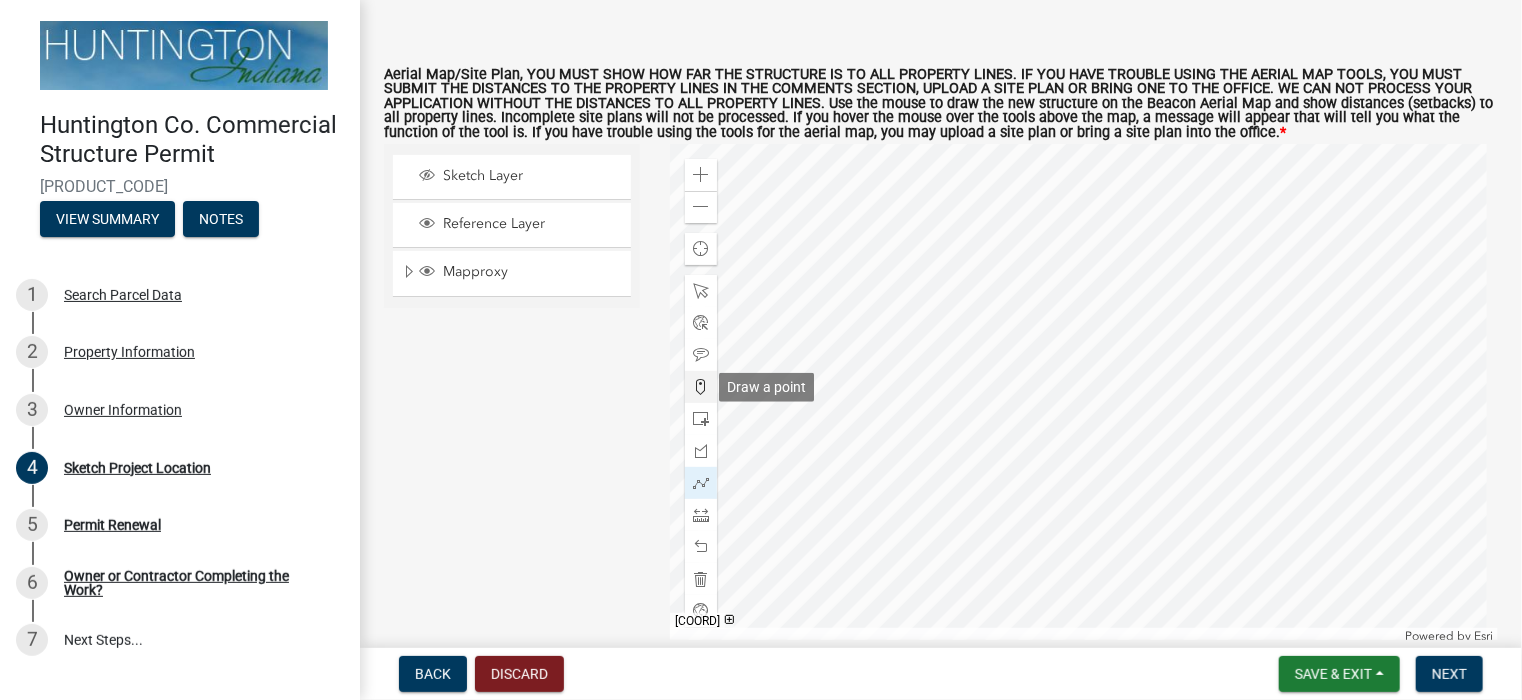 click 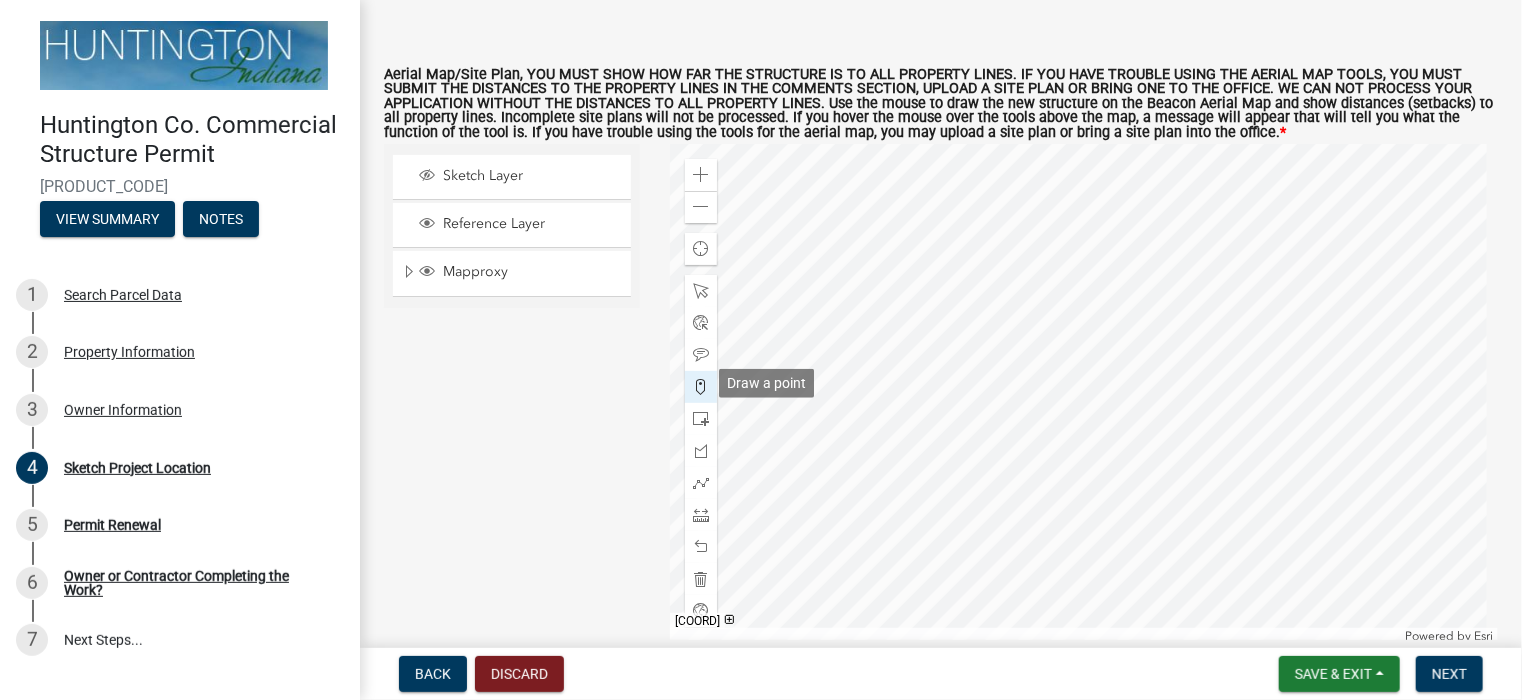 scroll, scrollTop: 104, scrollLeft: 0, axis: vertical 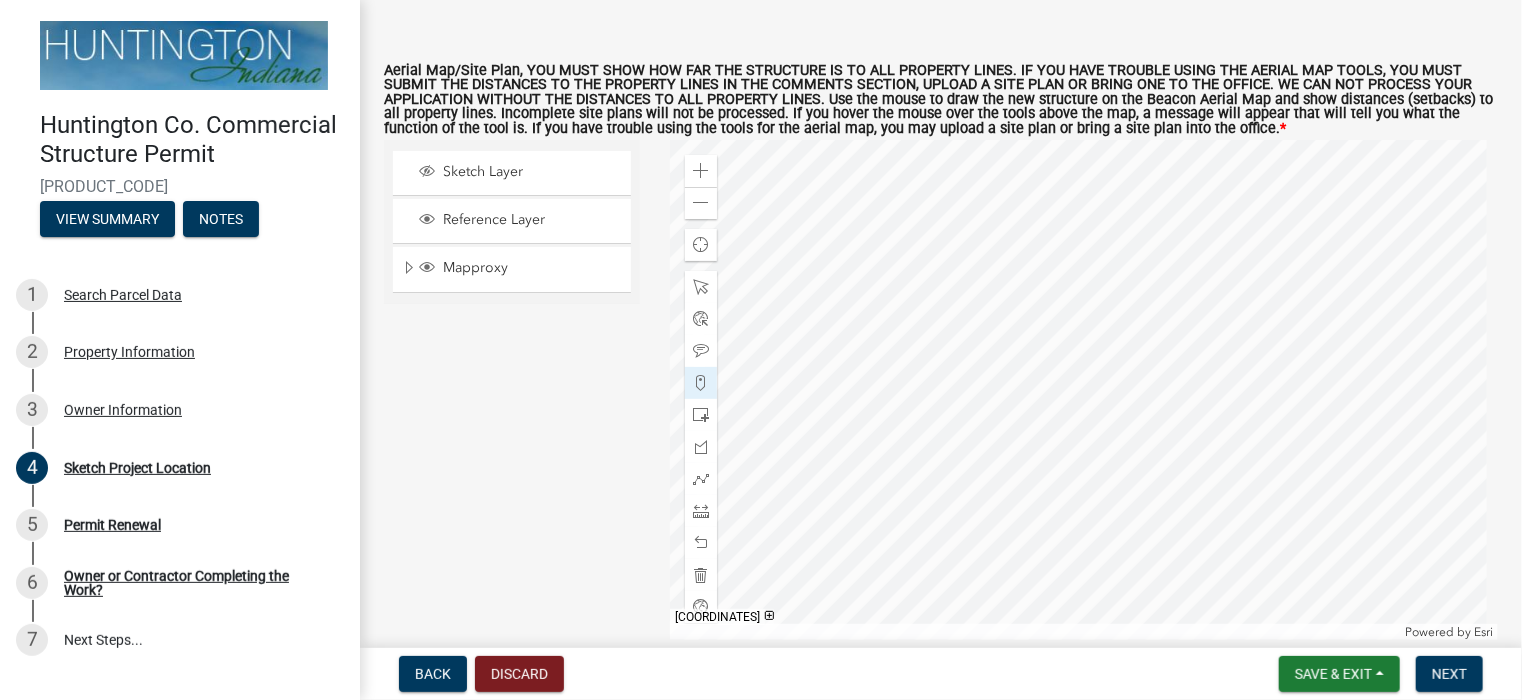 click 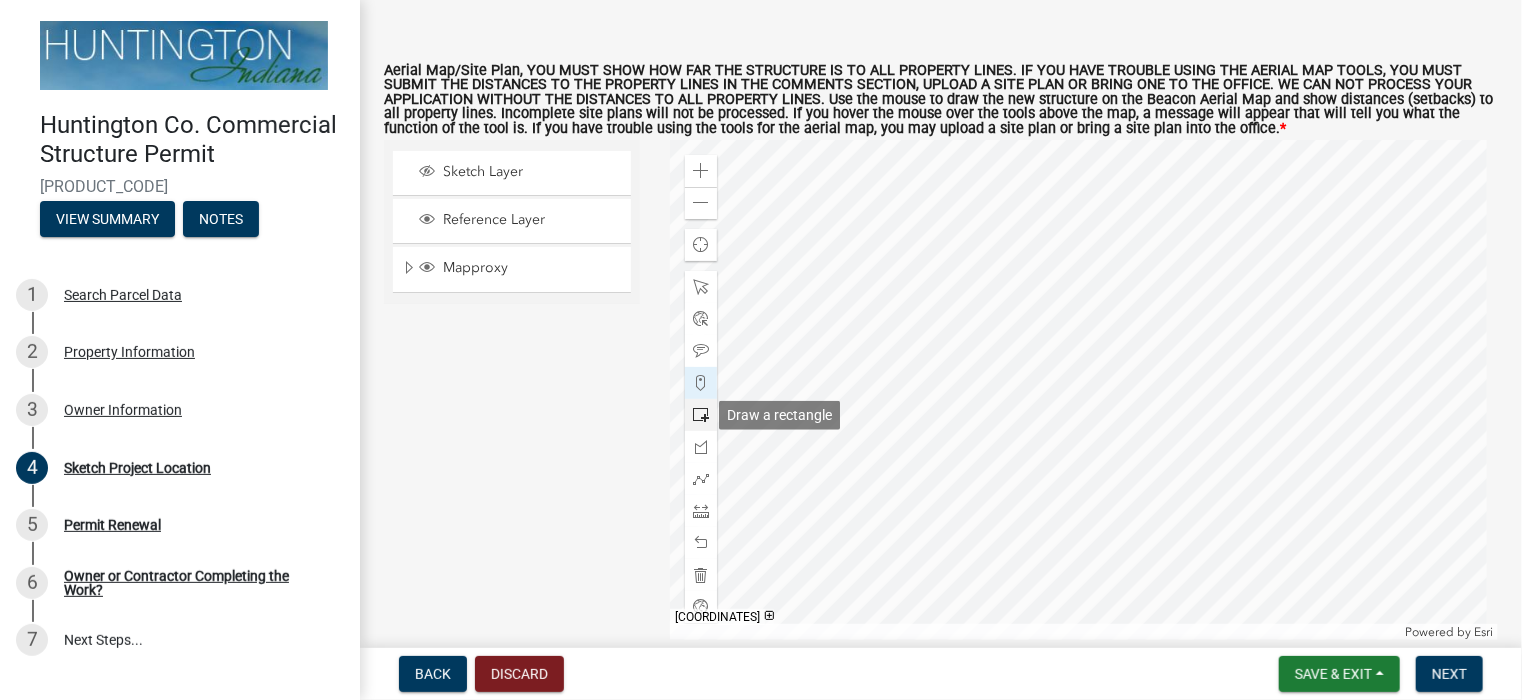 click 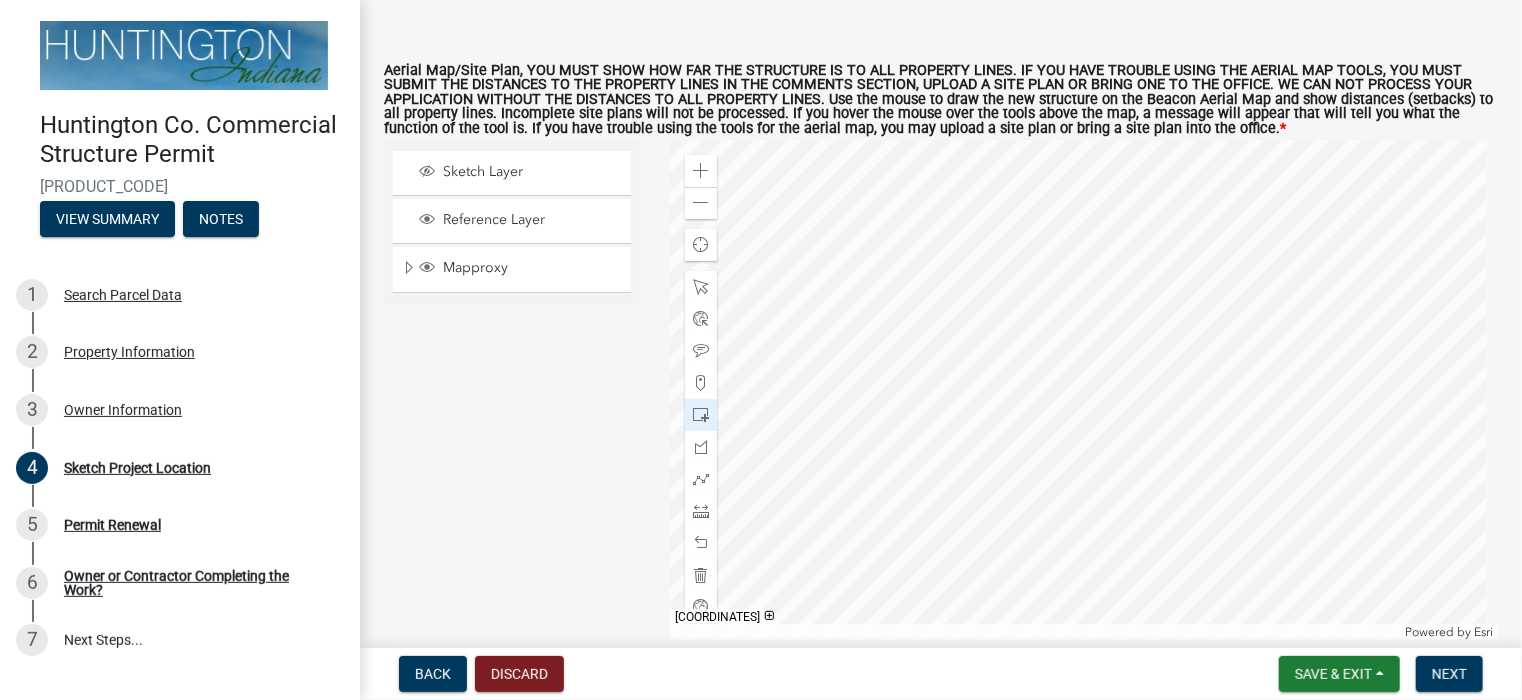click 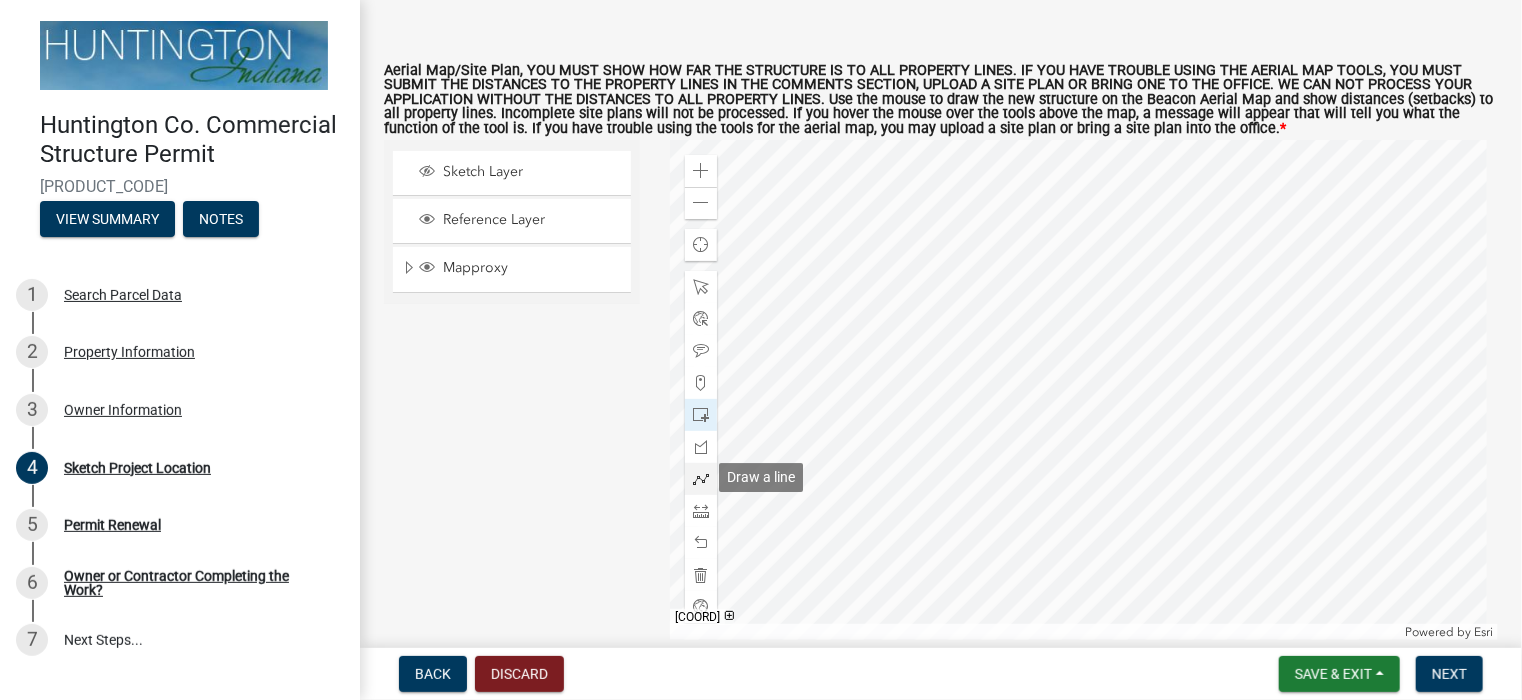 scroll, scrollTop: 200, scrollLeft: 0, axis: vertical 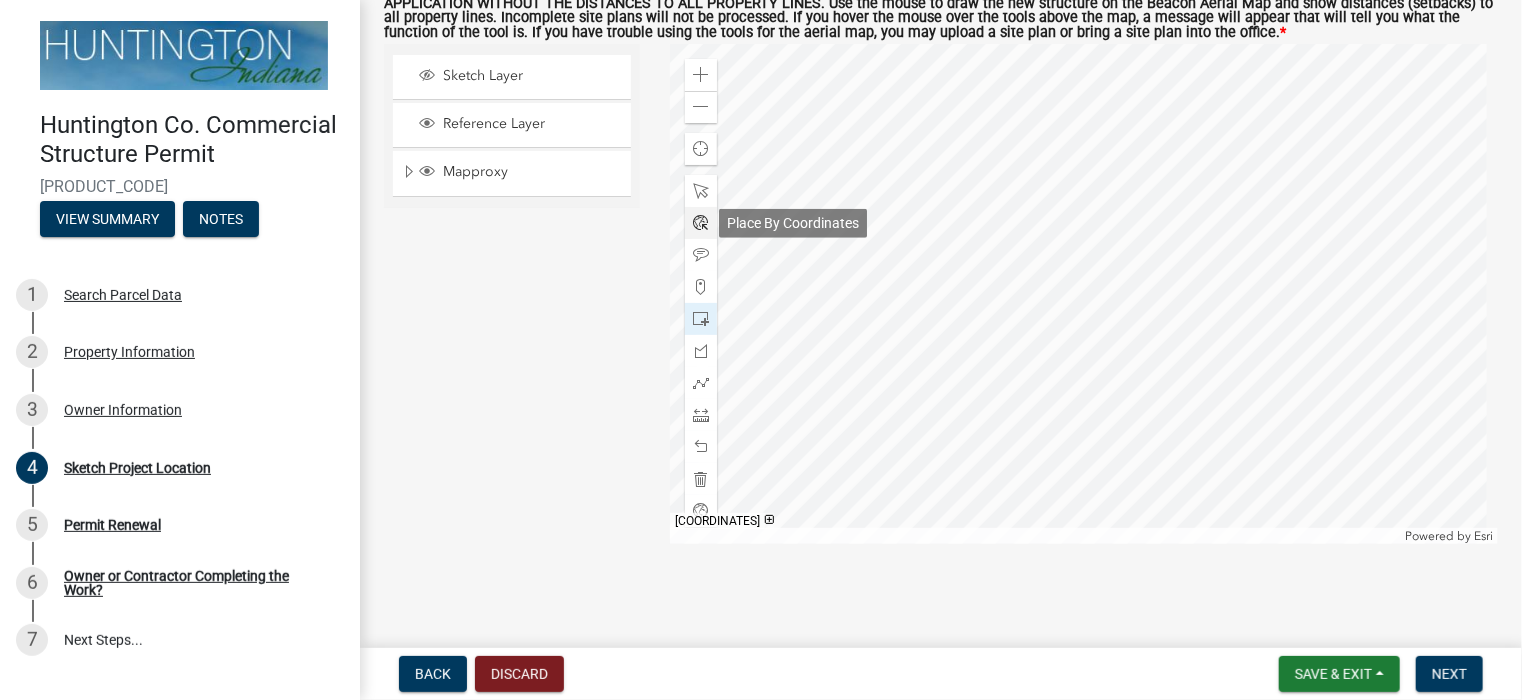 drag, startPoint x: 707, startPoint y: 451, endPoint x: 712, endPoint y: 213, distance: 238.05252 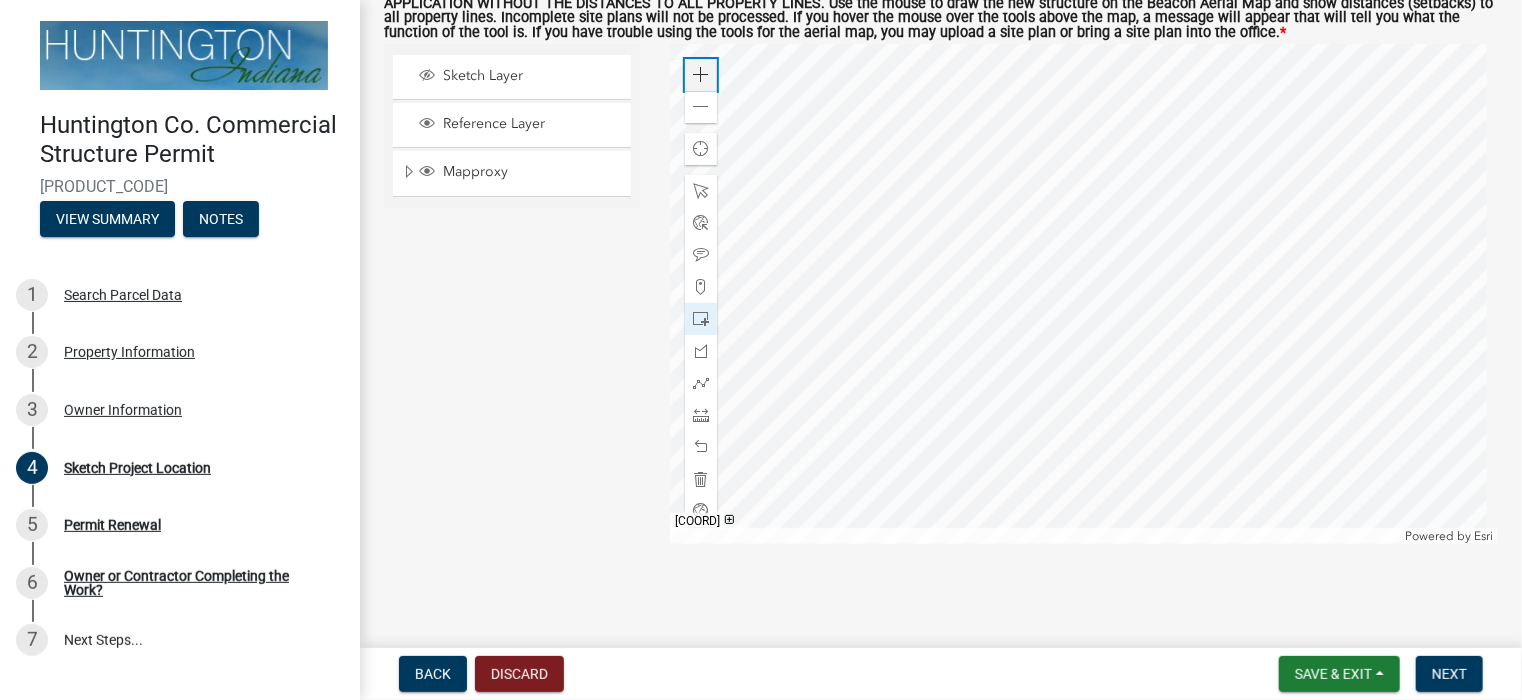 click 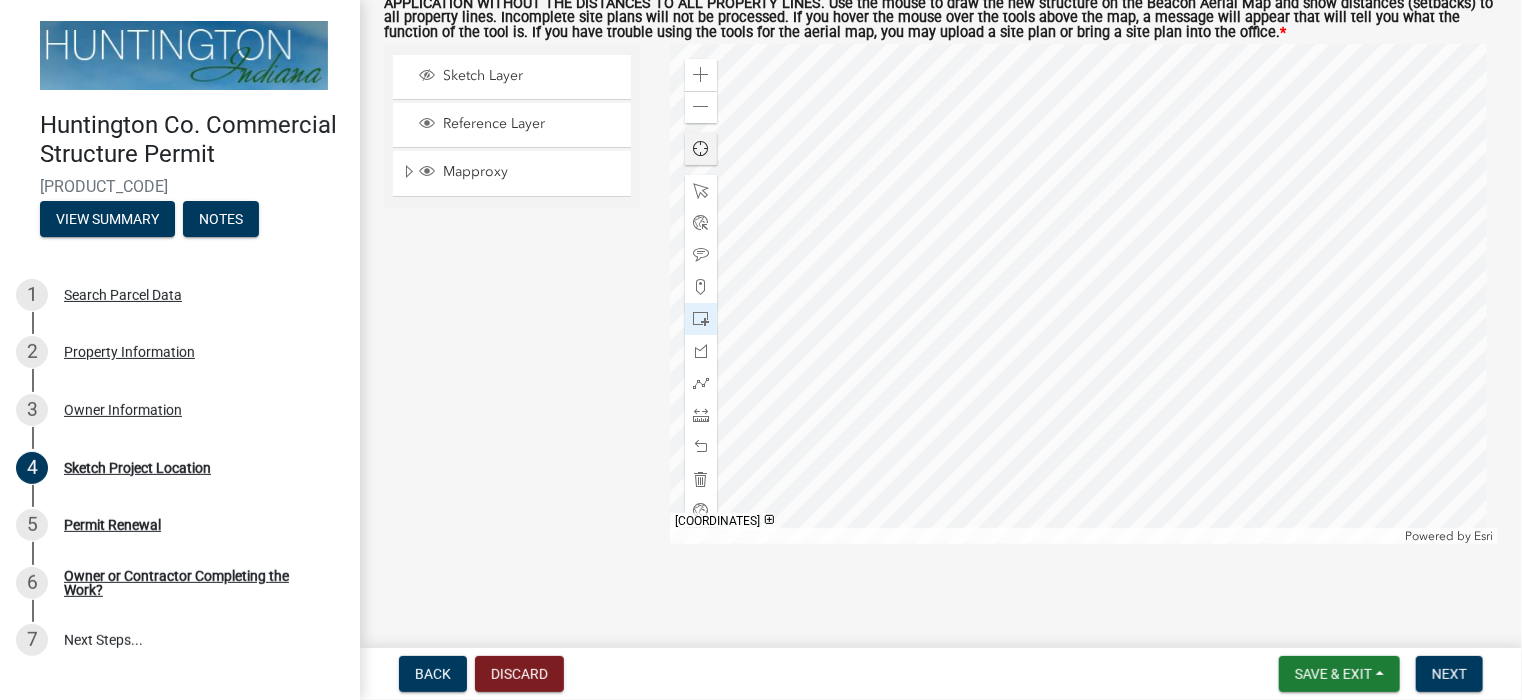 click 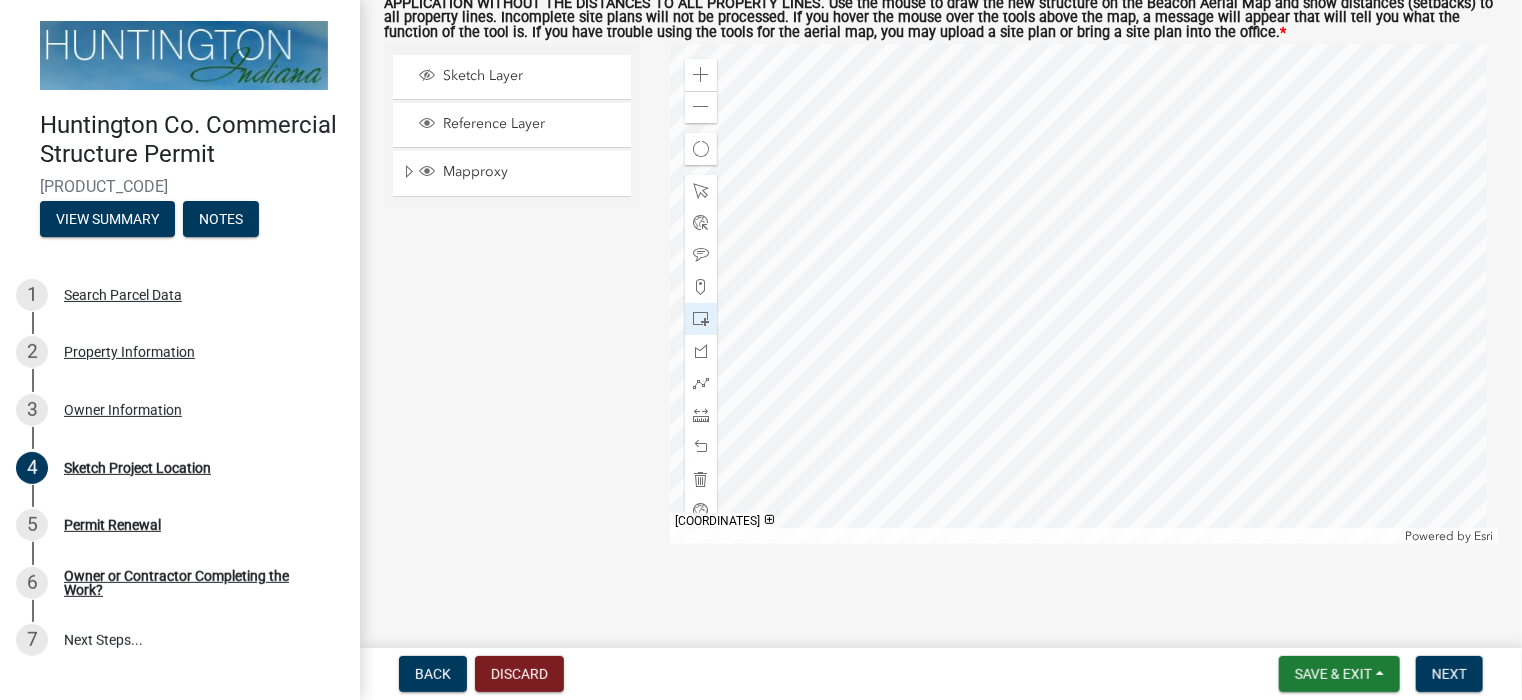 click on "Sketch Layer Reference Layer Mapproxy City/Town Limits Townships Parcels Roads USGS 10 ft Contours Rights of Way Floodway Zoning County Regulated Drains Flood Zones 2023" 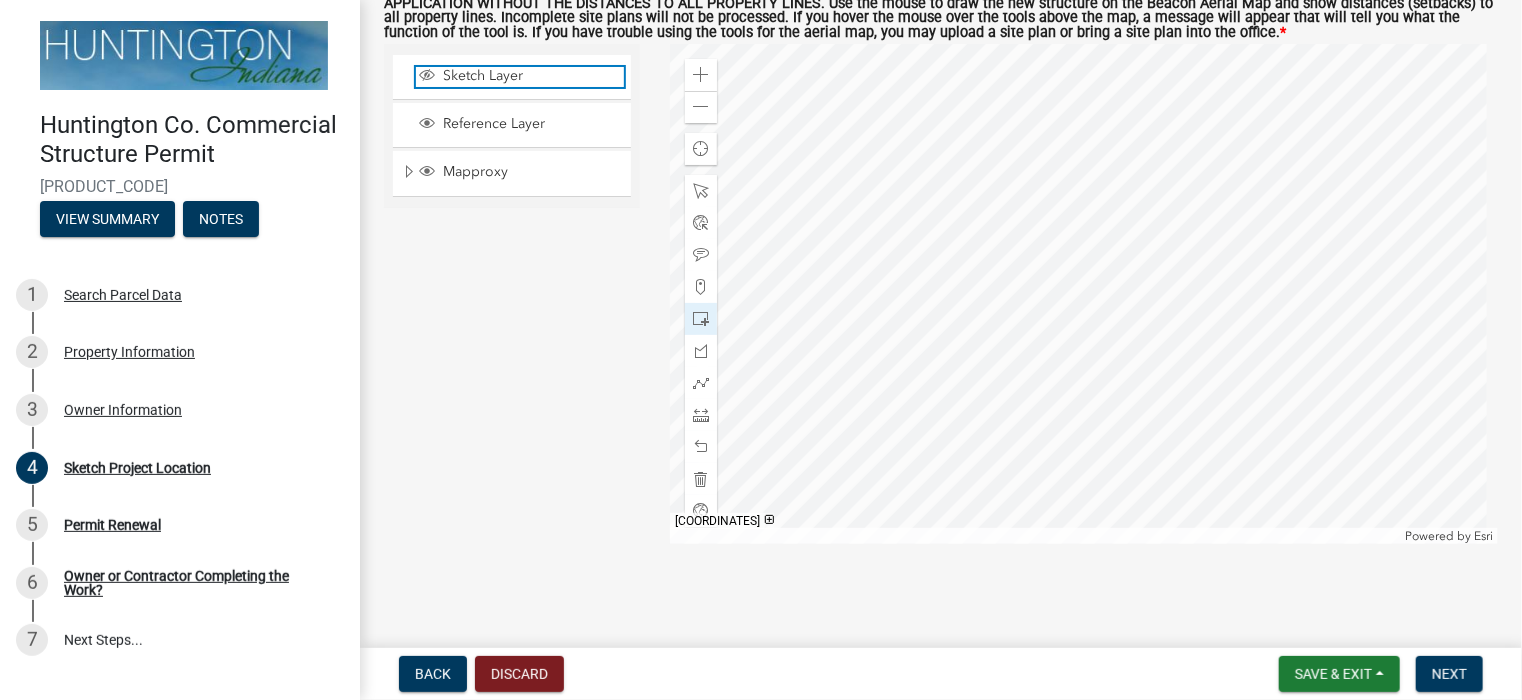 click on "Sketch Layer" at bounding box center (531, 76) 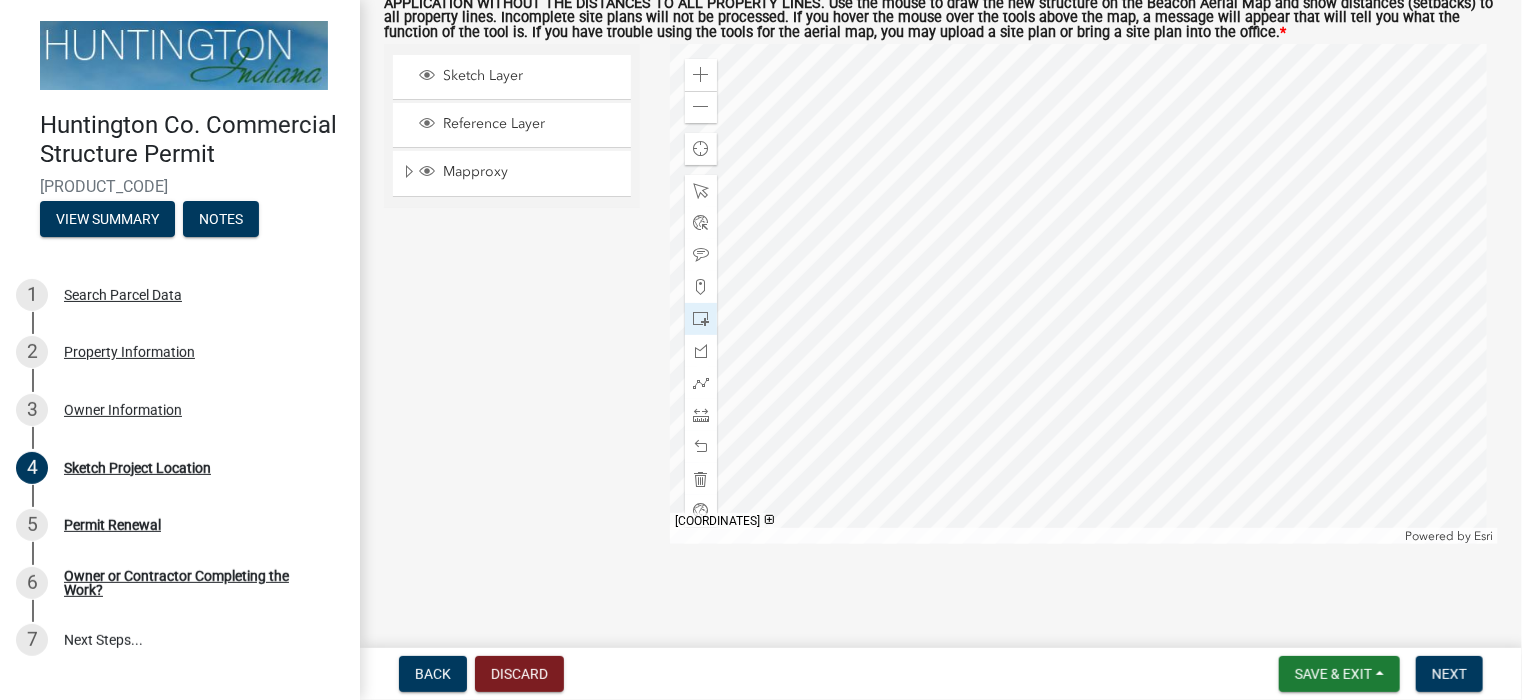click 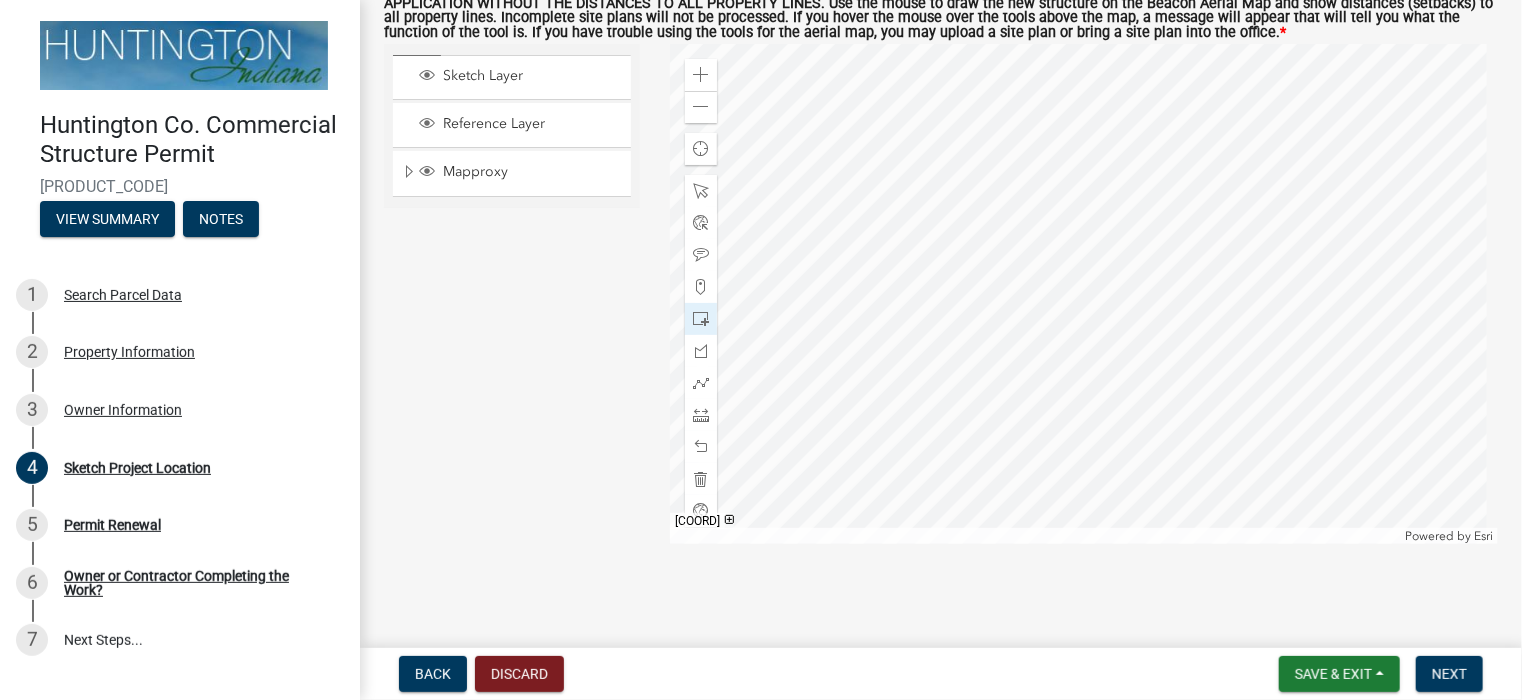 click 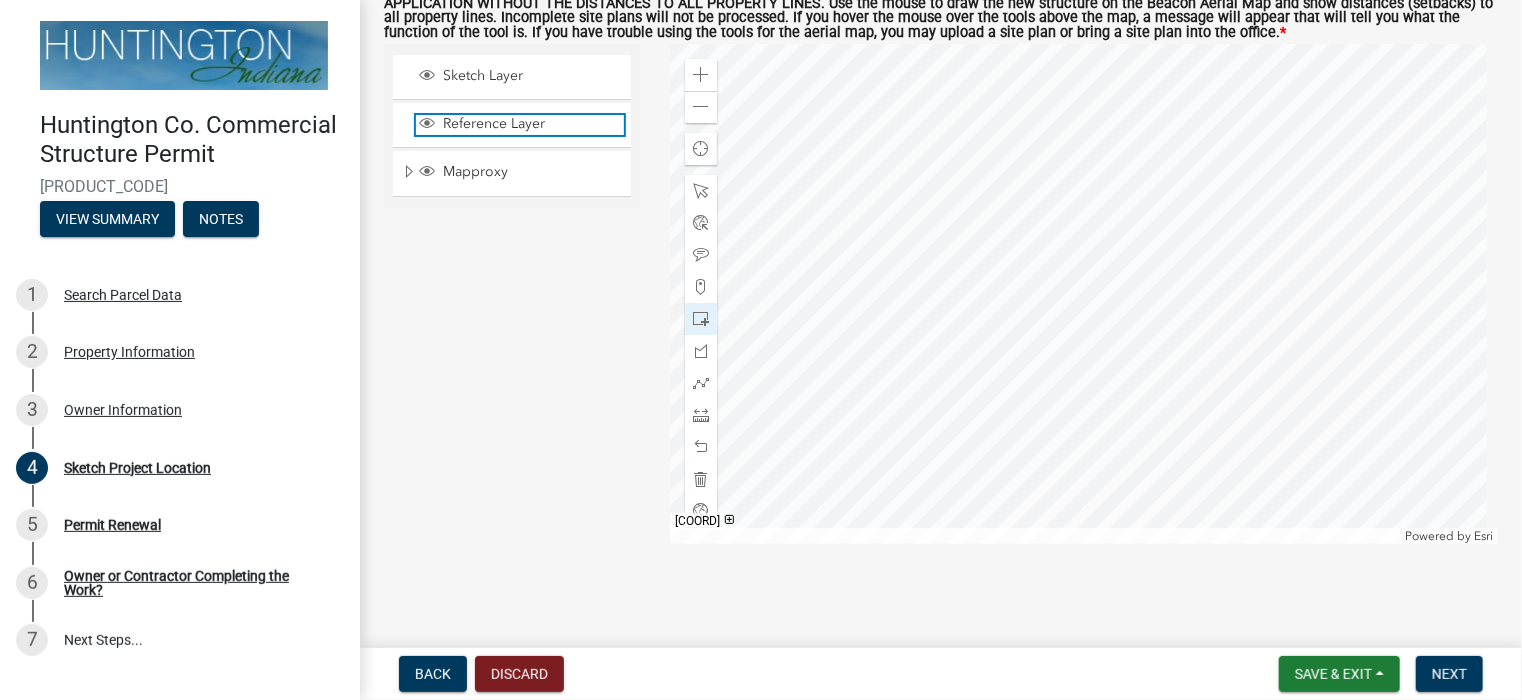 click on "Reference Layer" at bounding box center [531, 124] 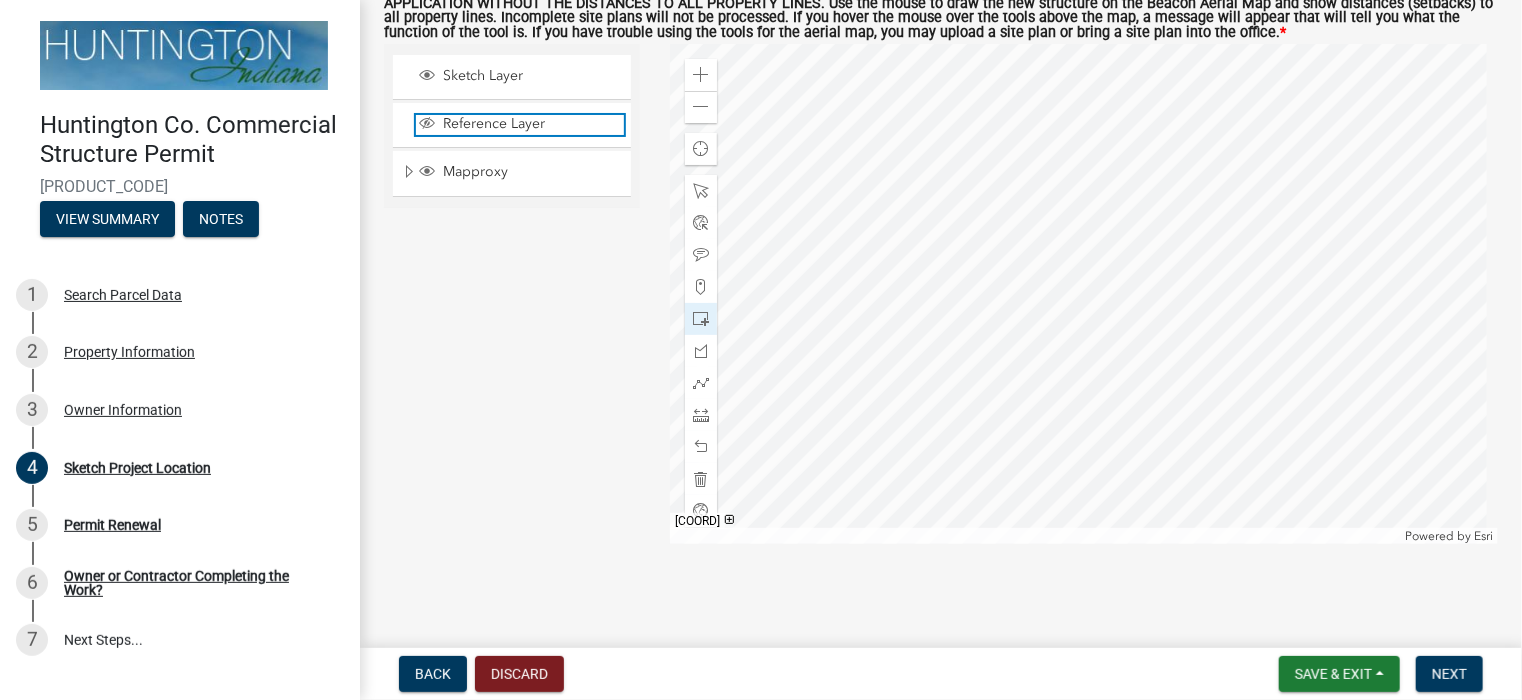 click on "Reference Layer" at bounding box center (531, 124) 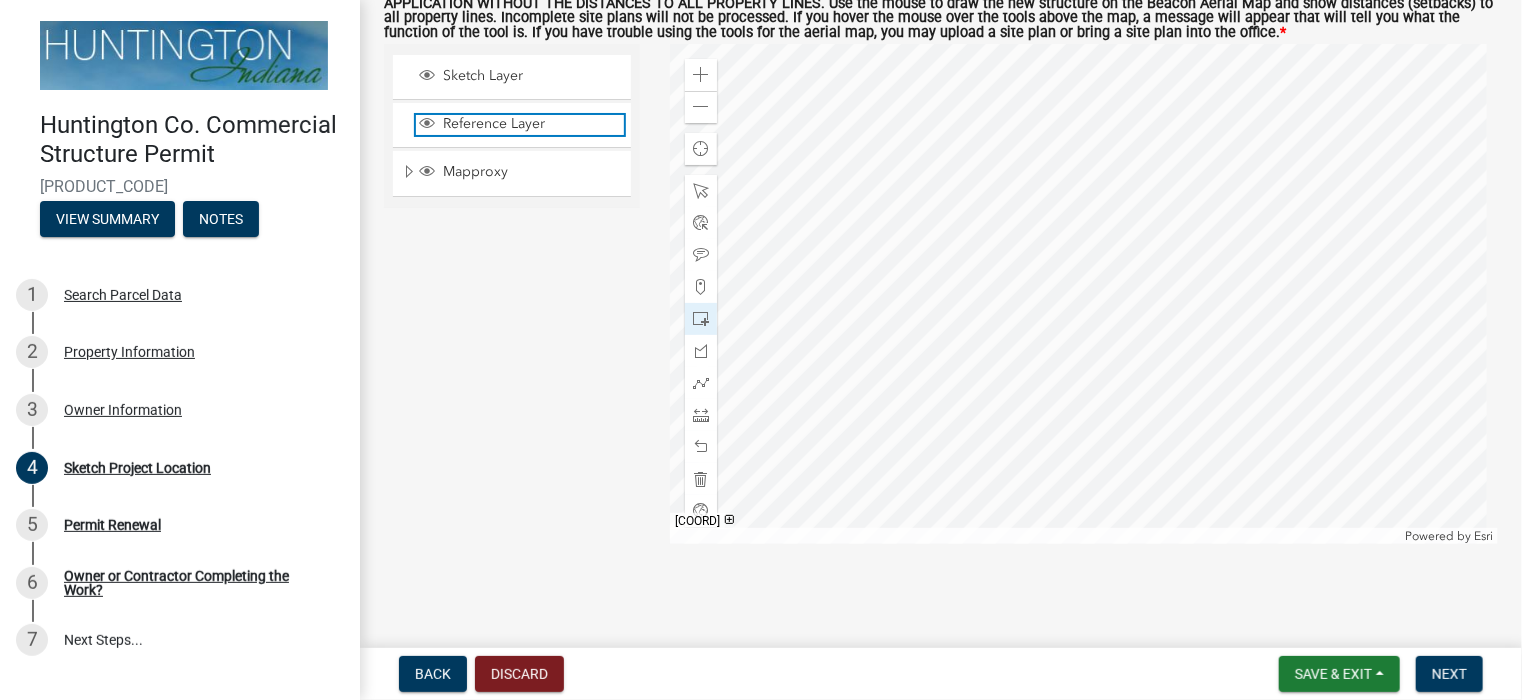 click on "Reference Layer" at bounding box center (531, 124) 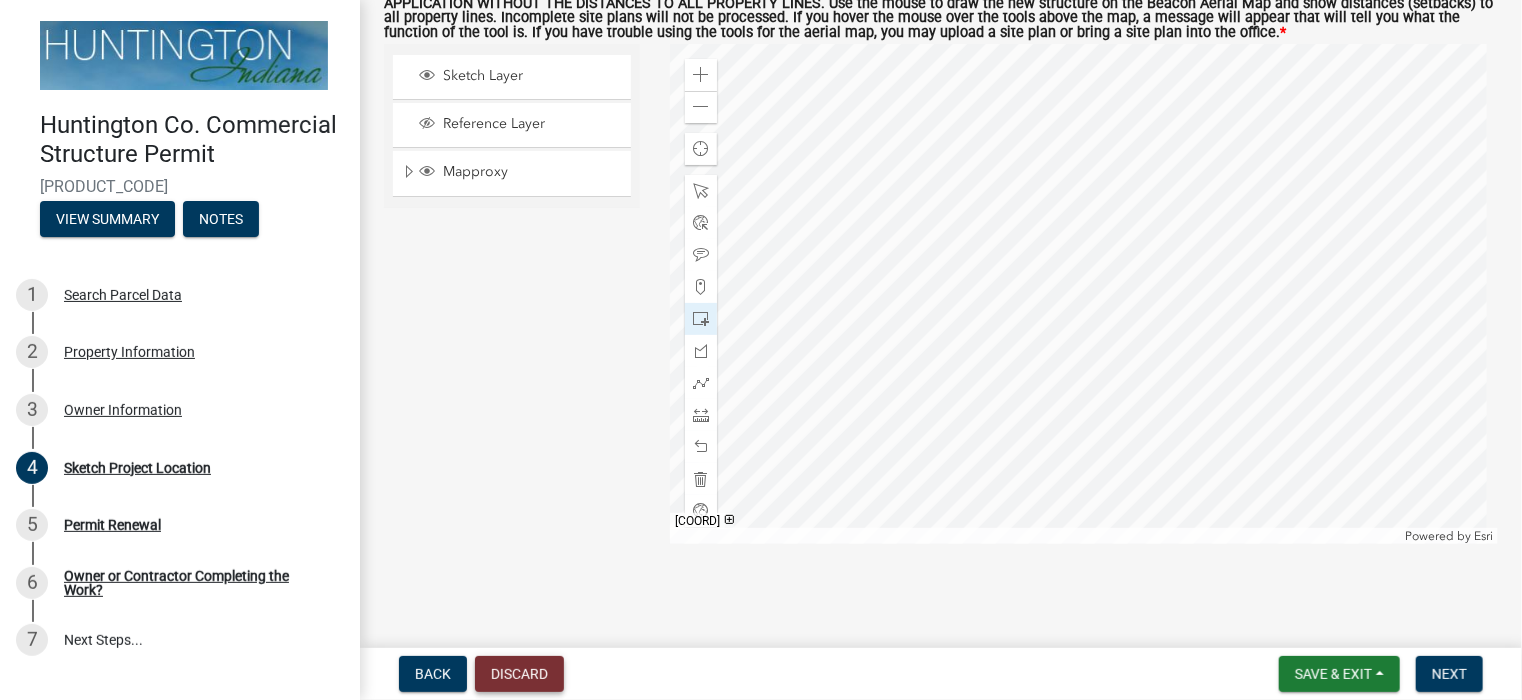 click on "Discard" at bounding box center (519, 674) 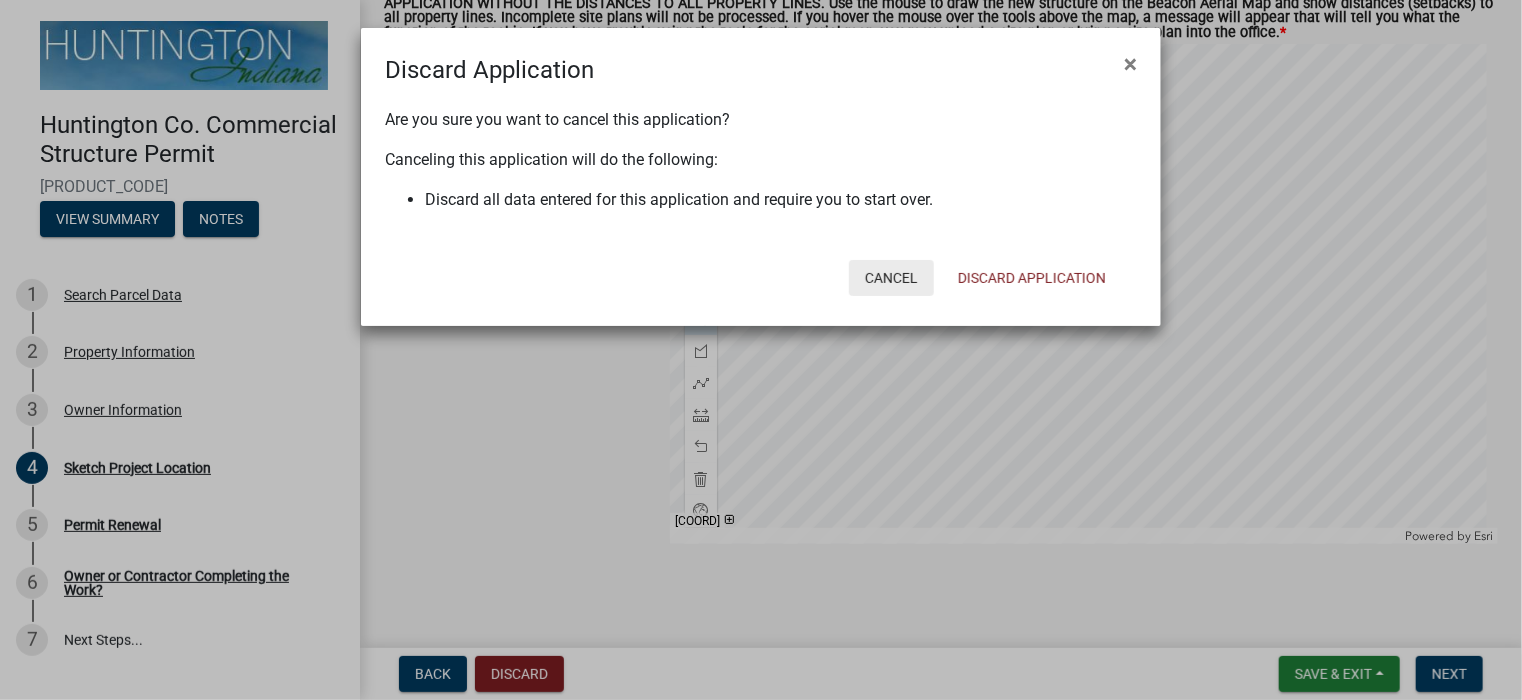 click on "Cancel" 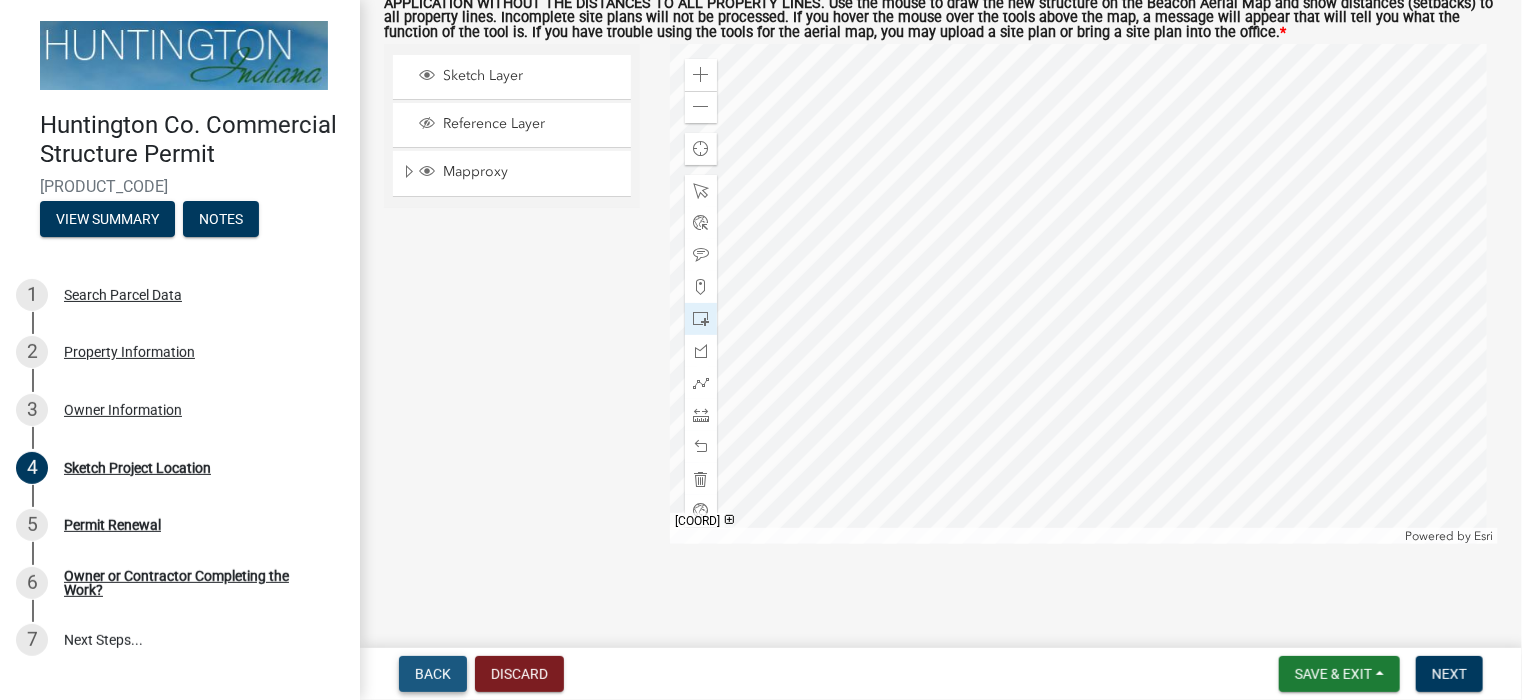 click on "Back" at bounding box center [433, 674] 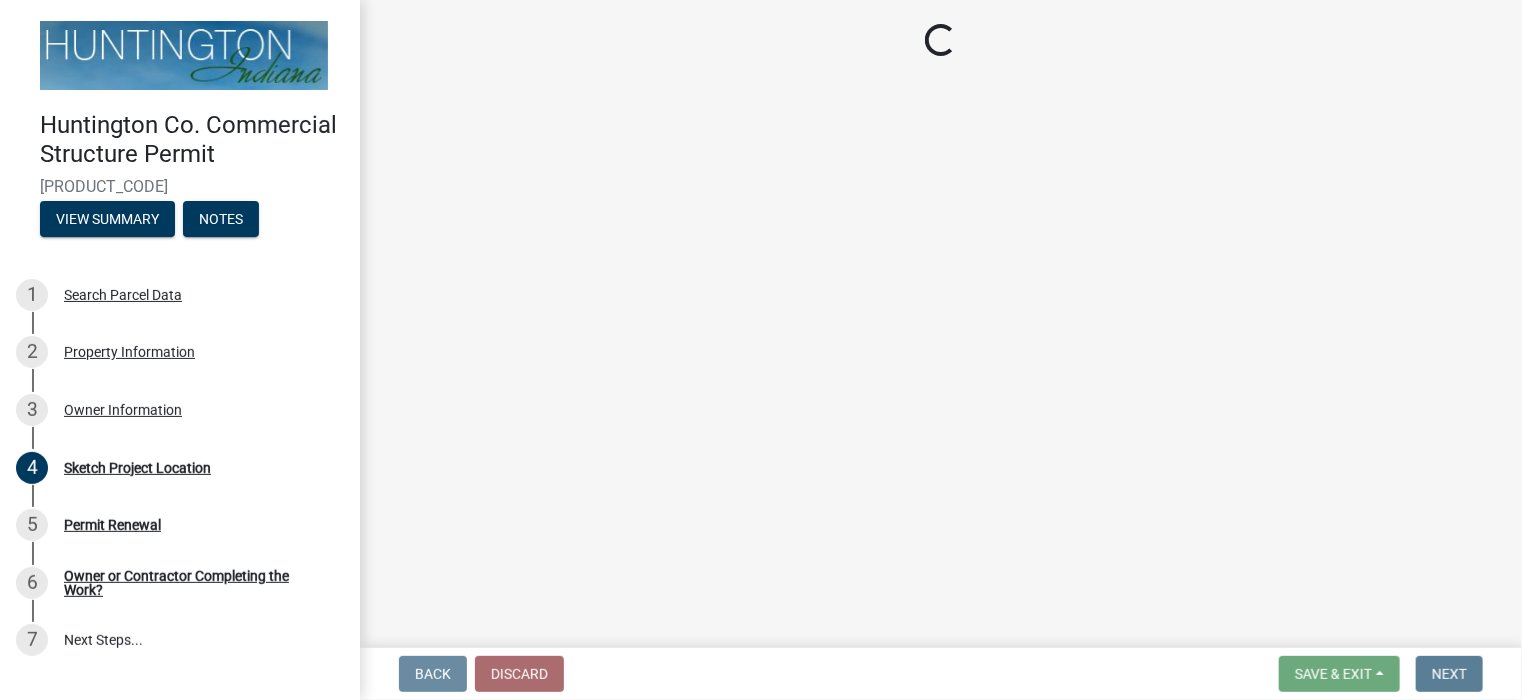 scroll, scrollTop: 0, scrollLeft: 0, axis: both 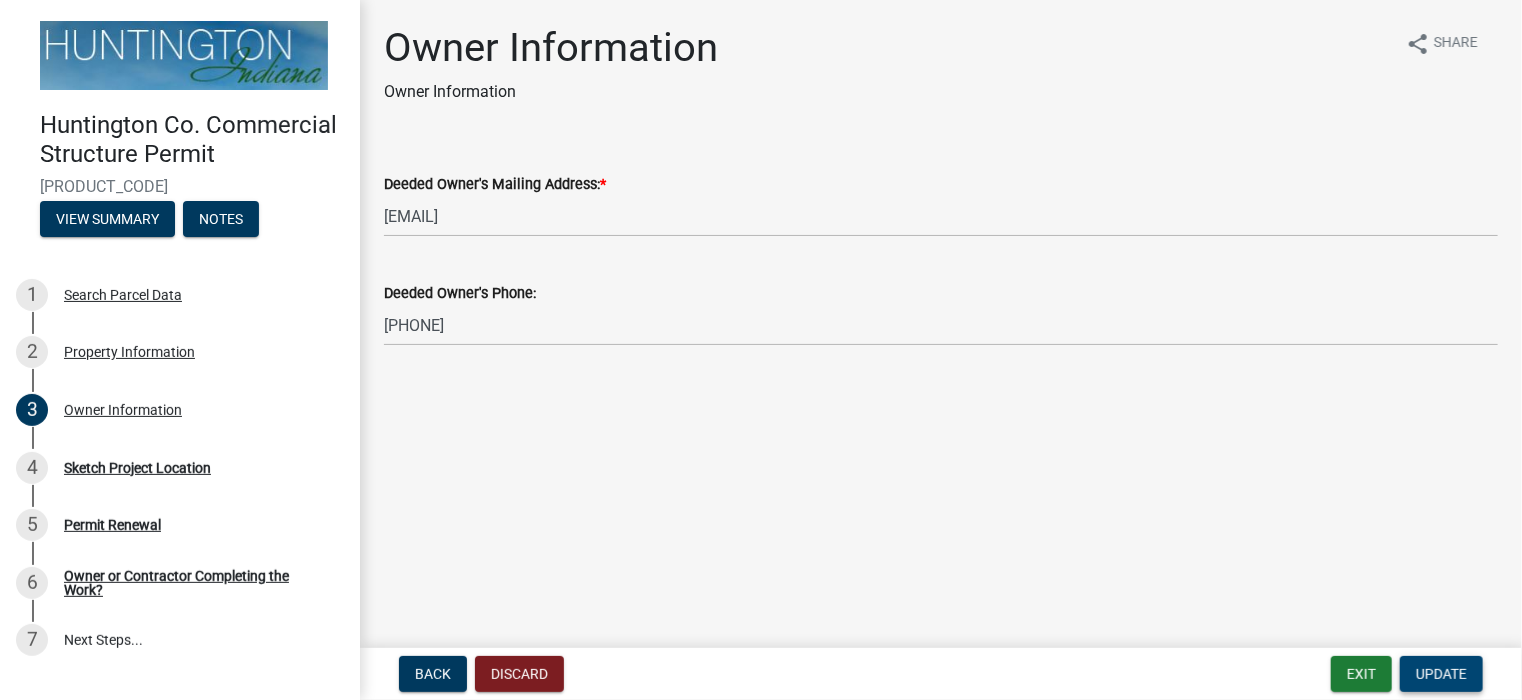 click on "Update" at bounding box center [1441, 674] 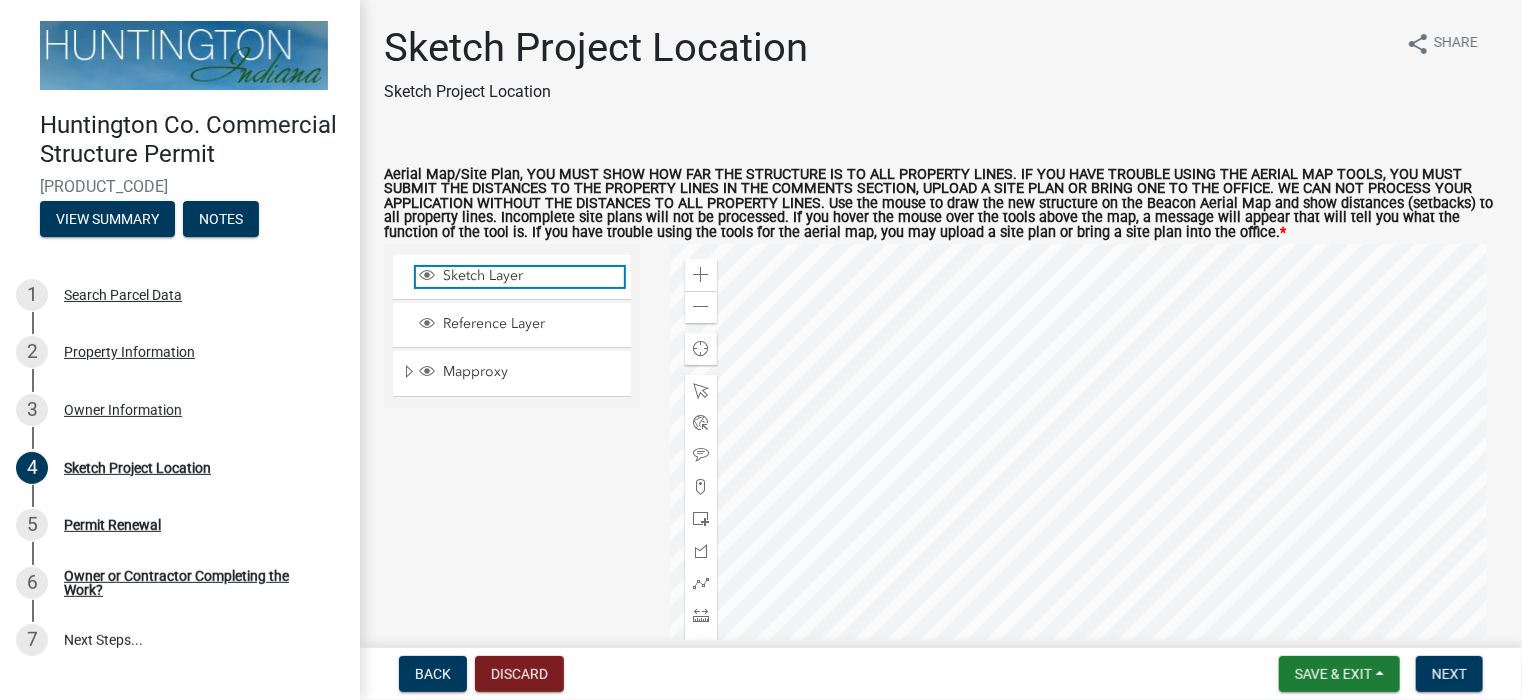 click on "Sketch Layer" at bounding box center (531, 276) 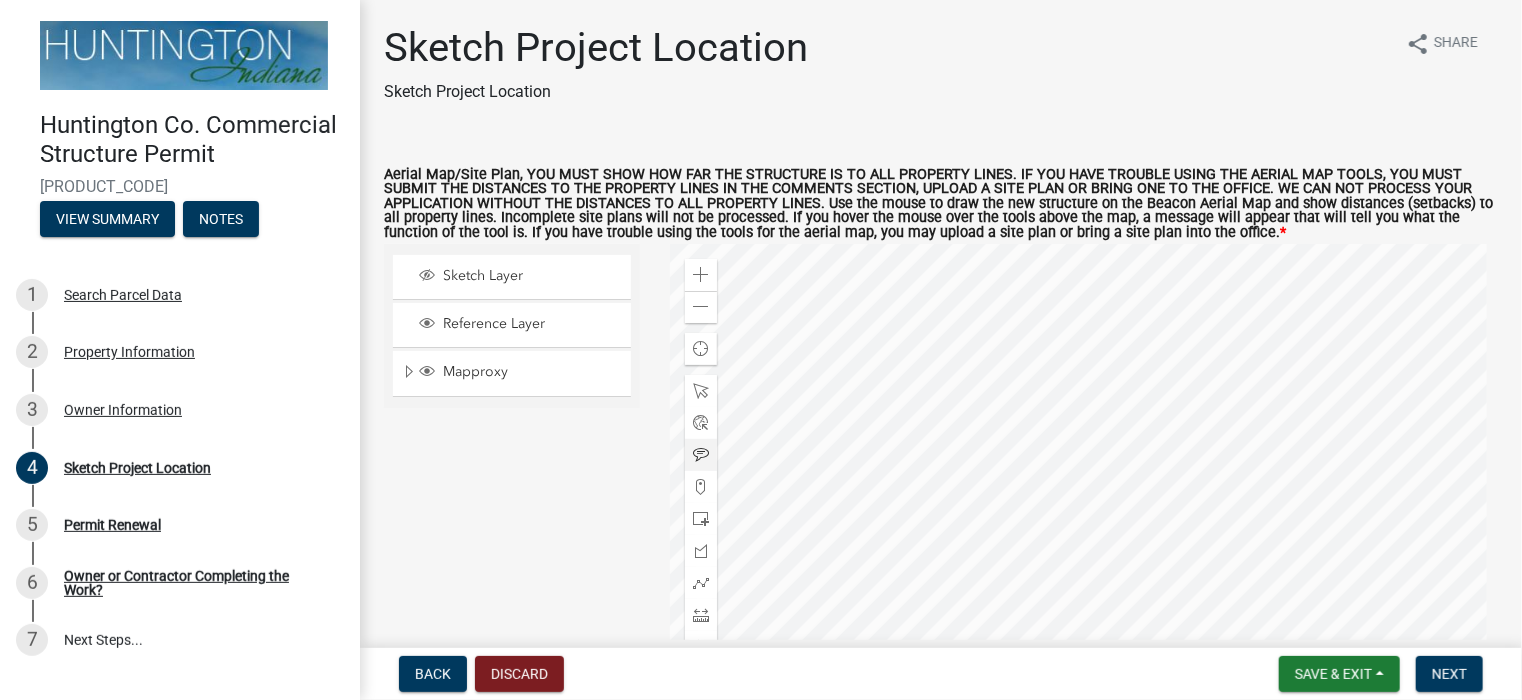 click 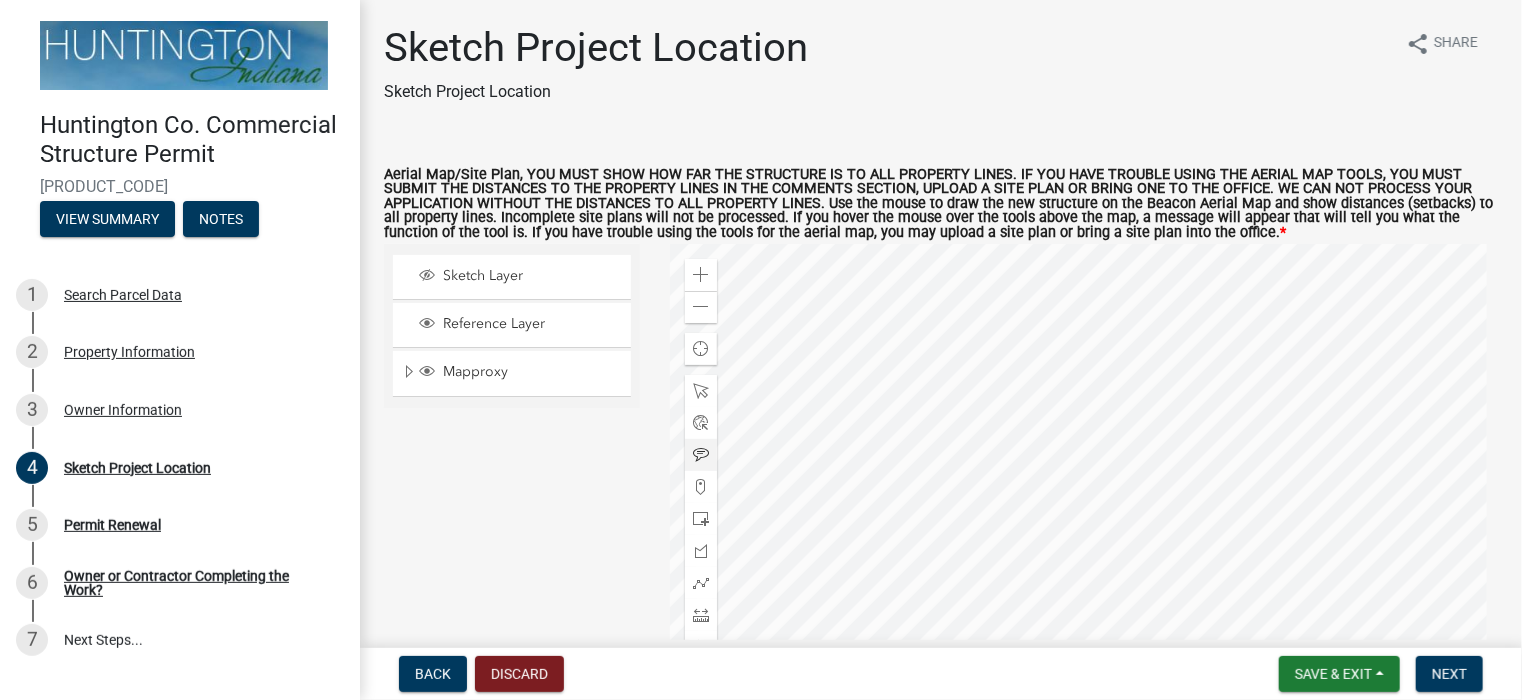 click 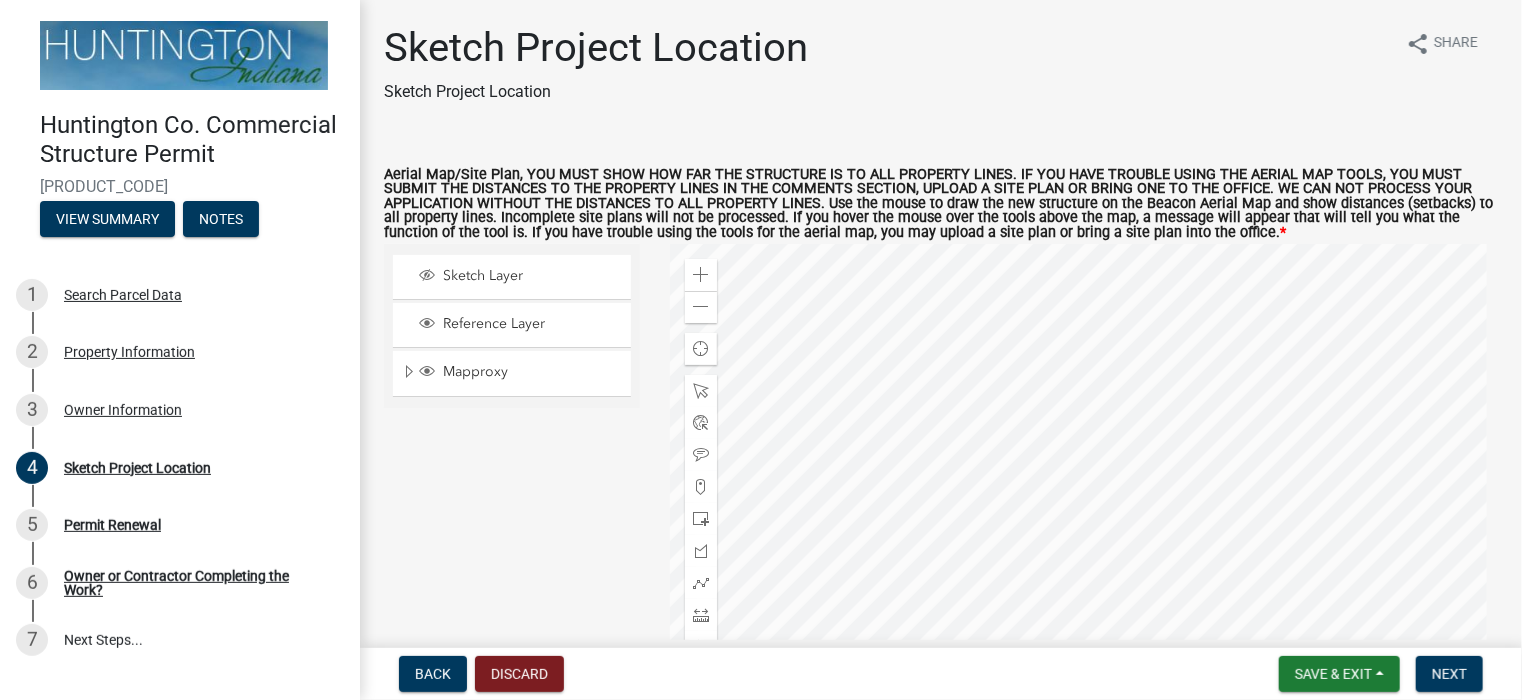 click on "Sketch Layer" 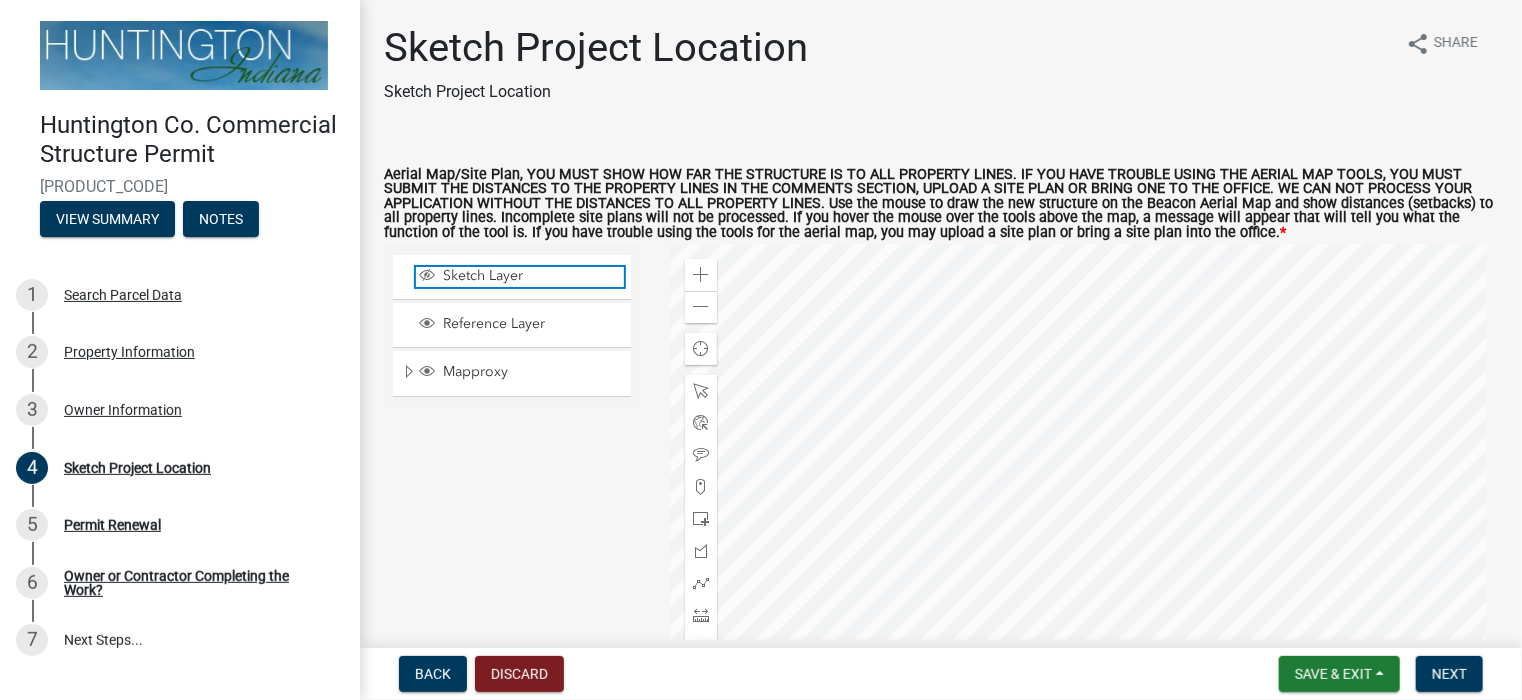 click on "Sketch Layer" at bounding box center [531, 276] 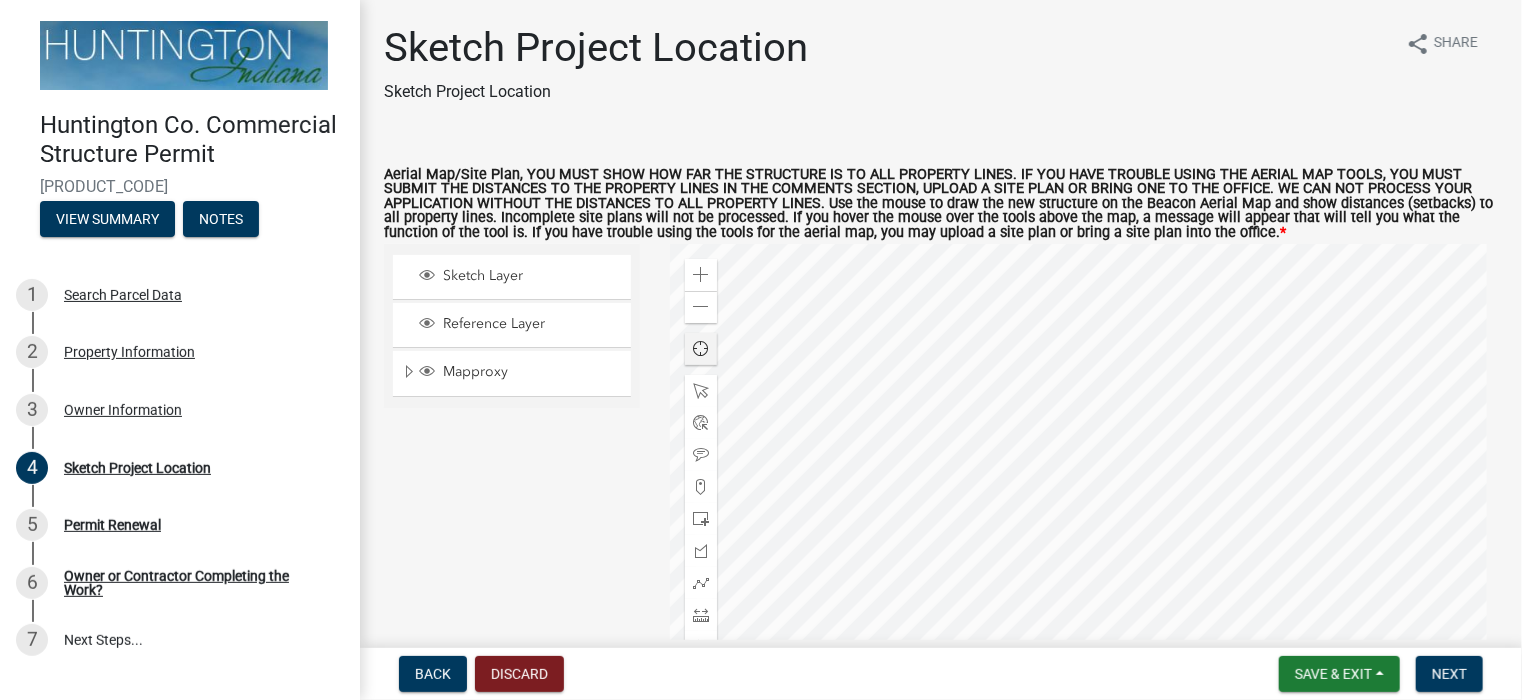 click 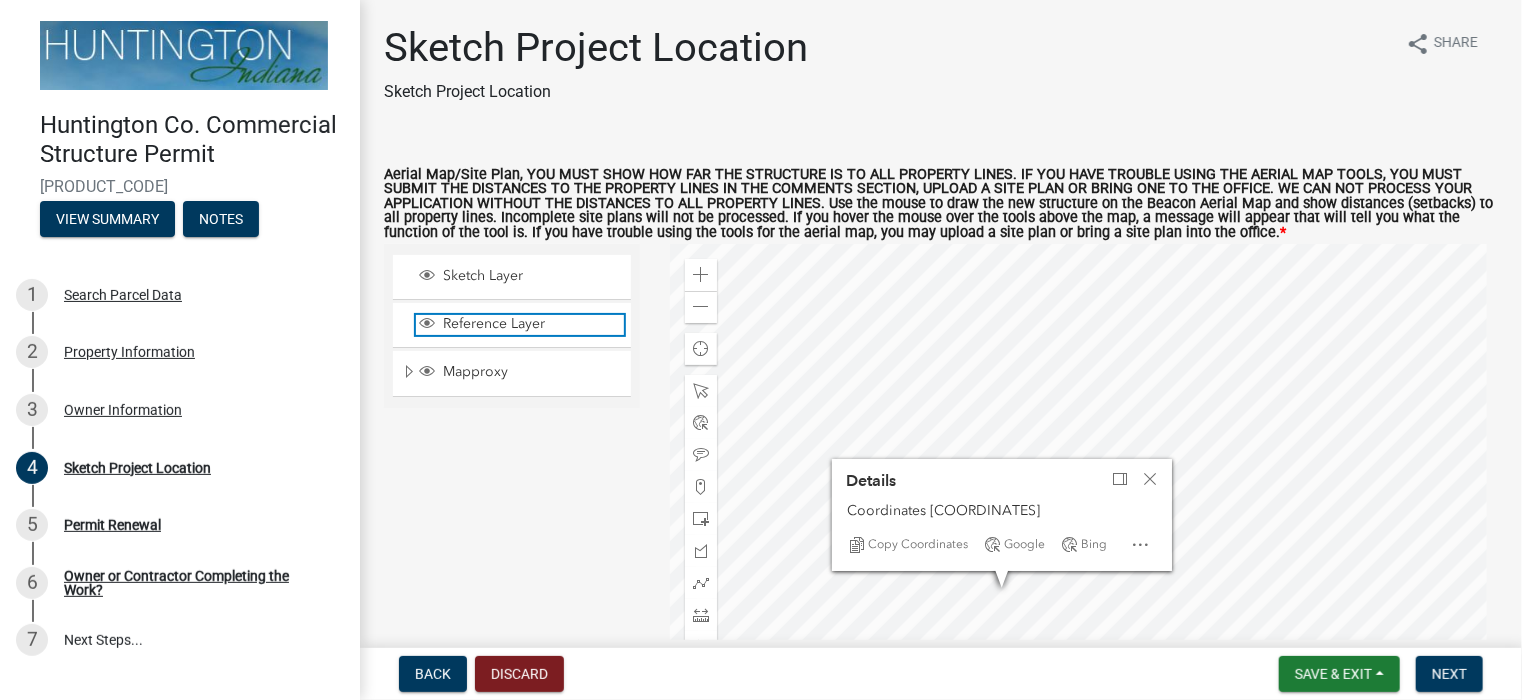 click on "Reference Layer" at bounding box center [531, 324] 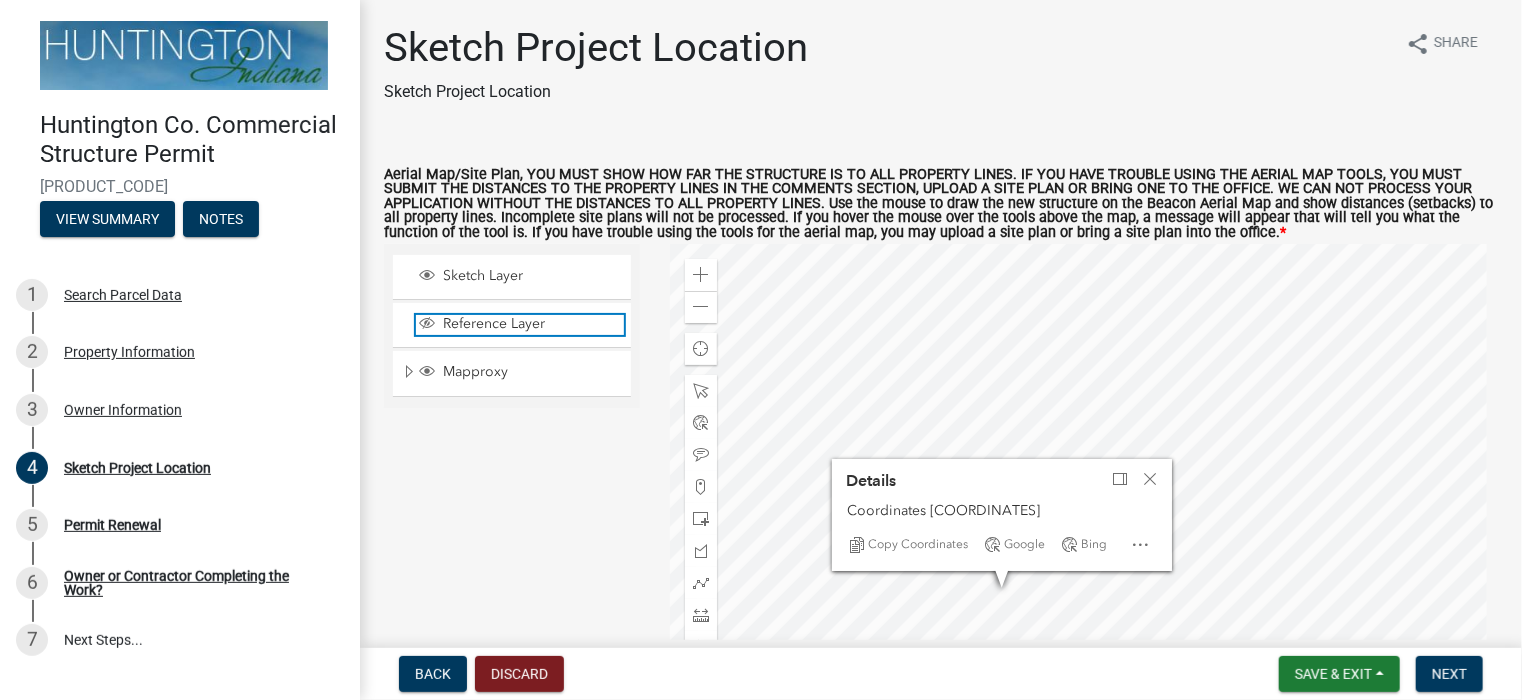 click on "Reference Layer" at bounding box center (531, 324) 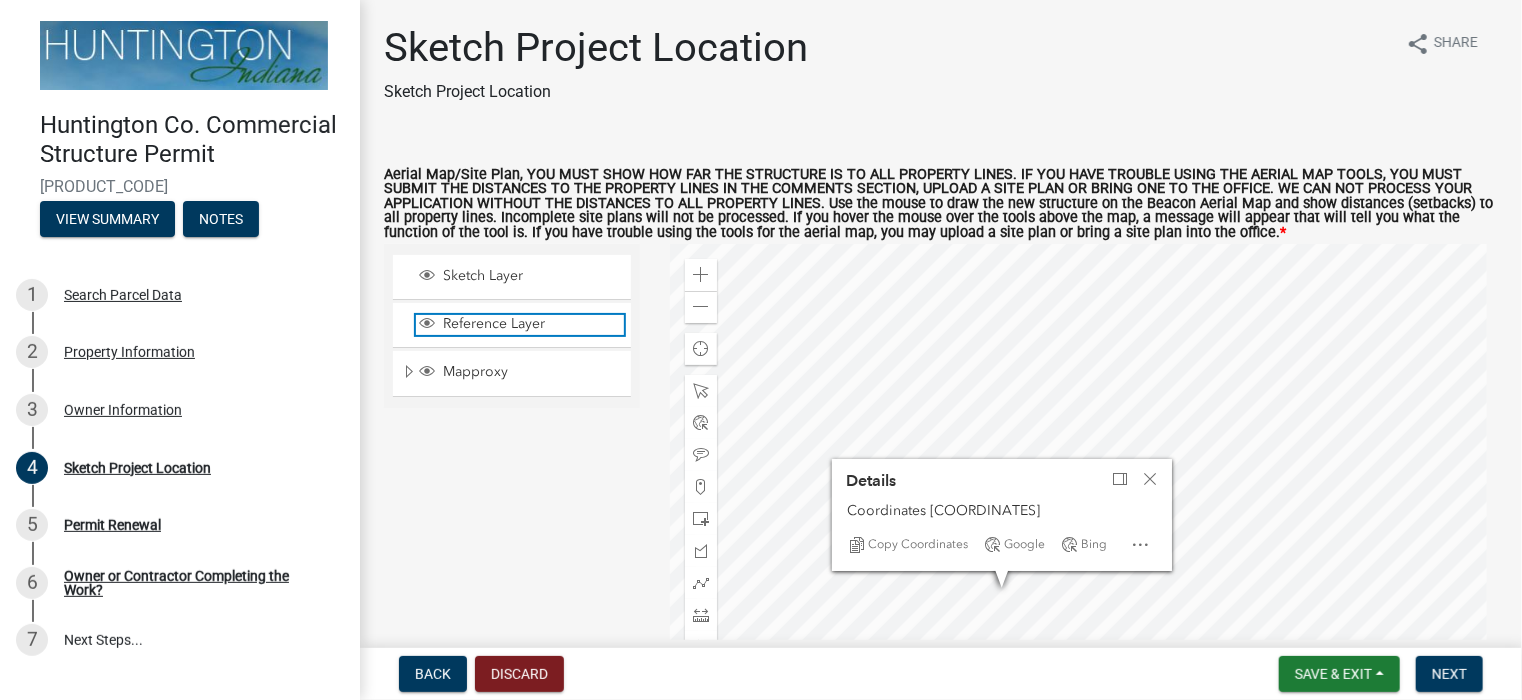 click on "Reference Layer" at bounding box center [531, 324] 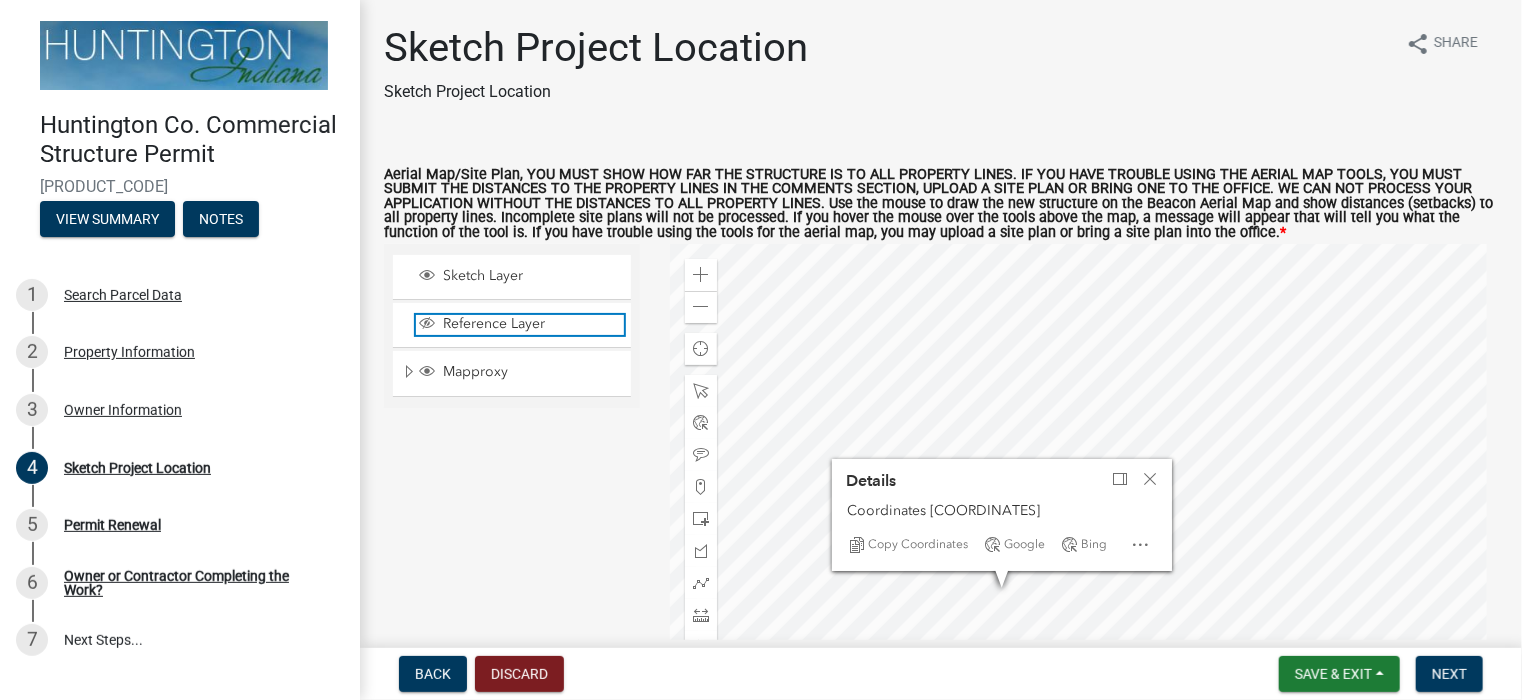 click on "Reference Layer" at bounding box center (531, 324) 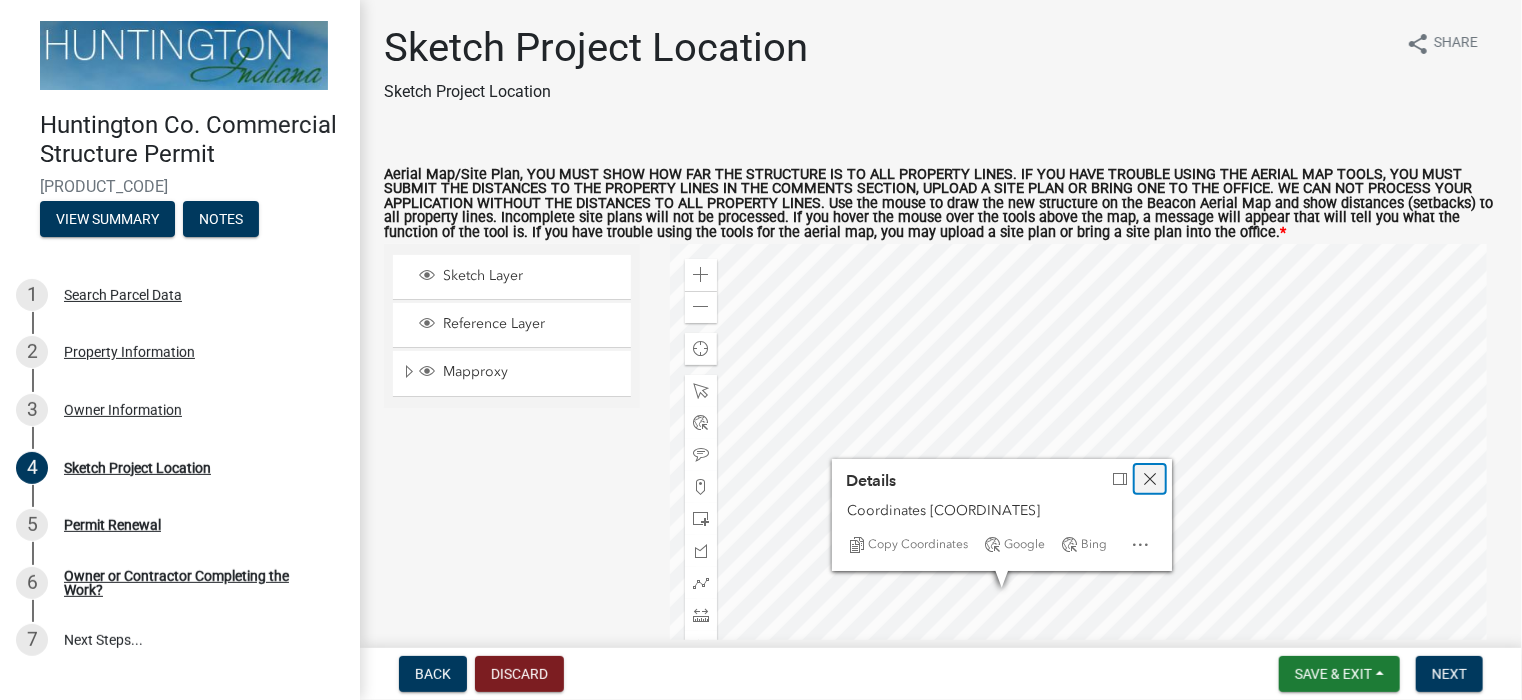 click 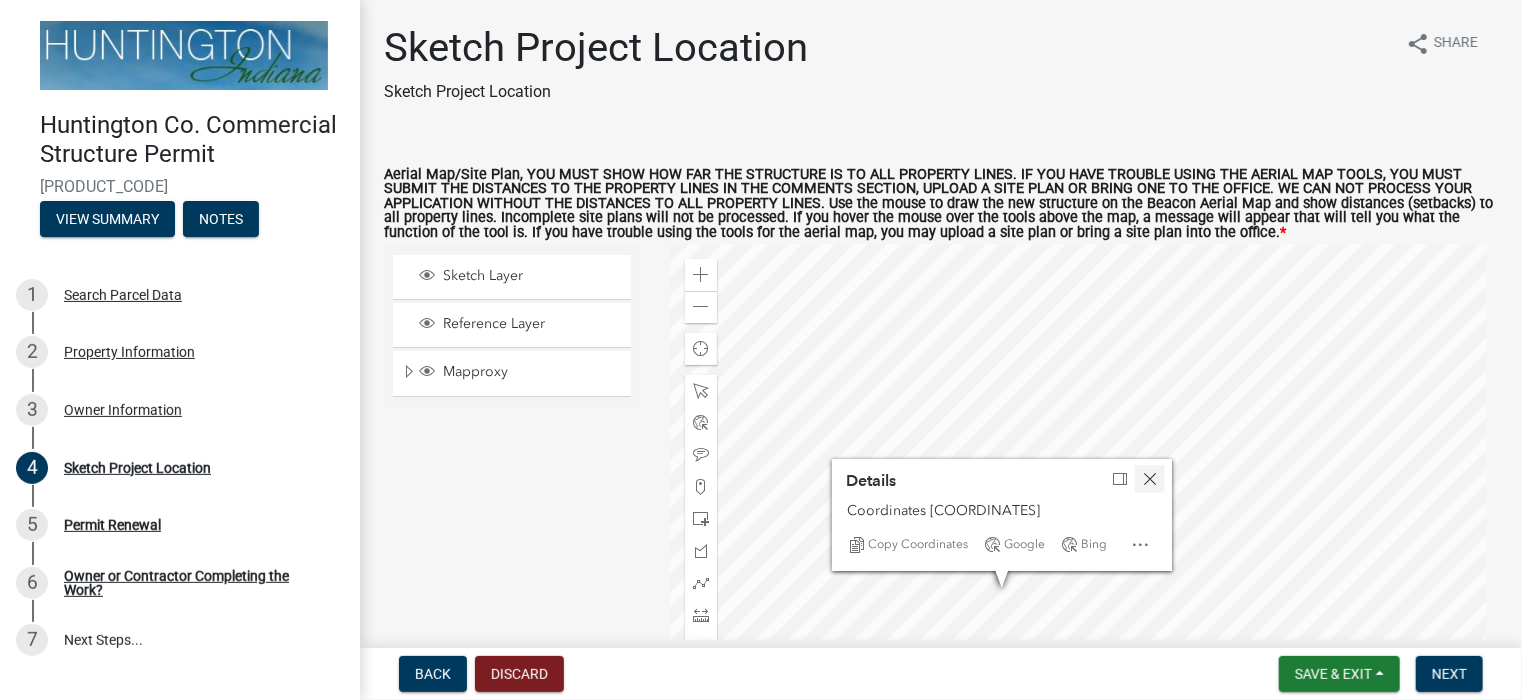 scroll, scrollTop: 104, scrollLeft: 0, axis: vertical 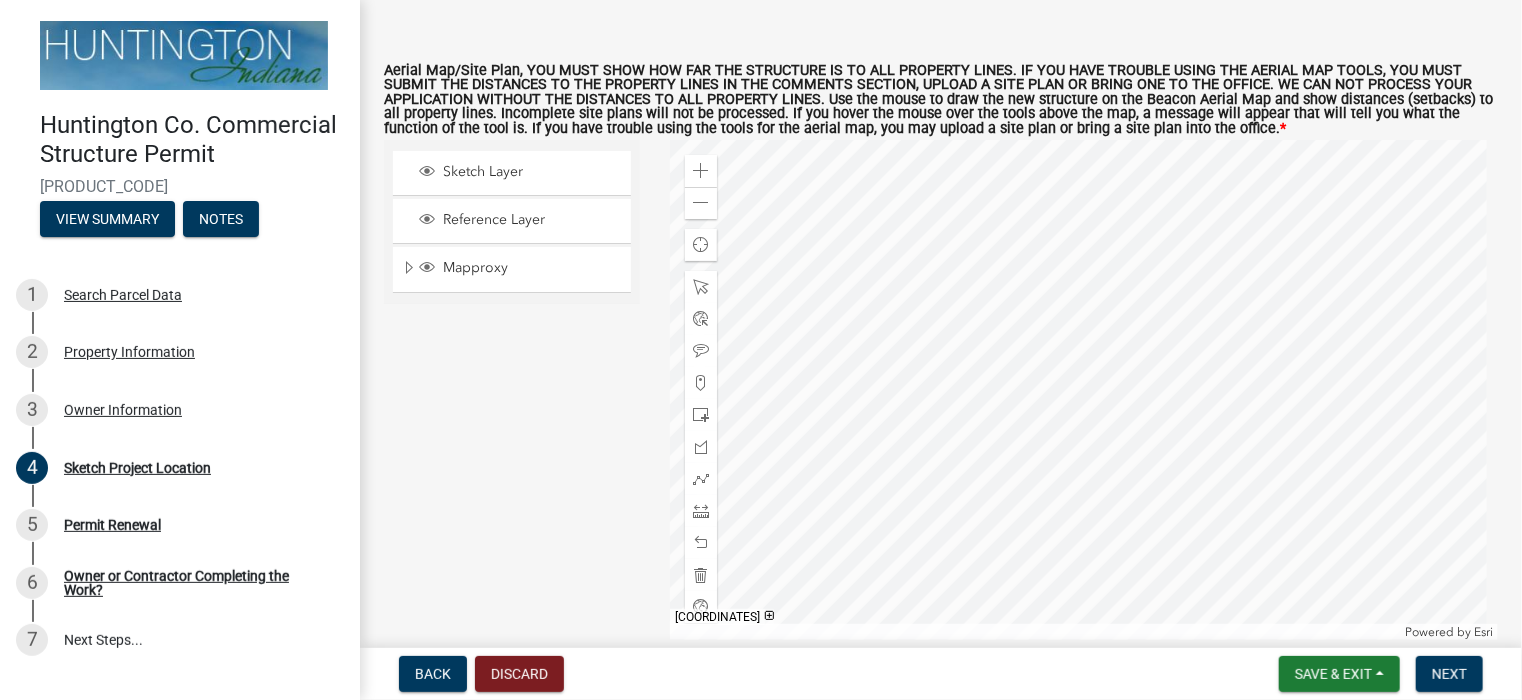 click 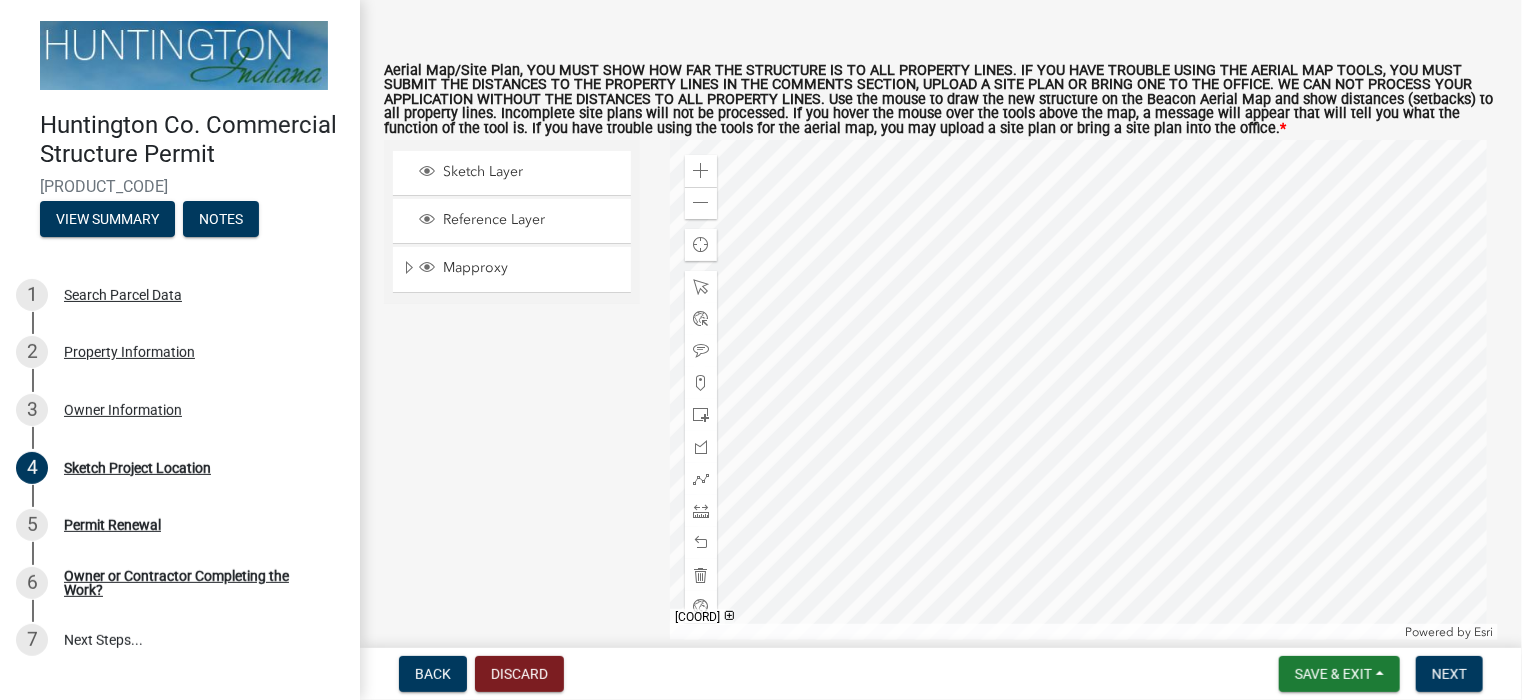 click 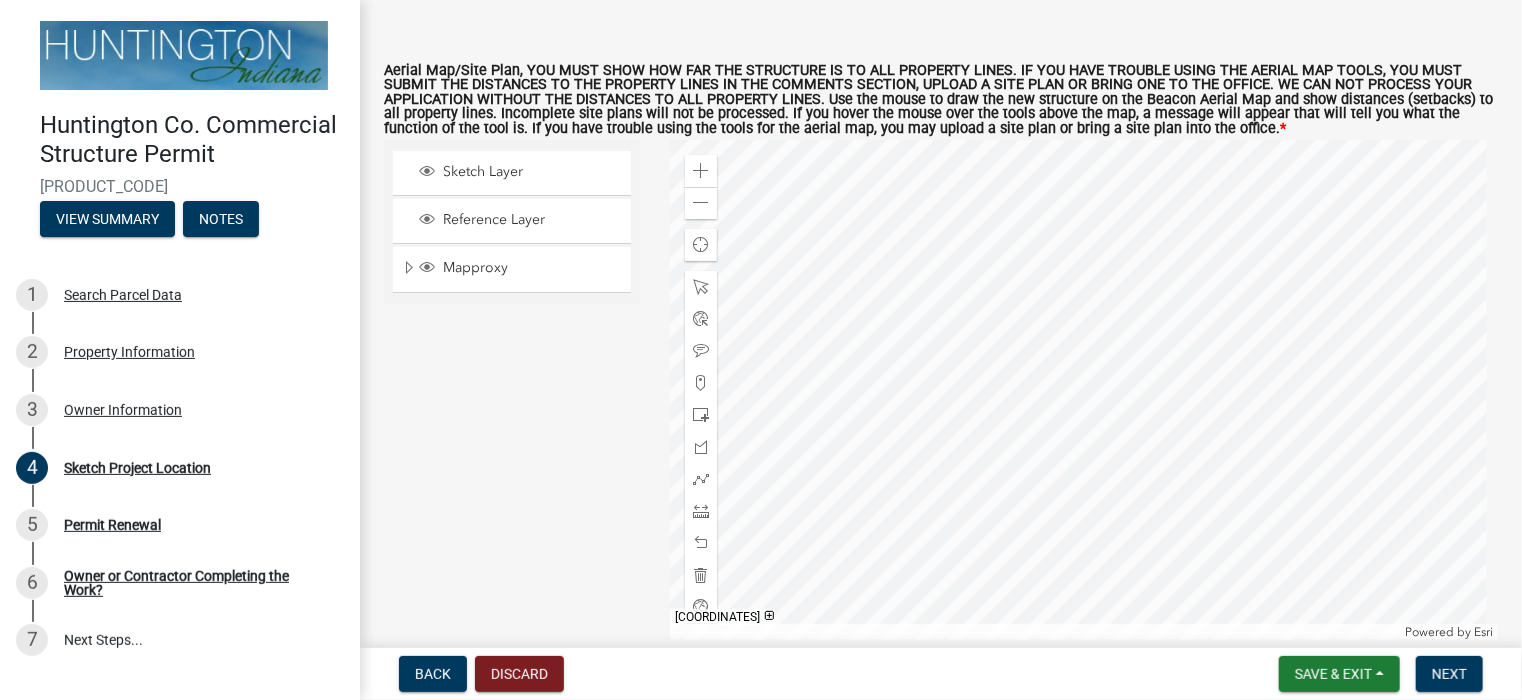 click 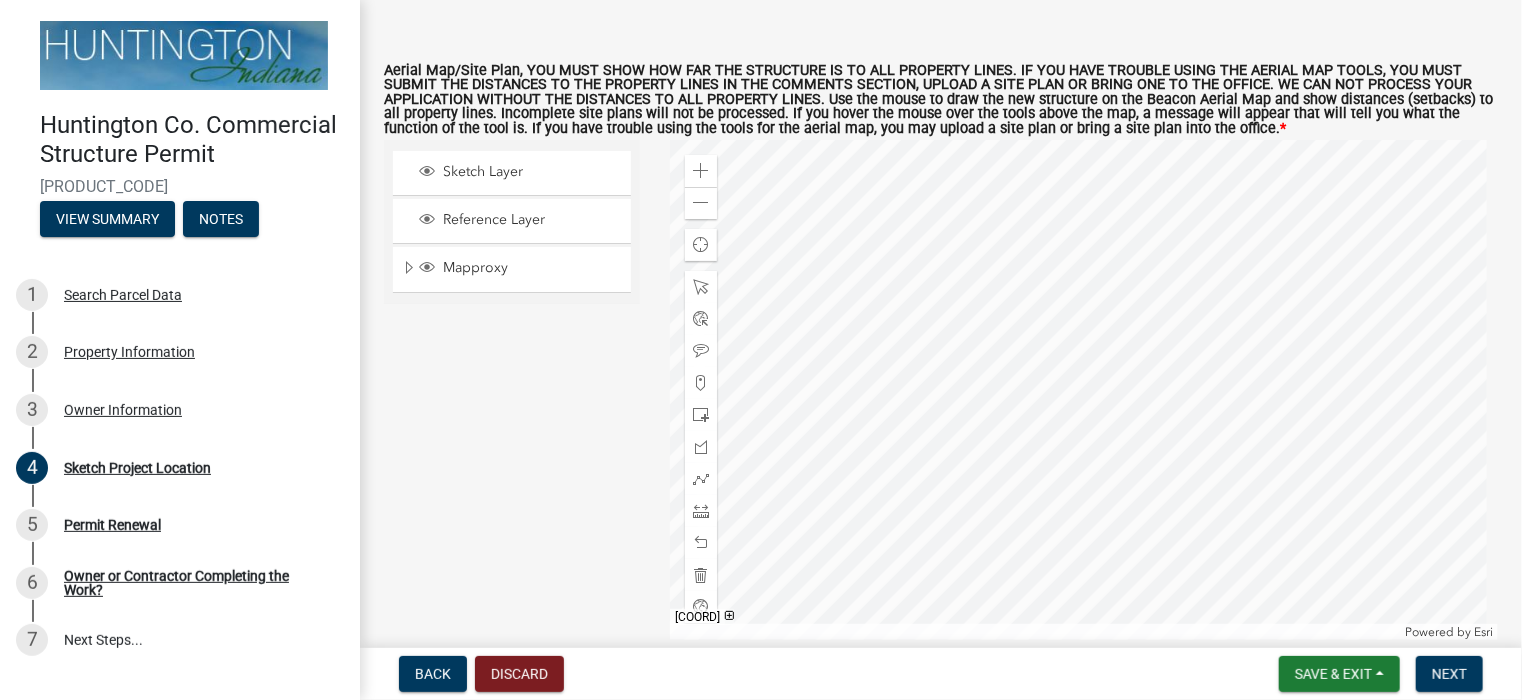 click 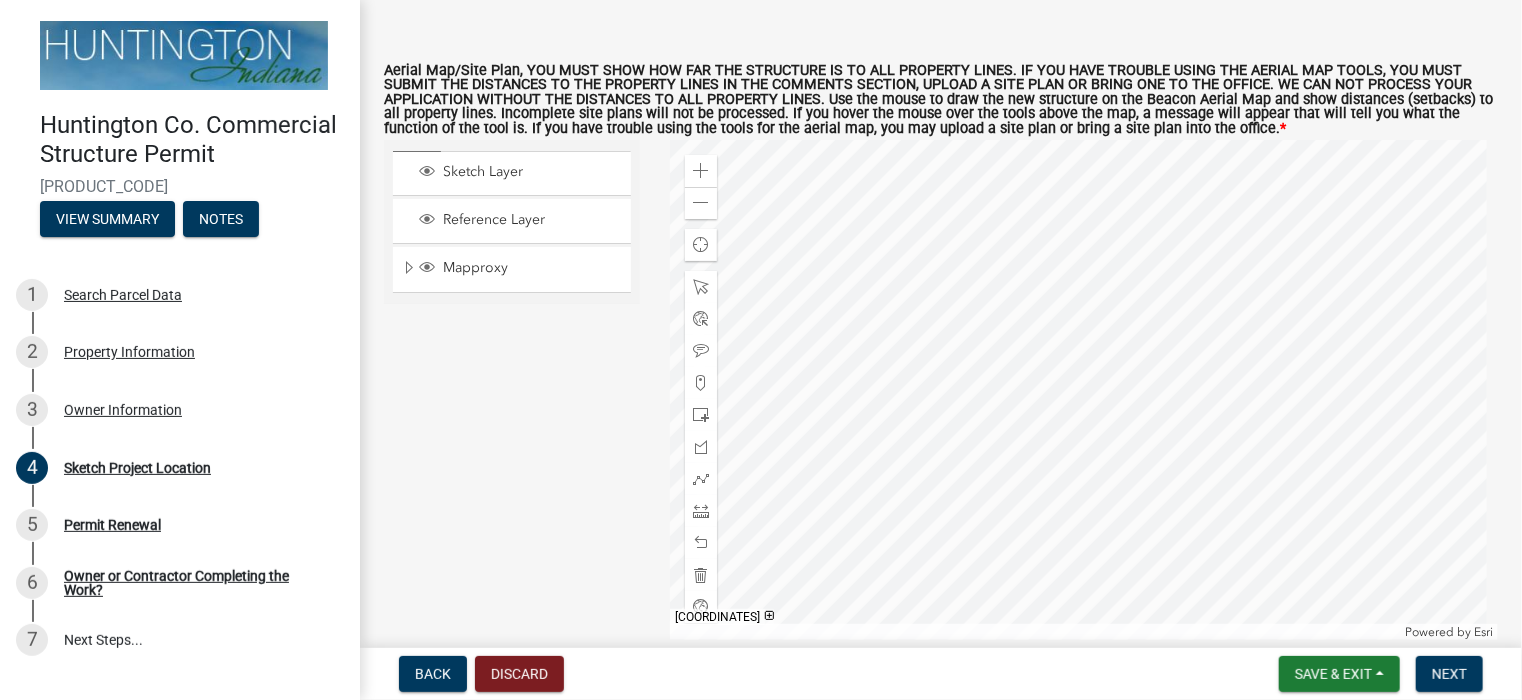 click 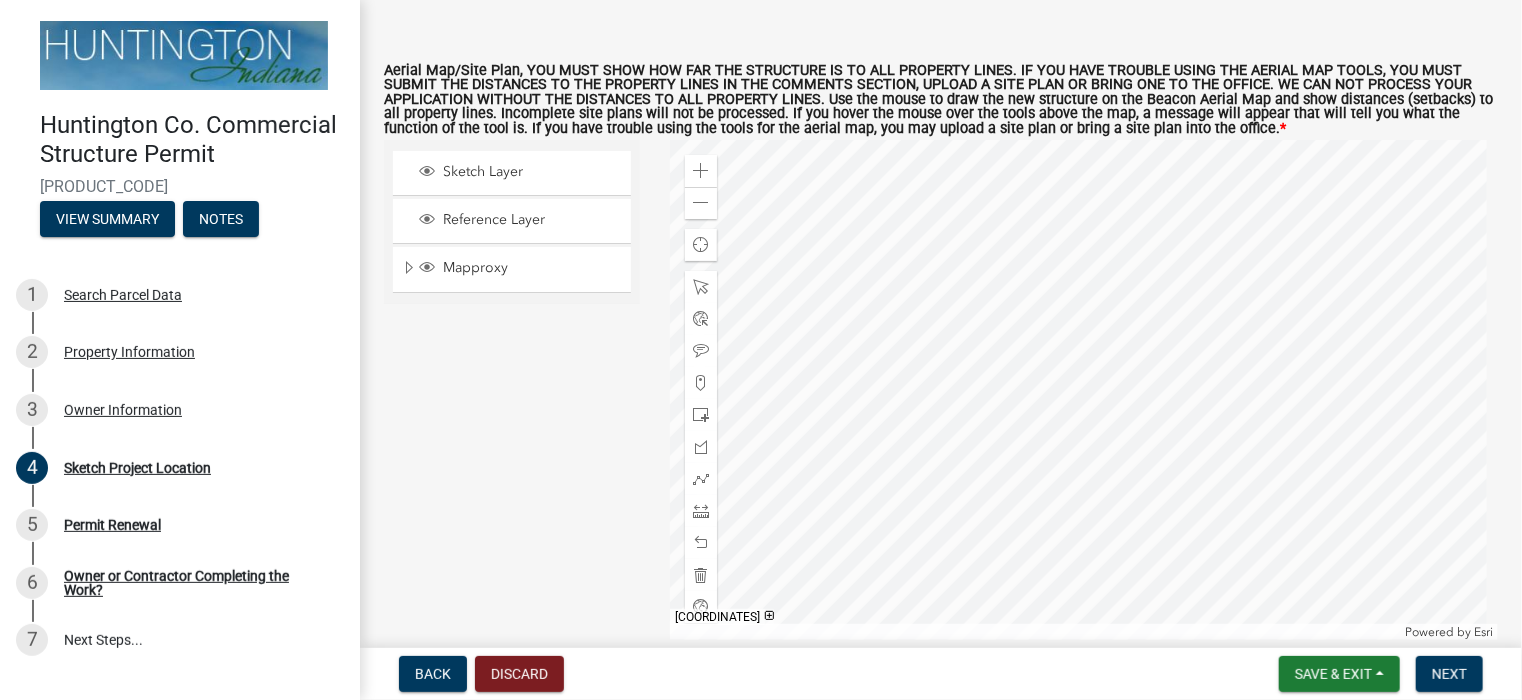 click 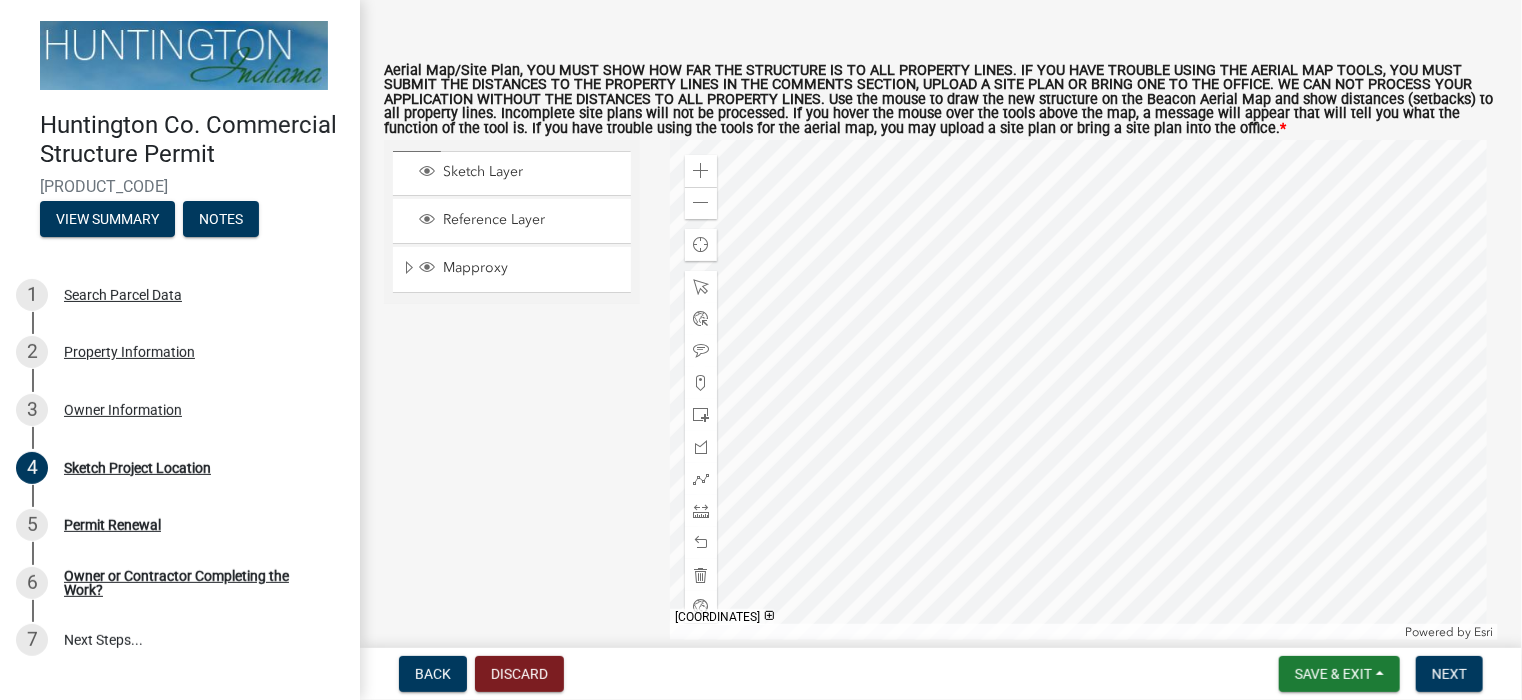 click 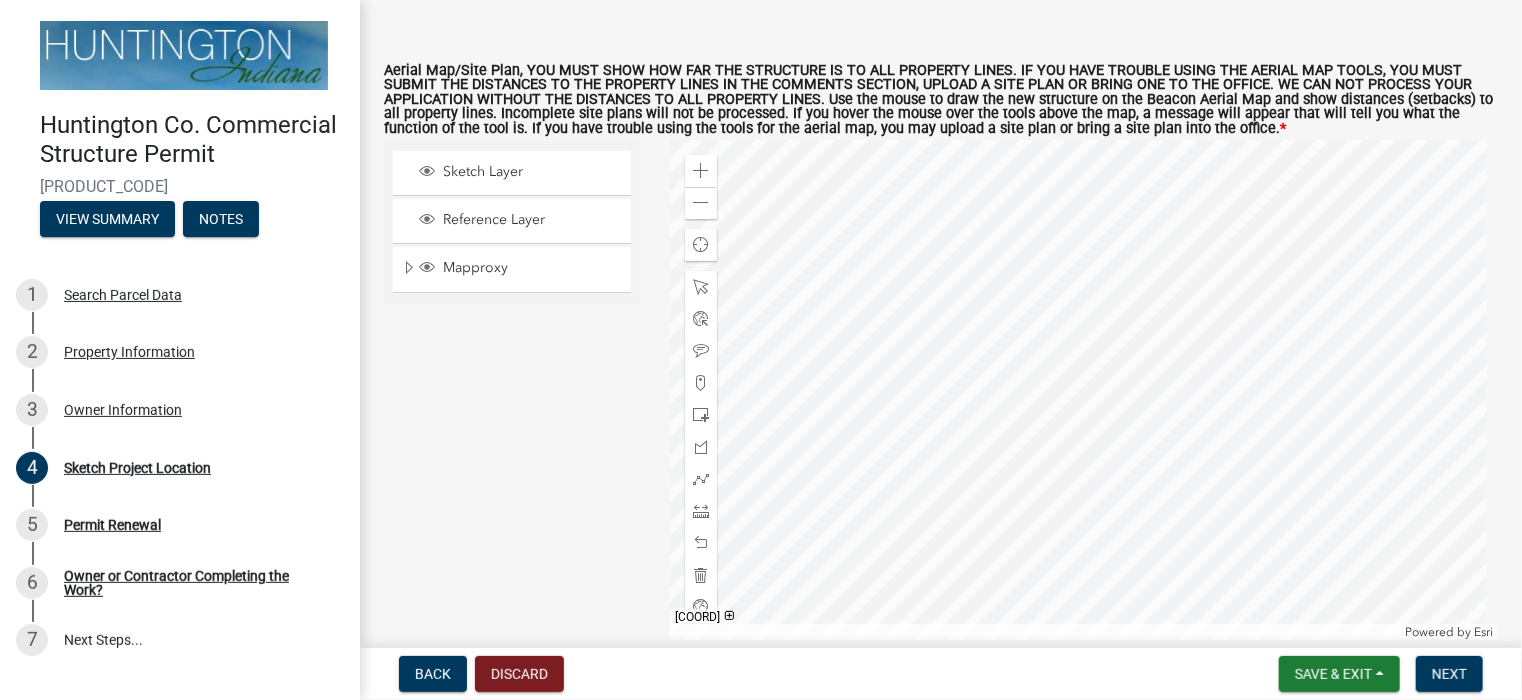 click 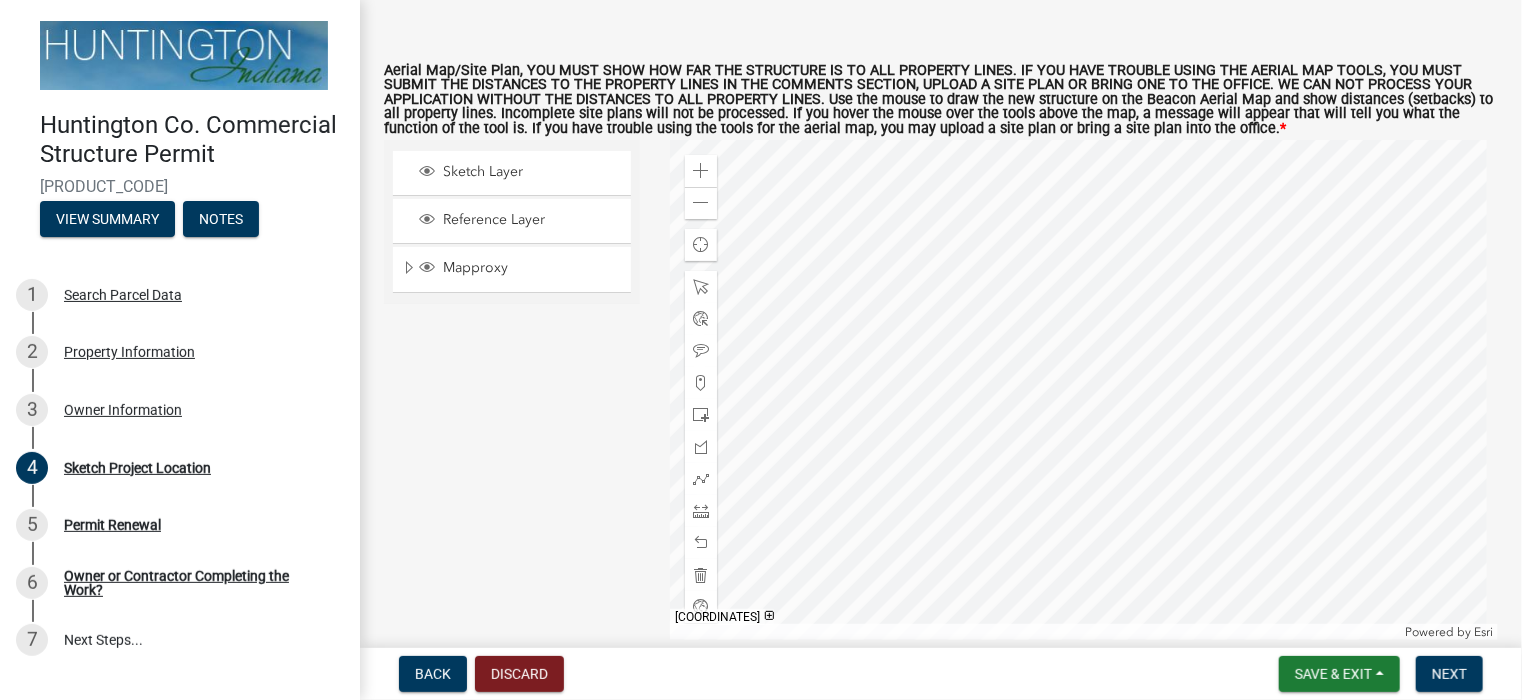 click 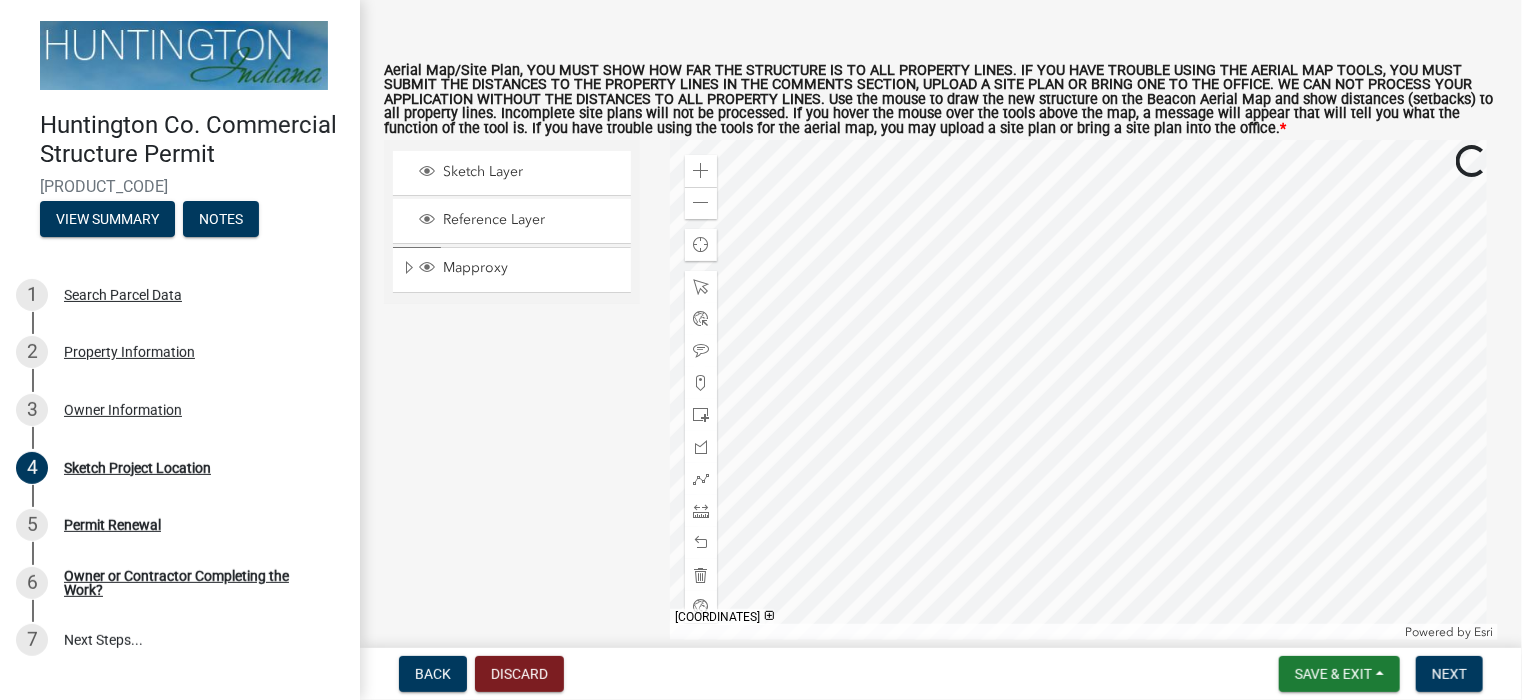 click 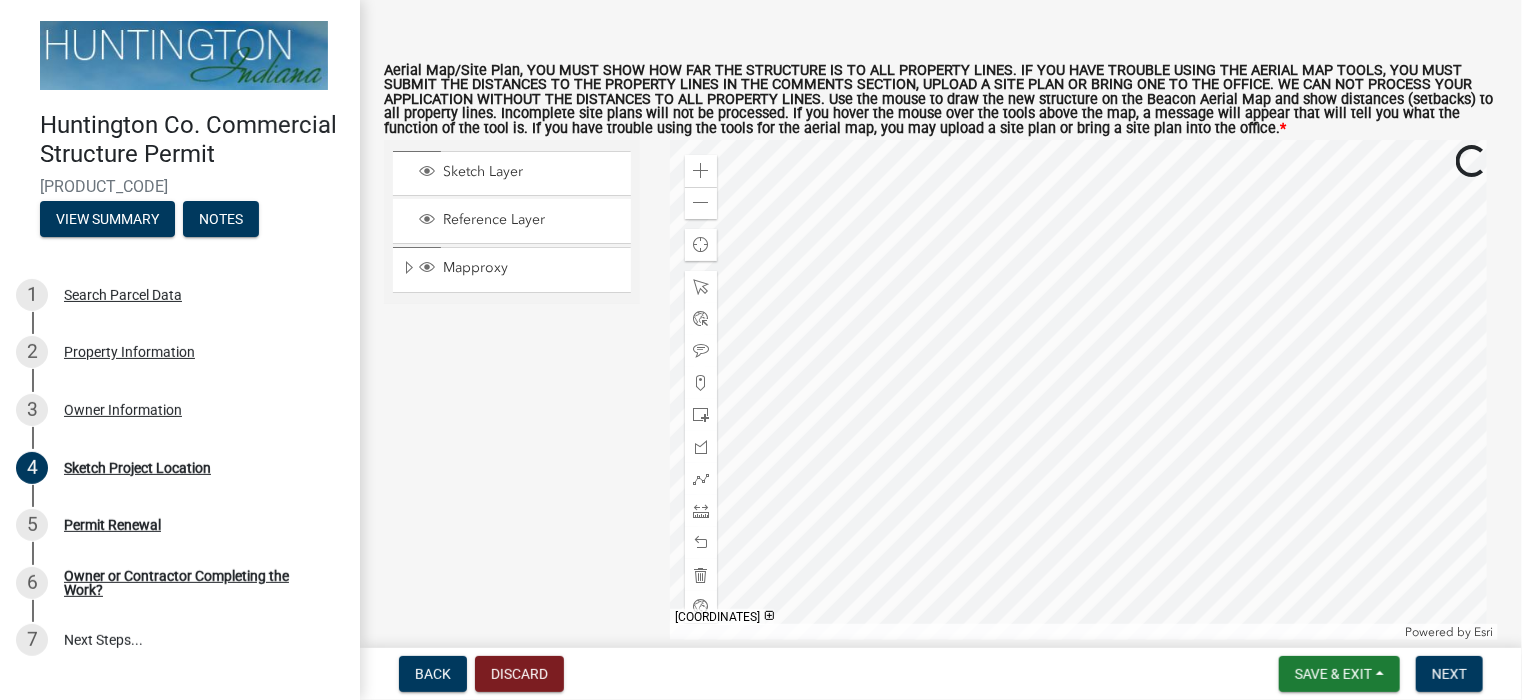 click 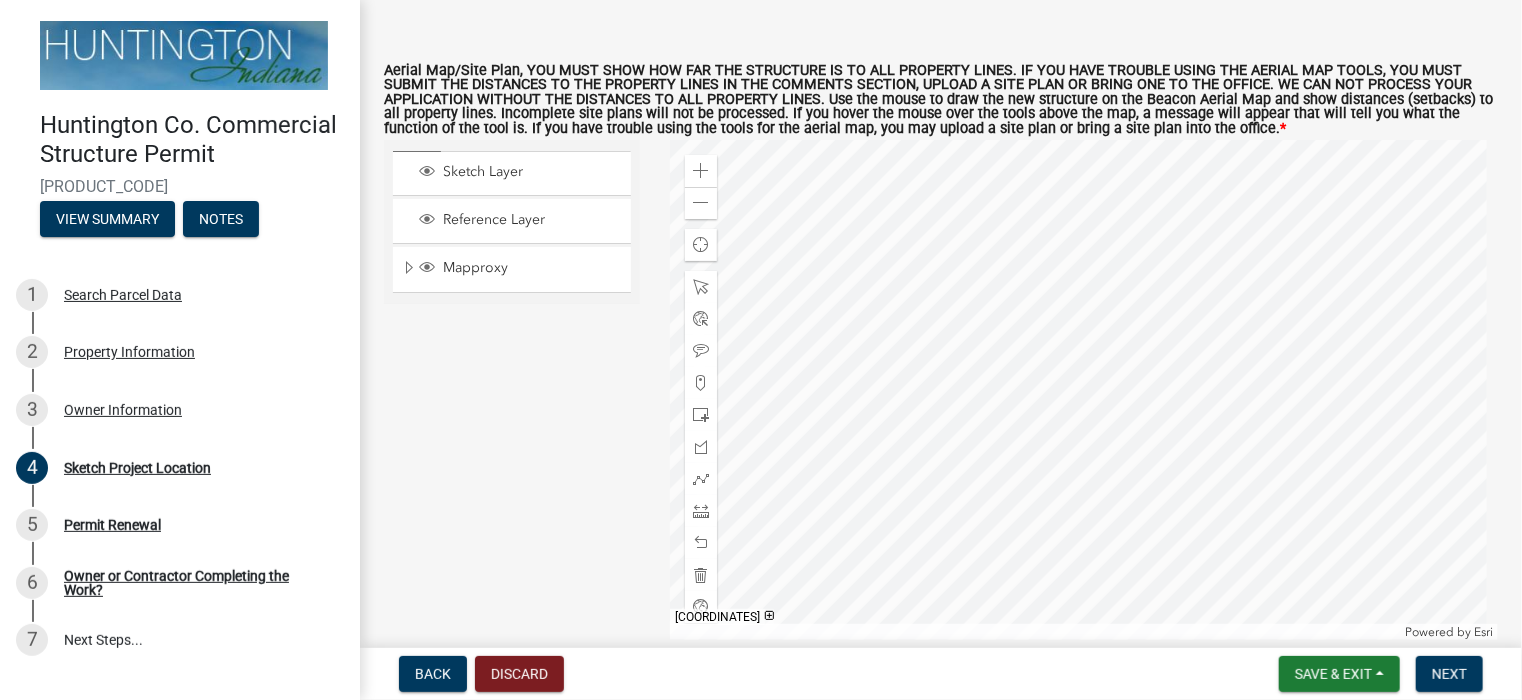 click 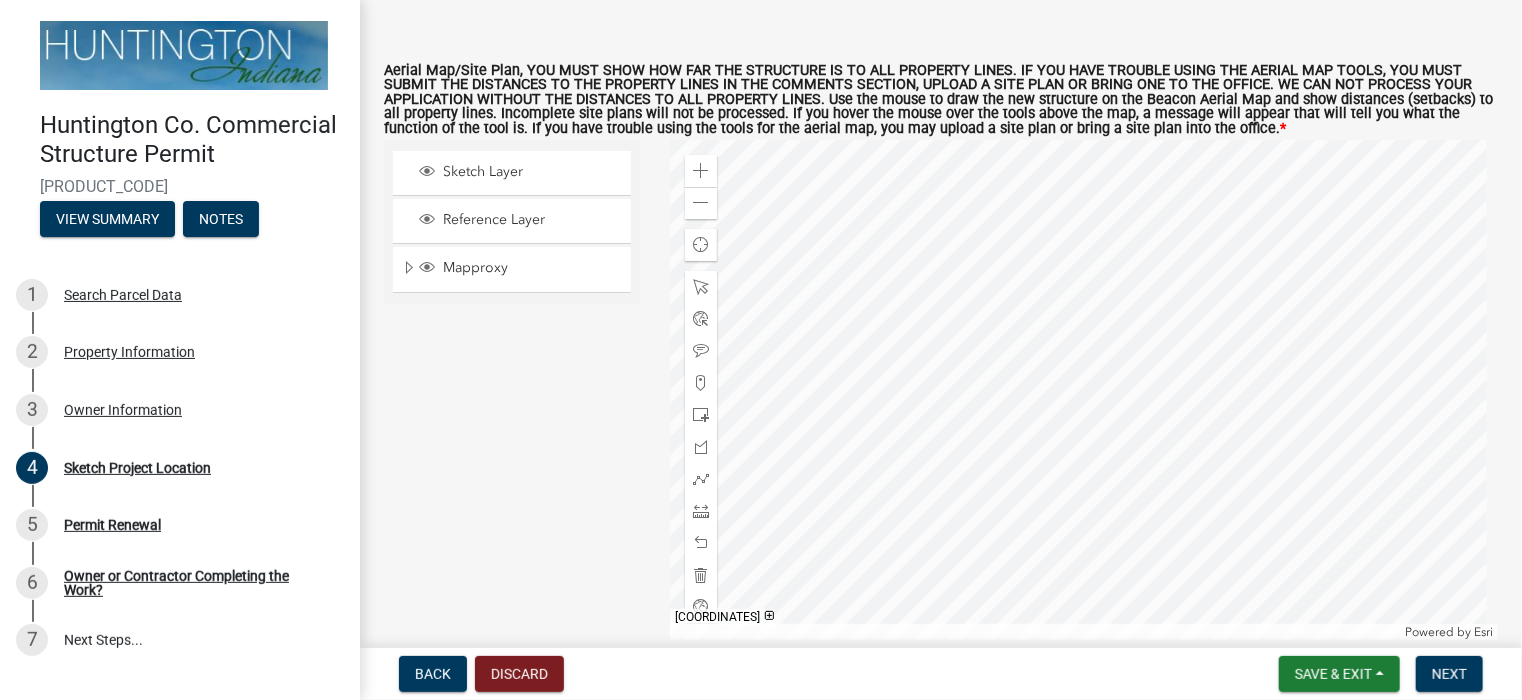 click 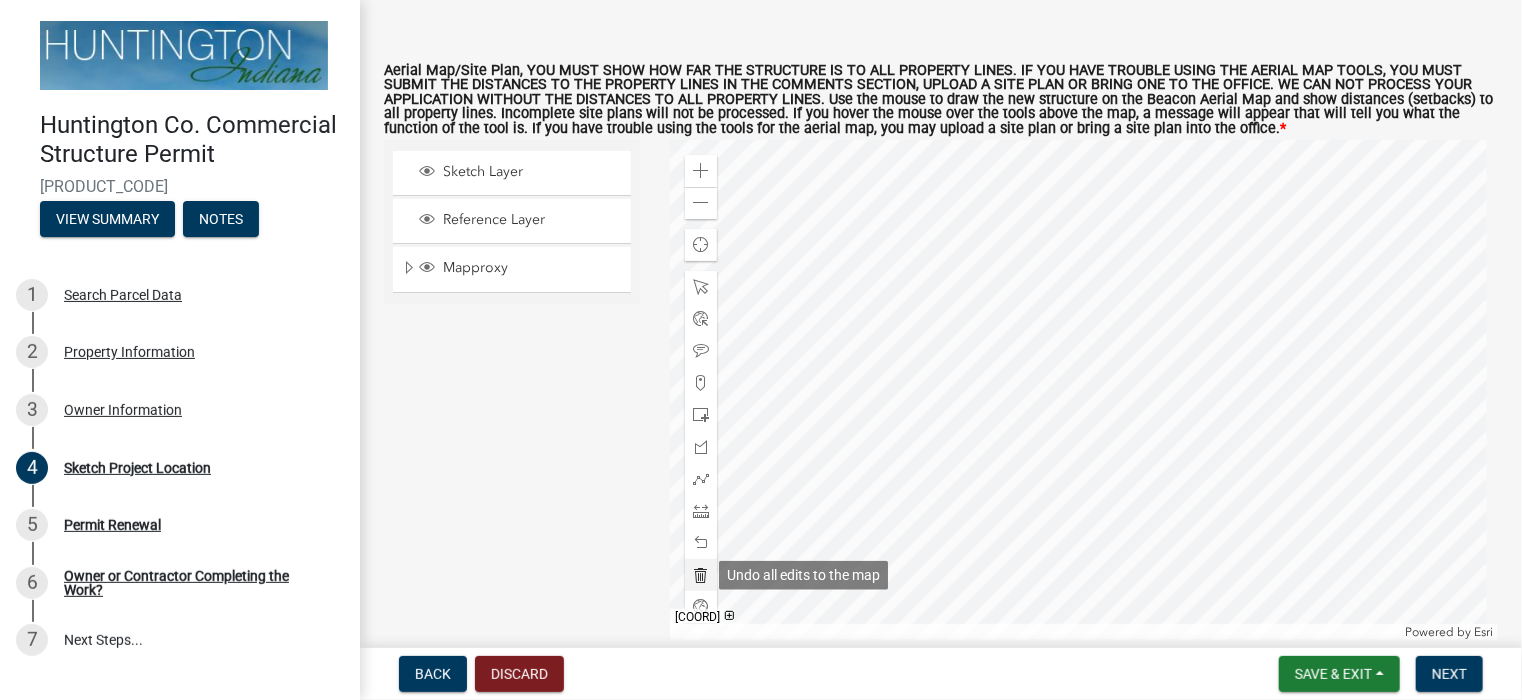 click 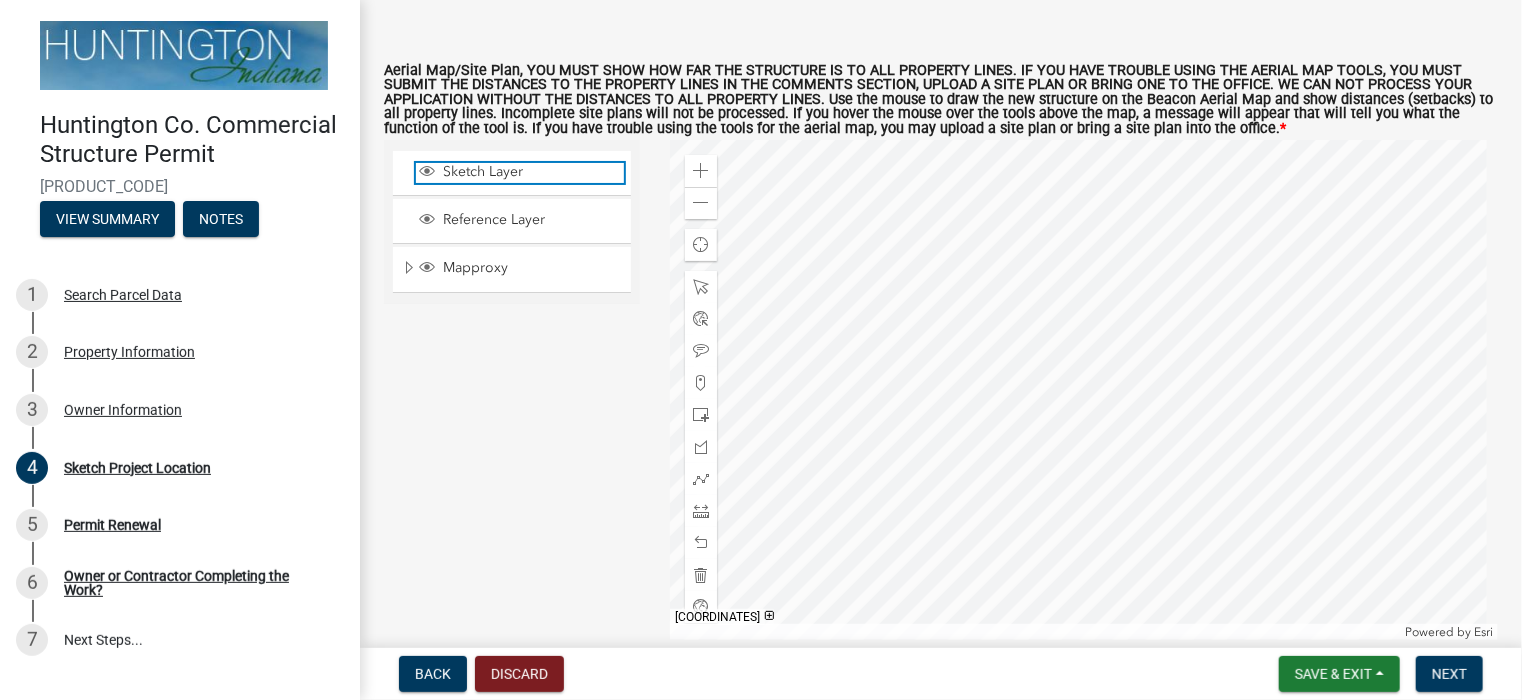 click on "Sketch Layer" at bounding box center [531, 172] 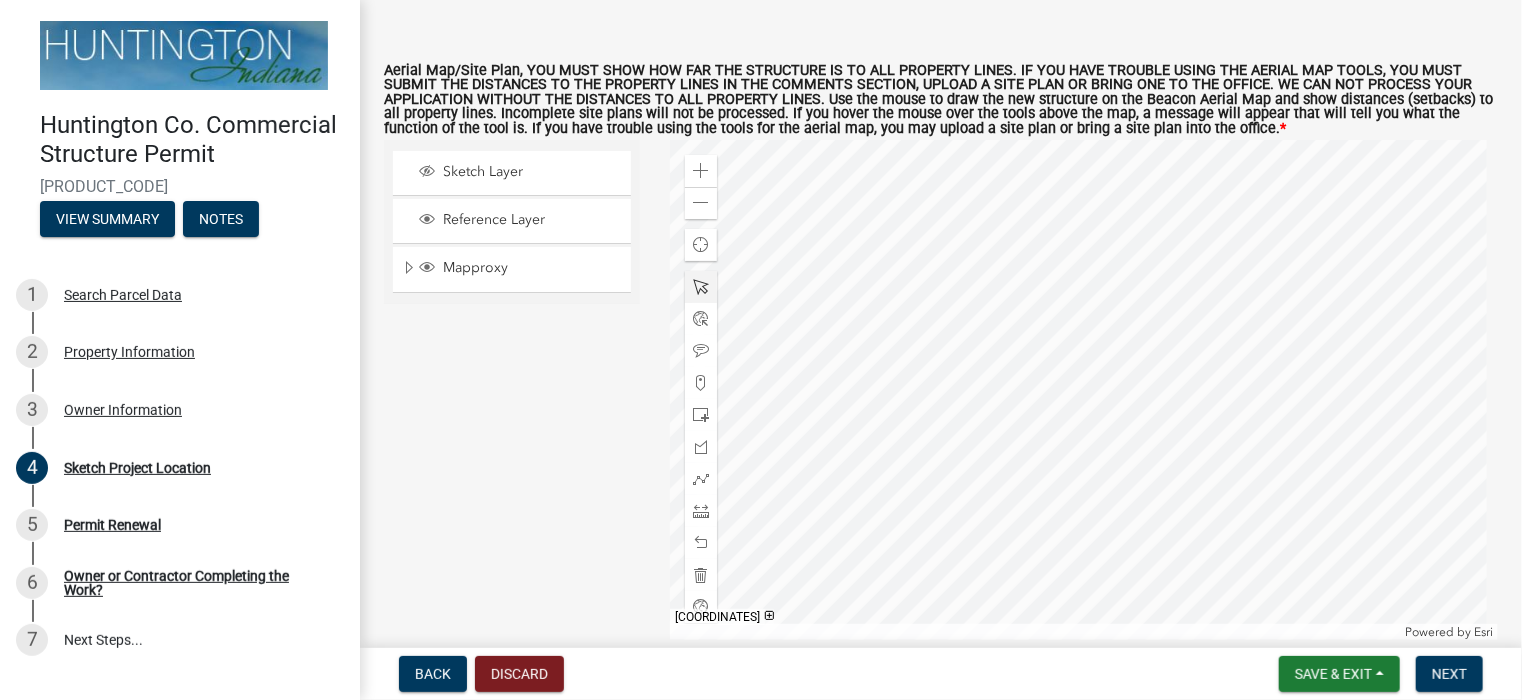 click 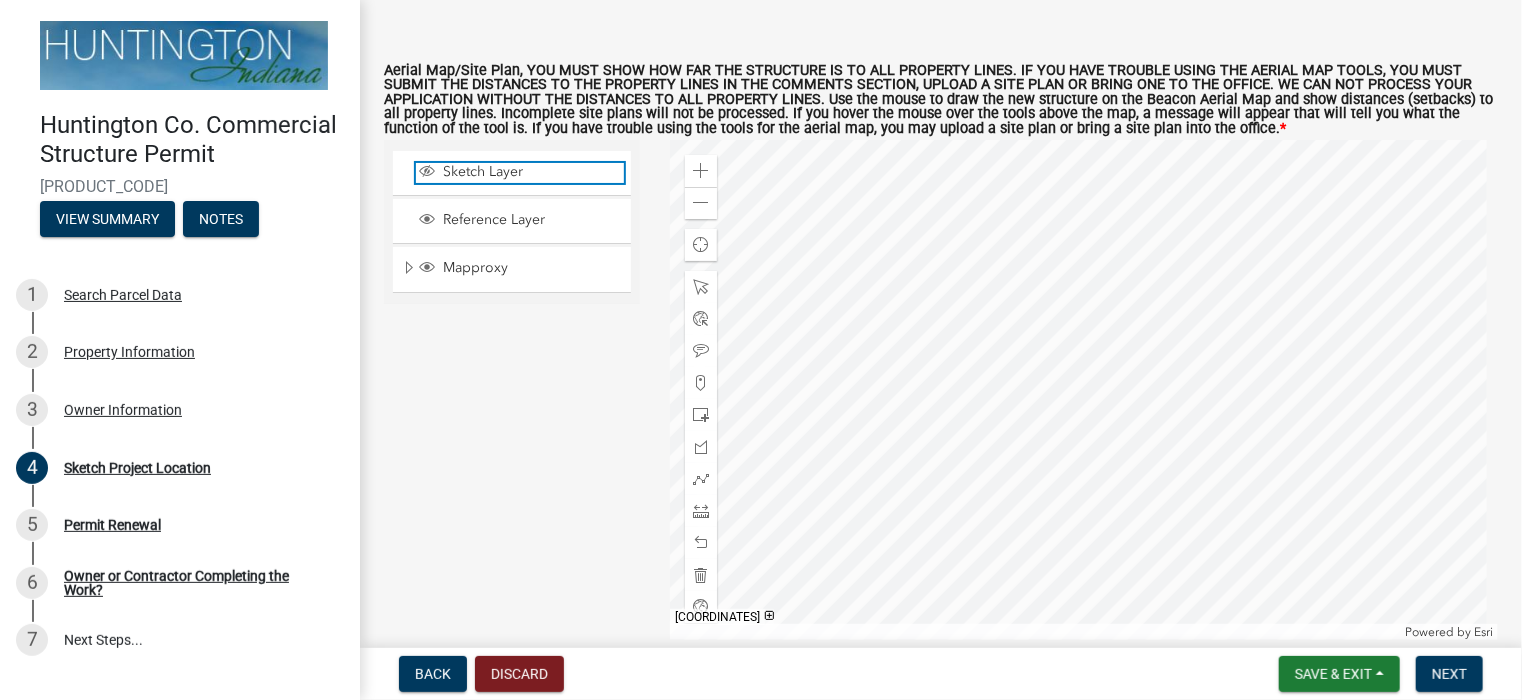 click on "Sketch Layer" at bounding box center [531, 172] 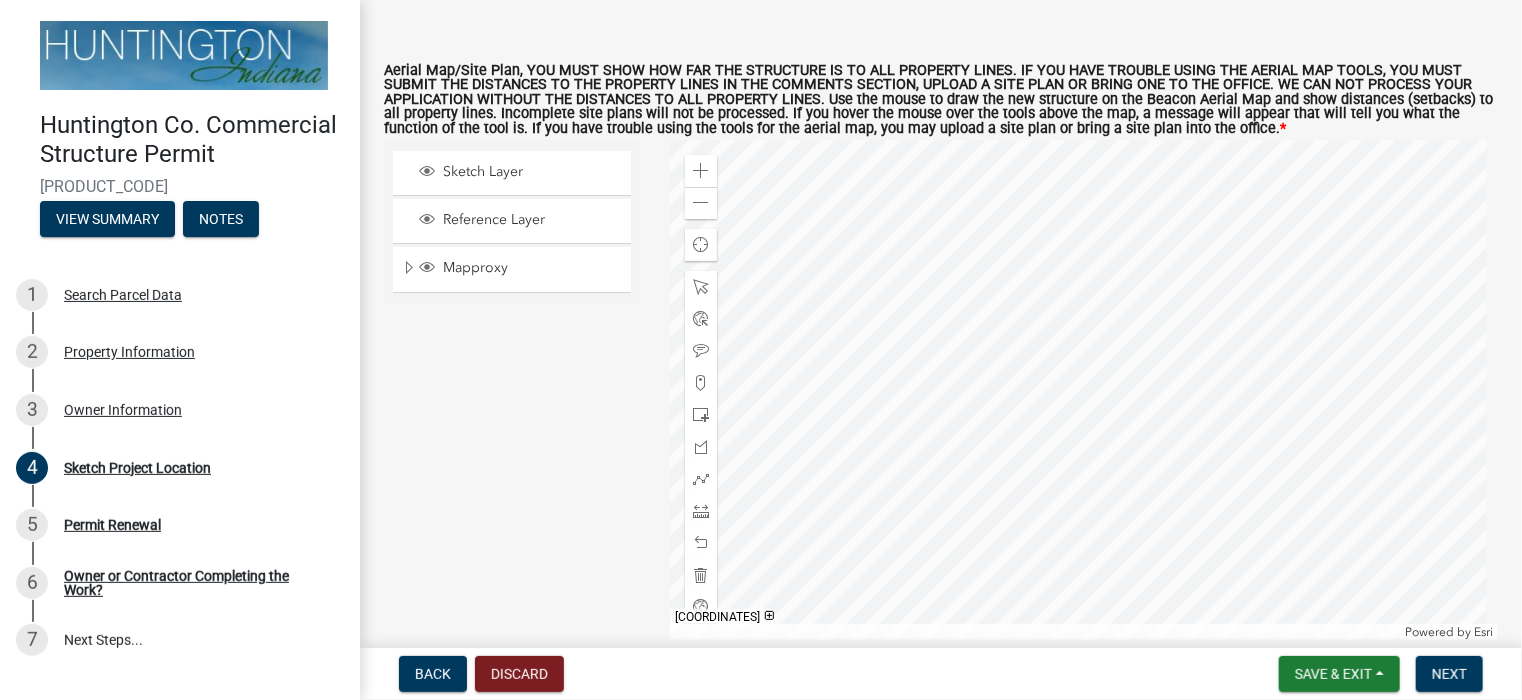 click 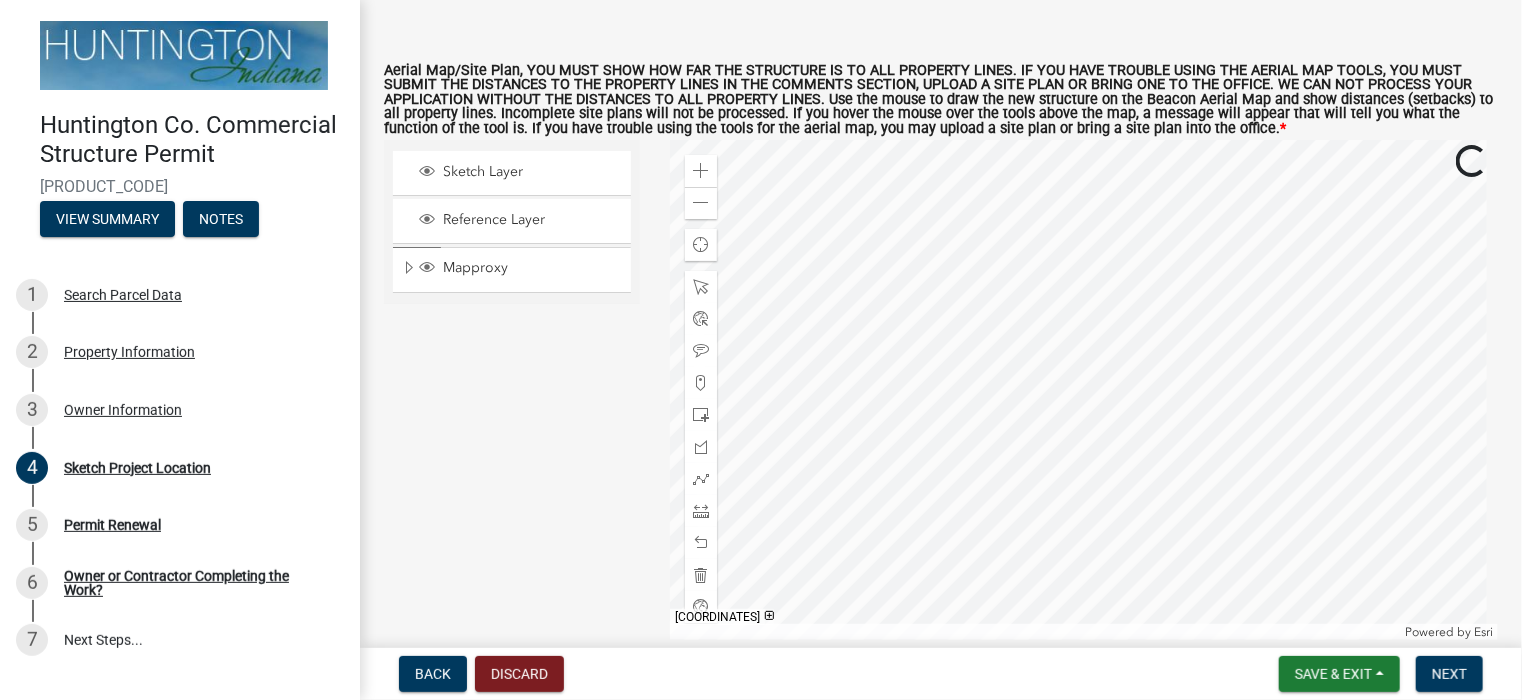 click 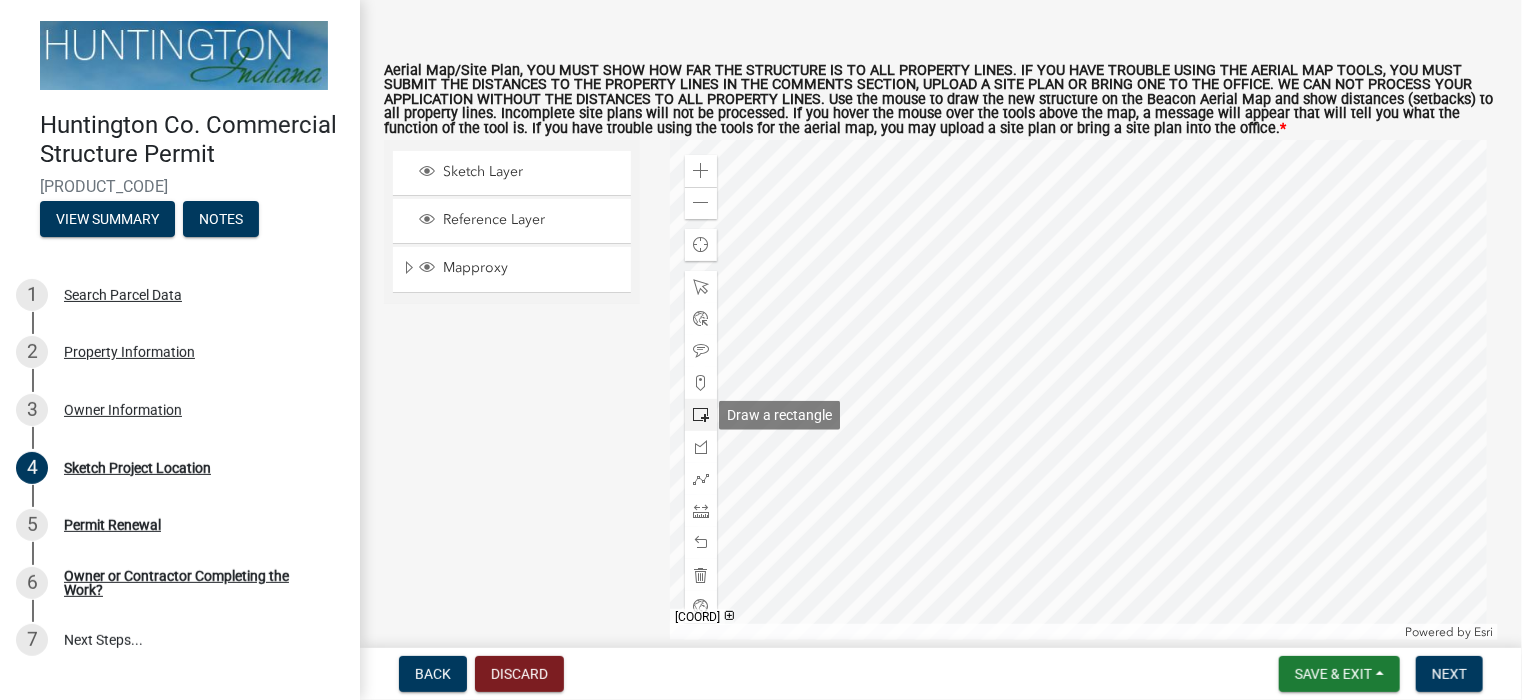 click 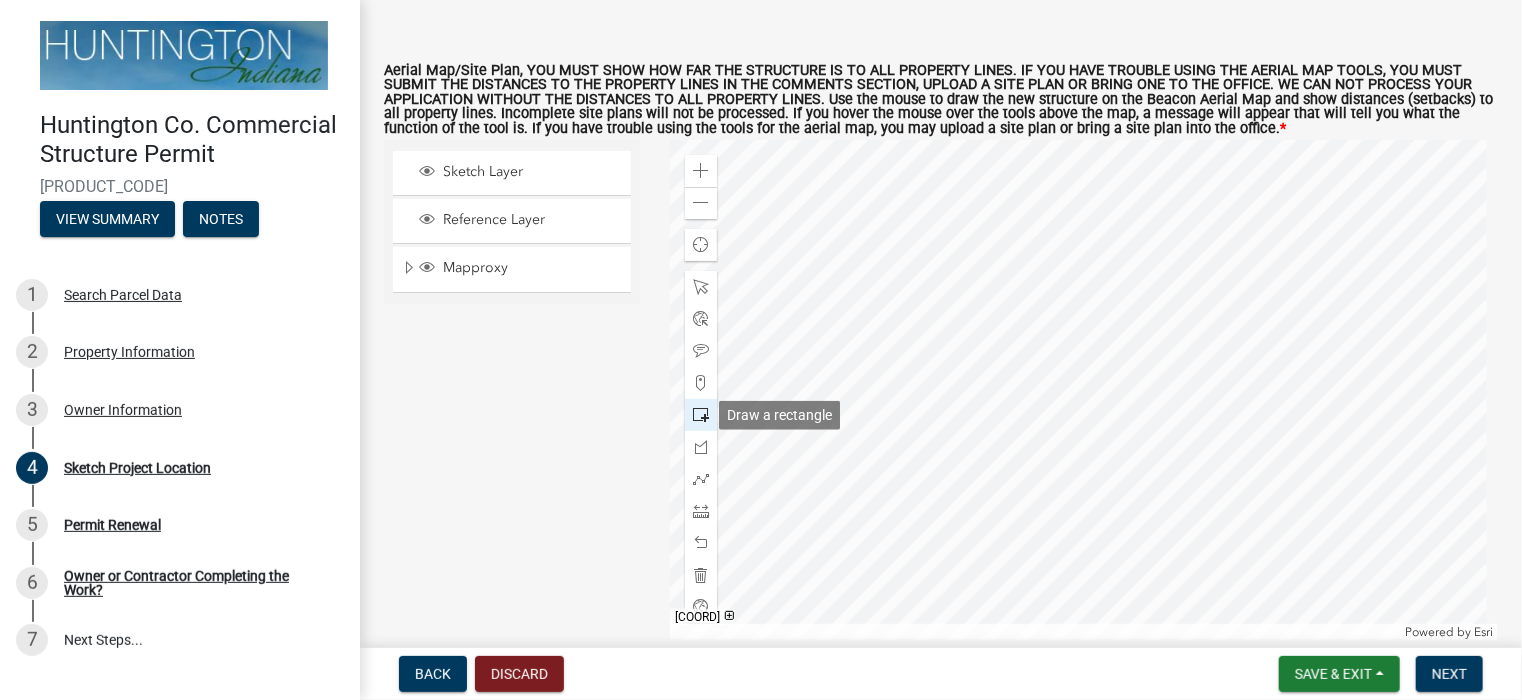 click 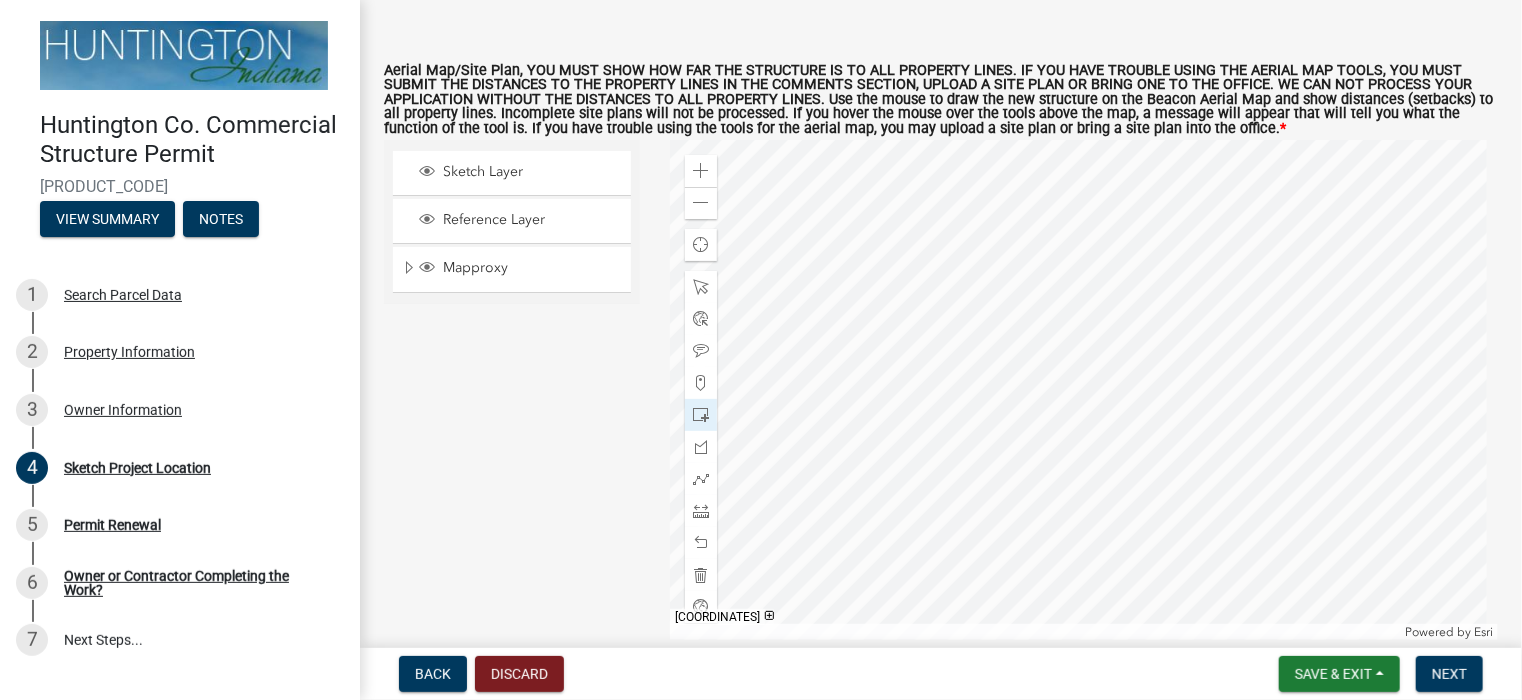 click 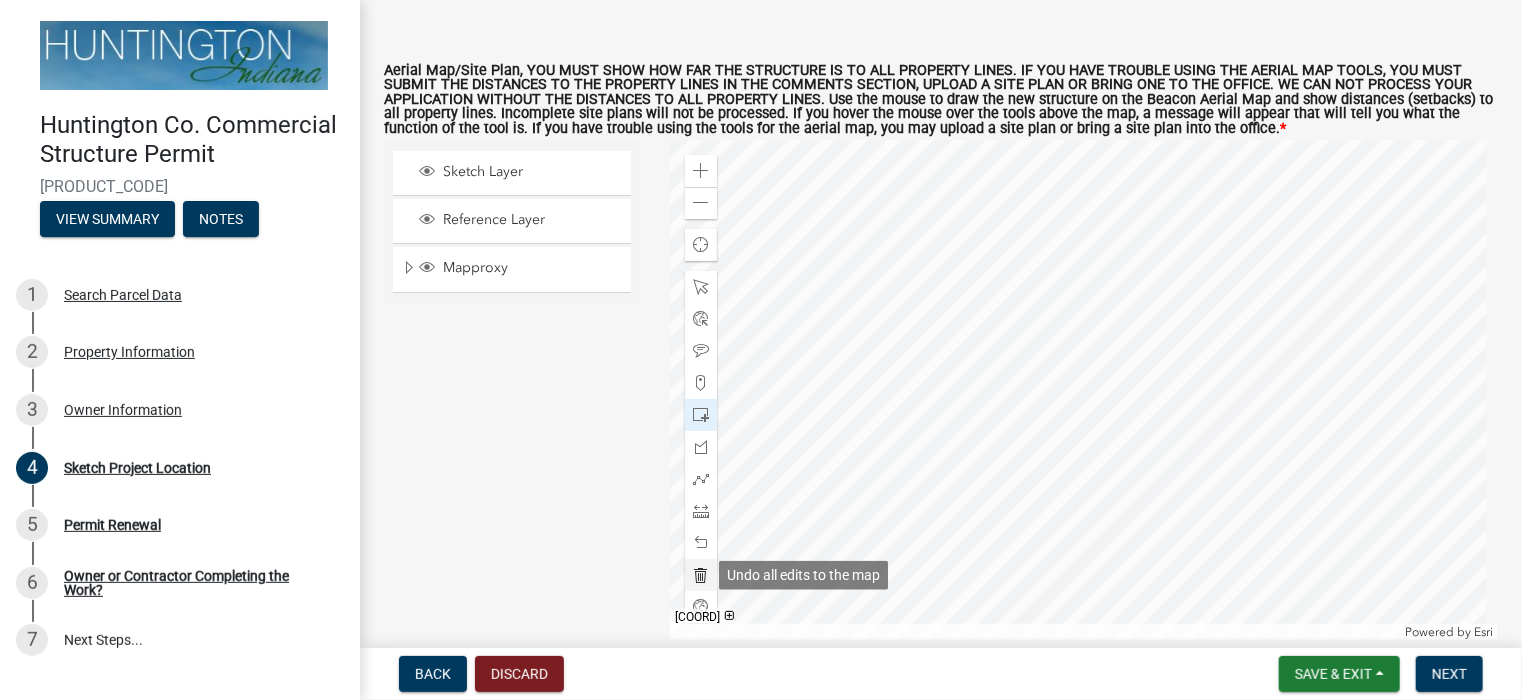 click 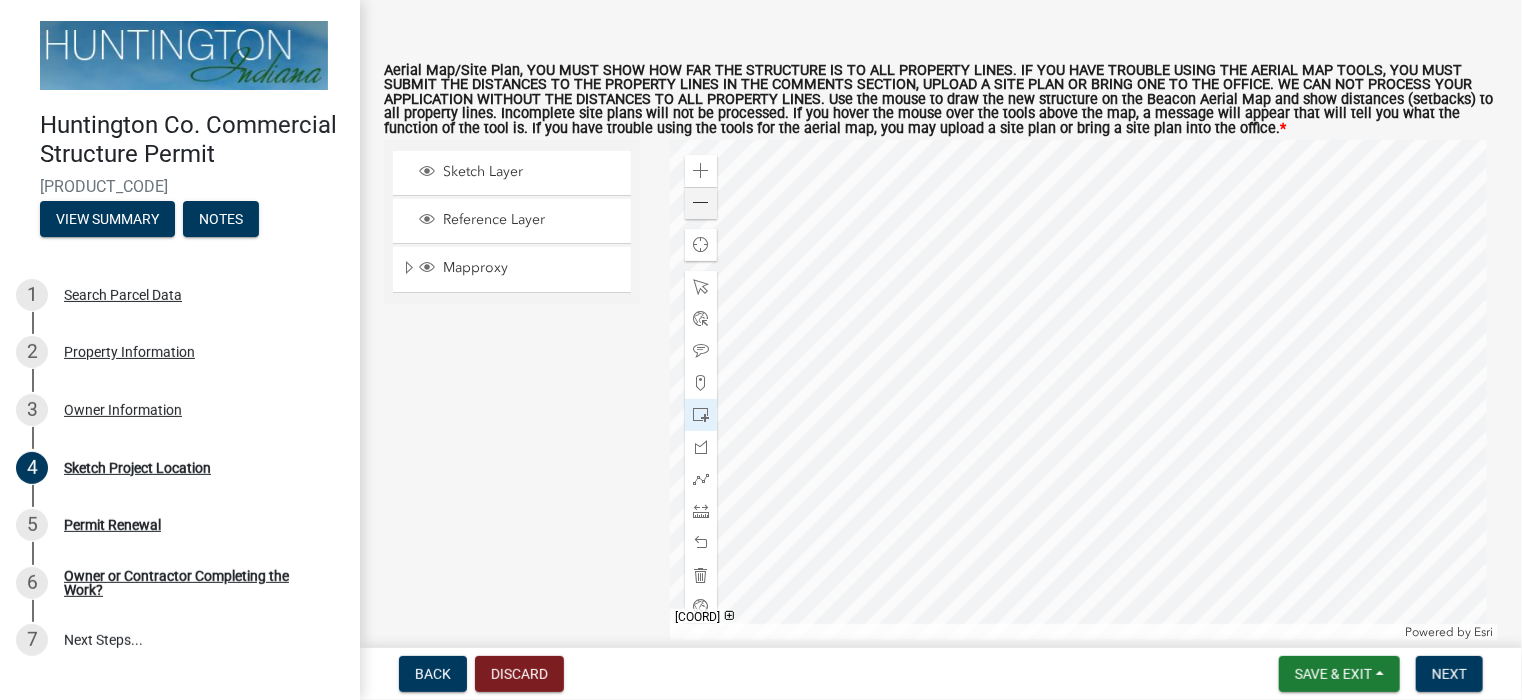 click 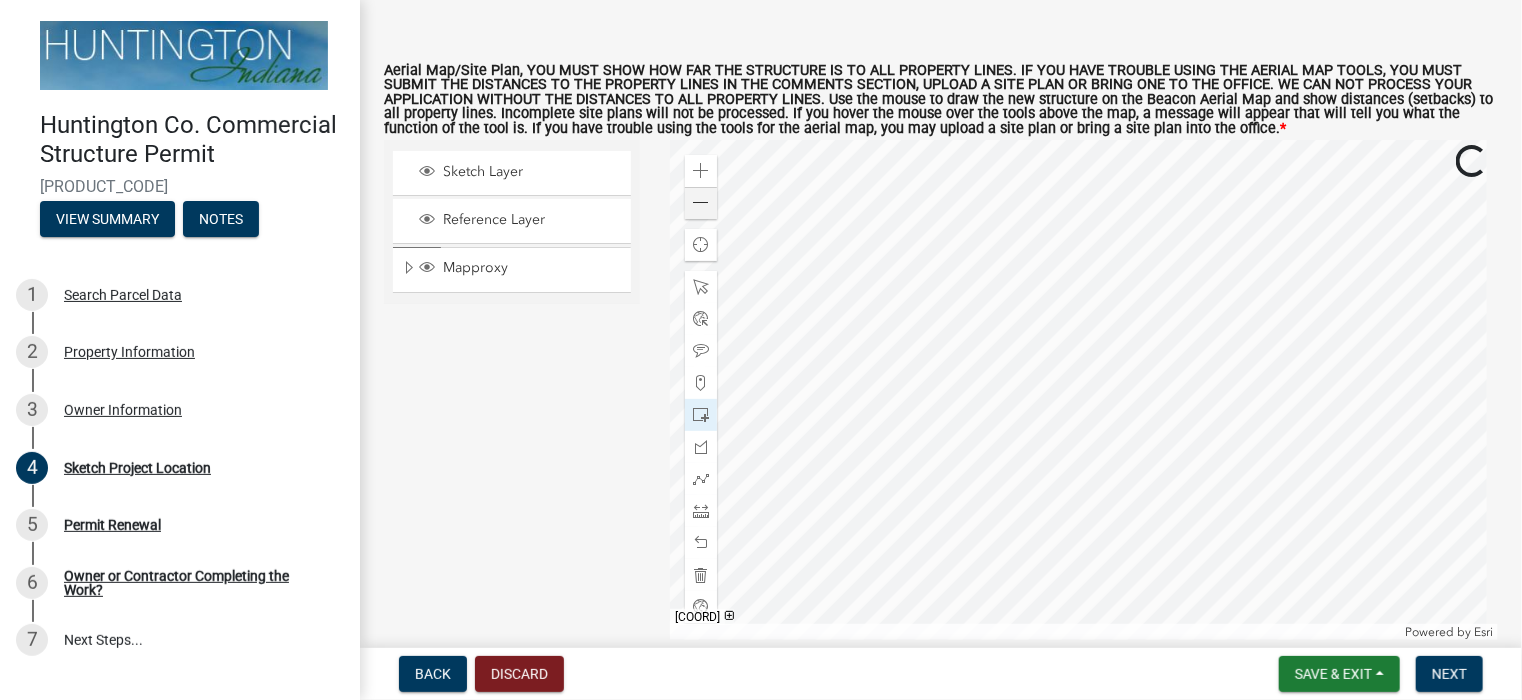 click 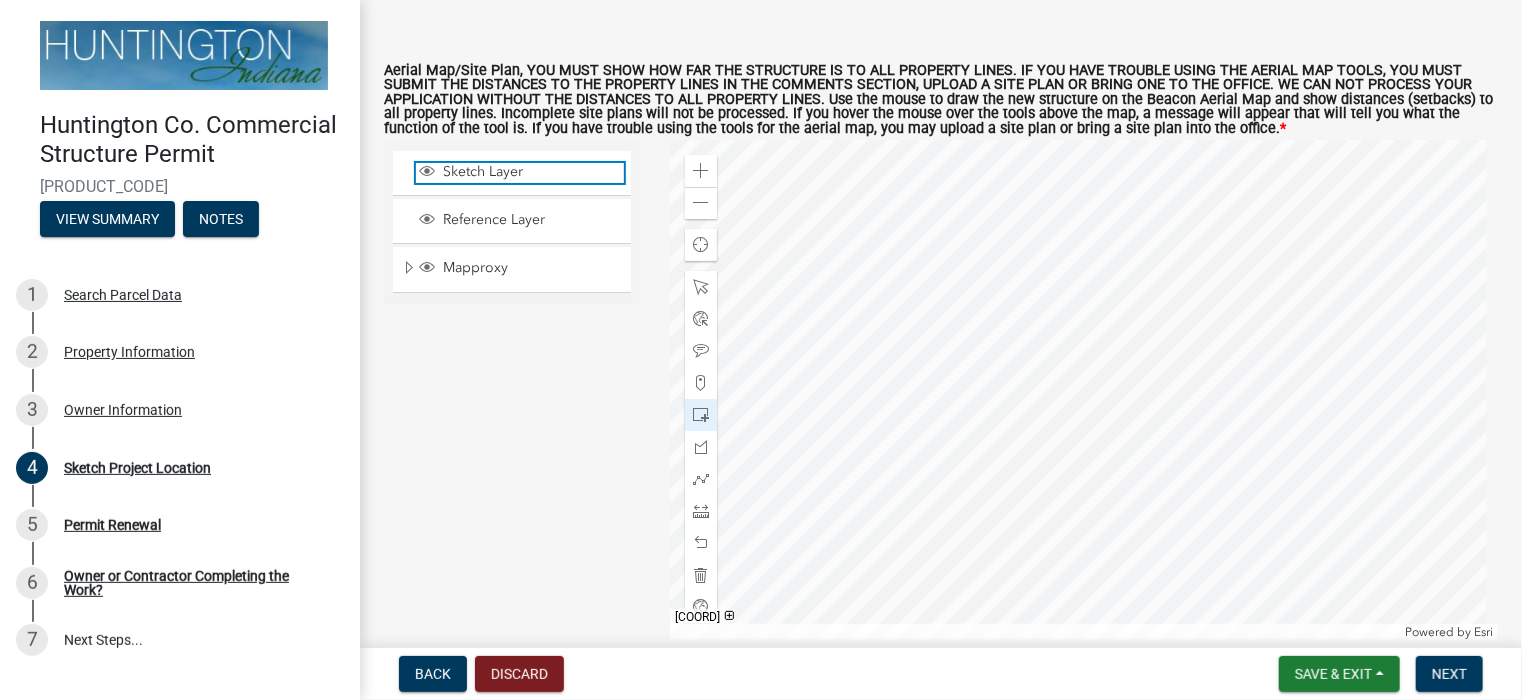 click on "Sketch Layer" at bounding box center (531, 172) 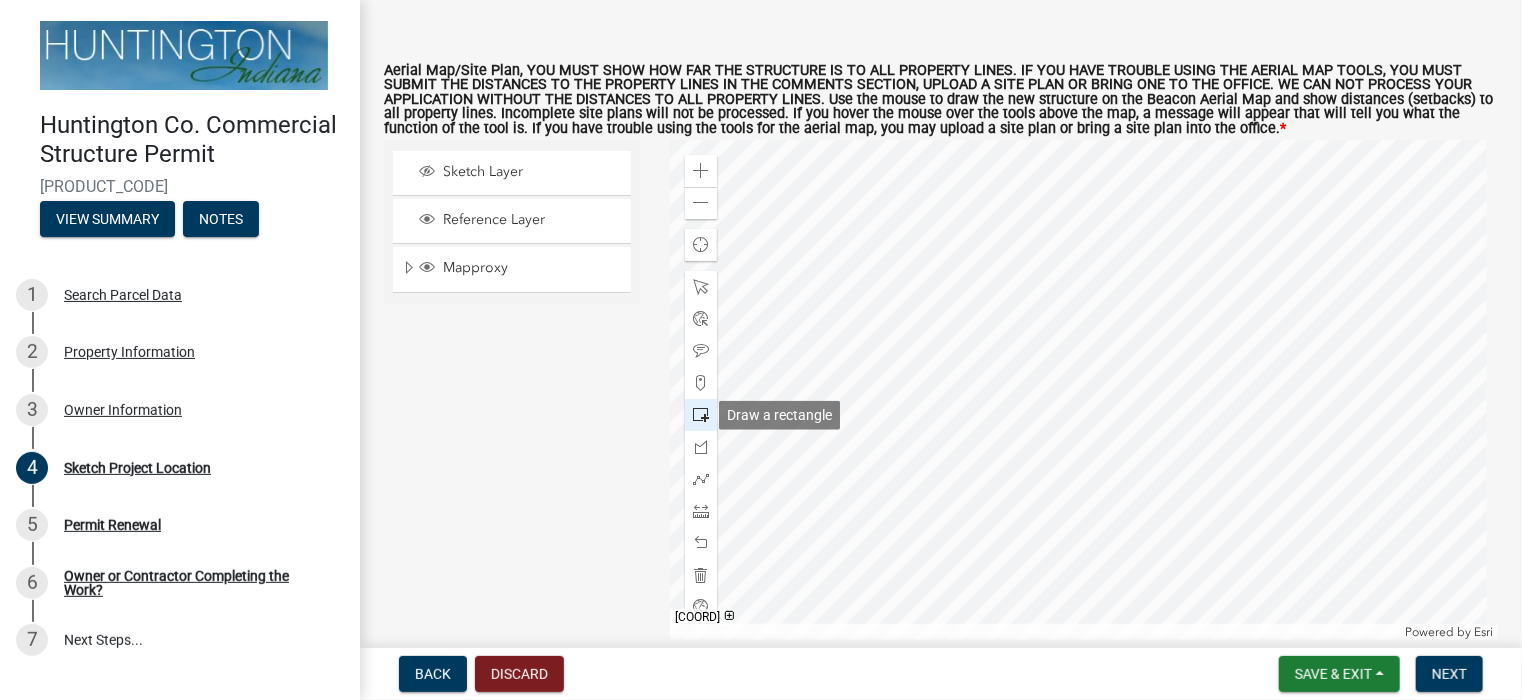 click 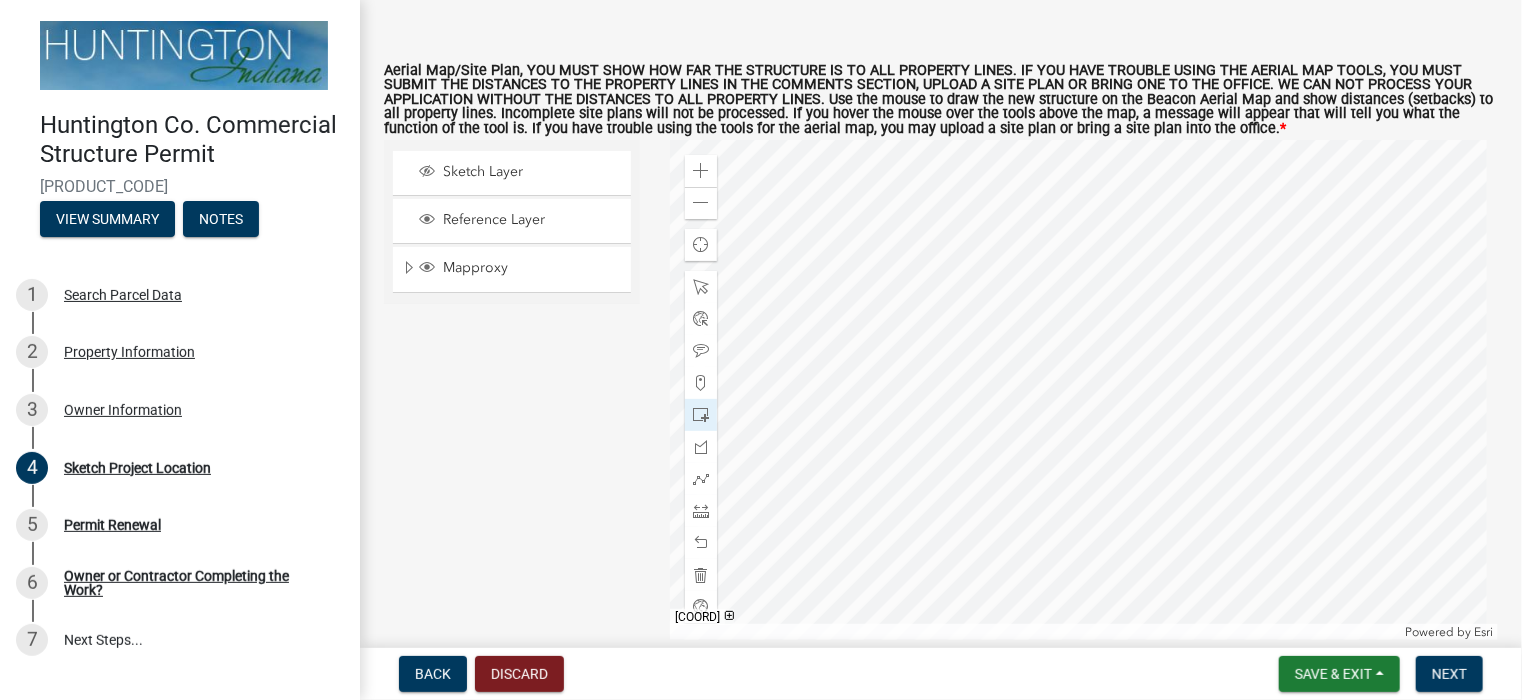 click 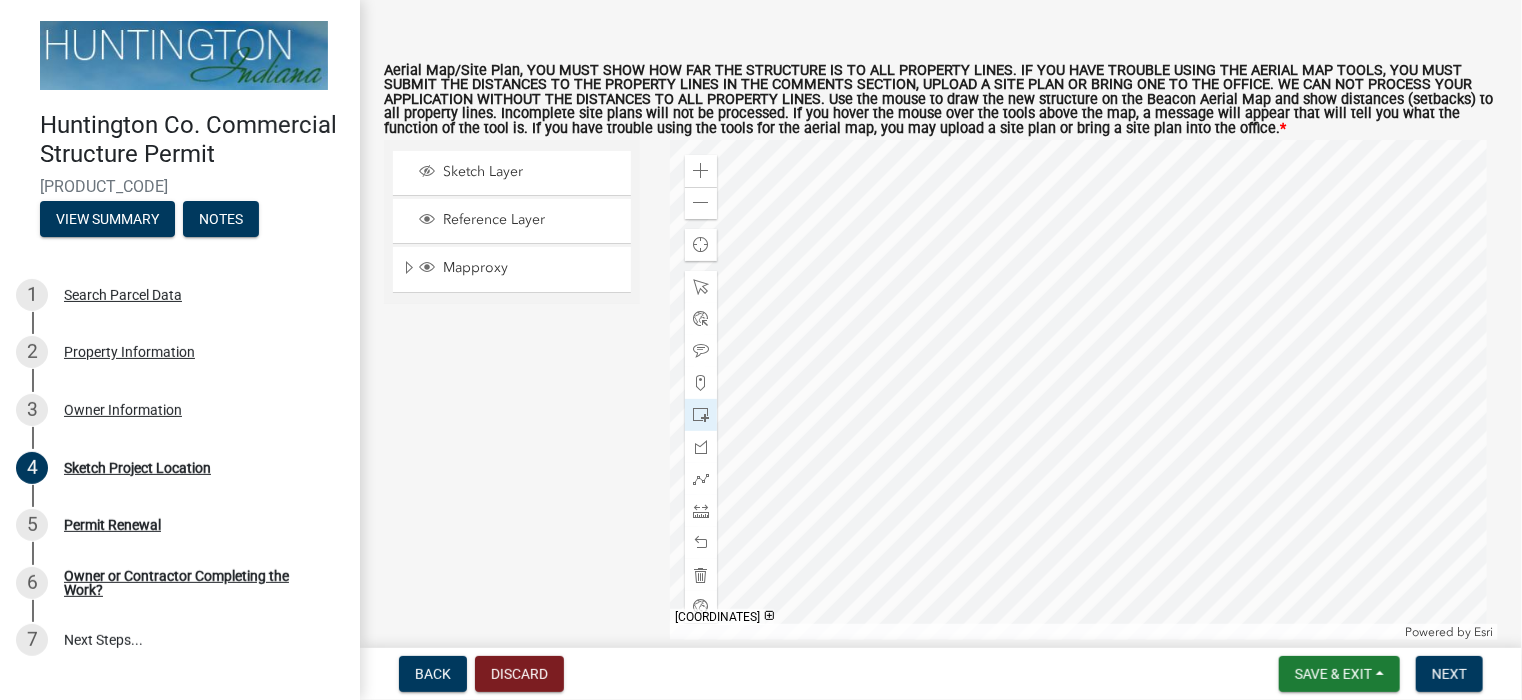 click 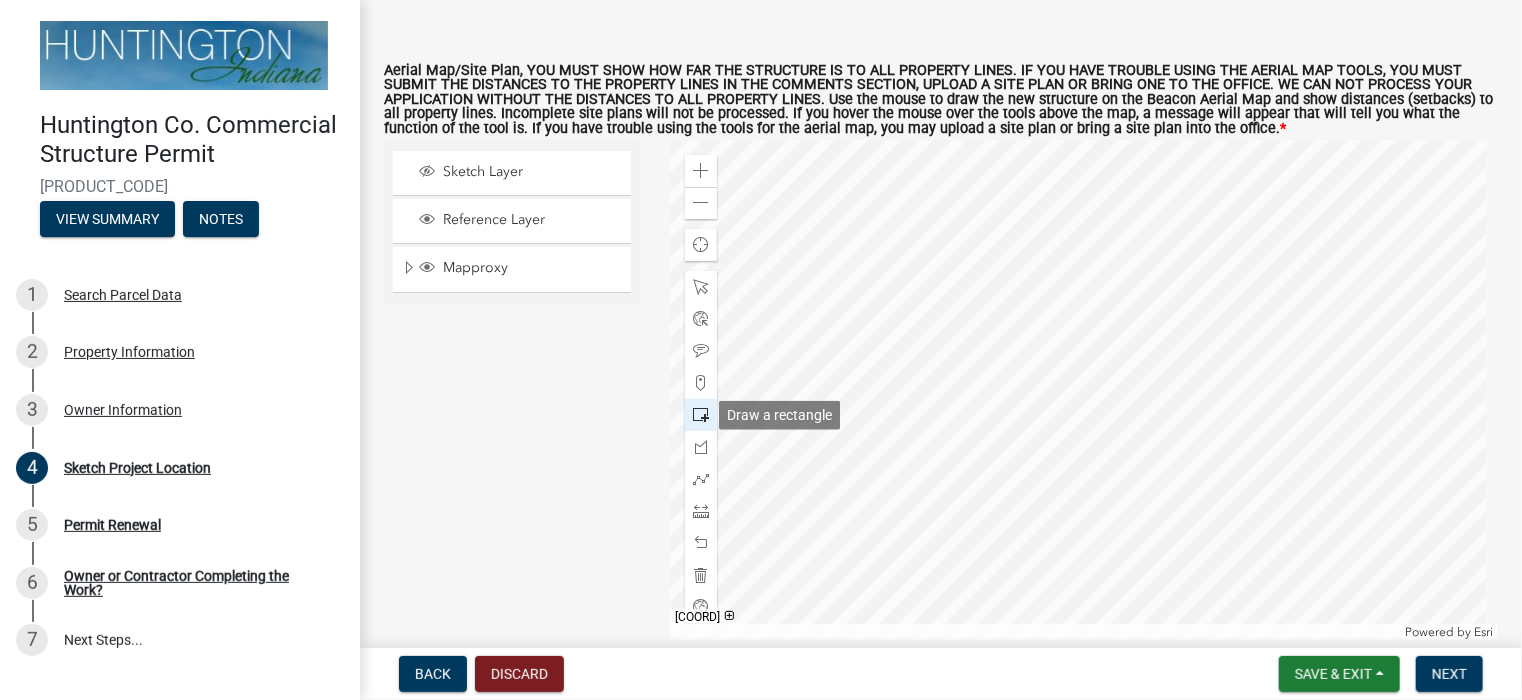 click 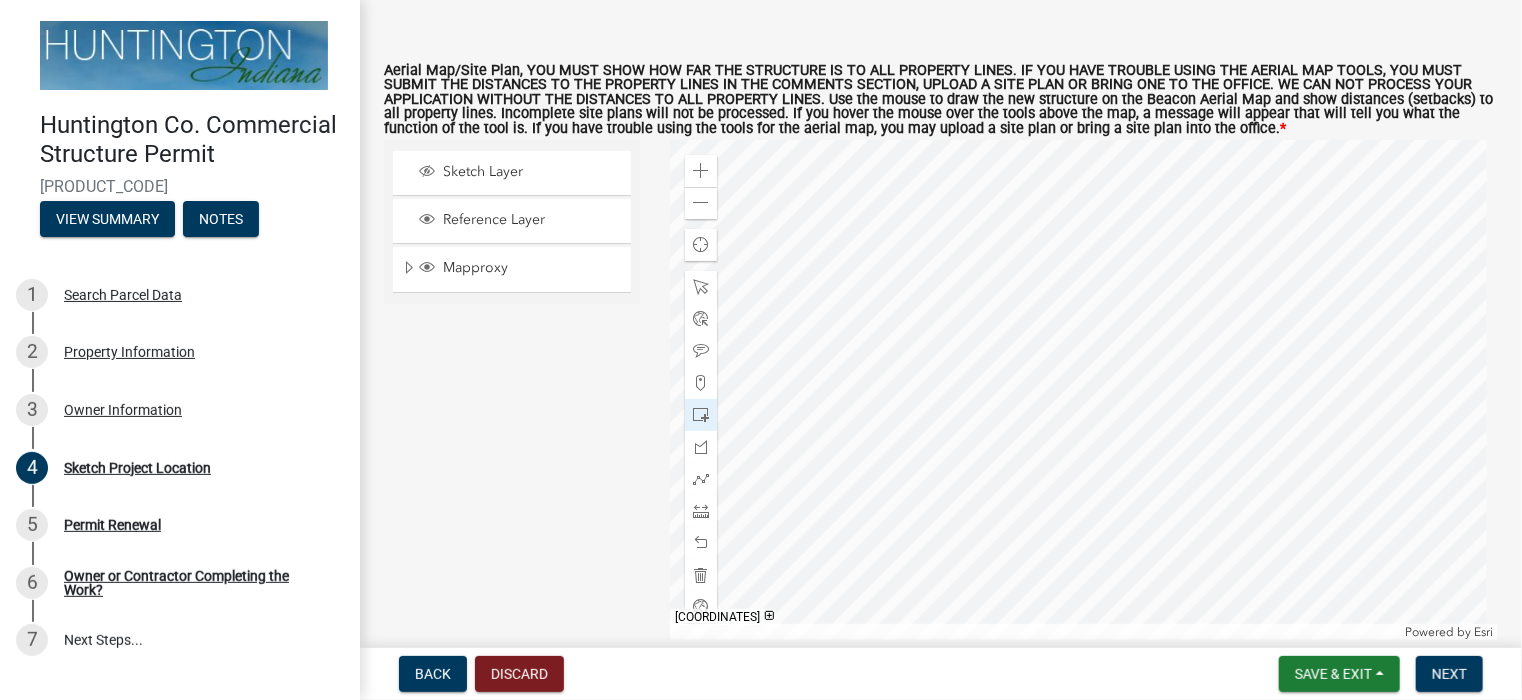 click 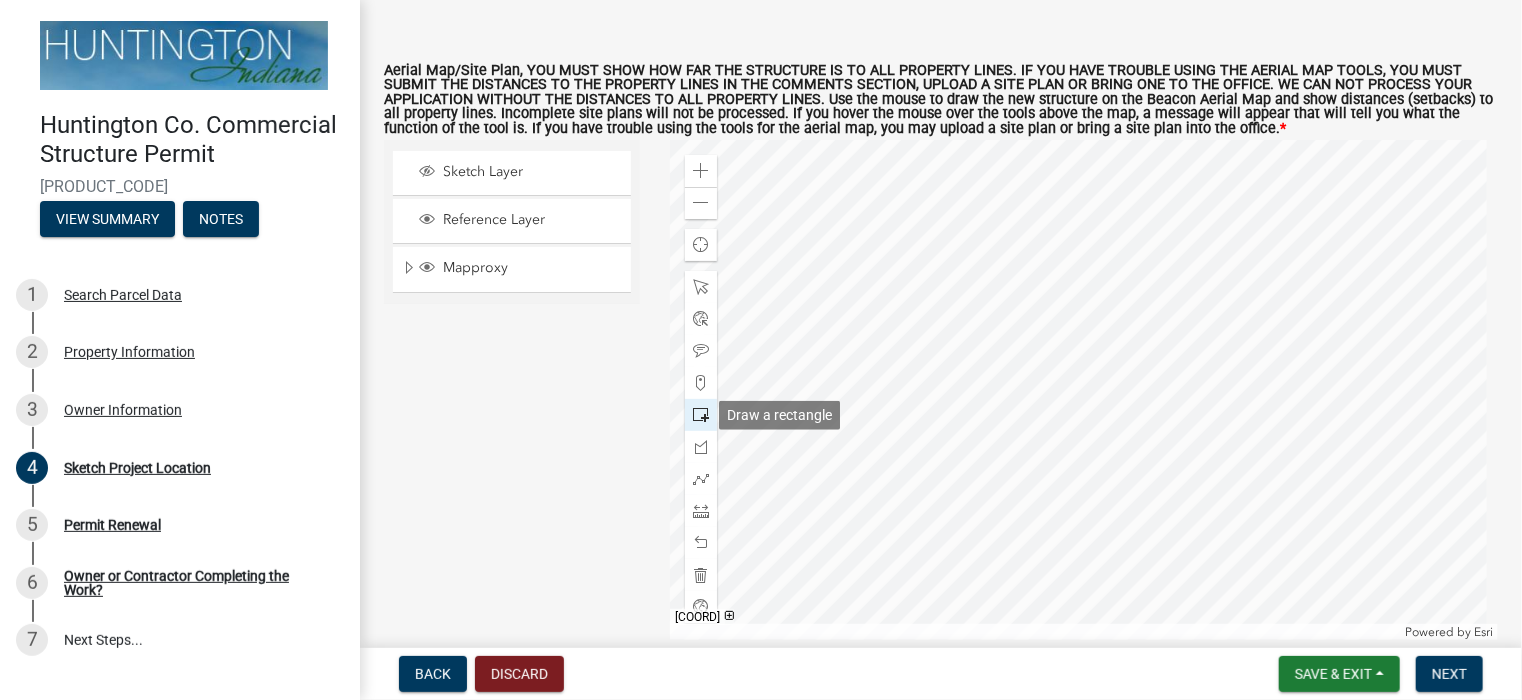 click 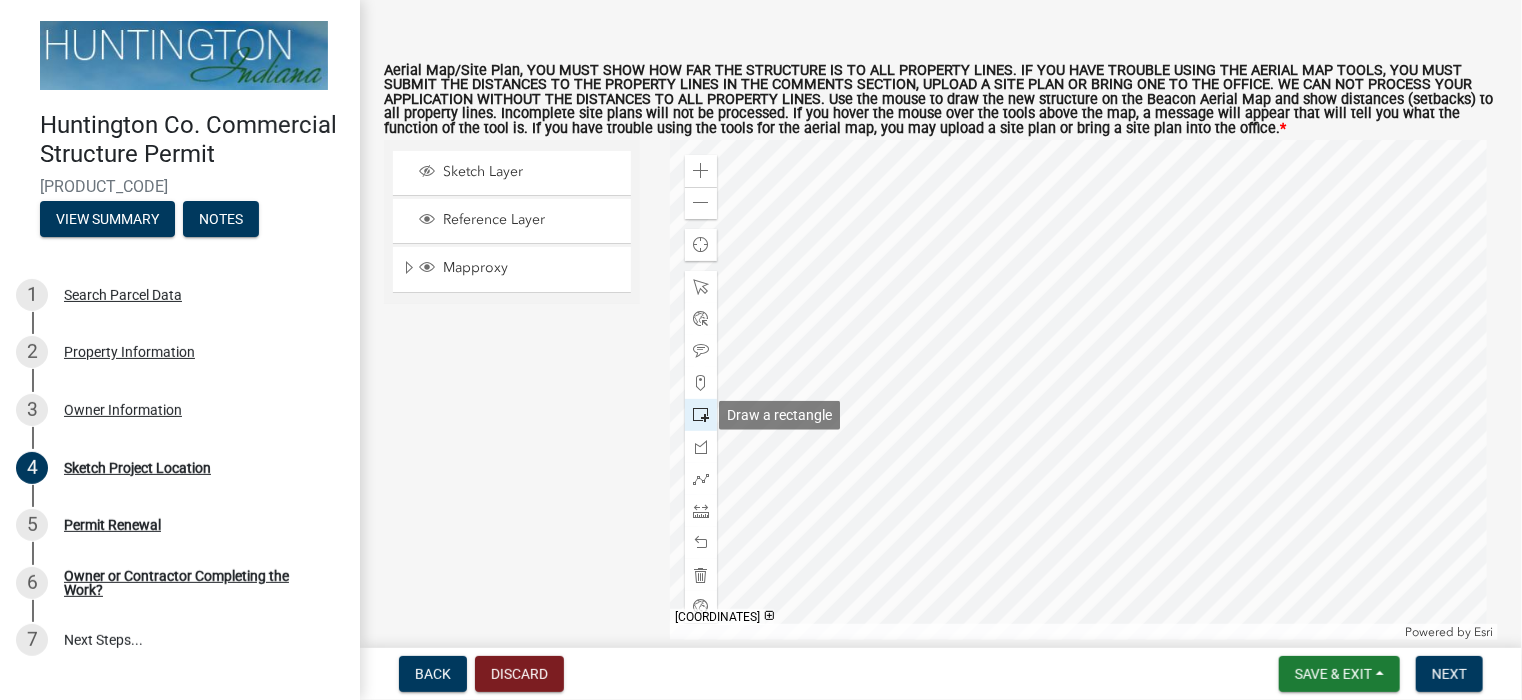 click 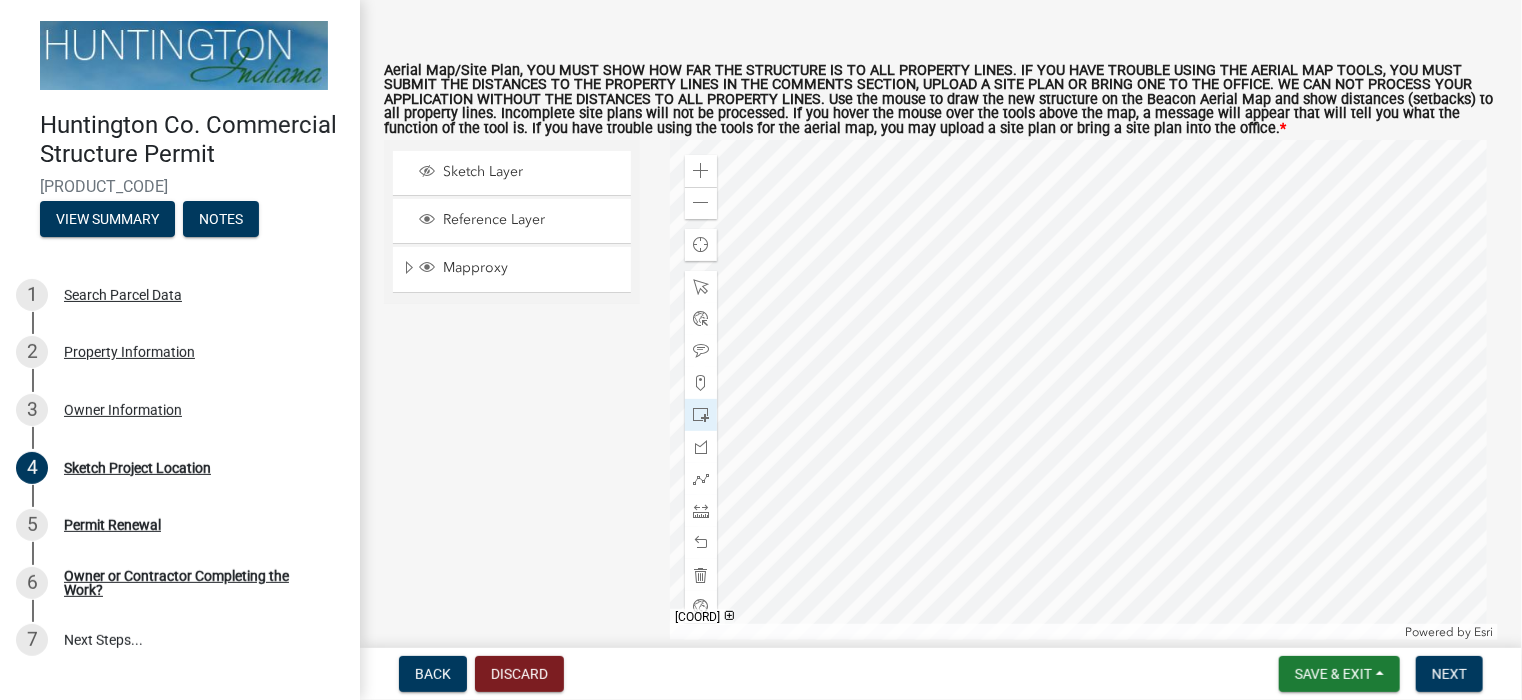 click 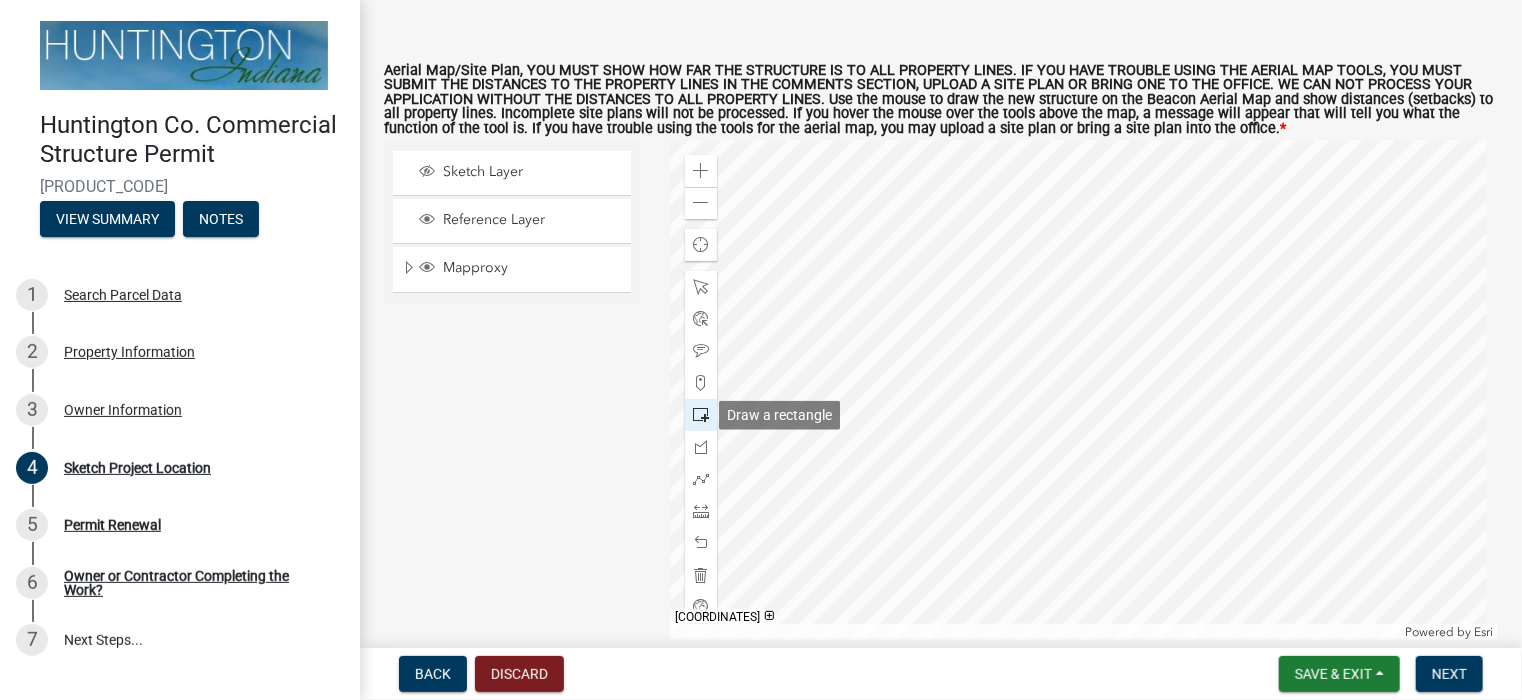 click 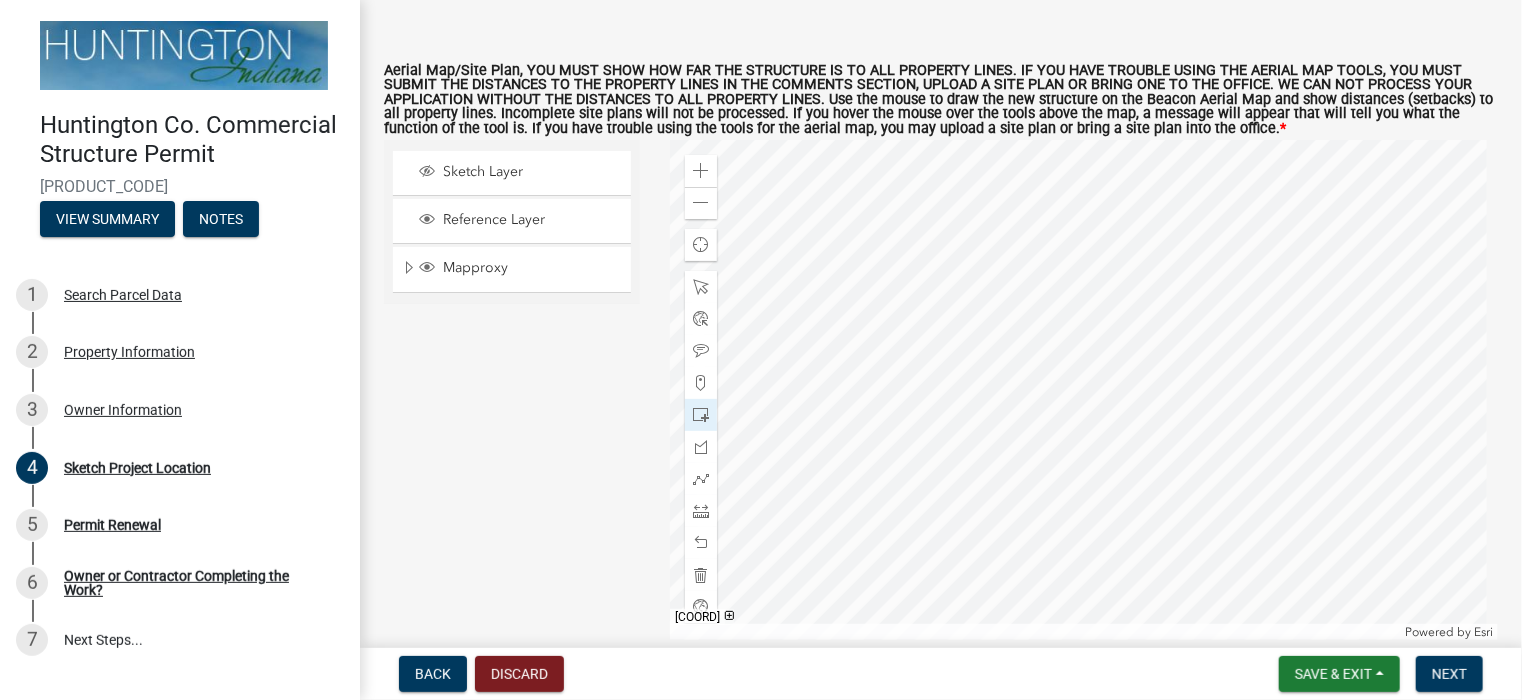 click 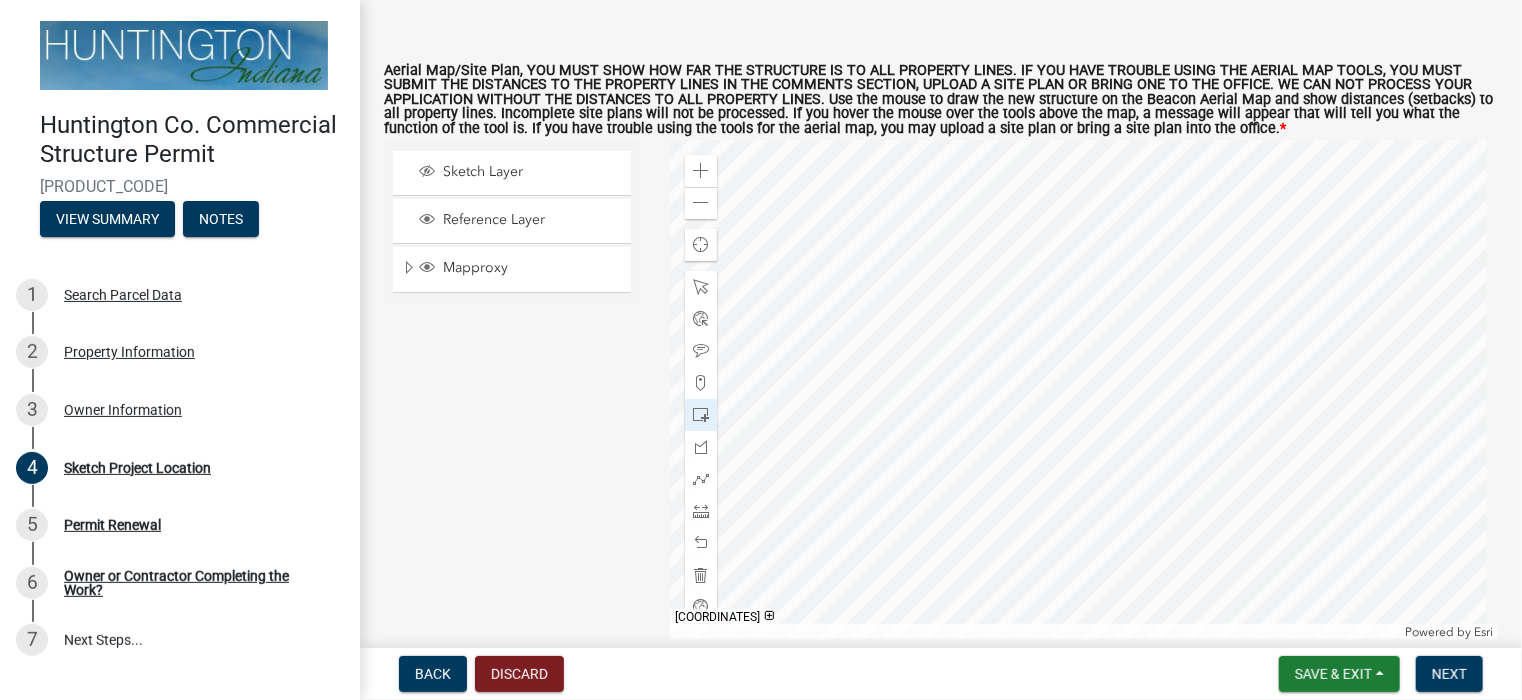 click 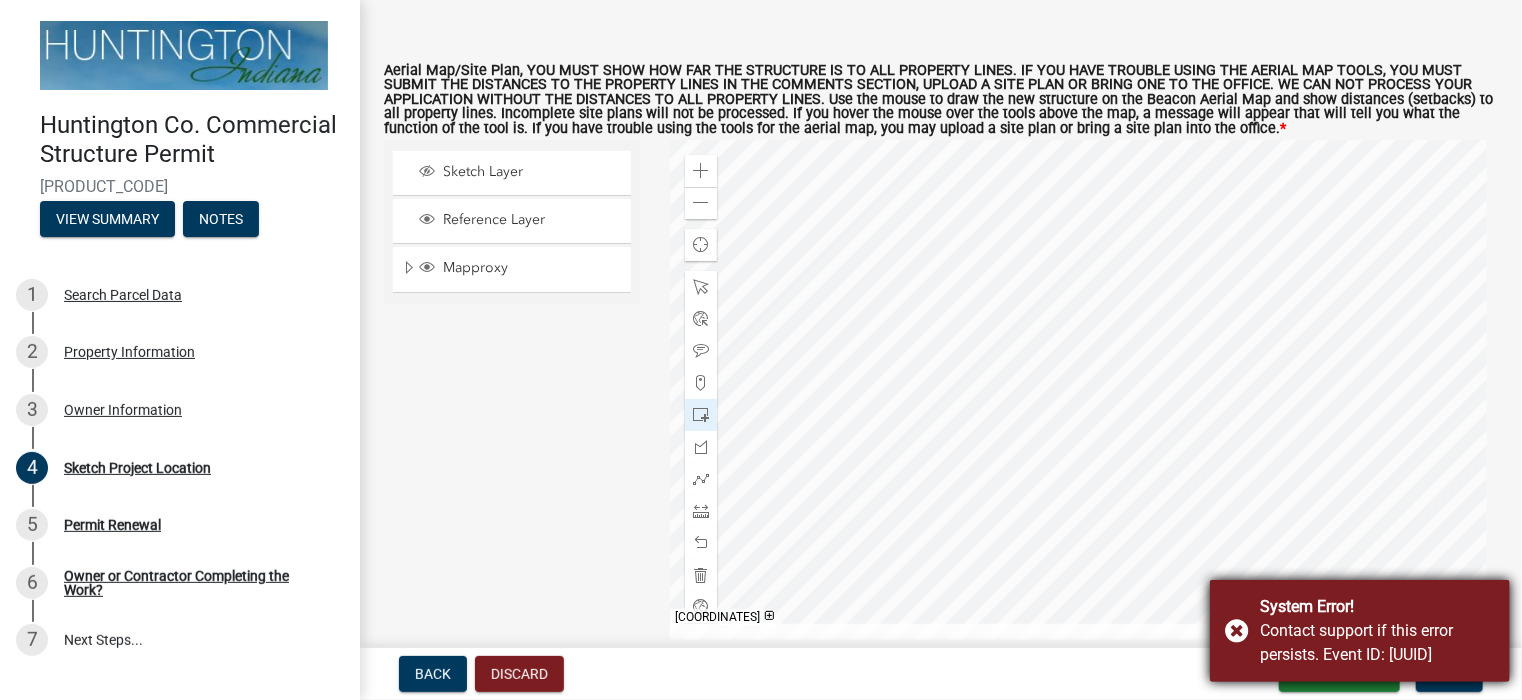 click on "System Error! Contact support if this error persists. Event ID: [UUID]" at bounding box center (1360, 631) 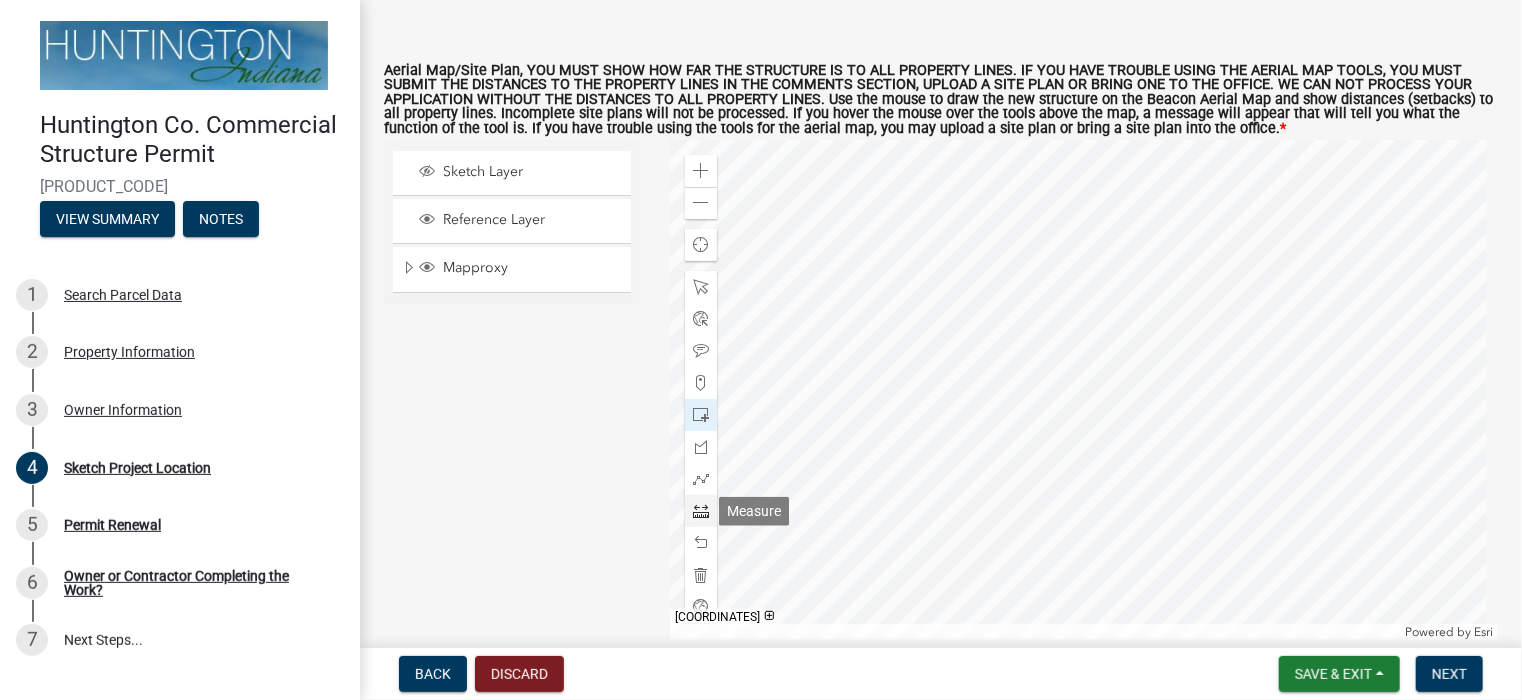 click 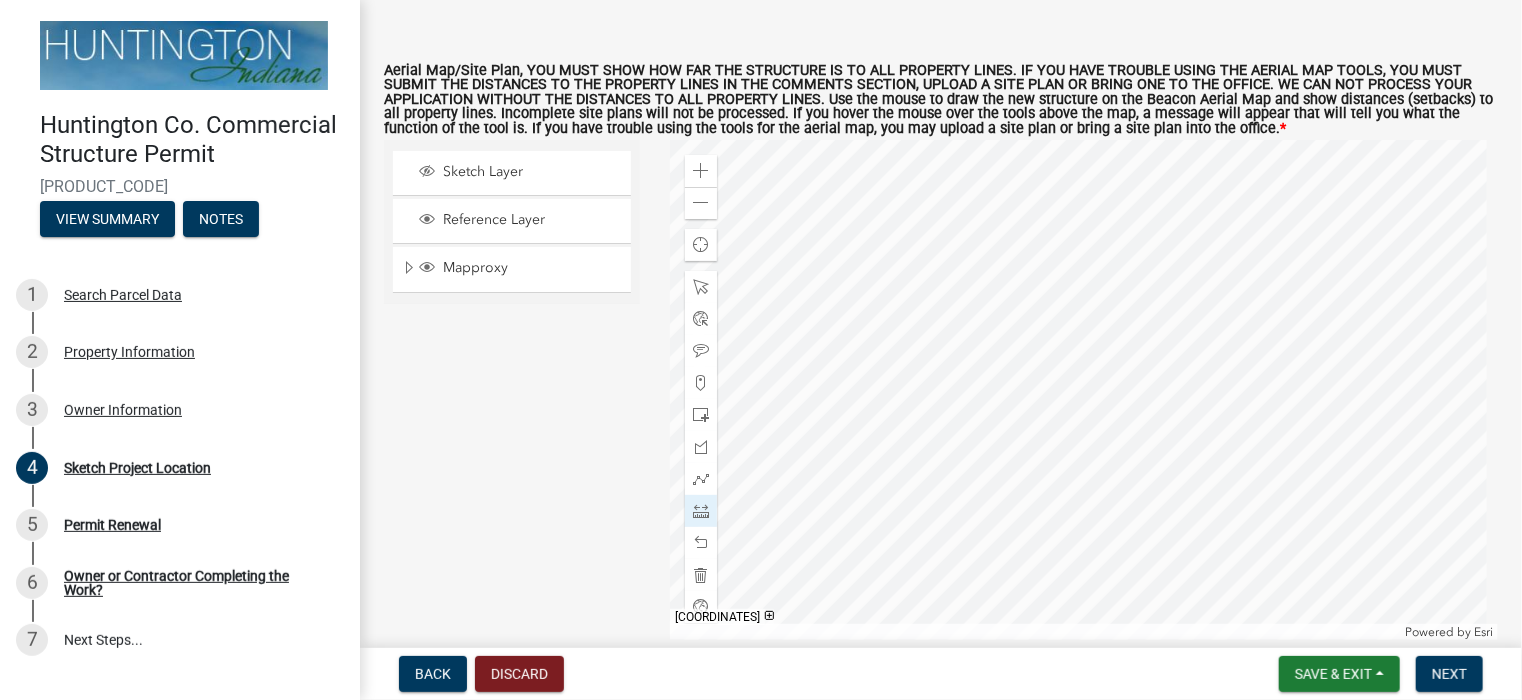 click on "Zoom in Zoom out Find my location Powered by   Esri" 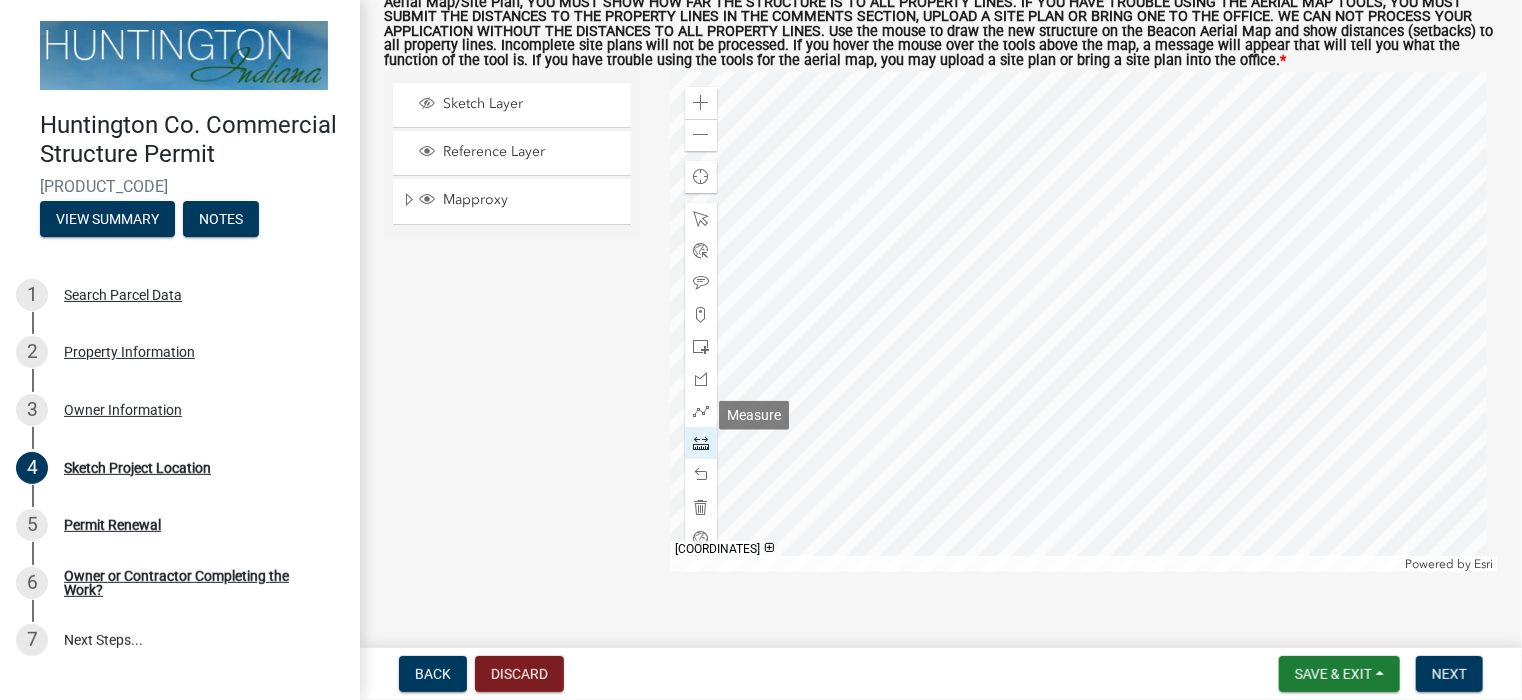 scroll, scrollTop: 200, scrollLeft: 0, axis: vertical 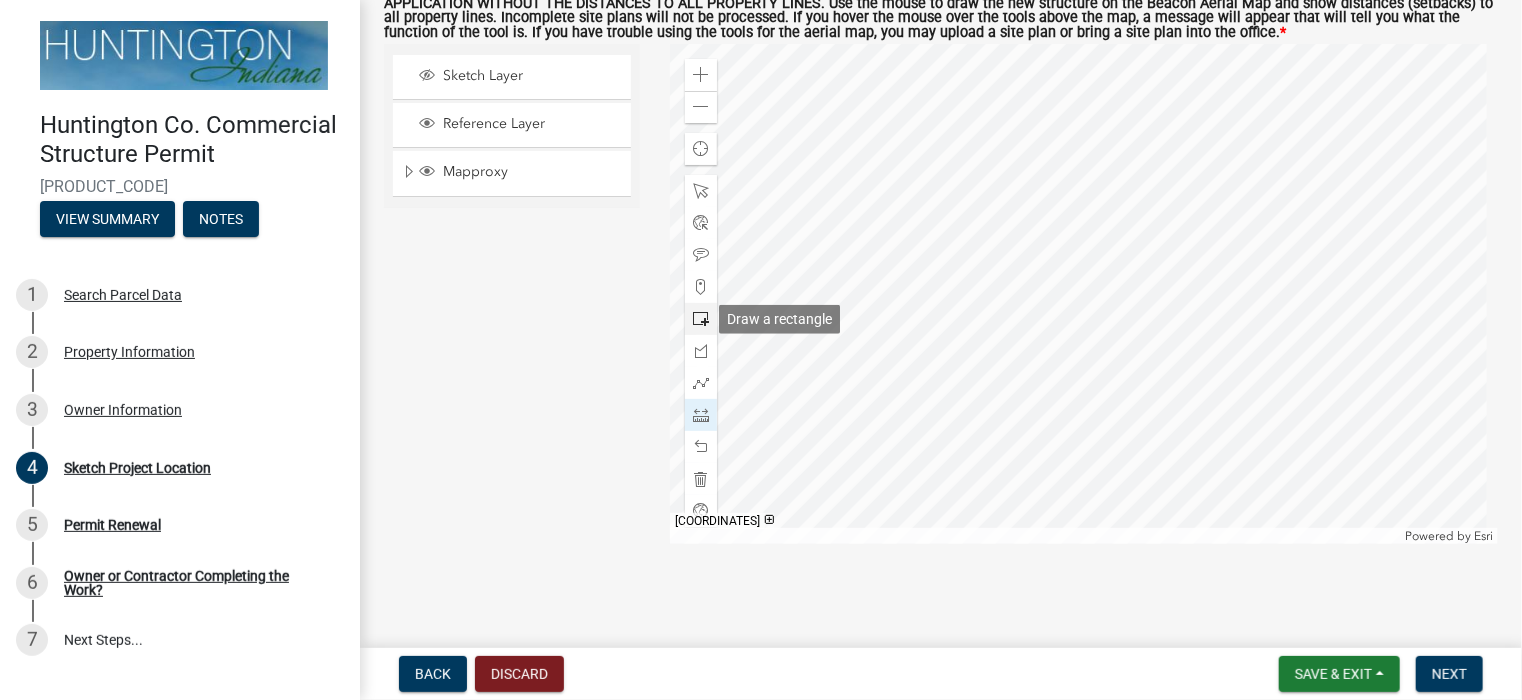 click 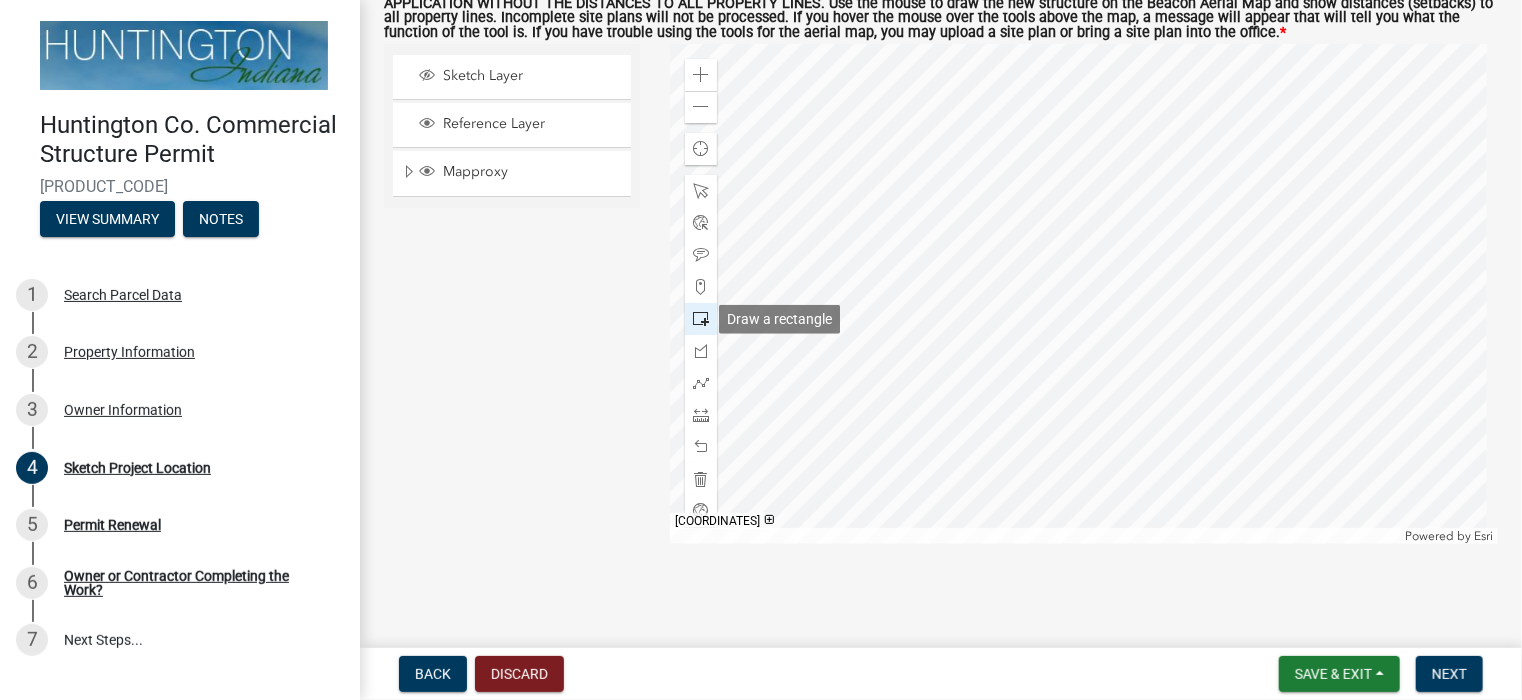 click 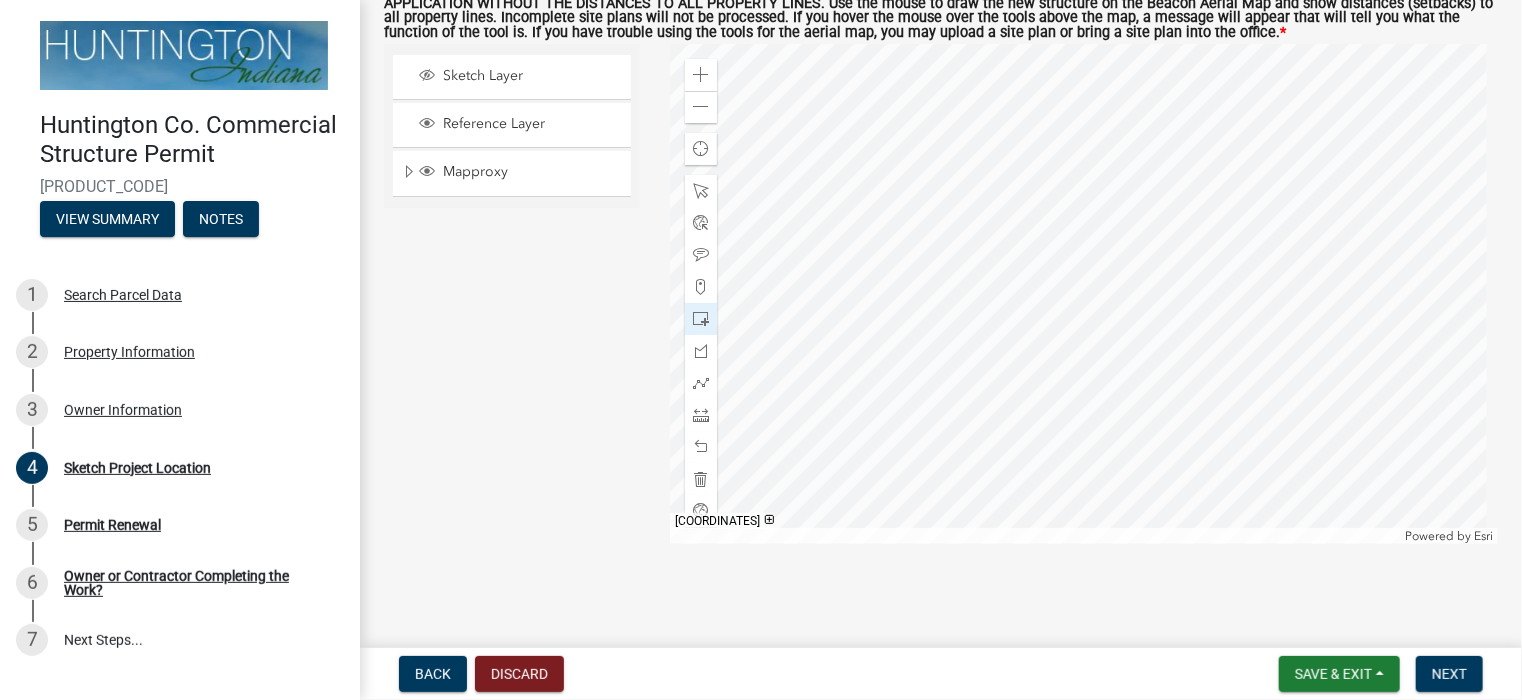 click on "Zoom in Zoom out Find my location Powered by   Esri" 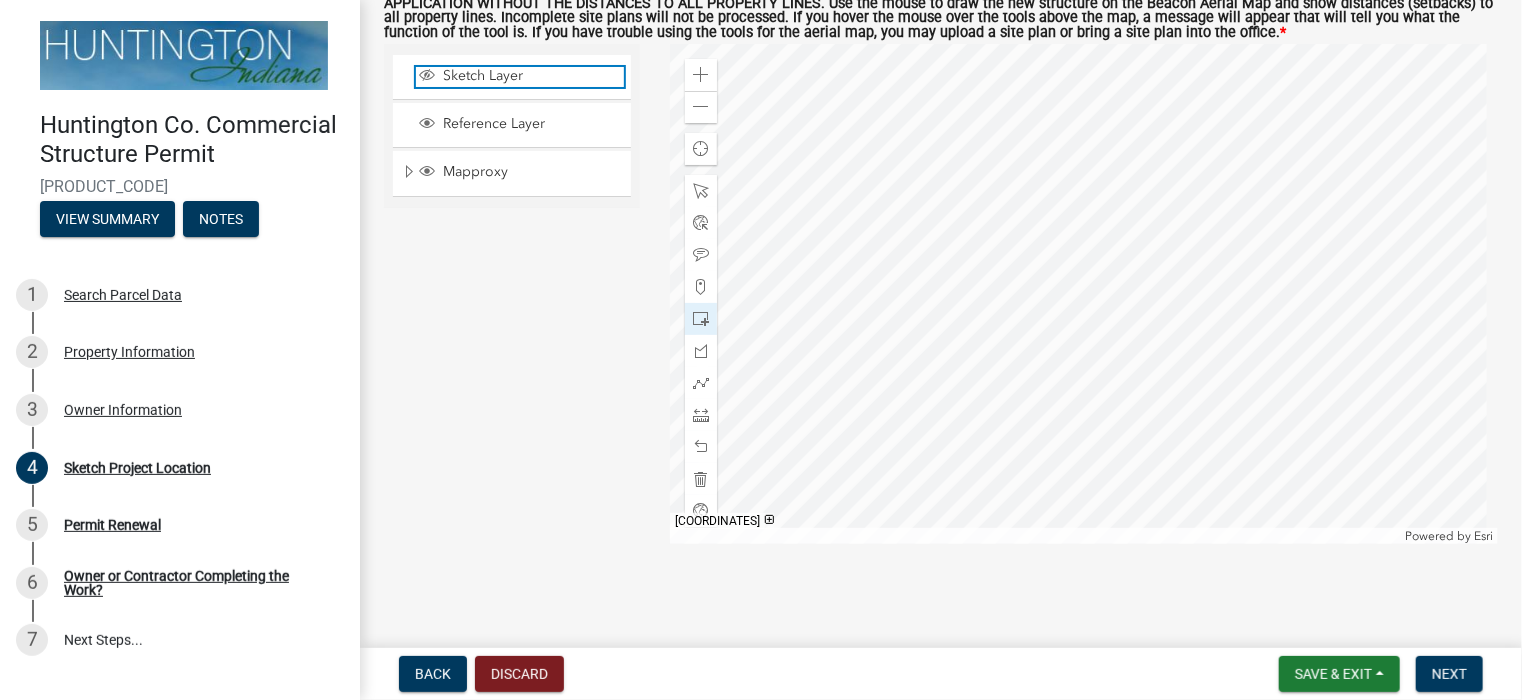 click on "Sketch Layer" at bounding box center [531, 76] 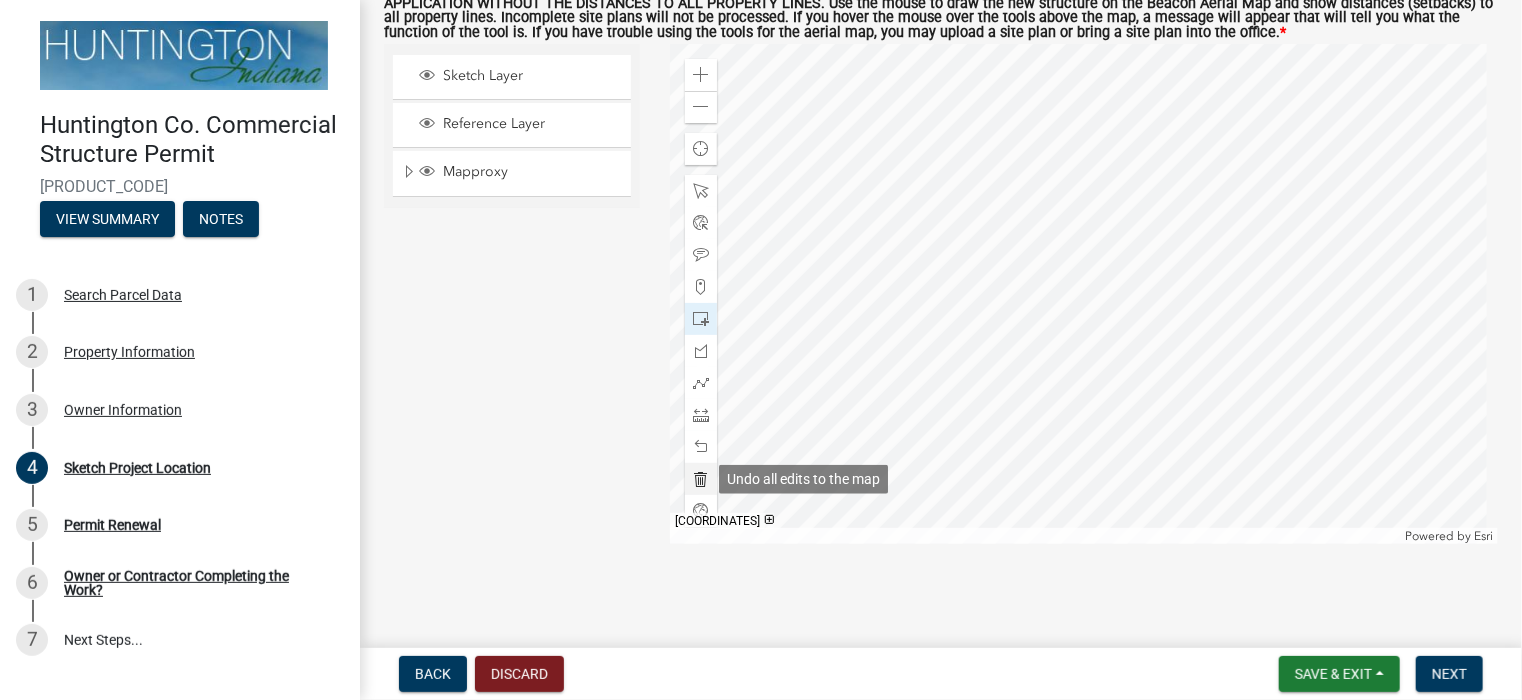 click 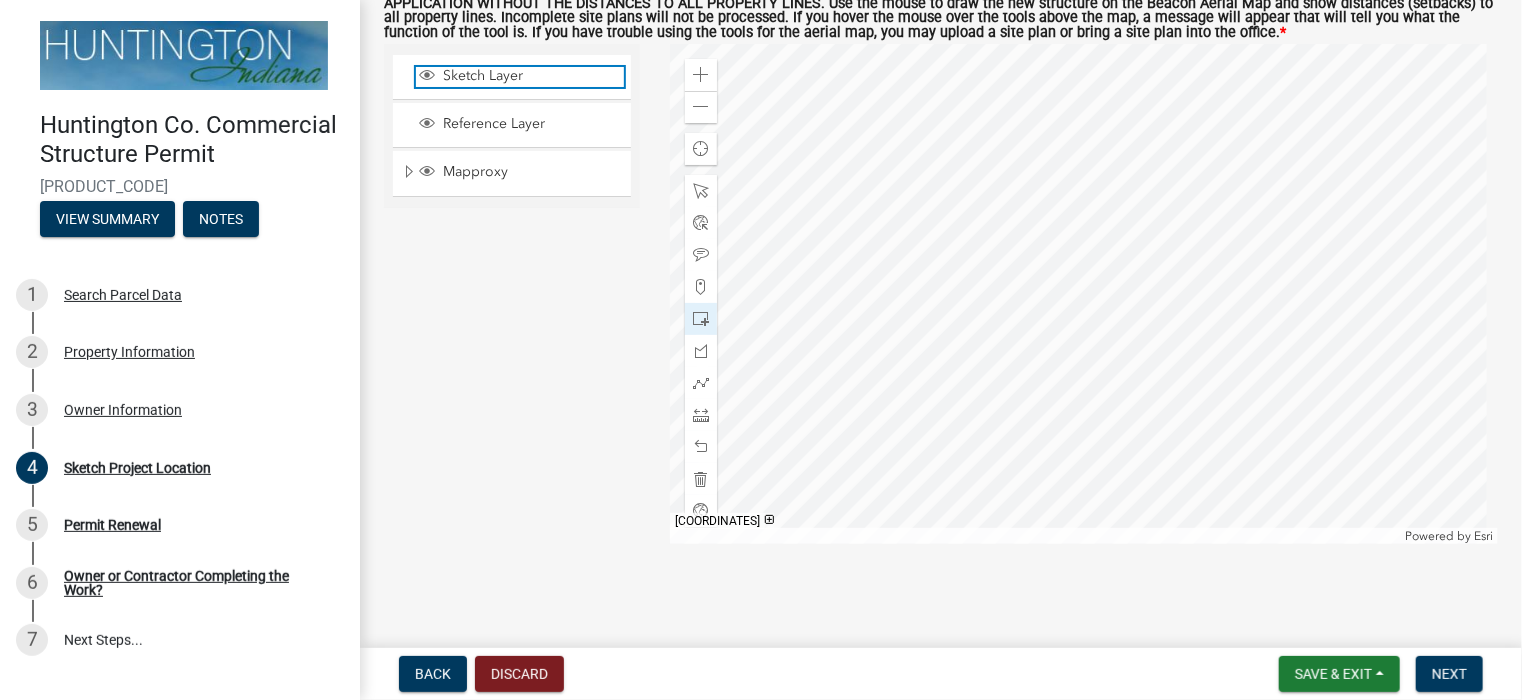 click on "Sketch Layer" at bounding box center [531, 76] 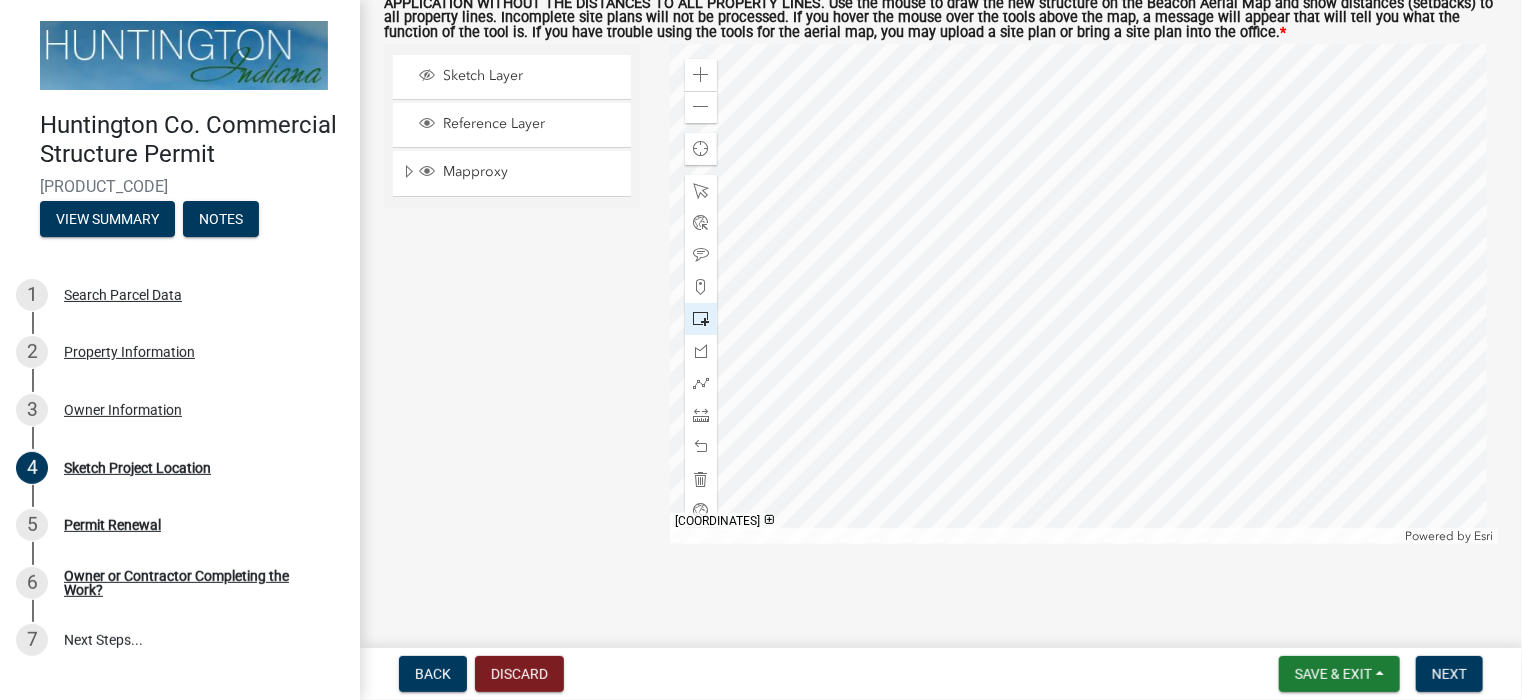 click 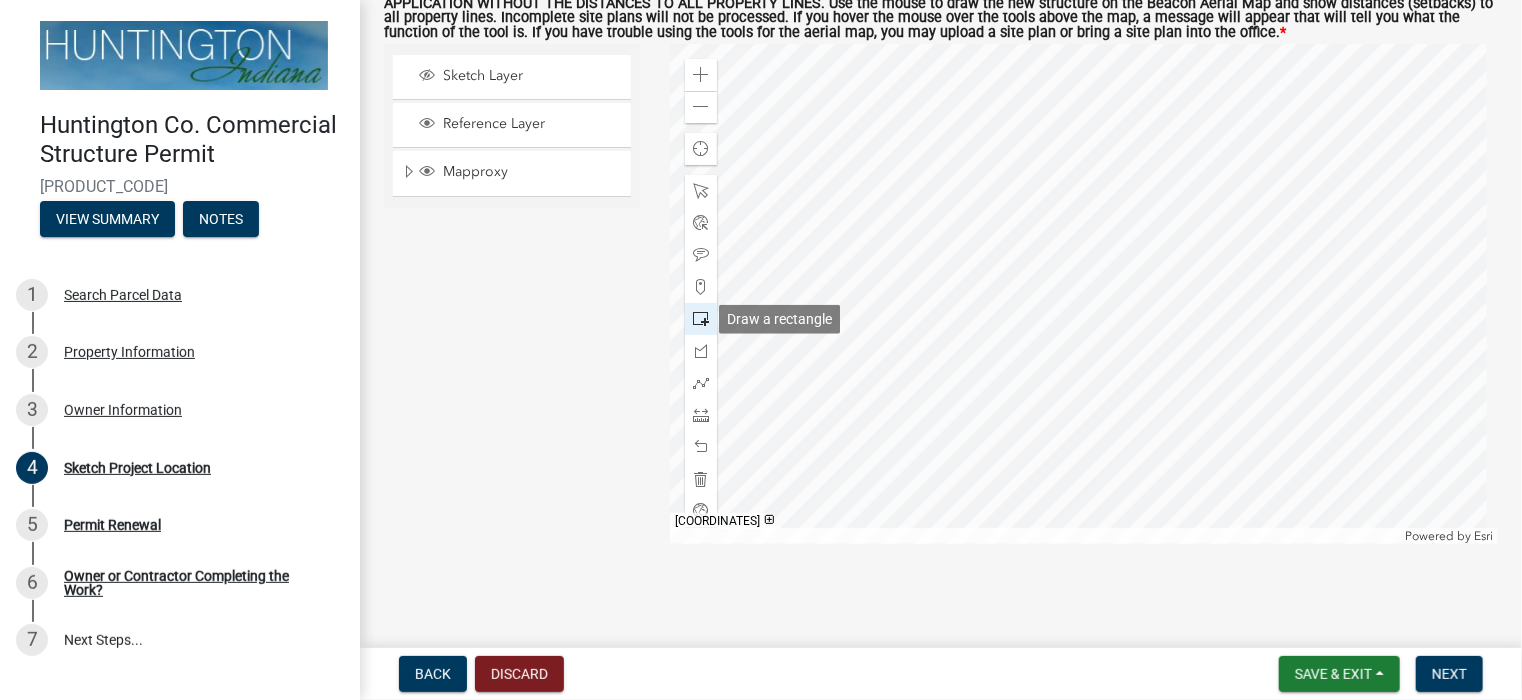 click 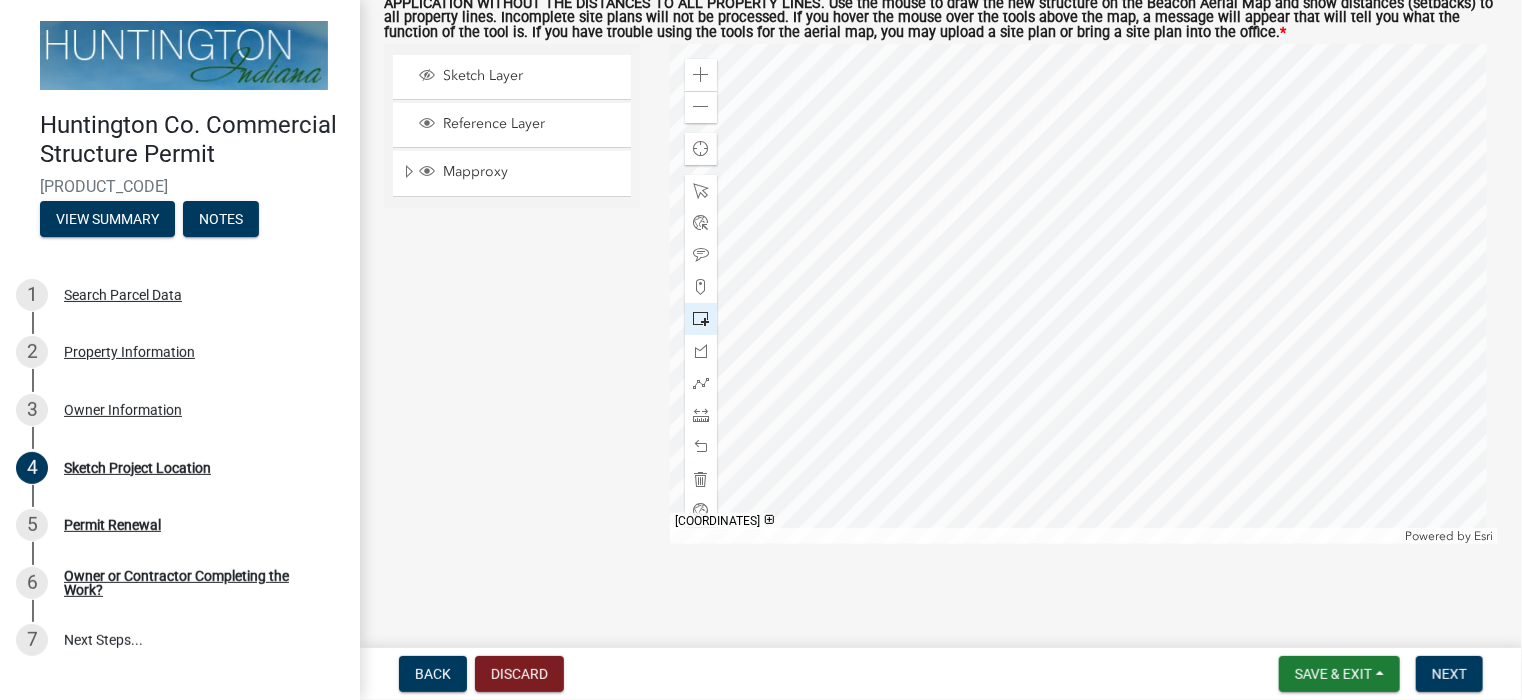 scroll, scrollTop: 0, scrollLeft: 0, axis: both 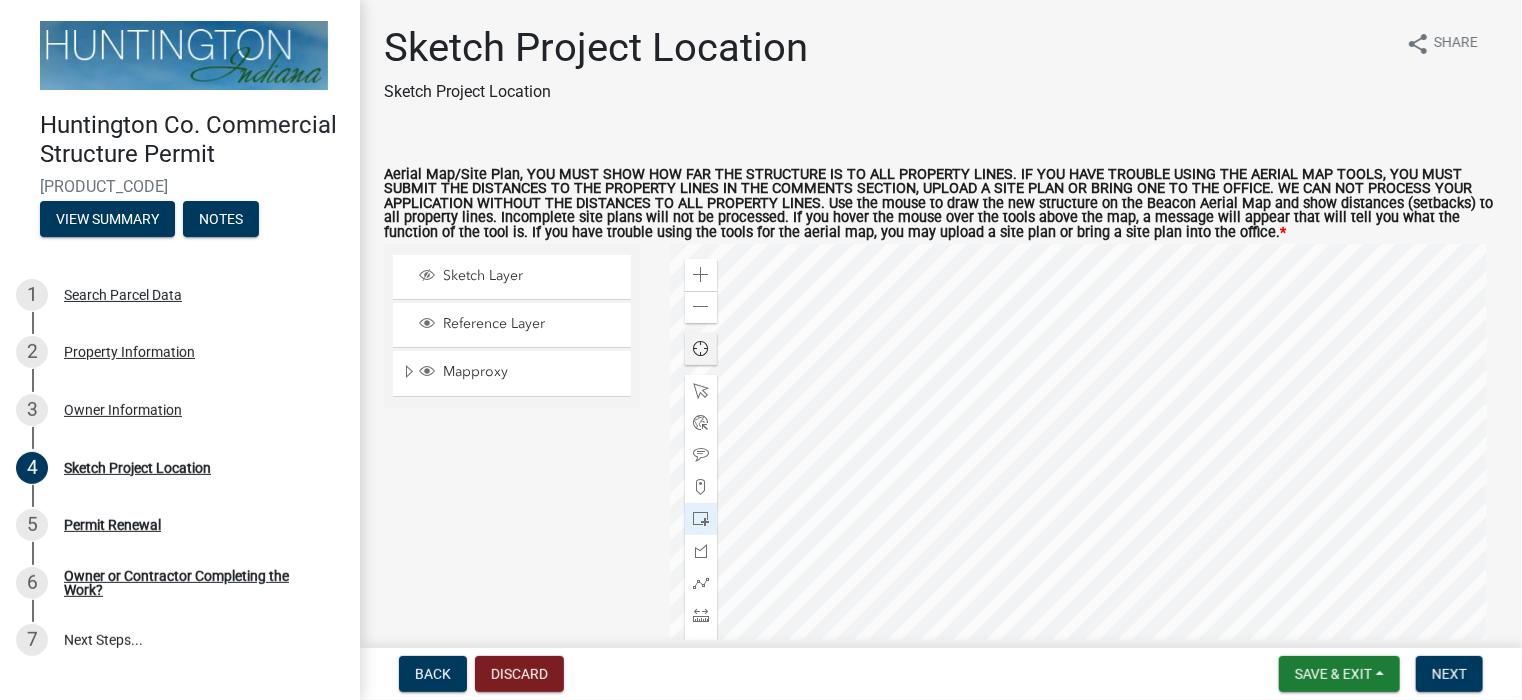 click 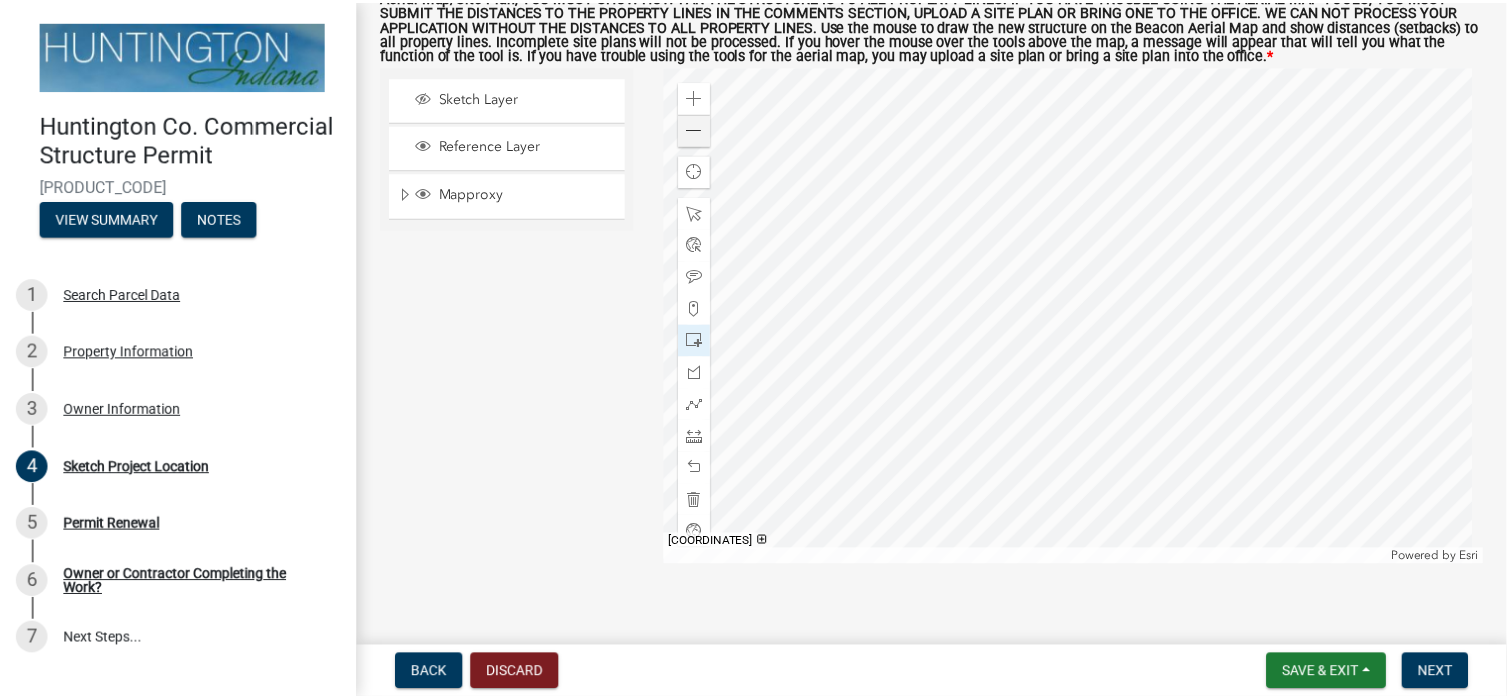 scroll, scrollTop: 200, scrollLeft: 0, axis: vertical 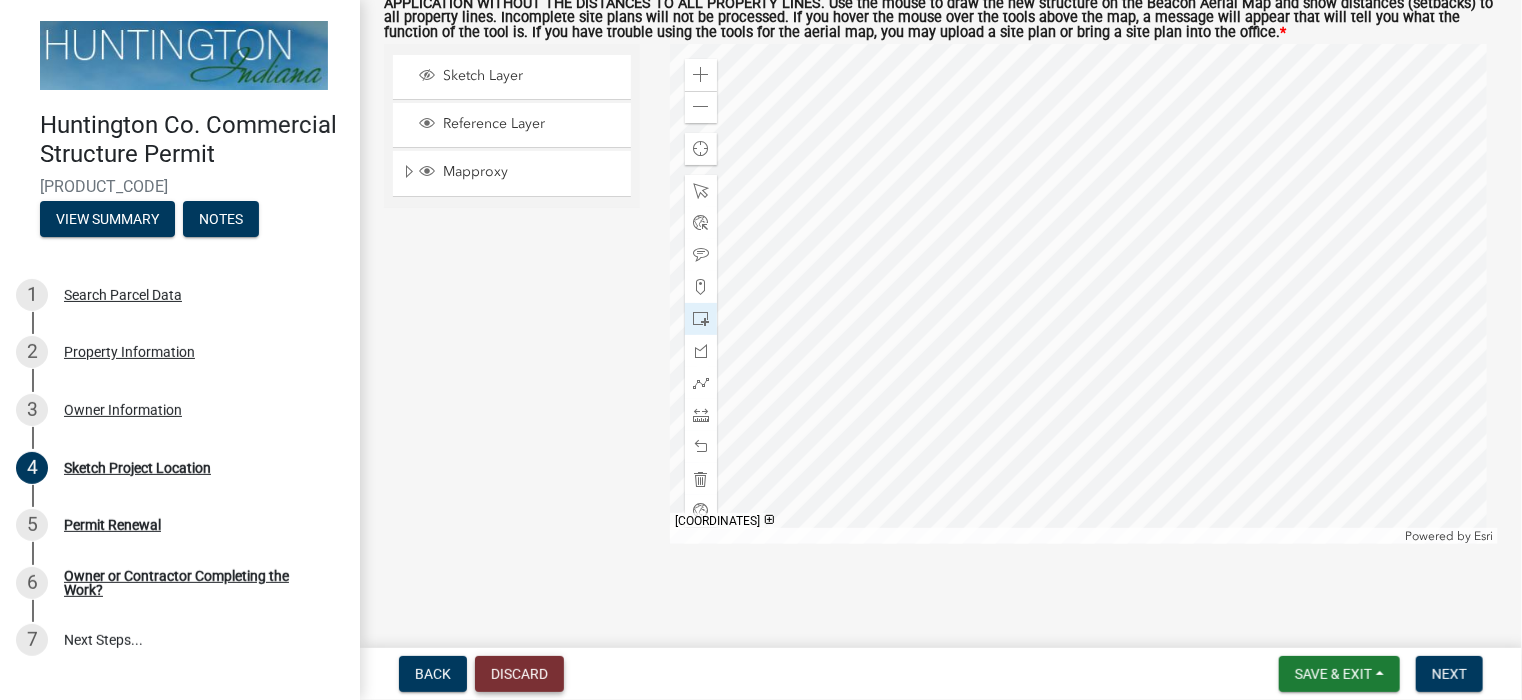 click on "Discard" at bounding box center [519, 674] 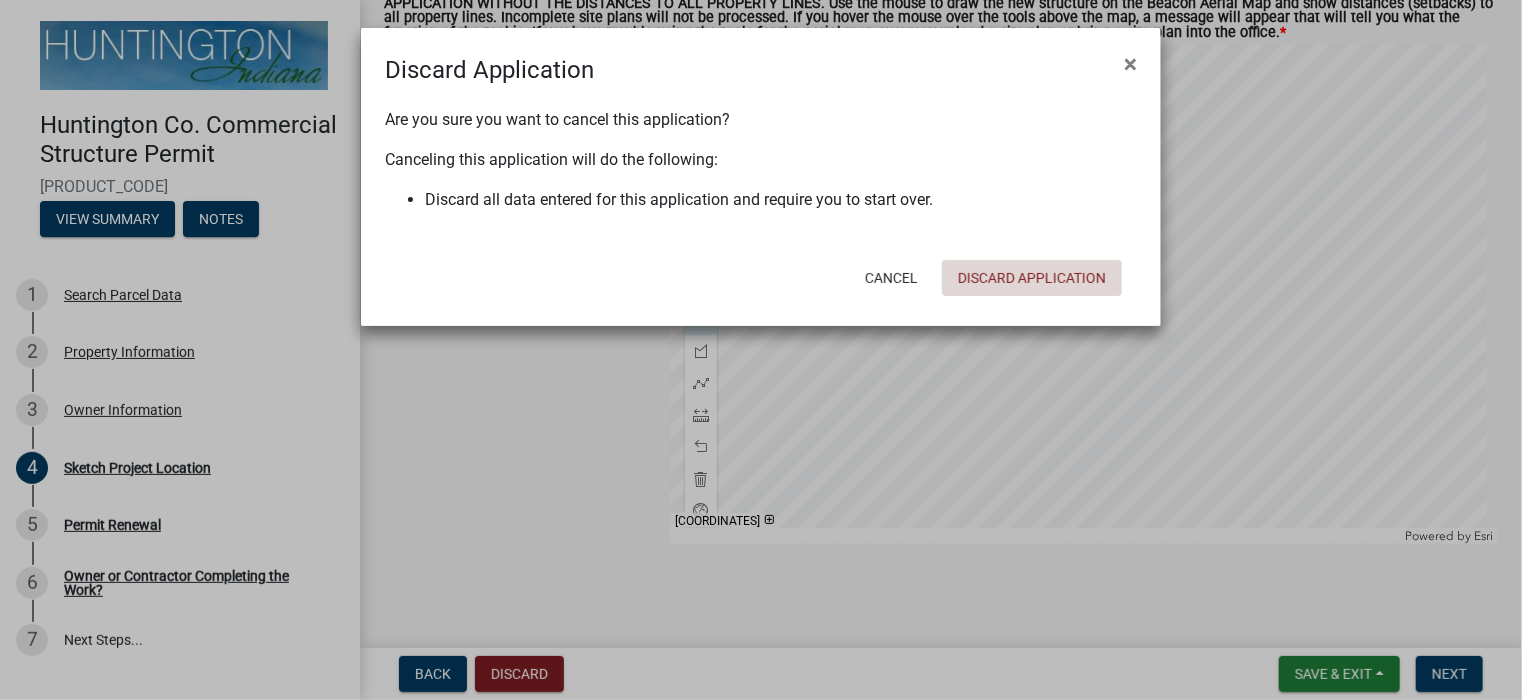 click on "Discard Application" 